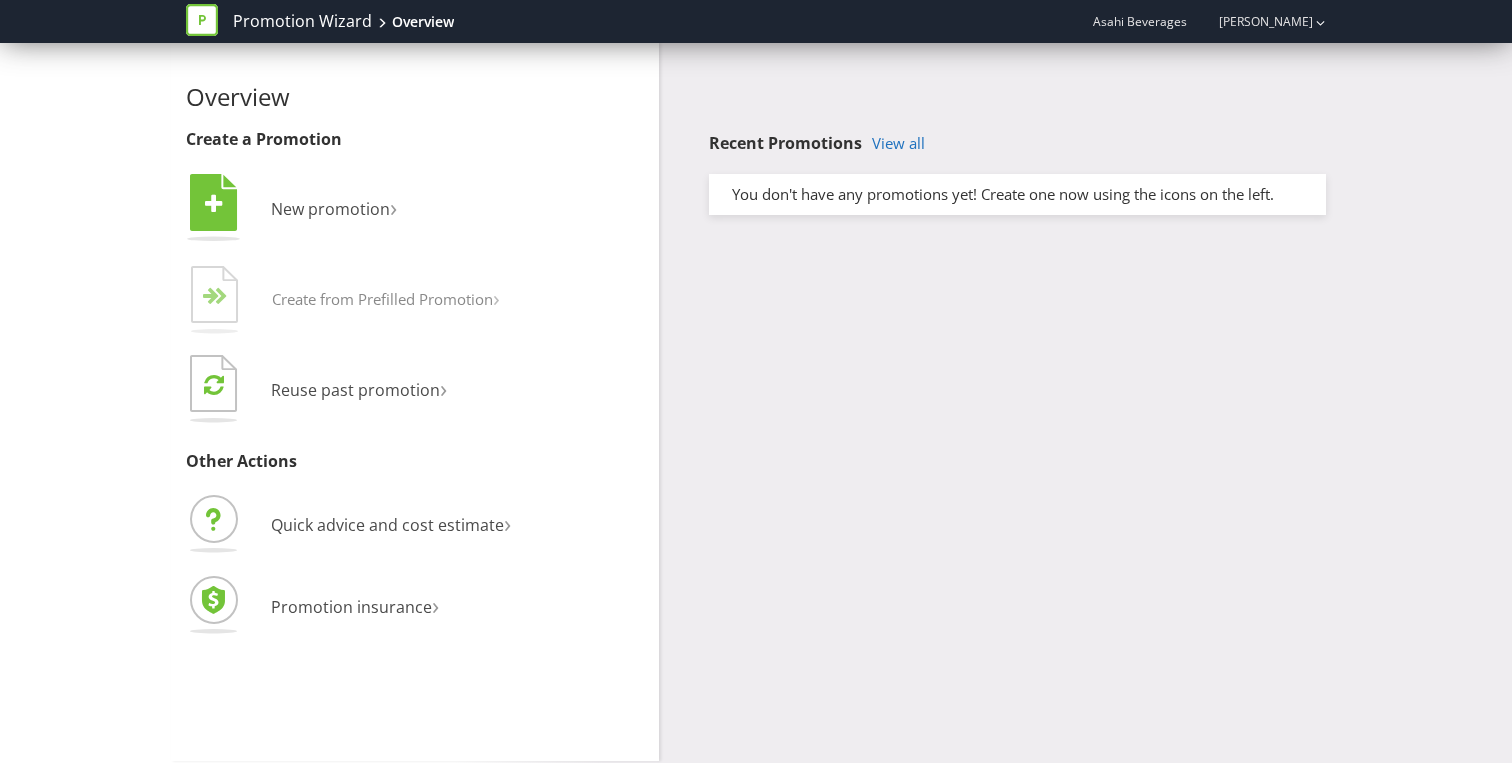 scroll, scrollTop: 0, scrollLeft: 0, axis: both 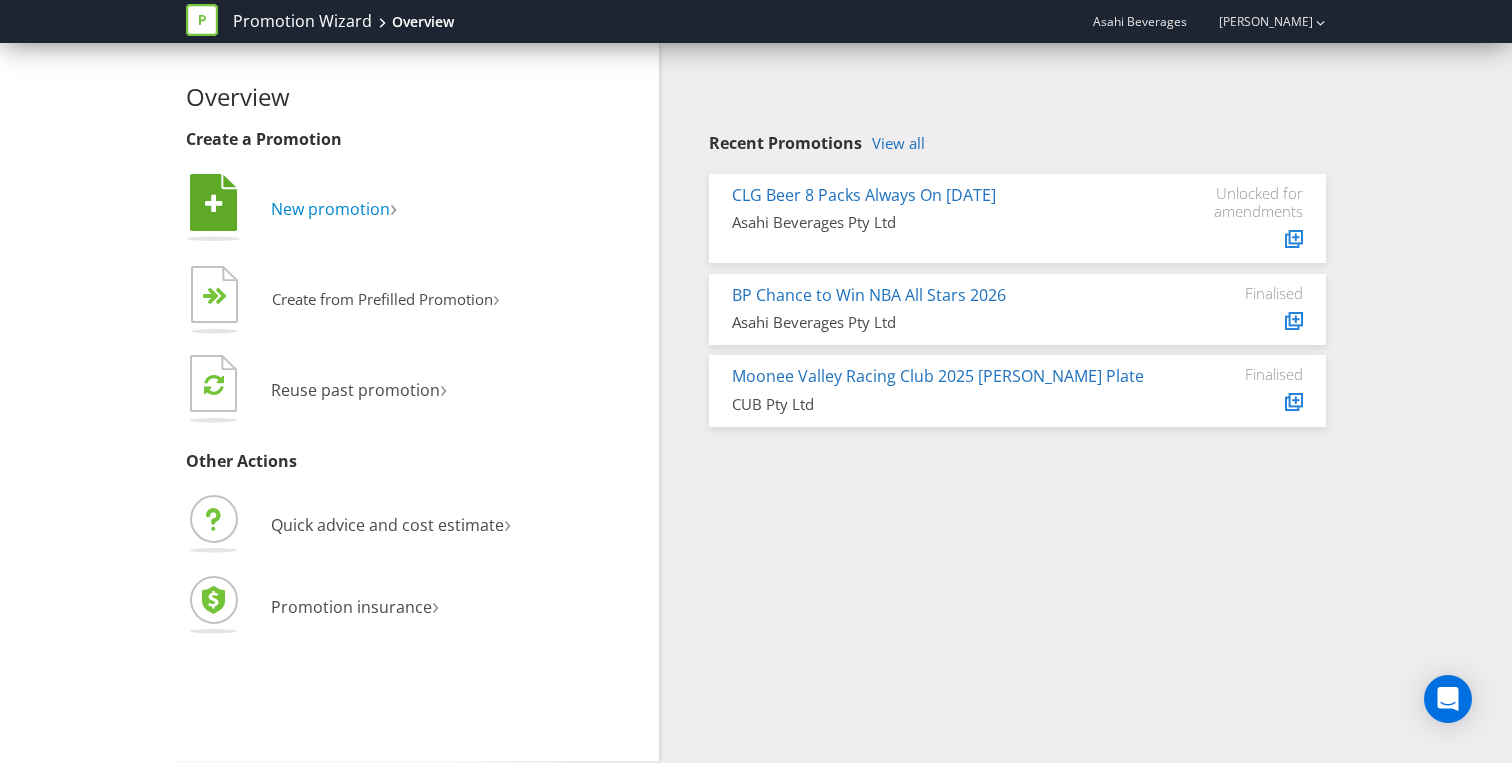 click on "New promotion" at bounding box center (330, 209) 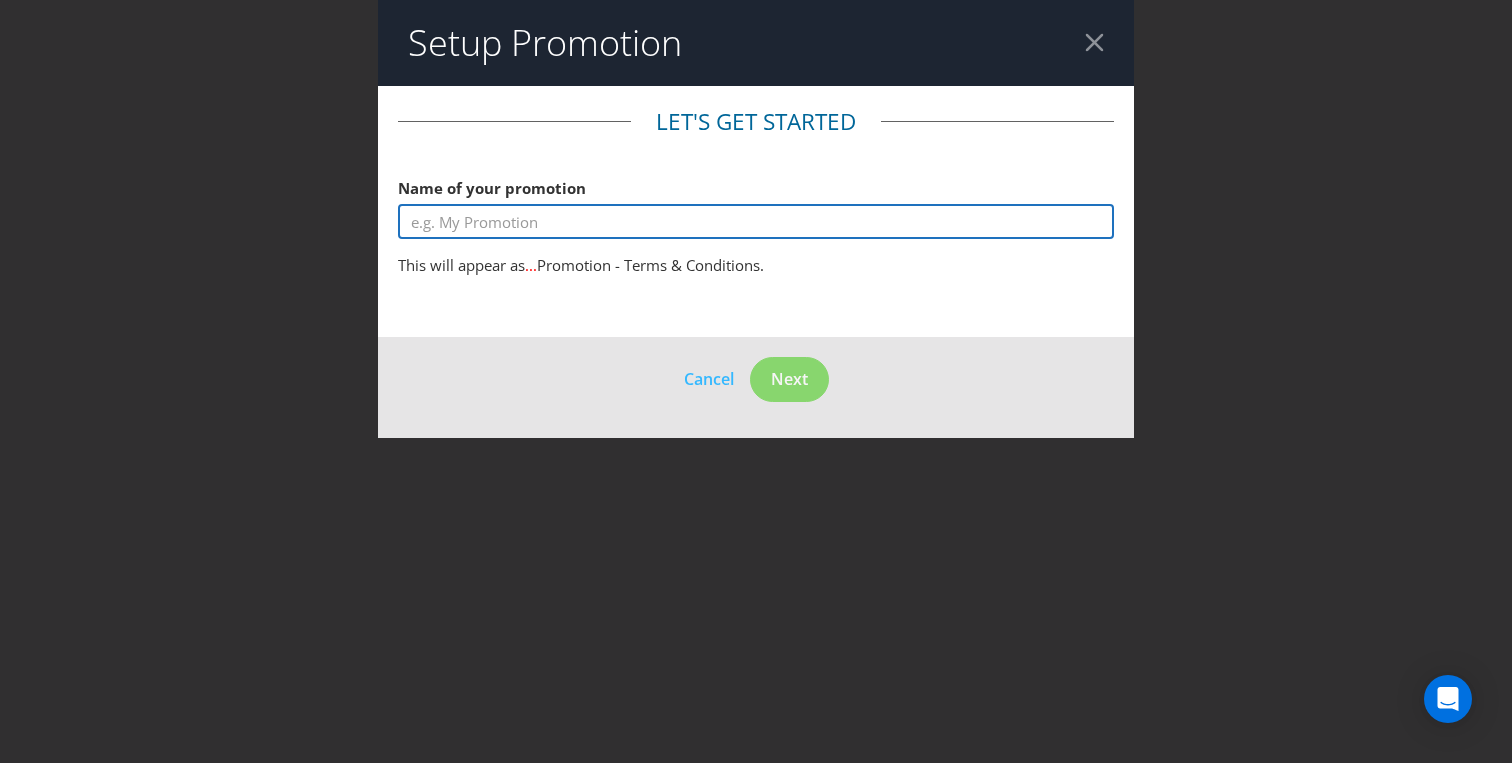 click at bounding box center [756, 221] 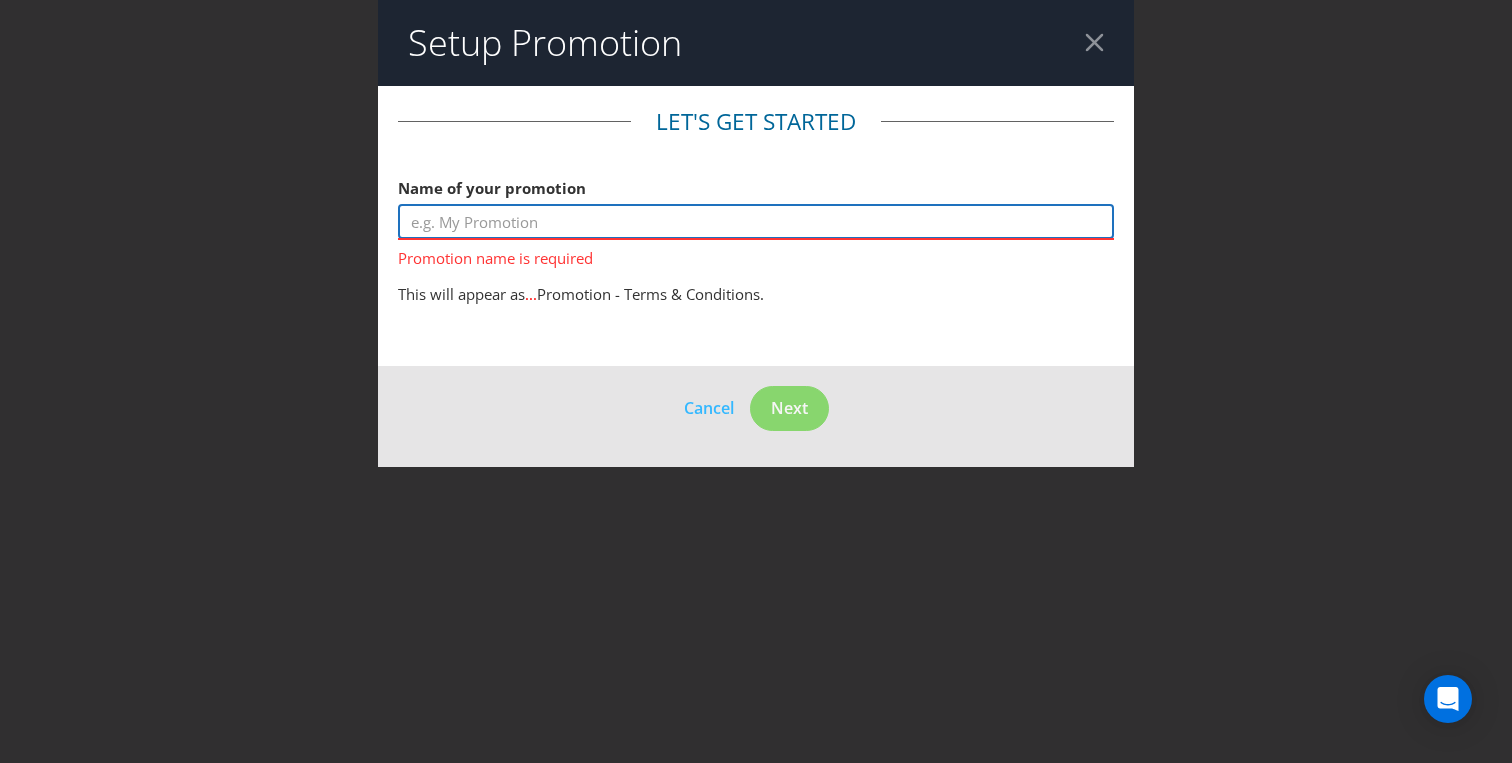 paste on "Mountain Goat Social Competition" 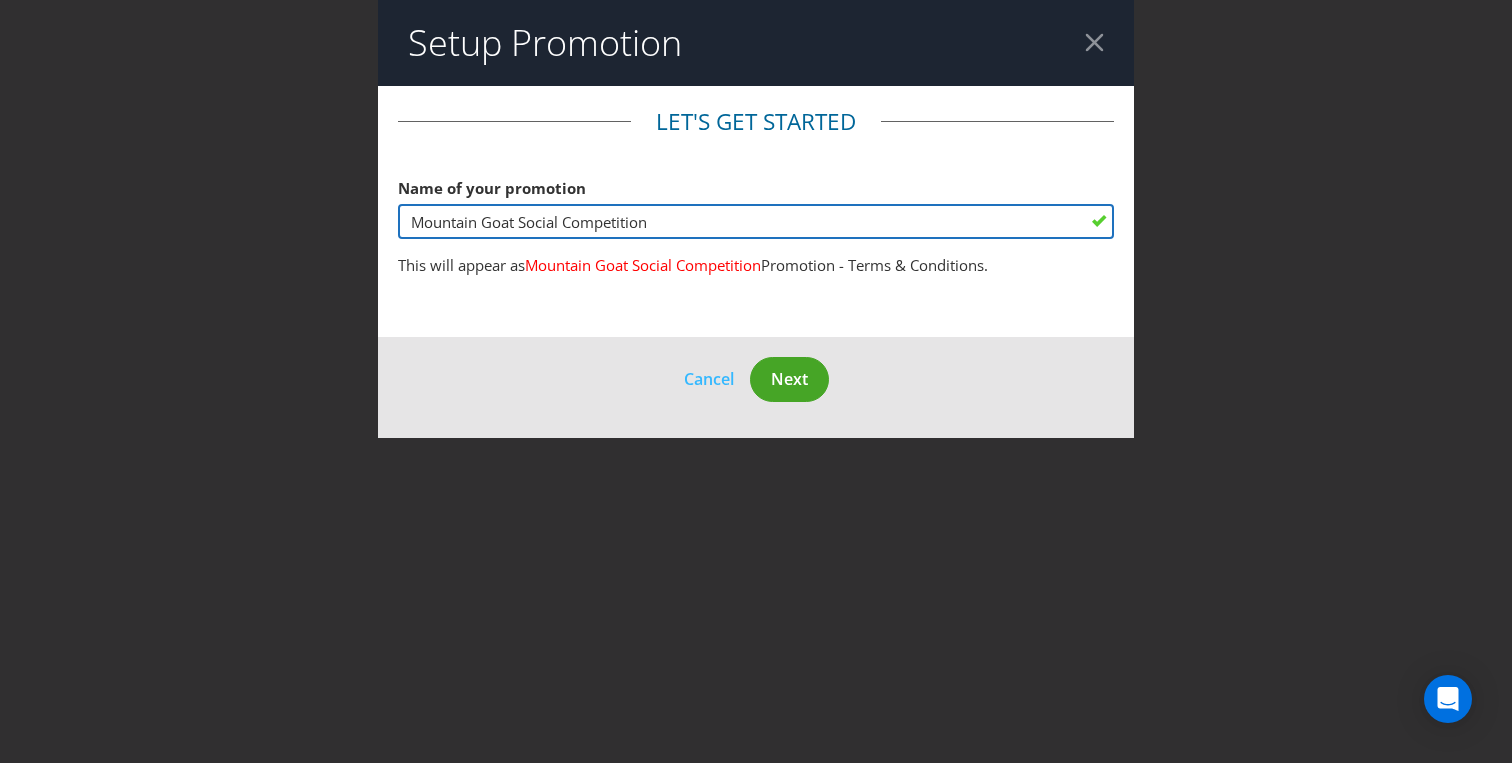 type on "Mountain Goat Social Competition" 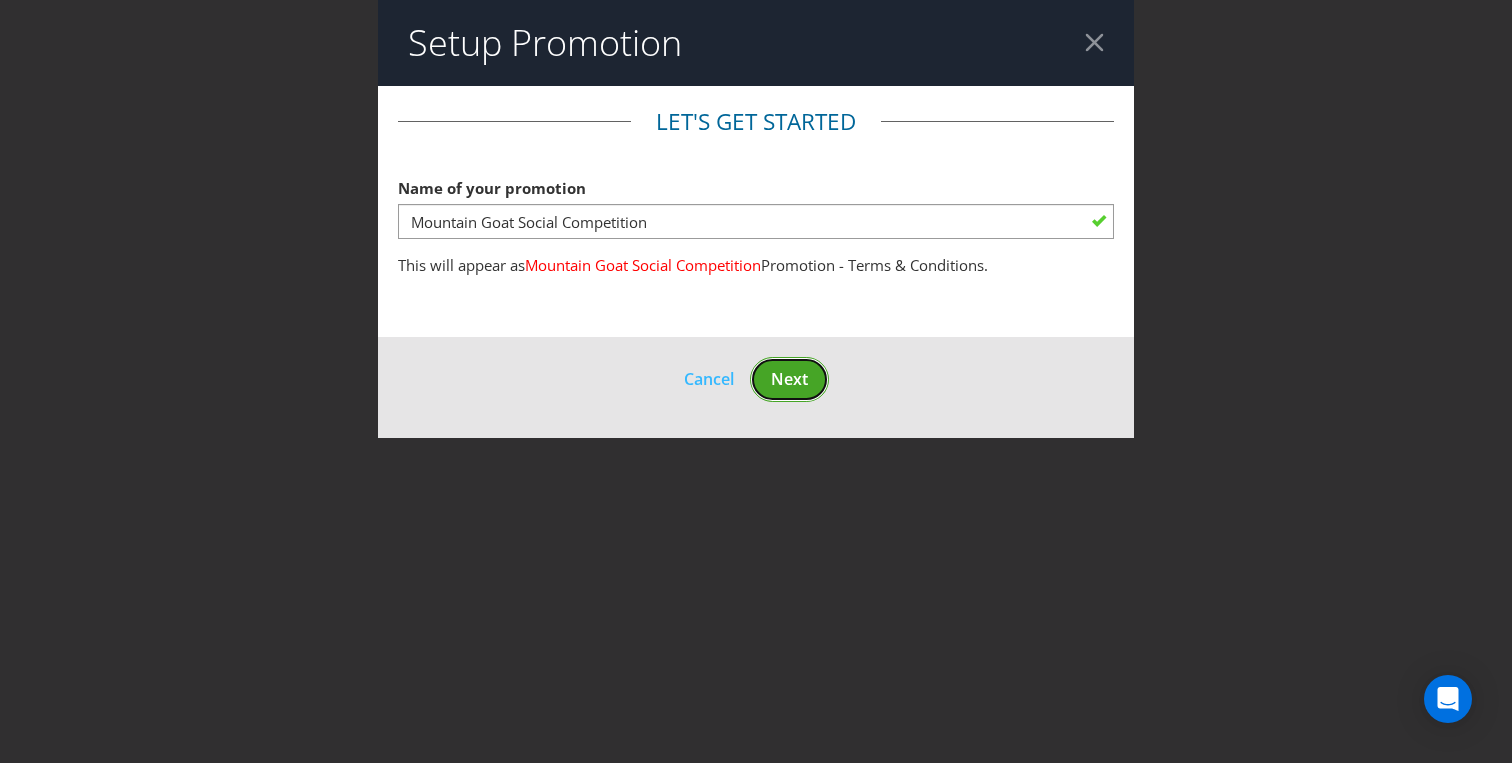 click on "Next" at bounding box center (789, 379) 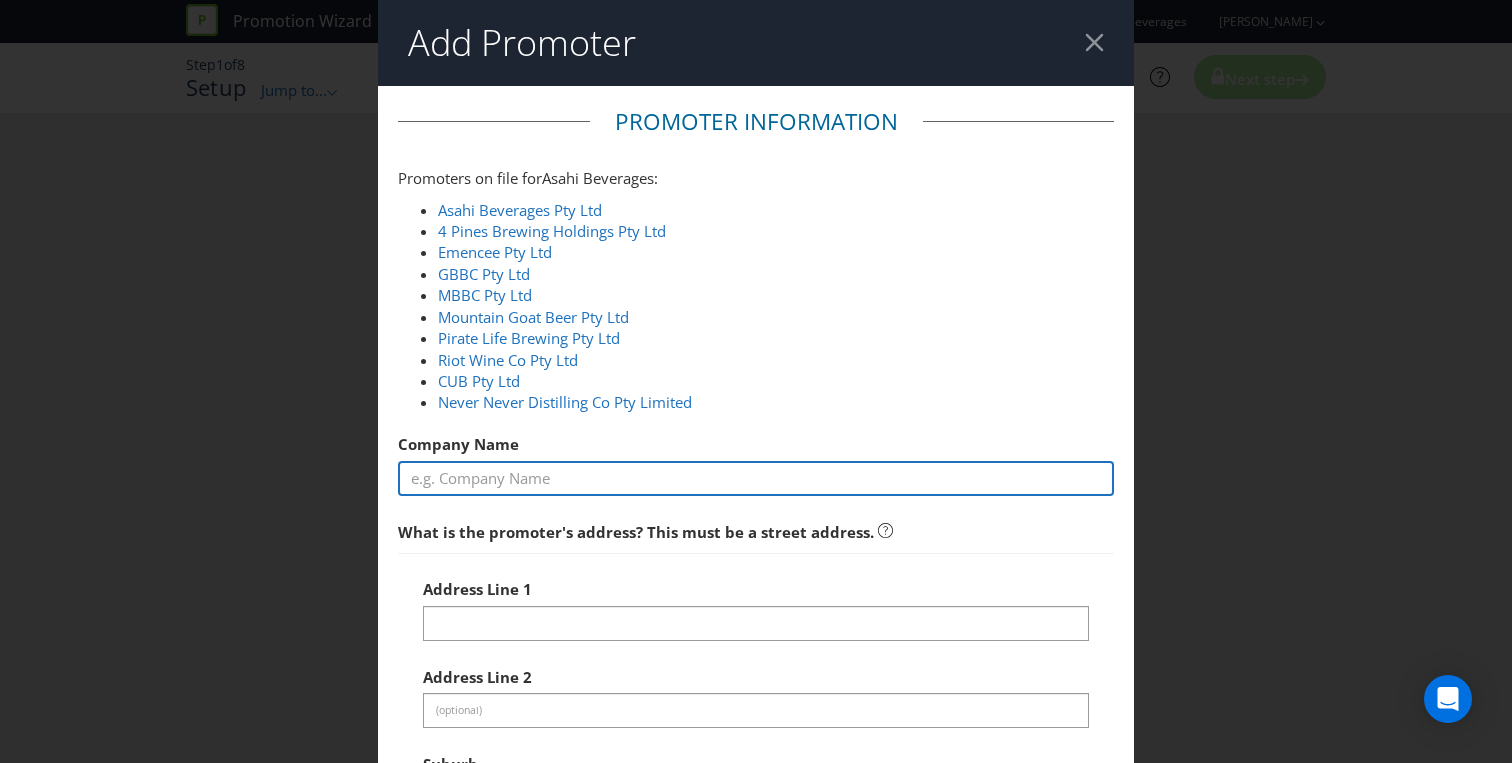 click at bounding box center [756, 478] 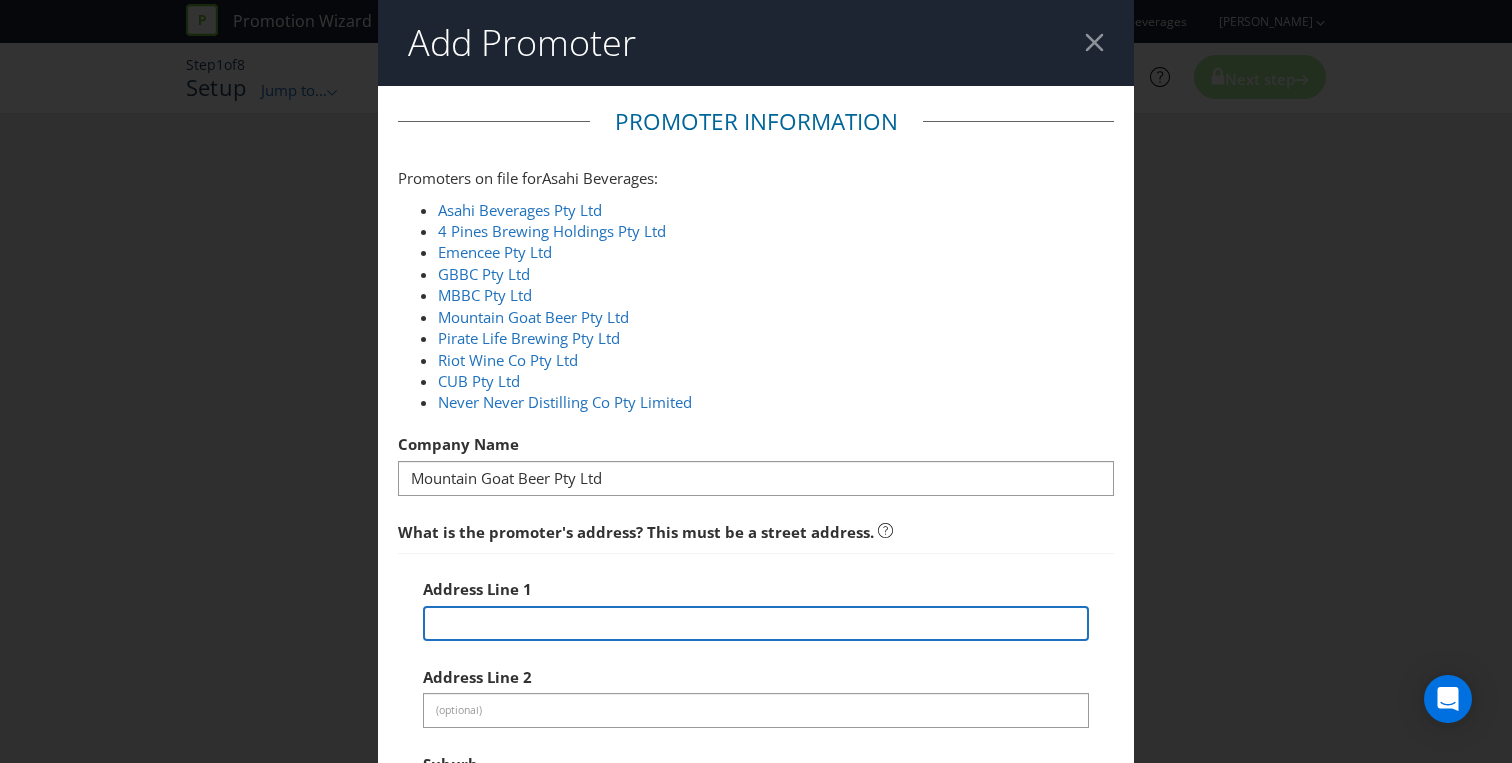 type on "[STREET_ADDRESS]" 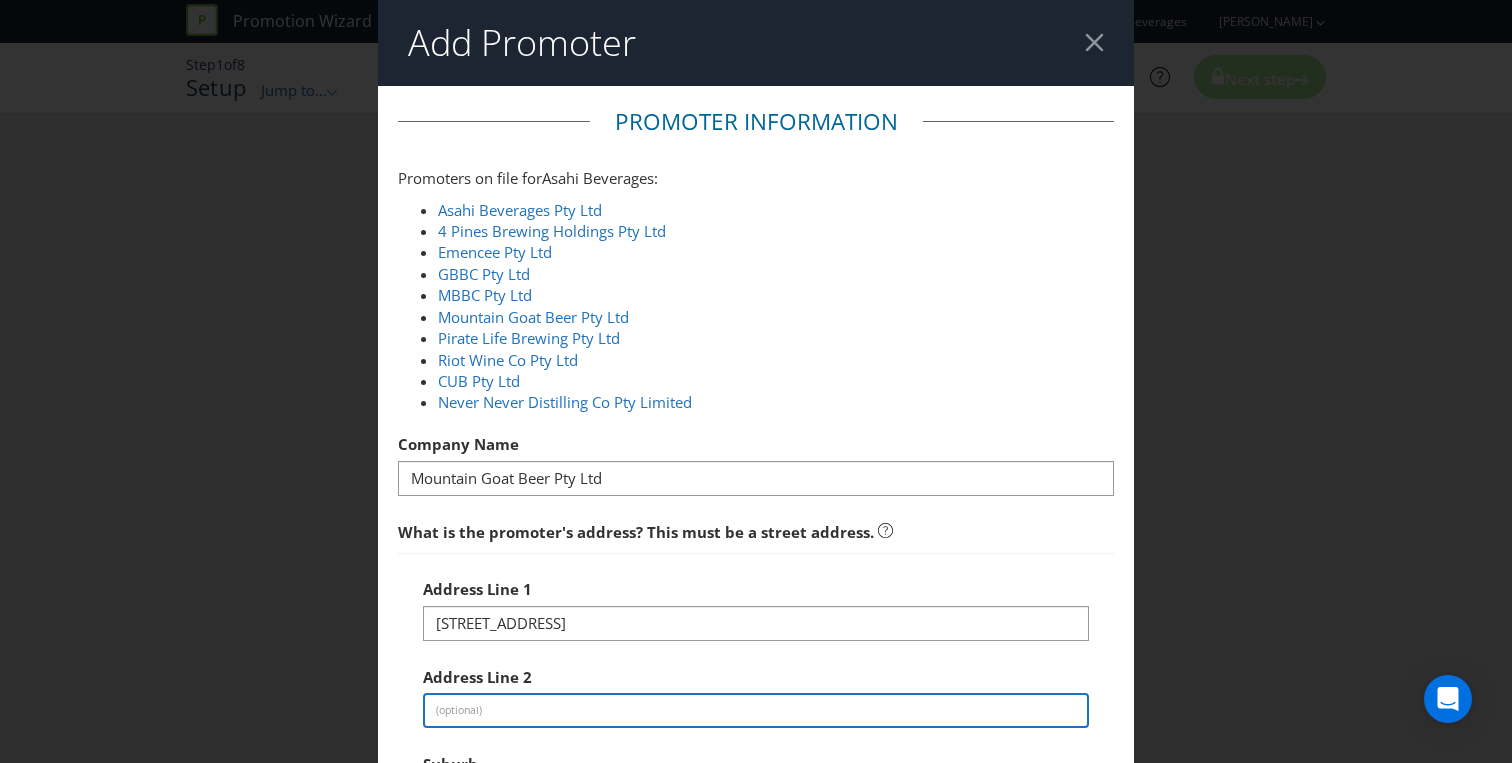 type on "Mountain Goat" 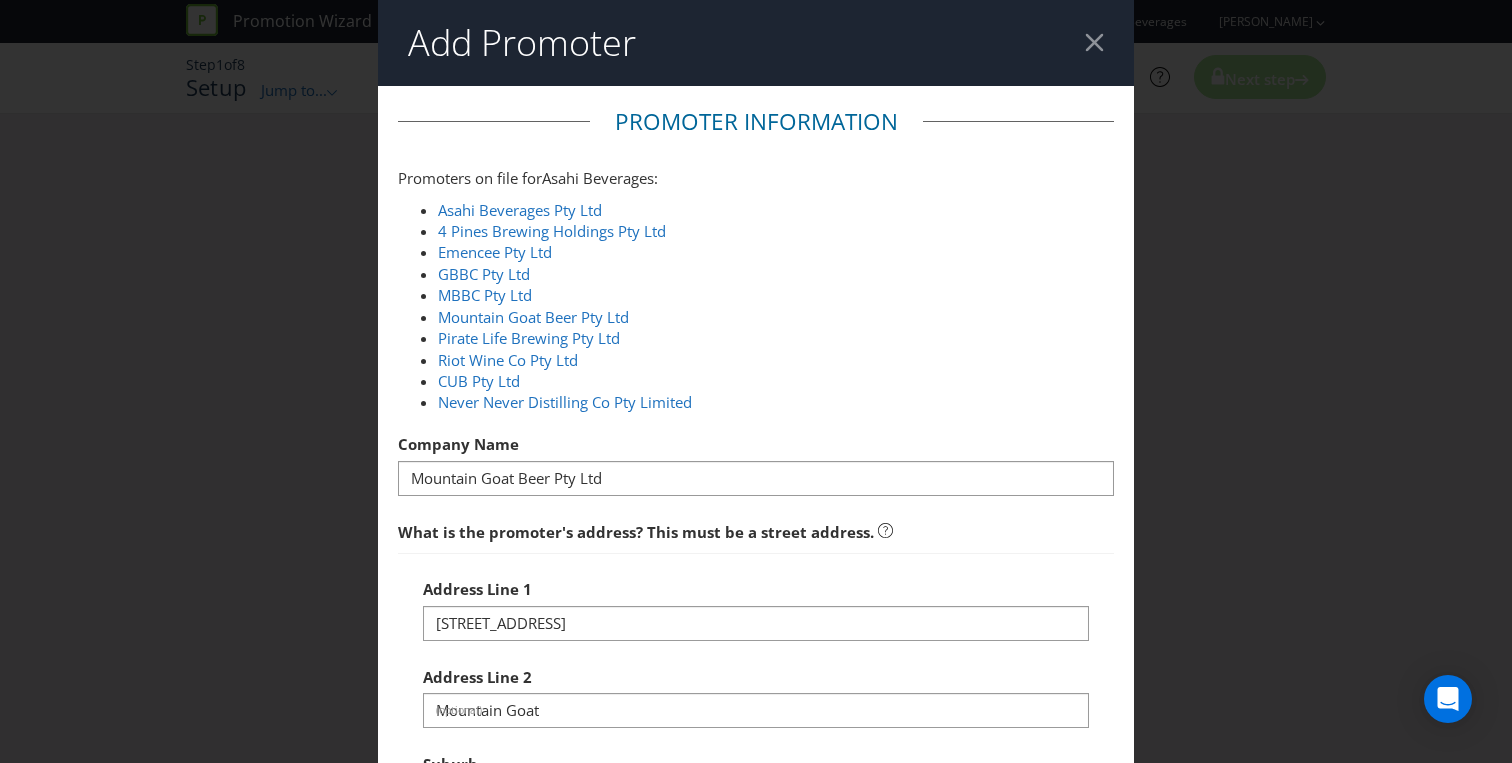 type on "[GEOGRAPHIC_DATA]" 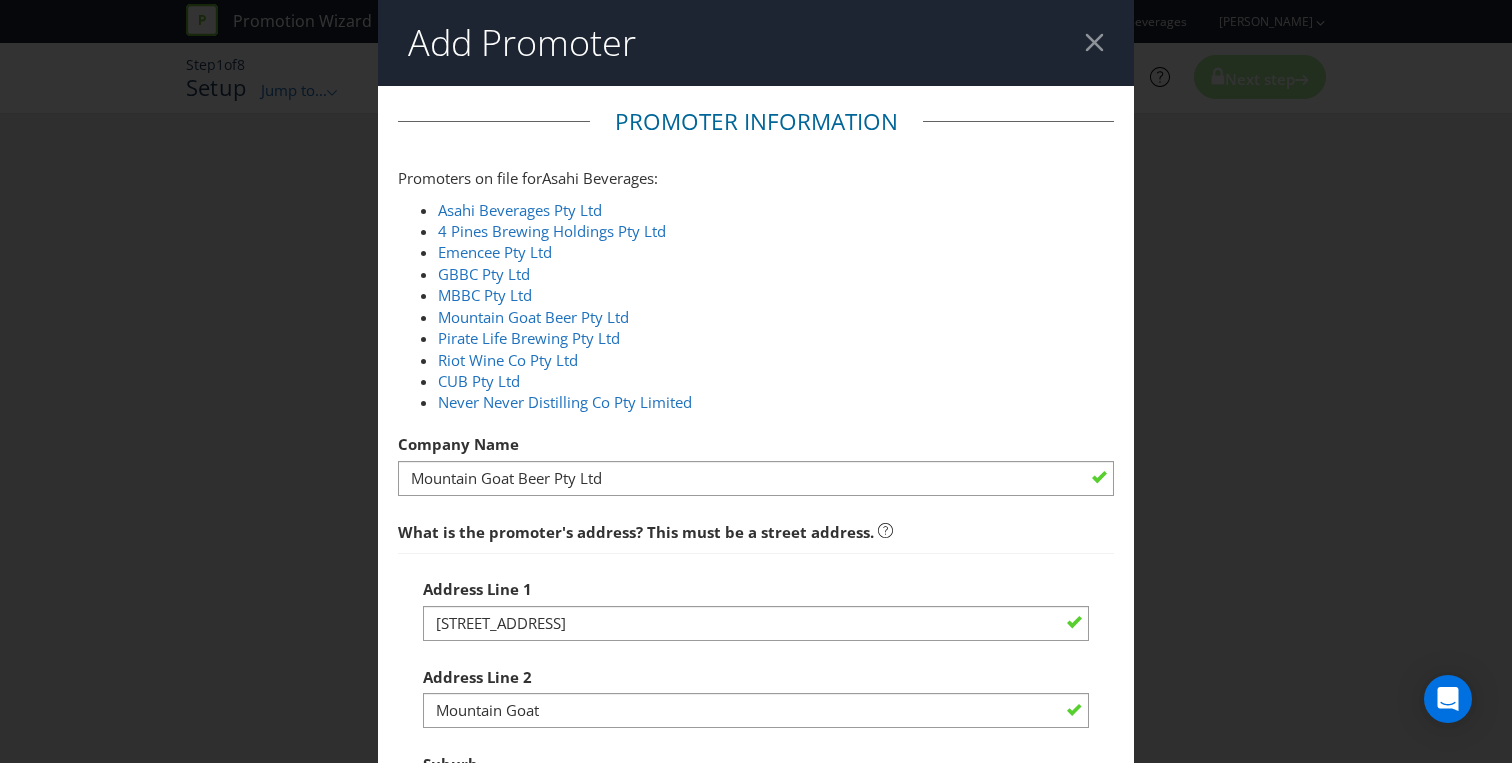 select on "VIC" 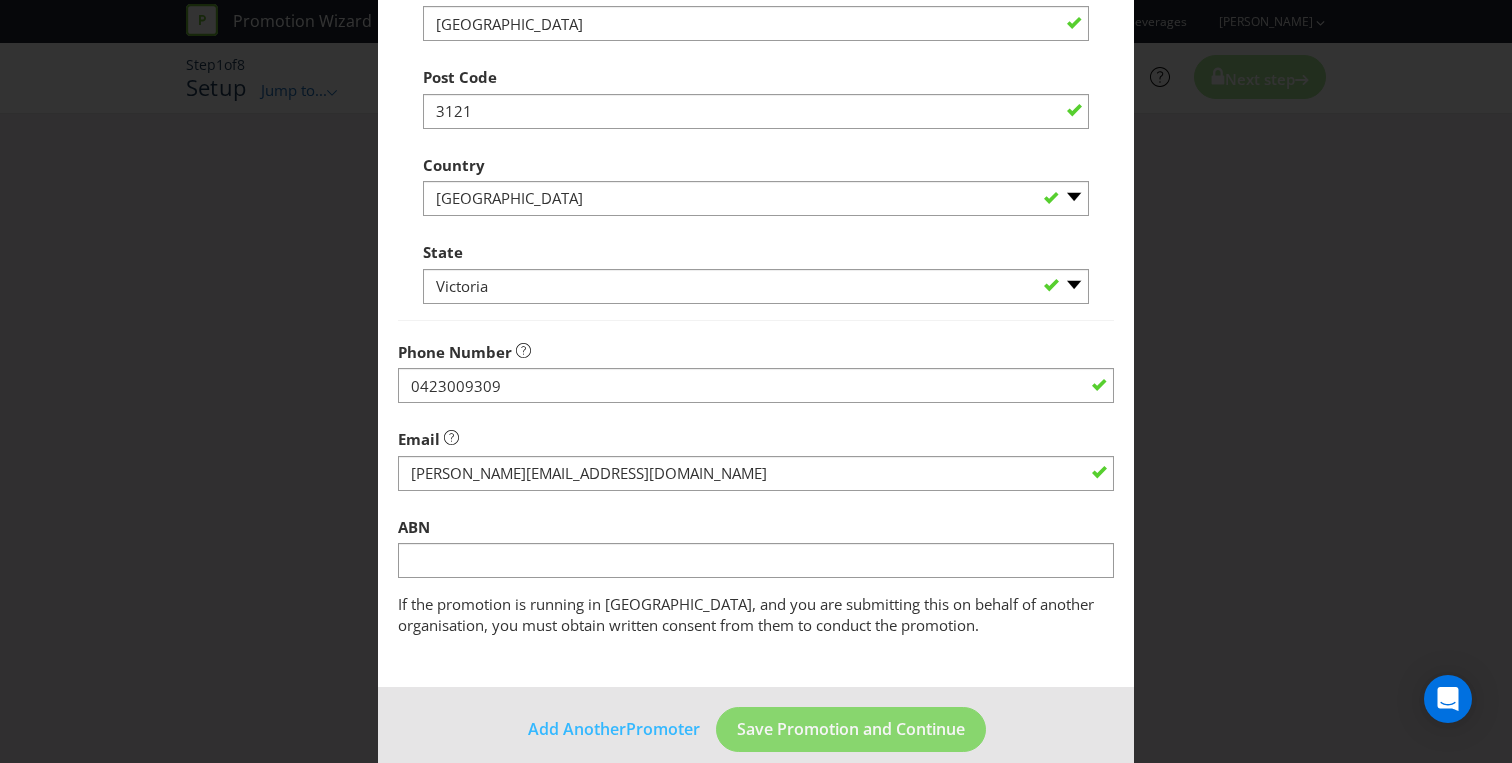 scroll, scrollTop: 798, scrollLeft: 0, axis: vertical 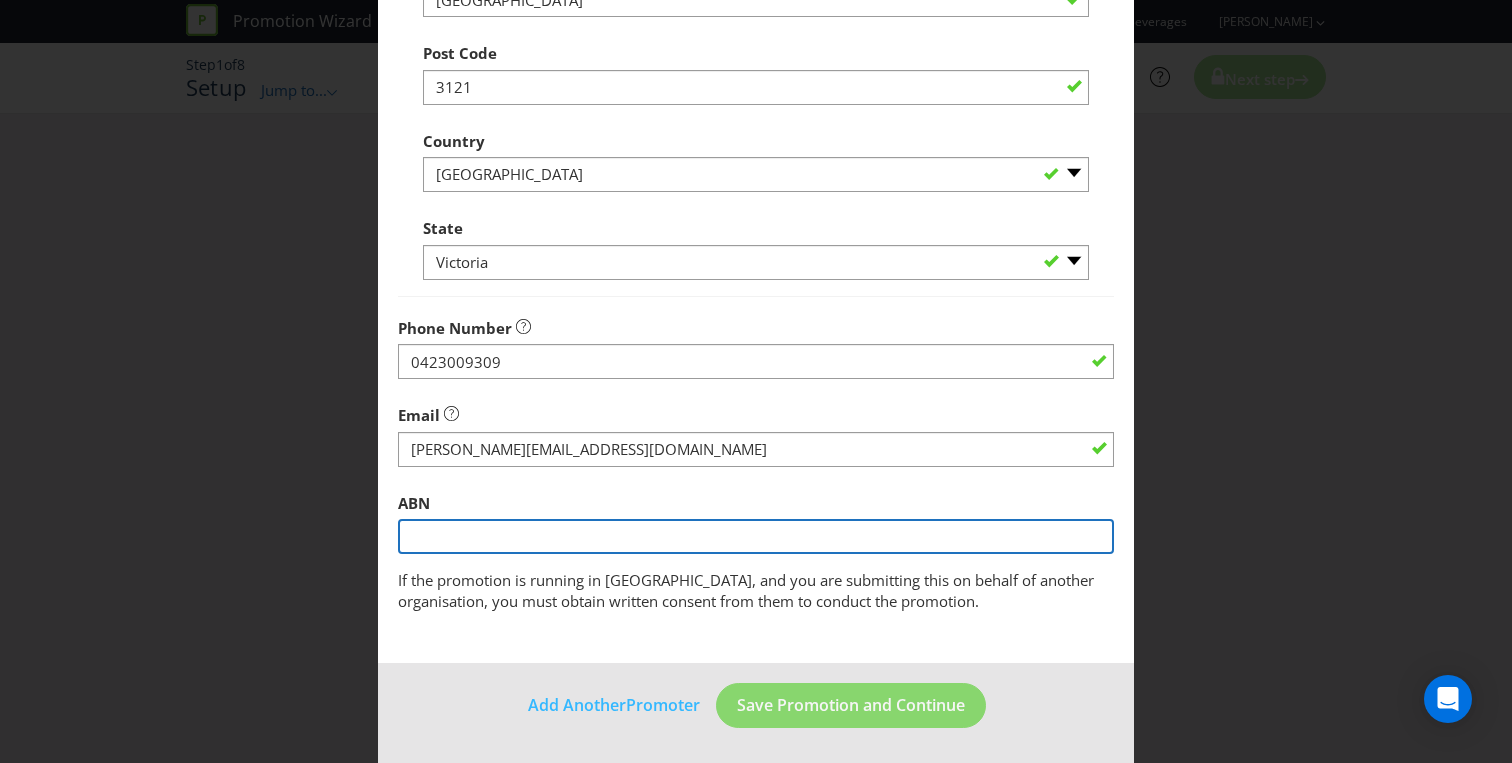click at bounding box center (756, 536) 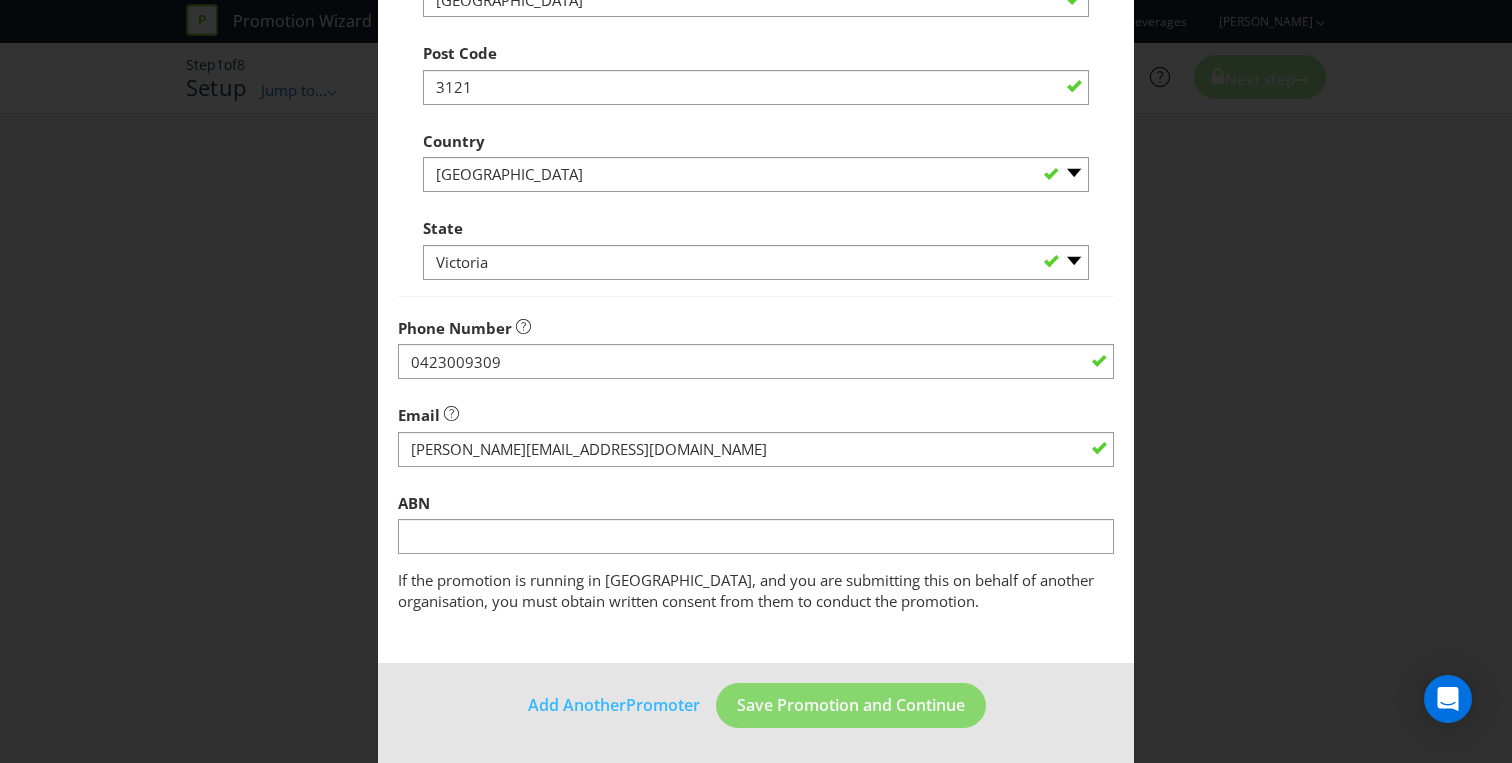 click on "Promoter Information Promoters on file for  Asahi Beverages :  Asahi Beverages Pty Ltd 4 Pines Brewing Holdings Pty Ltd Emencee Pty Ltd GBBC Pty Ltd MBBC Pty Ltd Mountain Goat Beer Pty Ltd Pirate Life Brewing Pty Ltd Riot Wine Co Pty Ltd CUB Pty Ltd Never Never Distilling Co Pty Limited Company Name   Mountain Goat Beer Pty Ltd What is the promoter's address? This must be a street address.   Address Line 1   80 North Street Address Line [GEOGRAPHIC_DATA] Suburb   [GEOGRAPHIC_DATA] Post Code   3121 Country   -- Please Select [GEOGRAPHIC_DATA] [GEOGRAPHIC_DATA] State   -- Please Select -- [GEOGRAPHIC_DATA] [GEOGRAPHIC_DATA] [GEOGRAPHIC_DATA] [GEOGRAPHIC_DATA] [GEOGRAPHIC_DATA] [GEOGRAPHIC_DATA] [GEOGRAPHIC_DATA] [GEOGRAPHIC_DATA] Phone Number   [PHONE_NUMBER] Email   ABN   If the promotion is running in [GEOGRAPHIC_DATA], and you are submitting this on behalf of another organisation, you must obtain written consent from them to conduct the promotion." at bounding box center (756, -25) 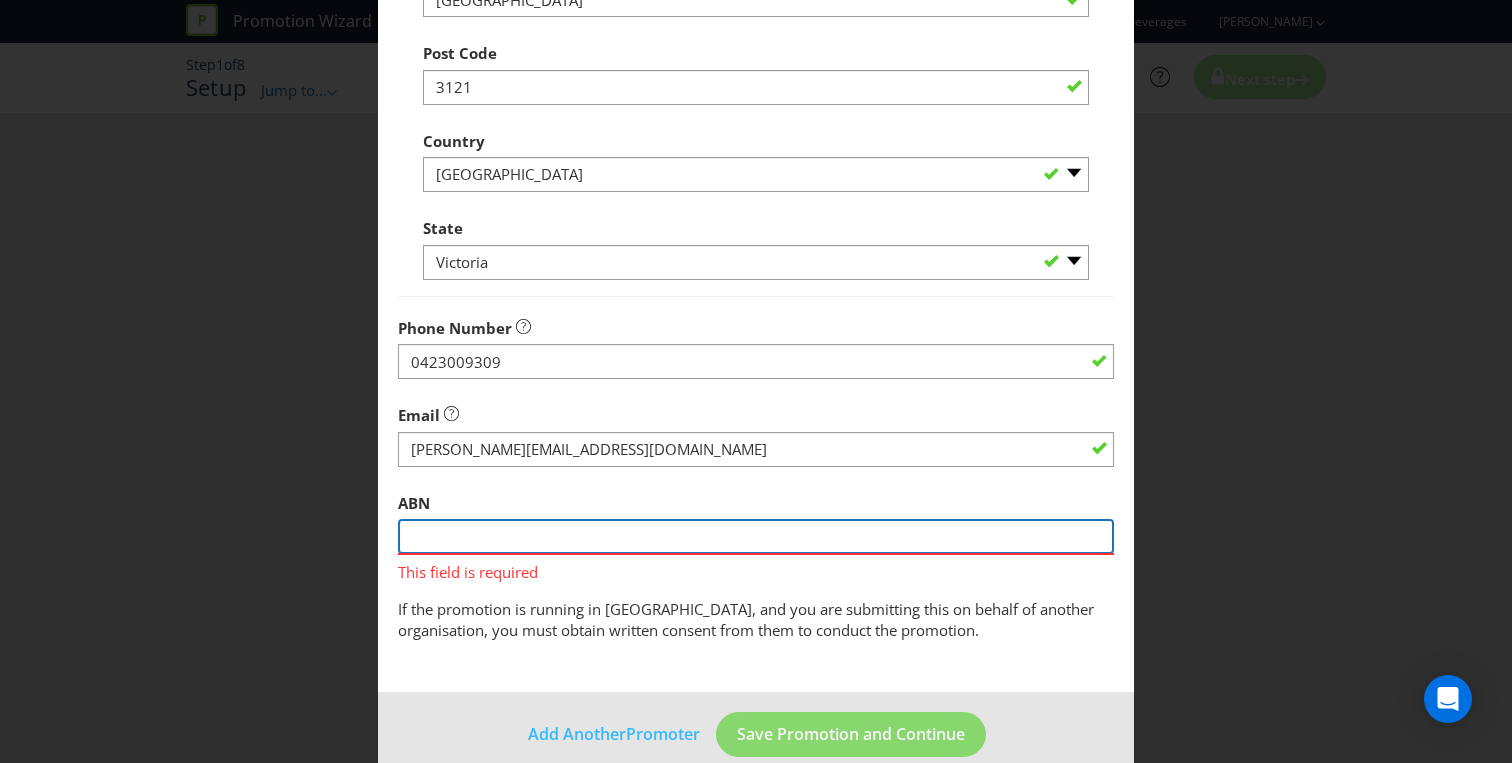 click at bounding box center [756, 536] 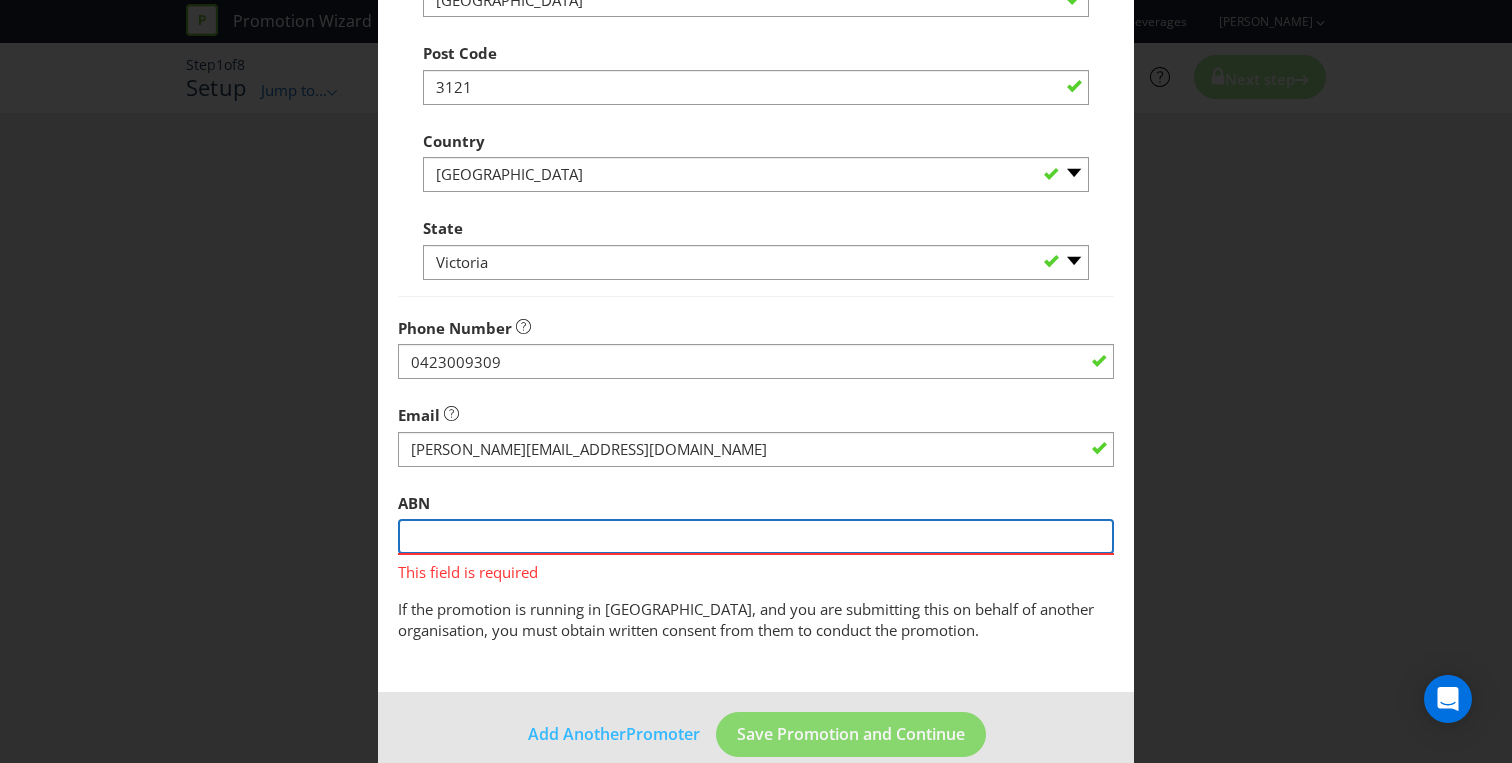 type on "Mountain Goat Beer Pty Ltd" 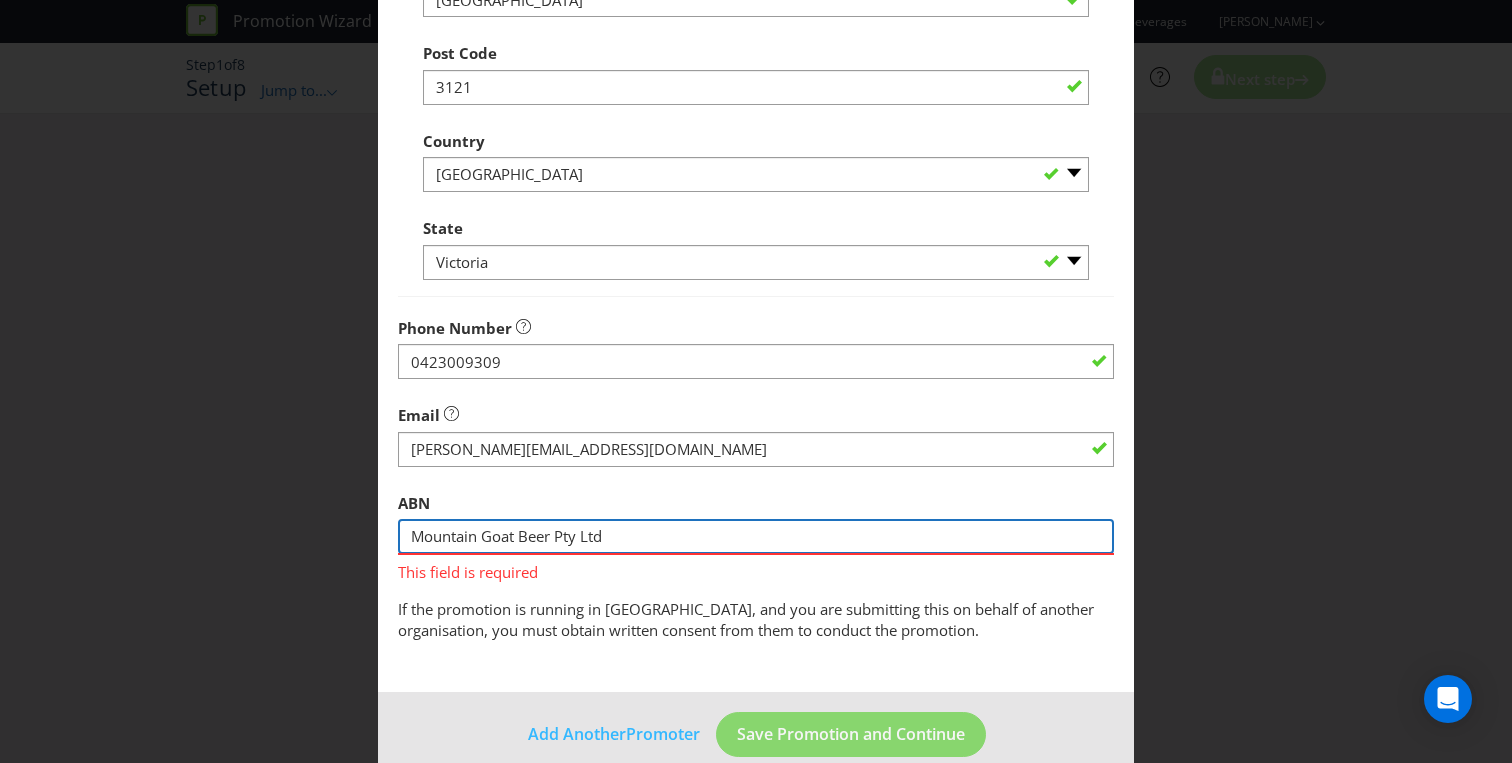 scroll, scrollTop: 827, scrollLeft: 0, axis: vertical 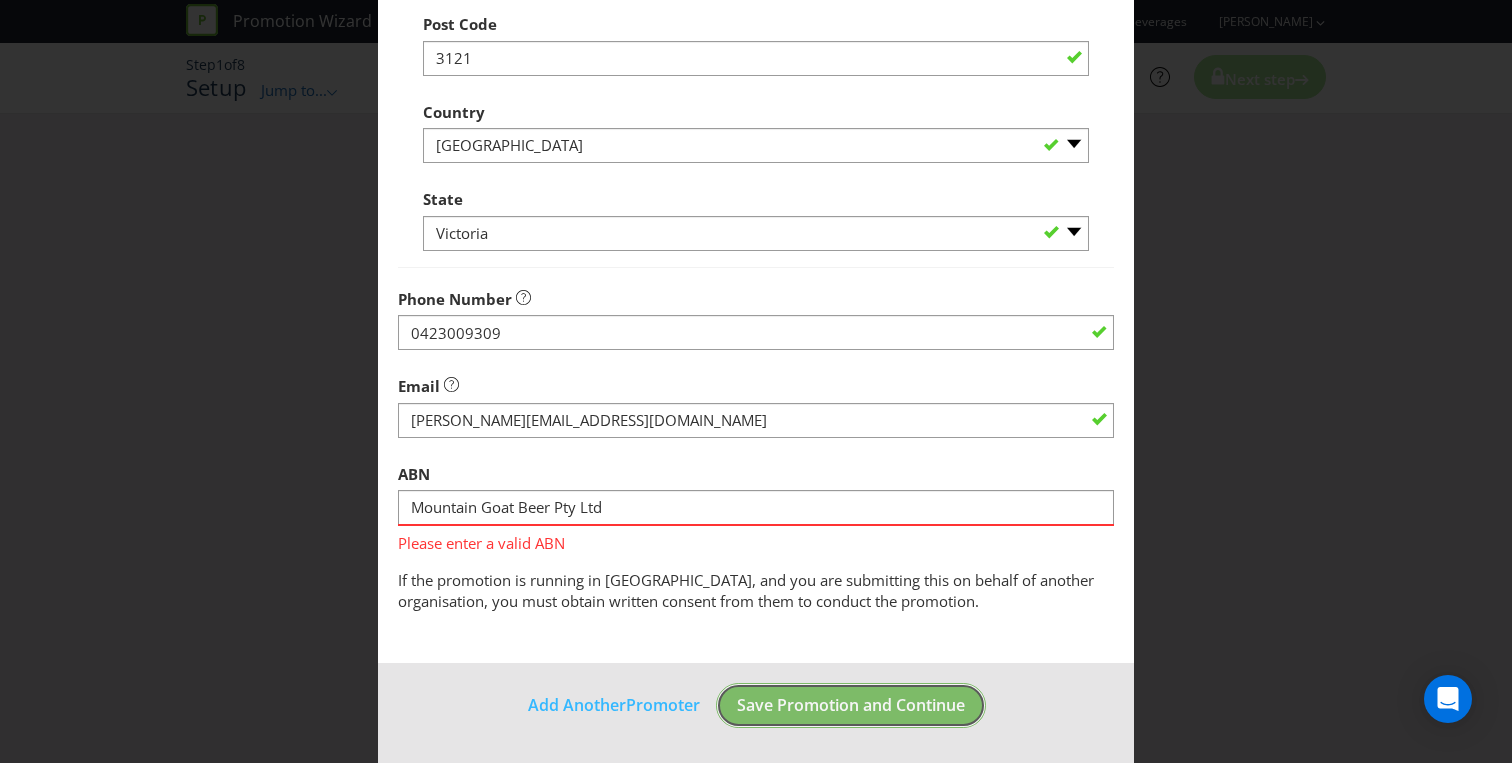 click on "Save Promotion and Continue" at bounding box center [851, 705] 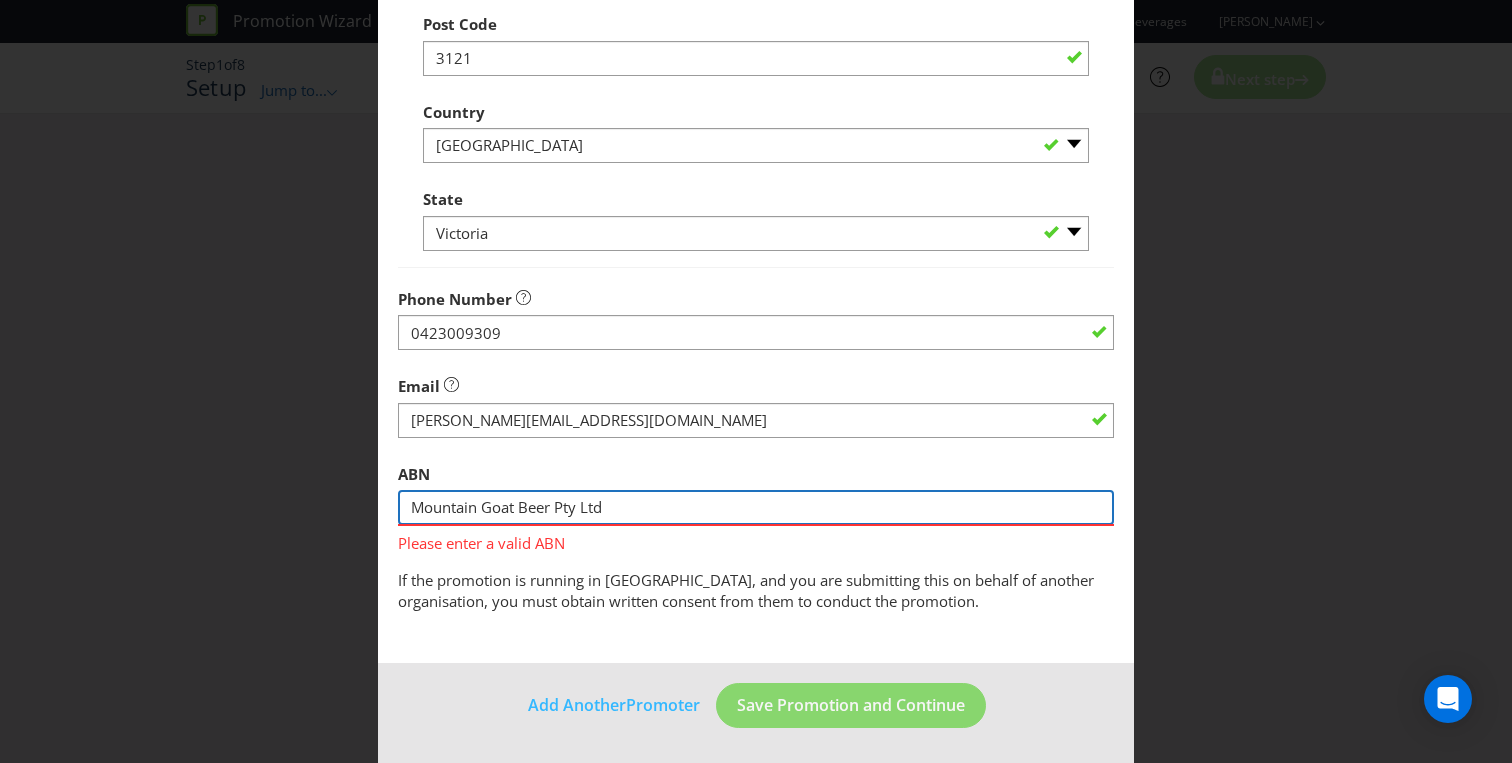 click on "Mountain Goat Beer Pty Ltd" at bounding box center [756, 507] 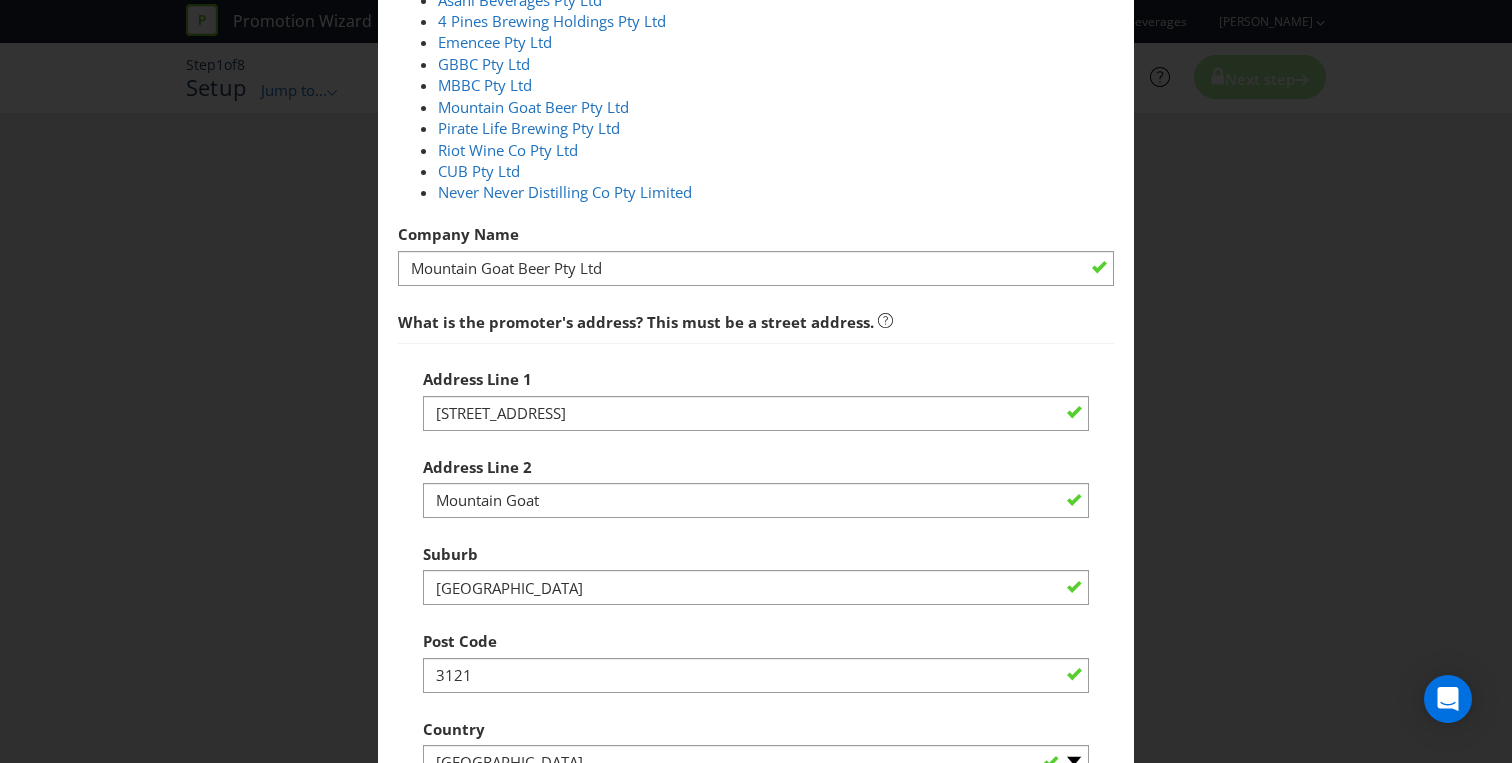 scroll, scrollTop: 0, scrollLeft: 0, axis: both 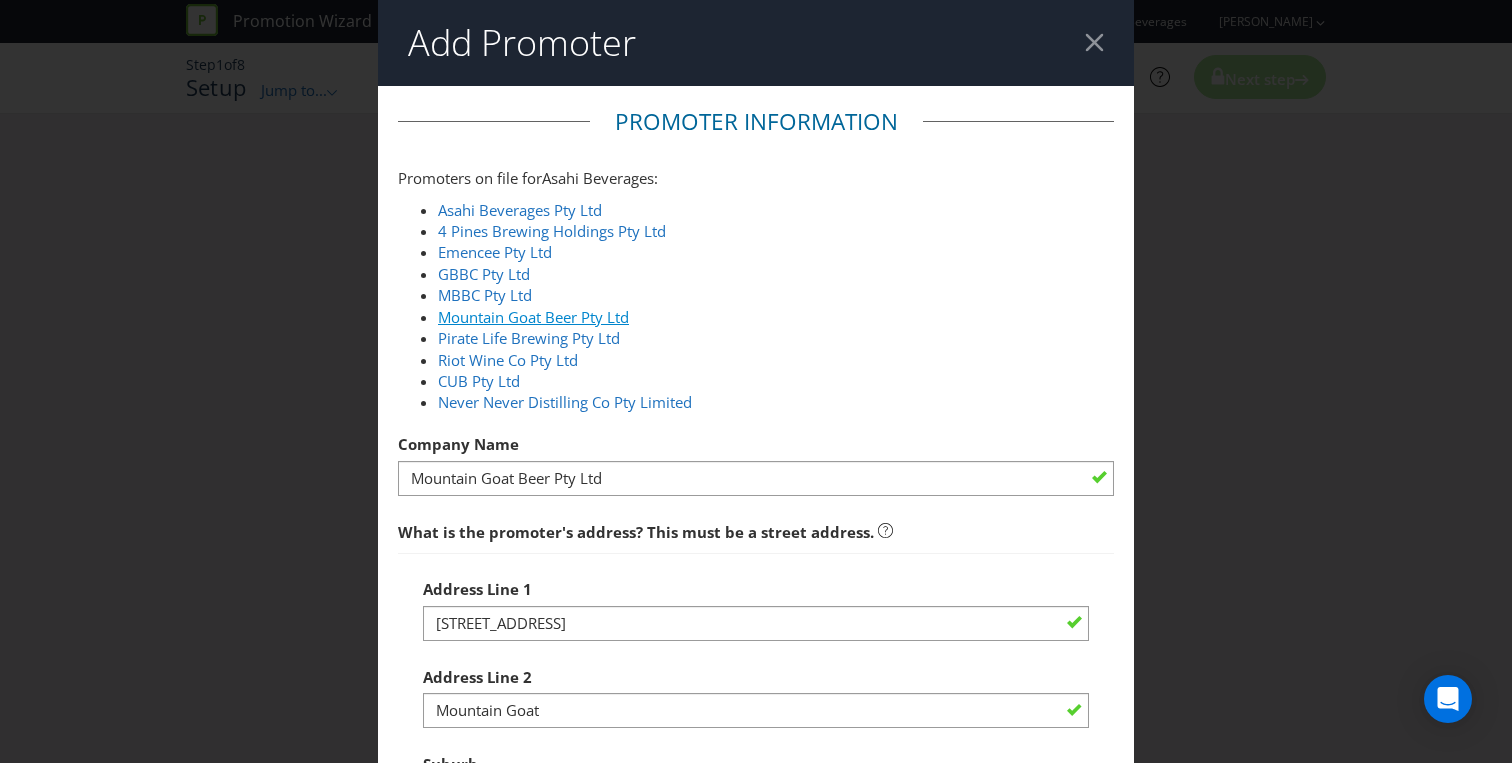 type 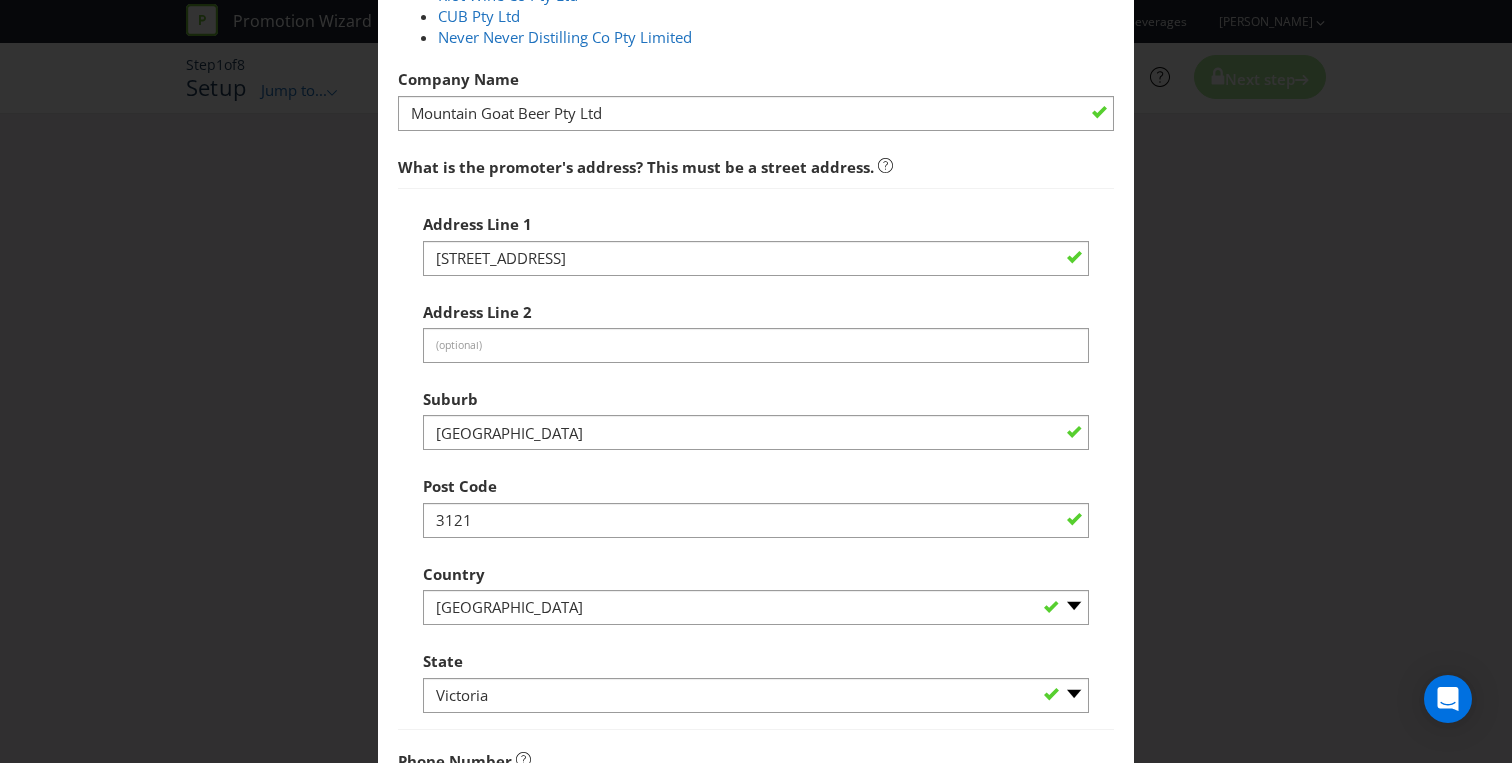scroll, scrollTop: 827, scrollLeft: 0, axis: vertical 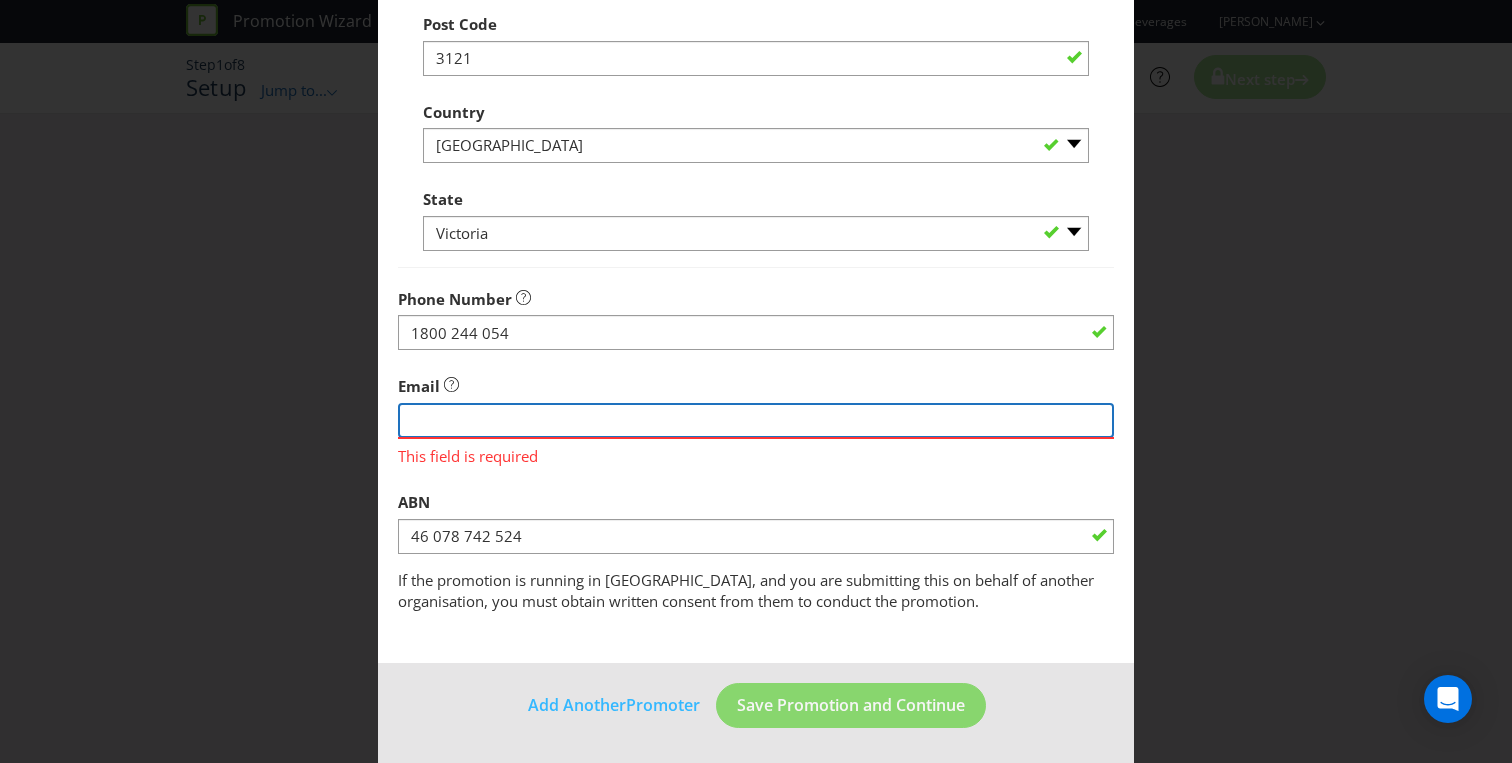 click at bounding box center [756, 420] 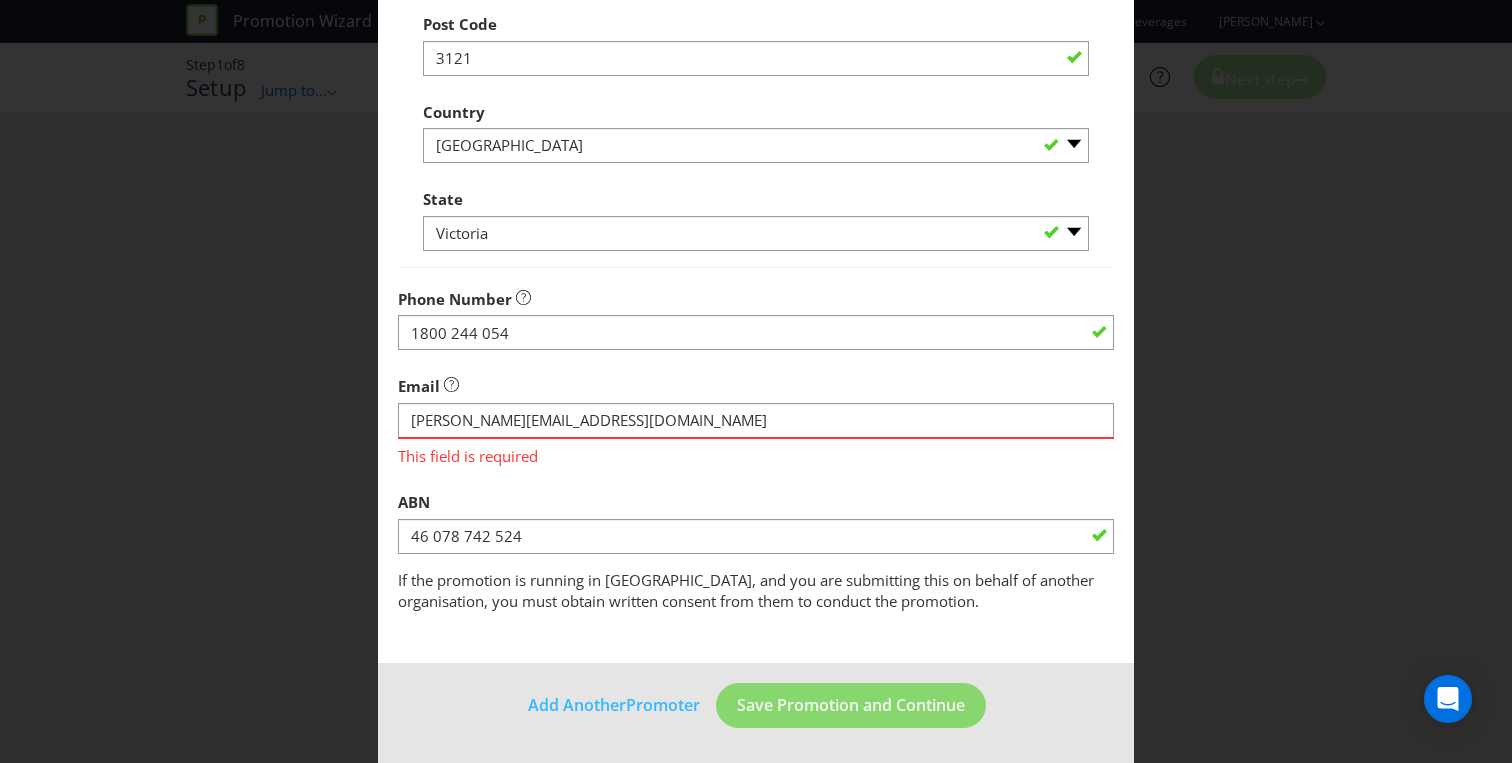 type on "Mountain Goat" 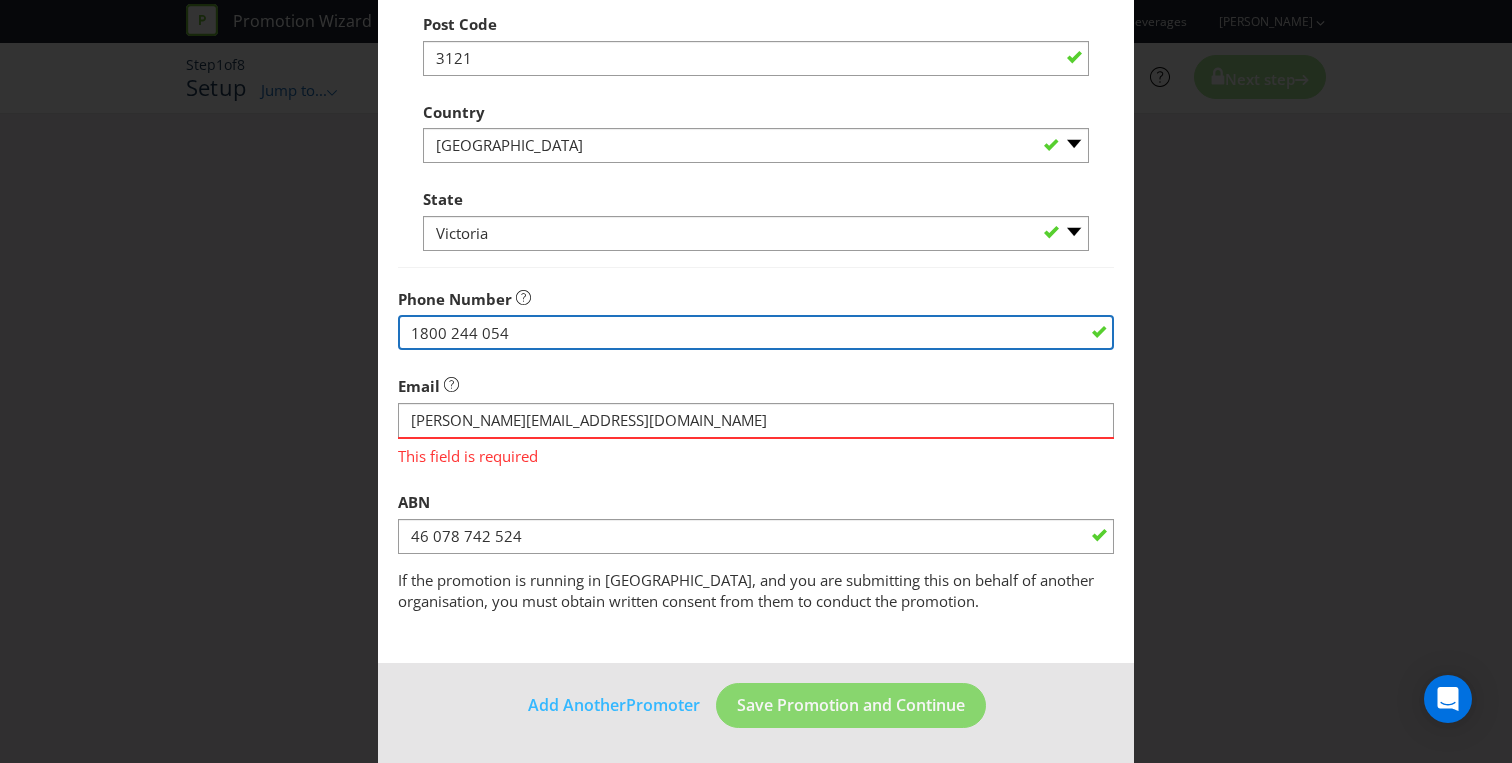 type on "0423009309" 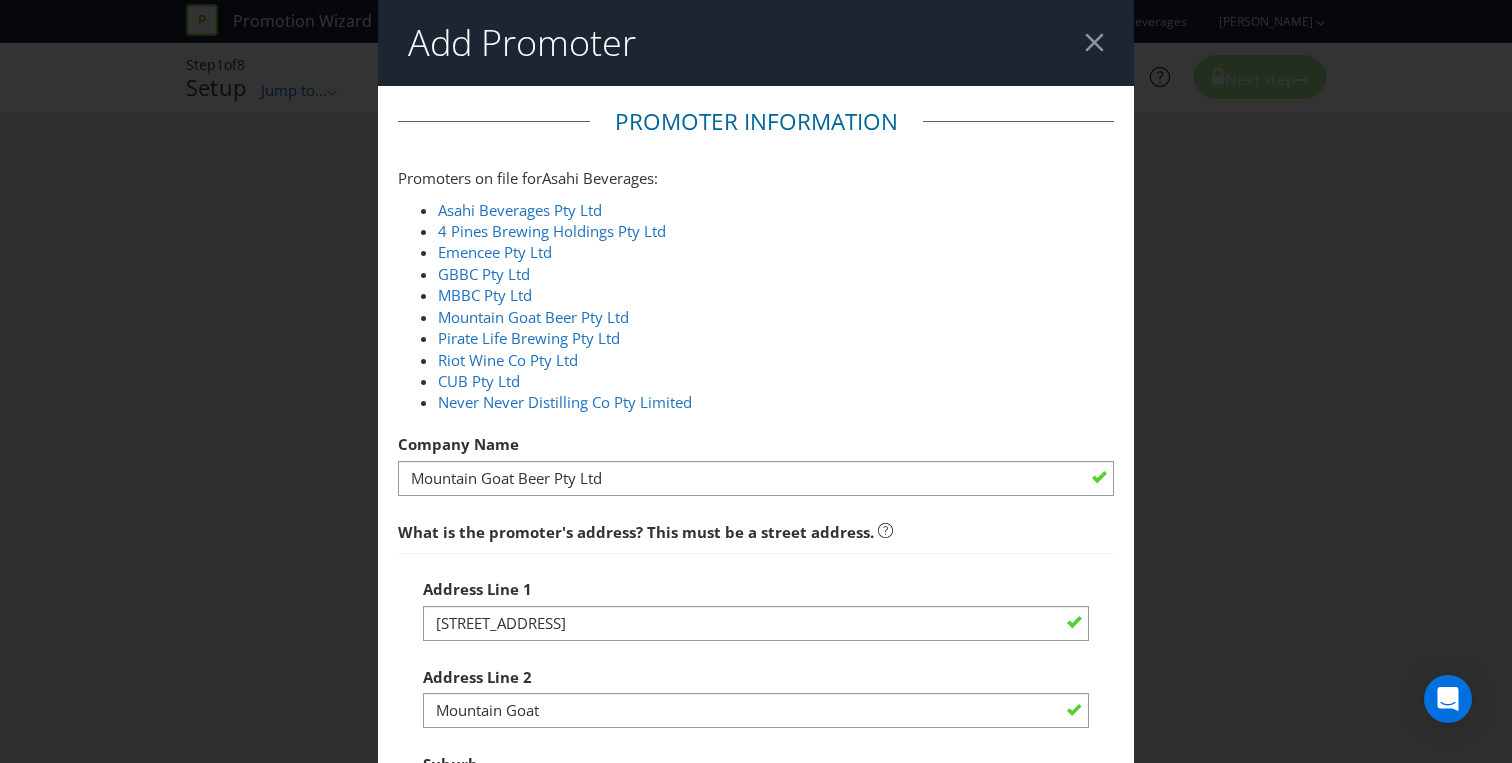 scroll, scrollTop: 798, scrollLeft: 0, axis: vertical 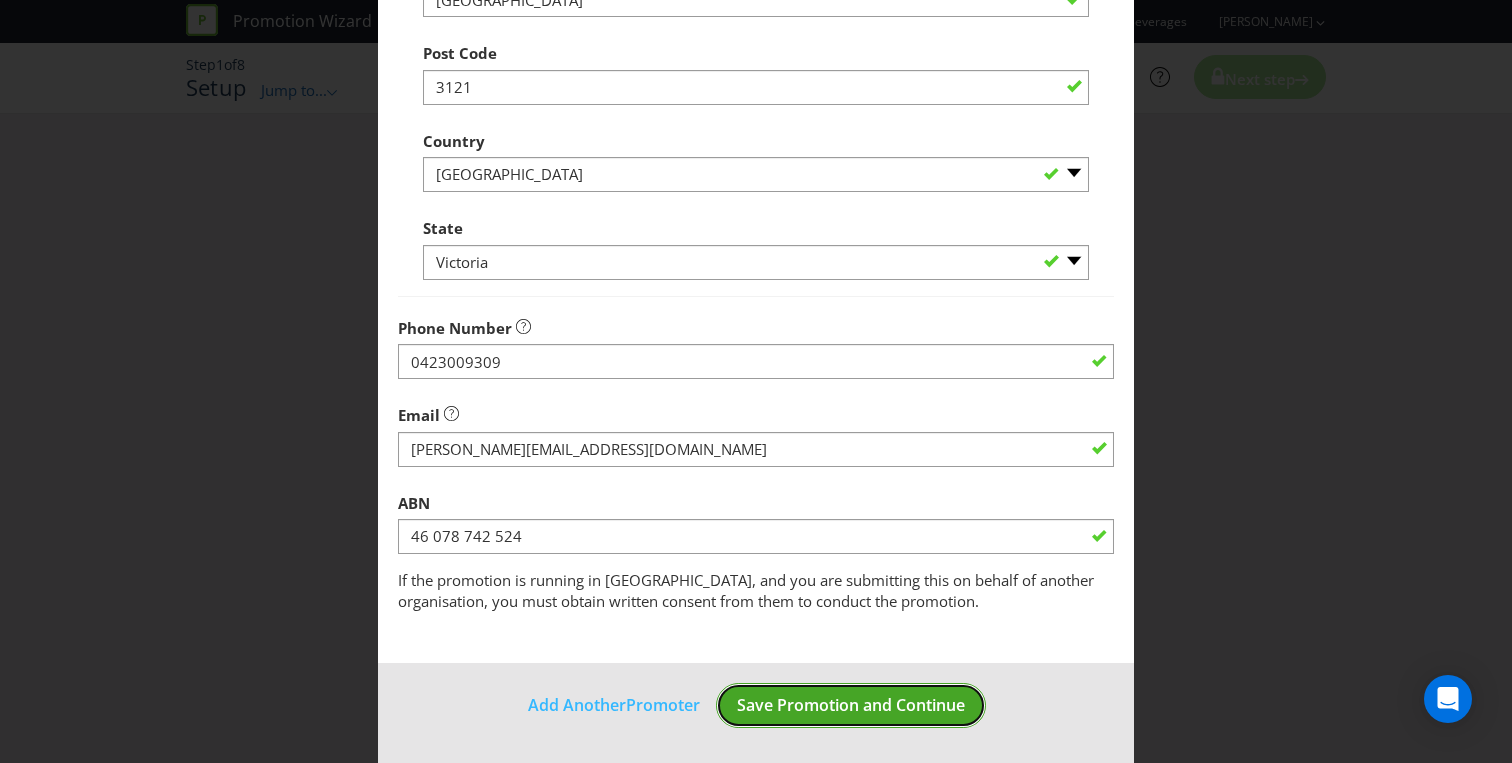 click on "Save Promotion and Continue" at bounding box center (851, 705) 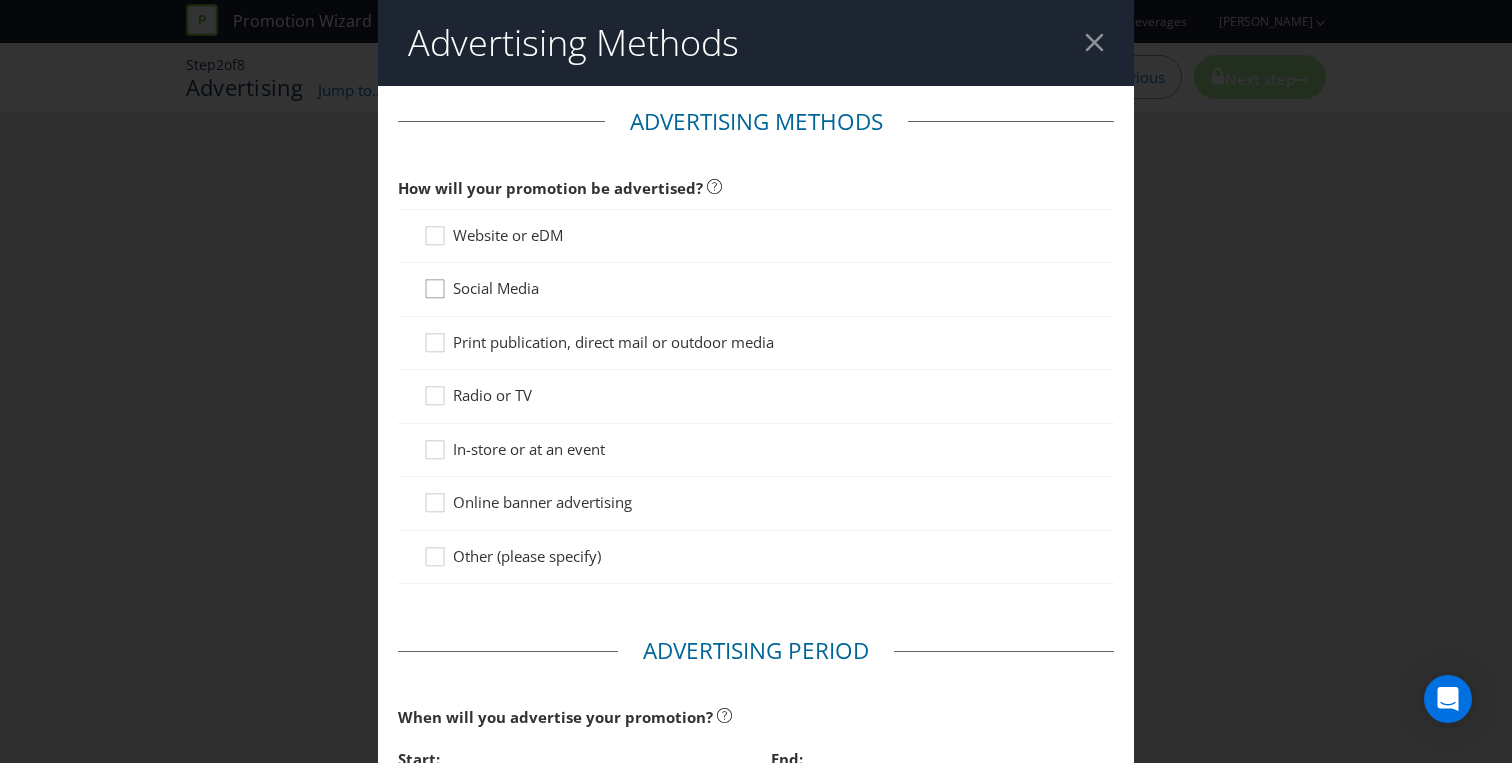 click 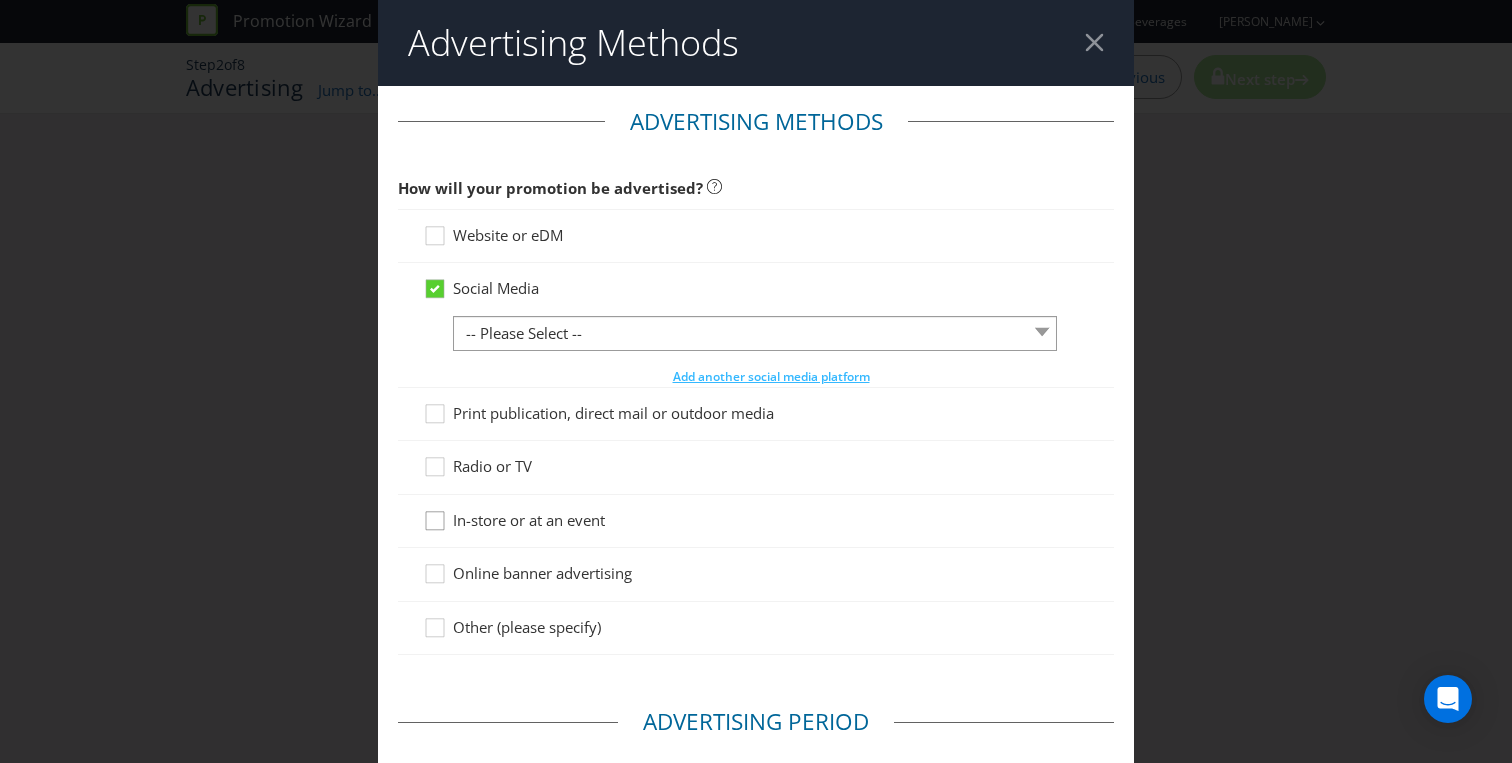 click 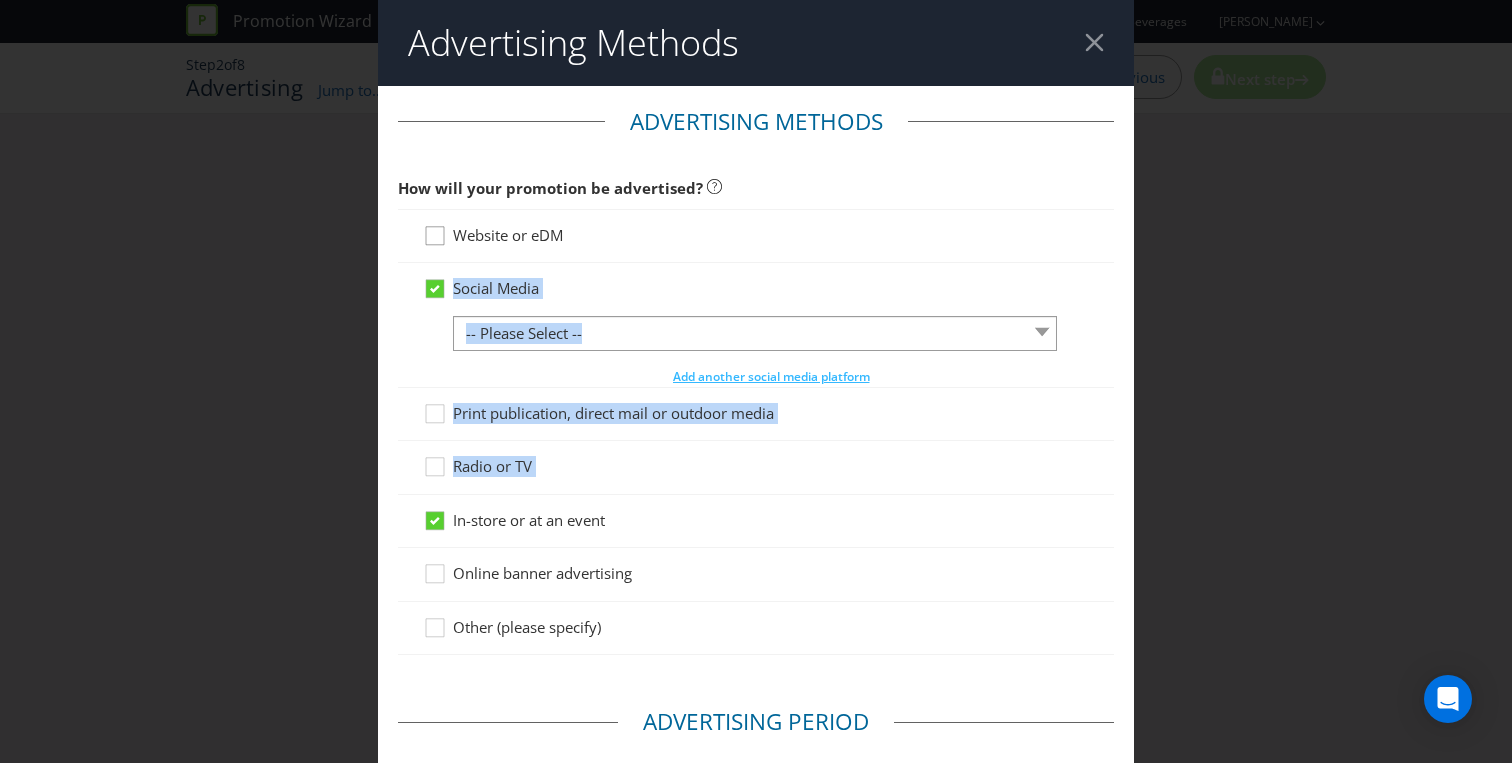 drag, startPoint x: 434, startPoint y: 525, endPoint x: 433, endPoint y: 230, distance: 295.0017 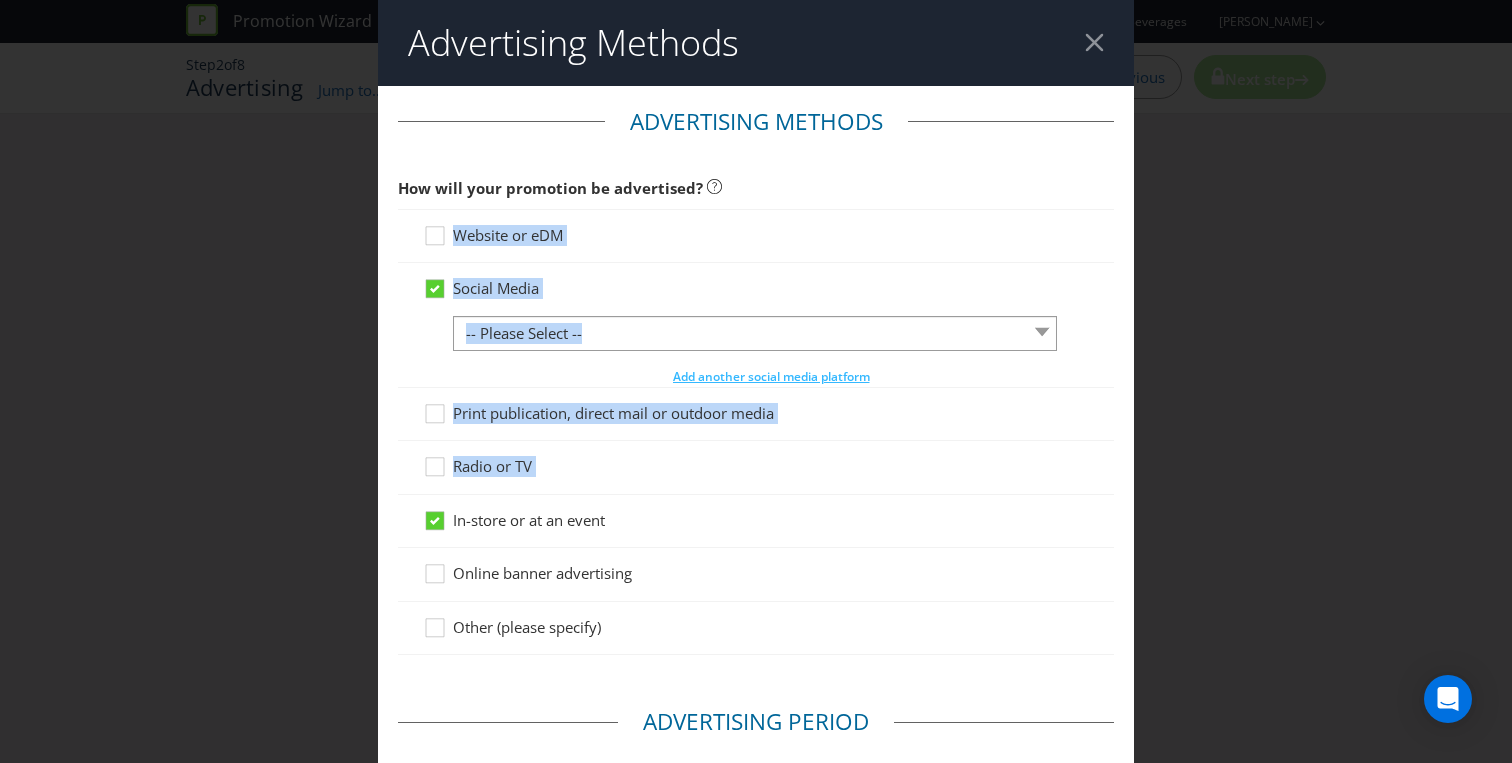 click on "How will your promotion be advertised?" at bounding box center (756, 188) 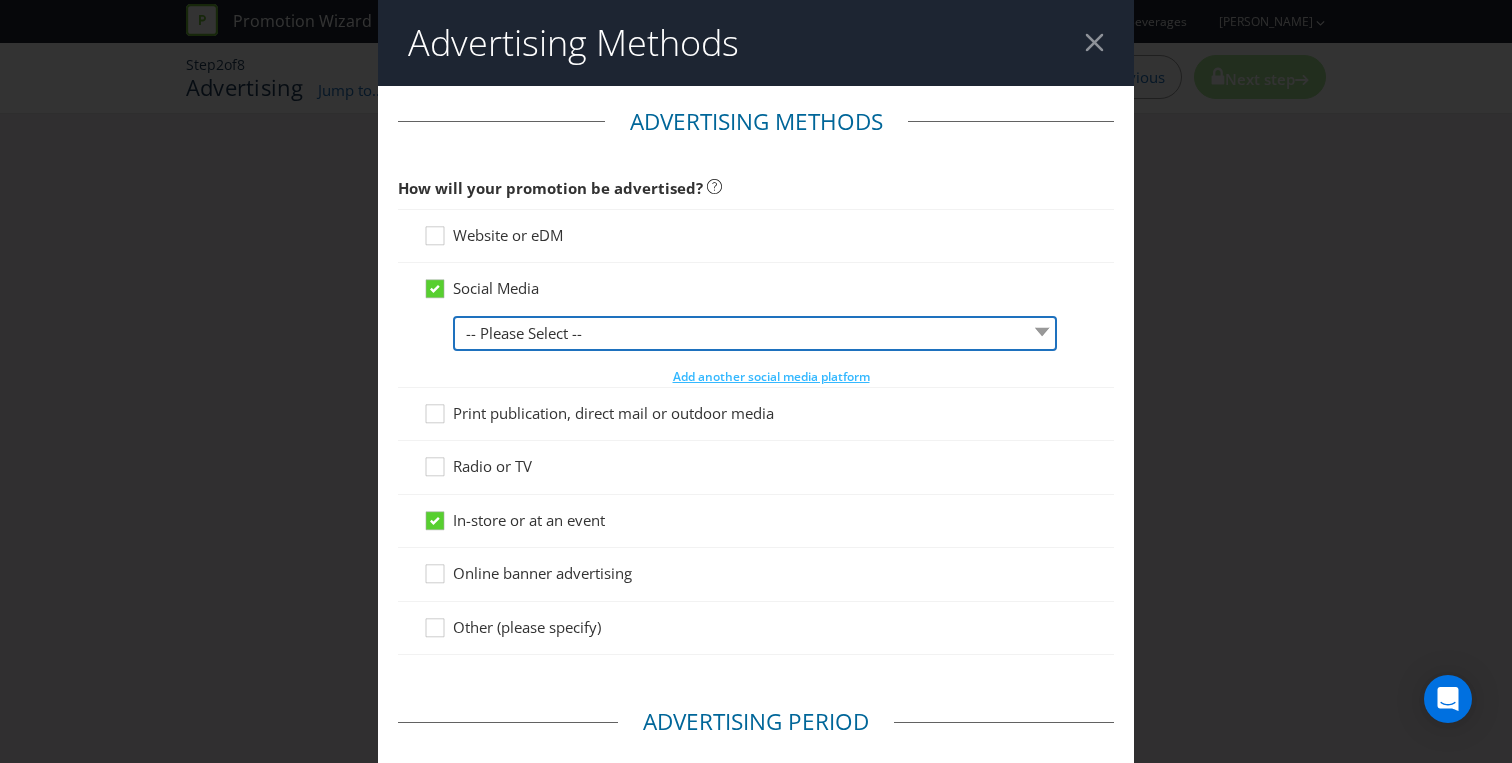 click on "-- Please Select -- Facebook X Instagram Snapchat LinkedIn Pinterest Tumblr Youtube Other" at bounding box center [755, 333] 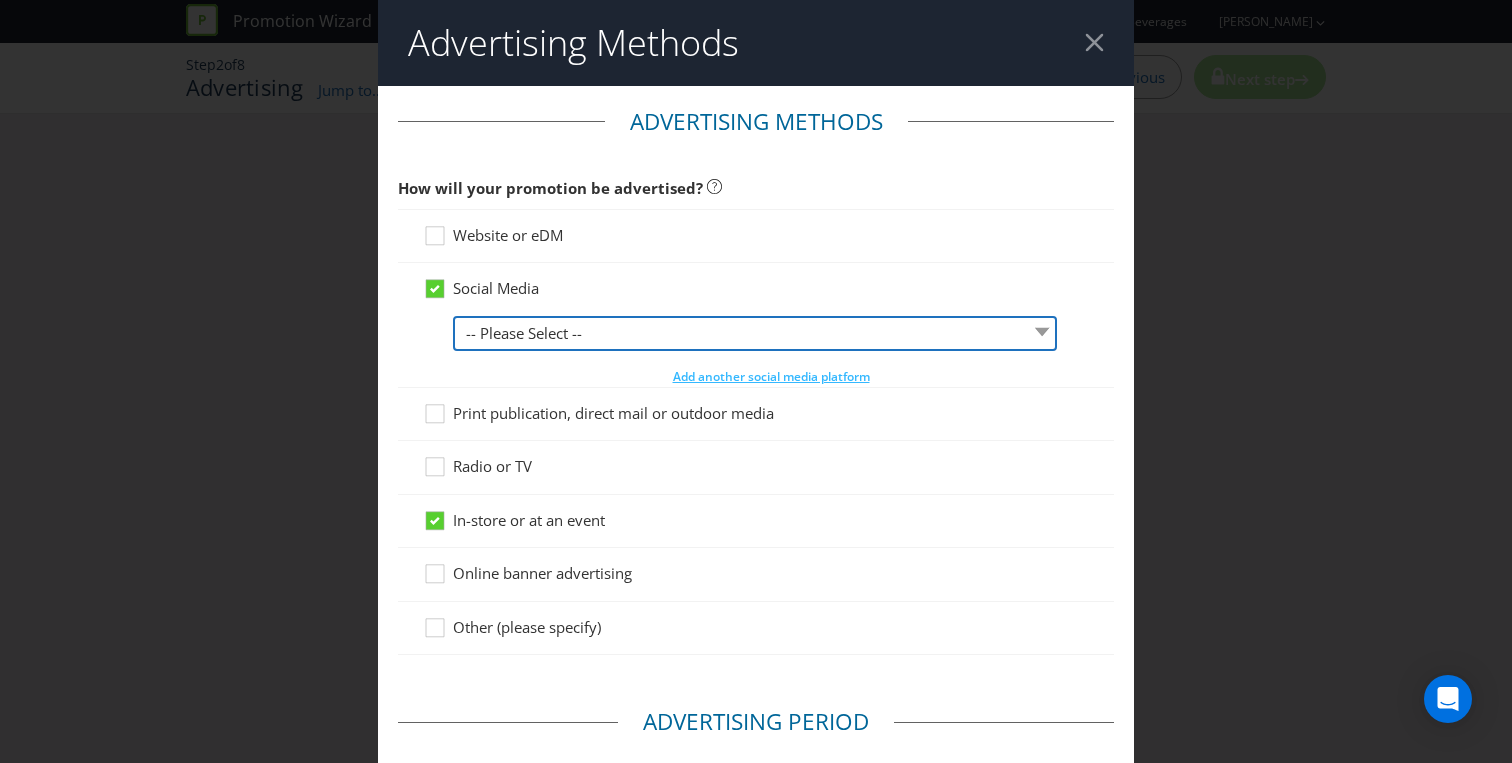 select on "INSTAGRAM" 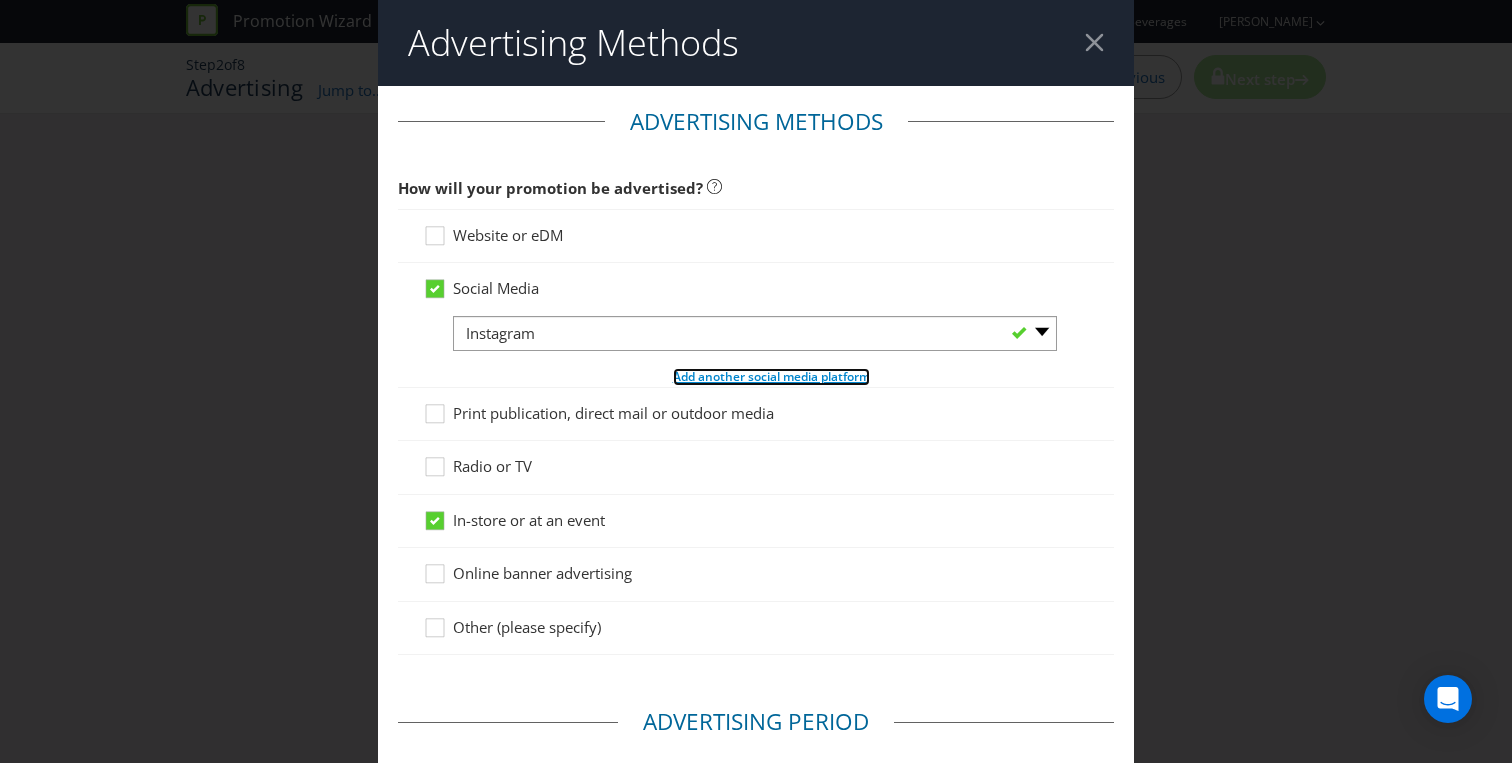 click on "Add another social media platform" at bounding box center [771, 376] 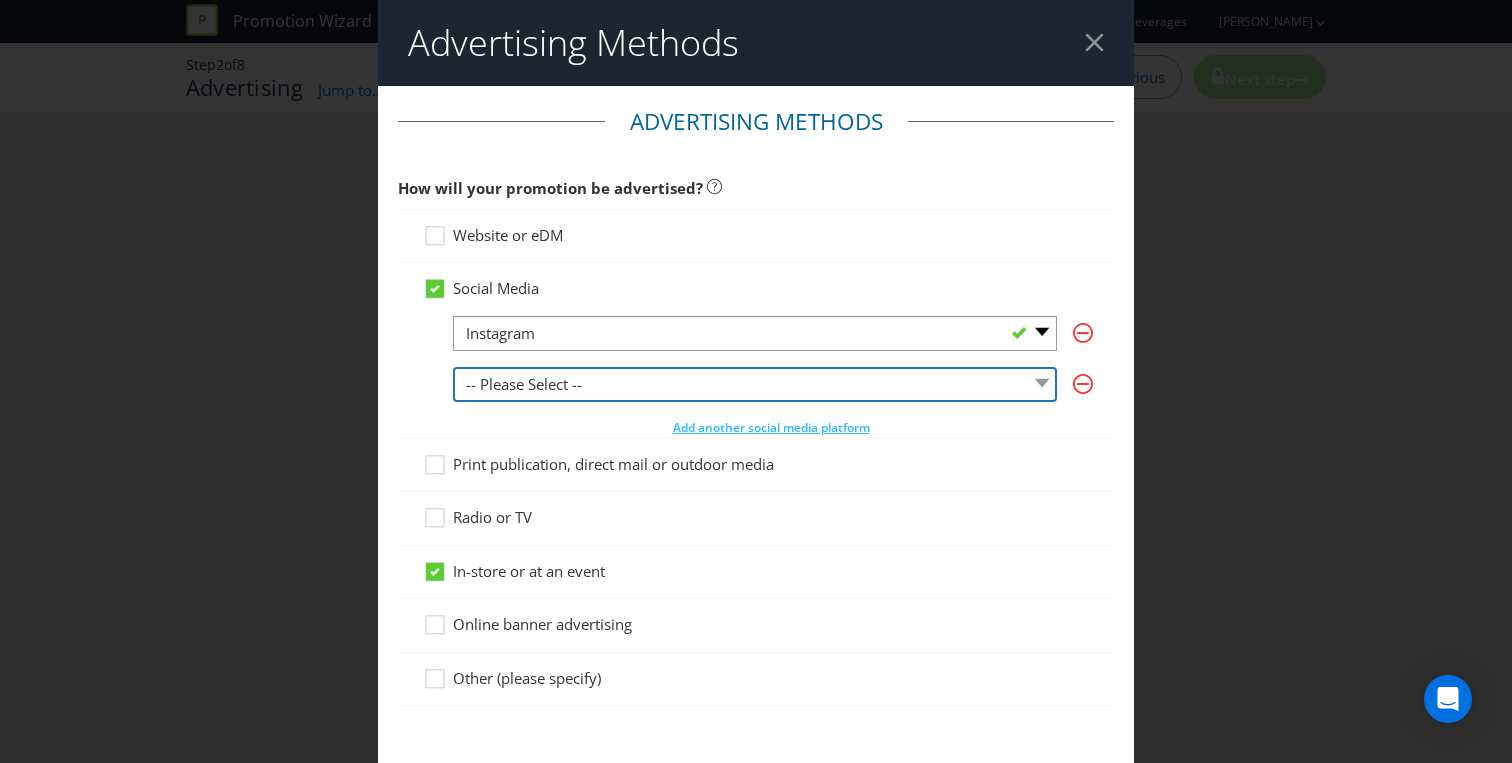 click on "-- Please Select -- Facebook X Instagram Snapchat LinkedIn Pinterest Tumblr Youtube Other" at bounding box center (755, 384) 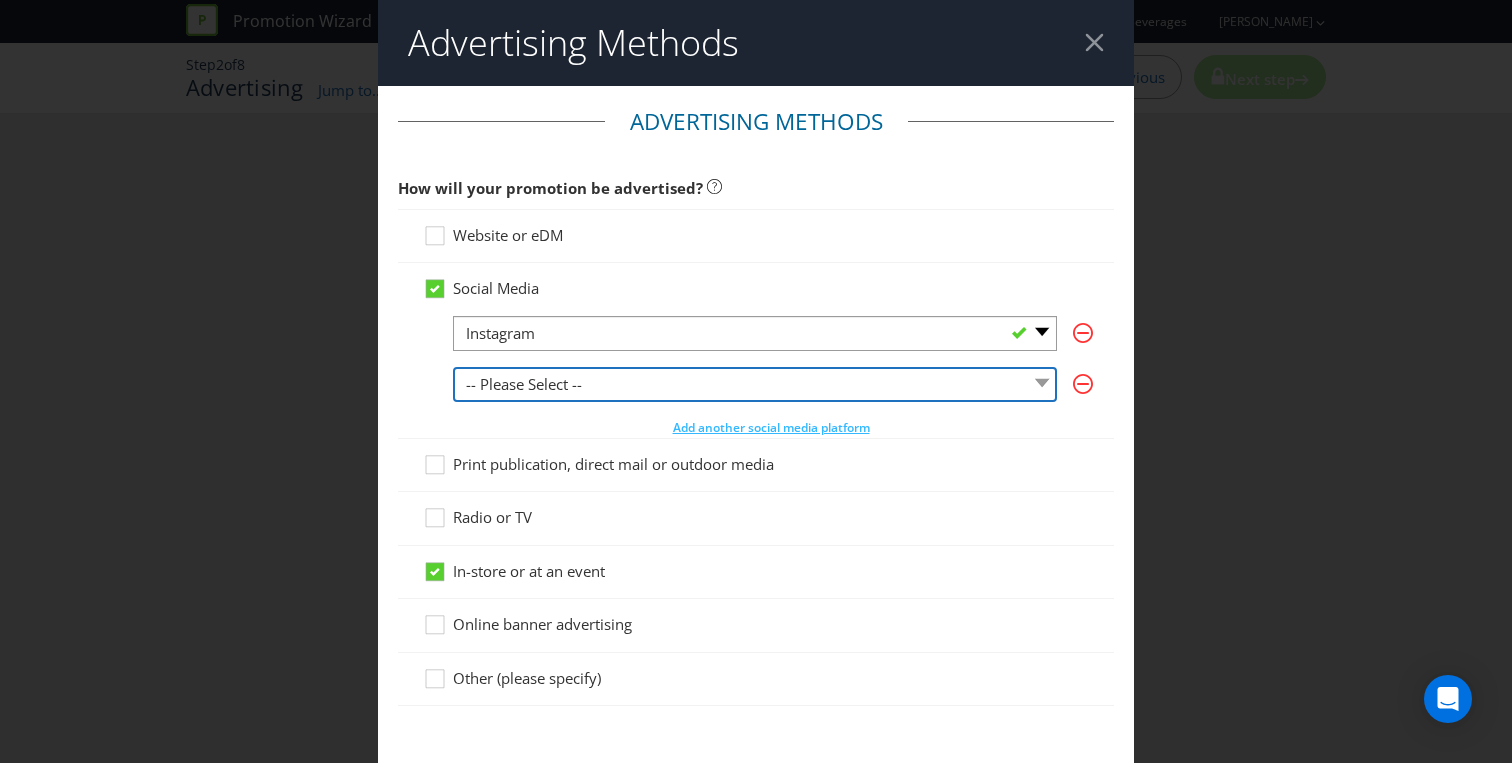 select on "FACEBOOK" 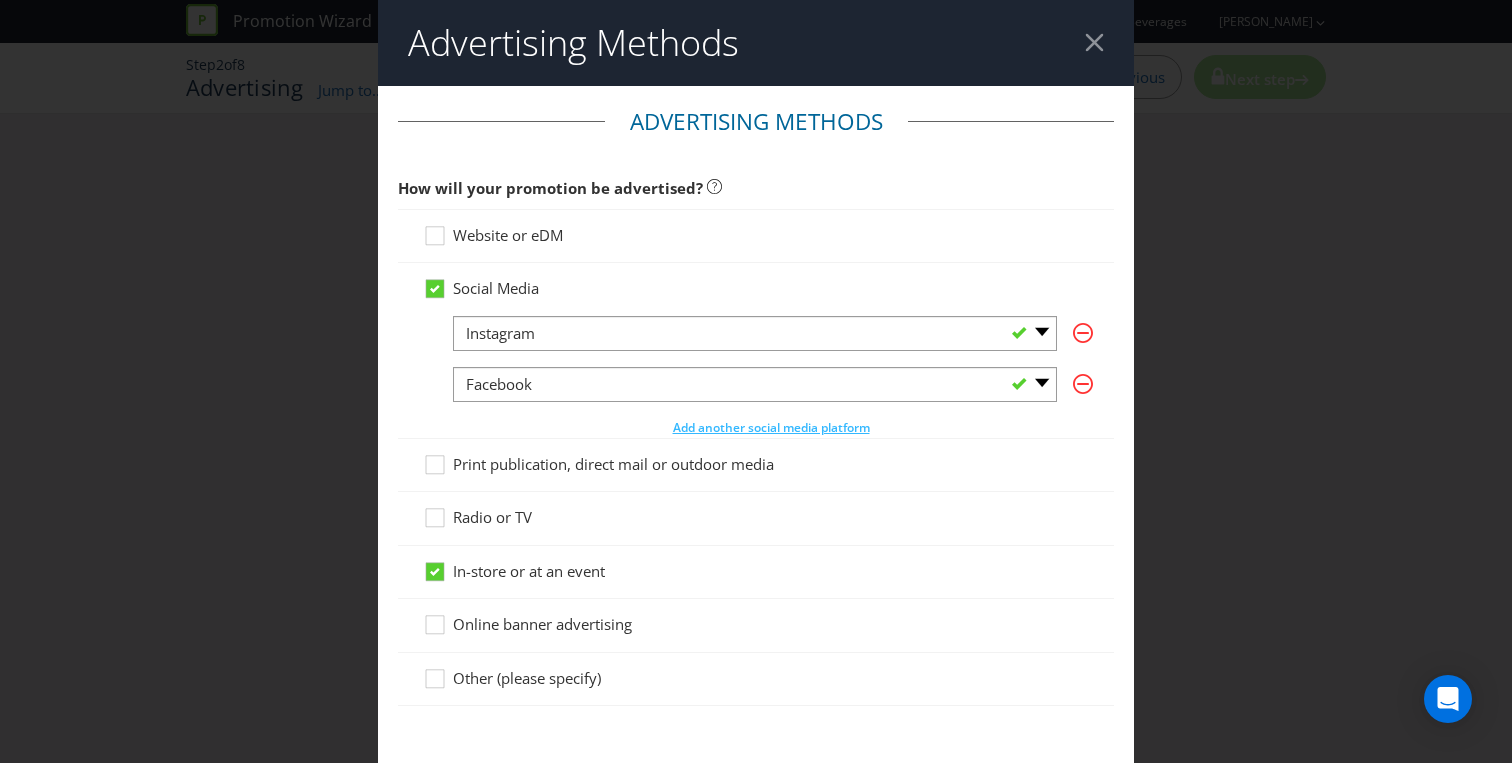 click on "Advertising Methods How will your promotion be advertised?   Website or eDM   Social Media   -- Please Select -- Facebook X Instagram Snapchat LinkedIn Pinterest Tumblr Youtube Other -- Please Select -- Facebook X Instagram Snapchat LinkedIn Pinterest Tumblr Youtube Other Add another social media platform Print publication, direct mail or outdoor media   Radio or TV   In-store or at an event   Online banner advertising   Other (please specify)" at bounding box center (756, 417) 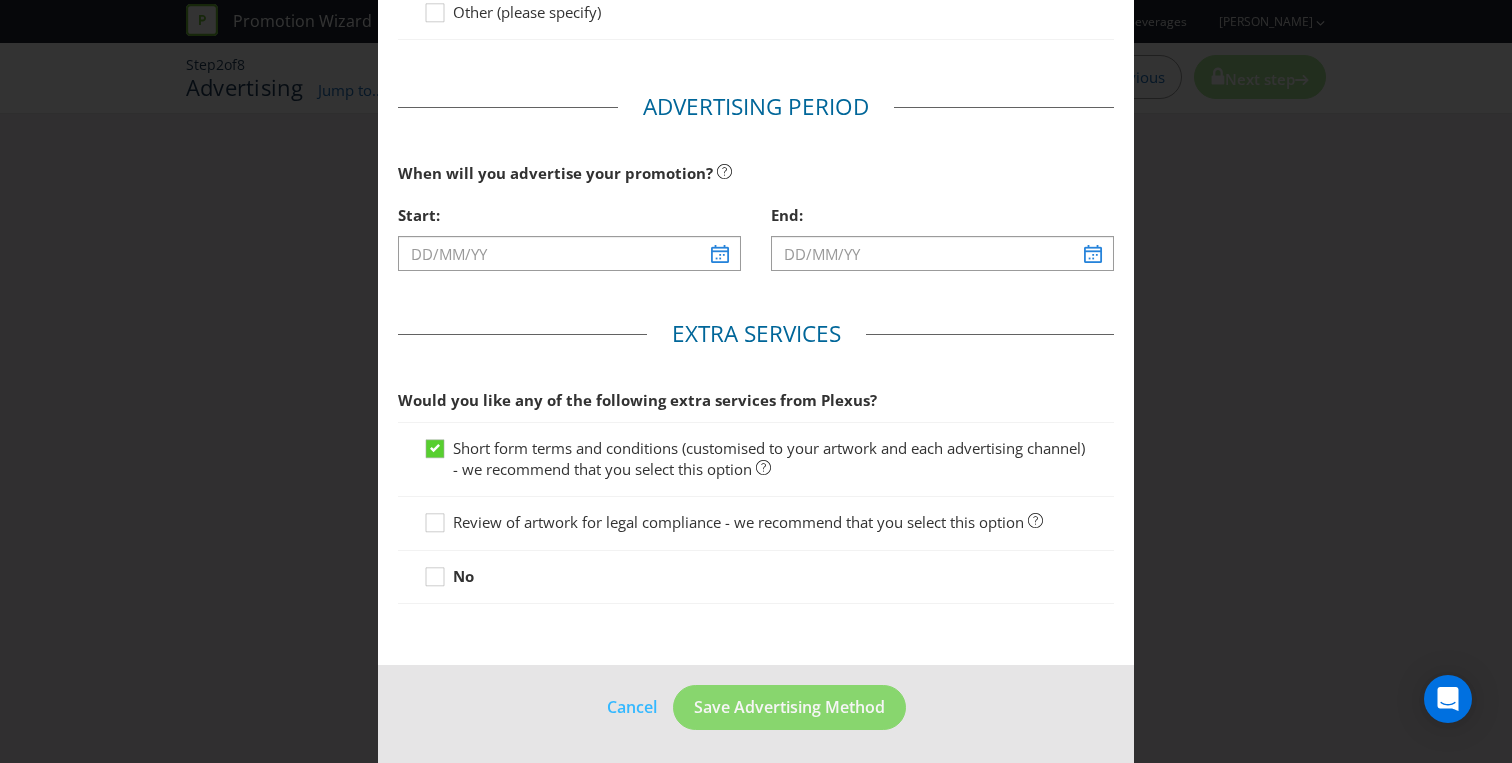 scroll, scrollTop: 669, scrollLeft: 0, axis: vertical 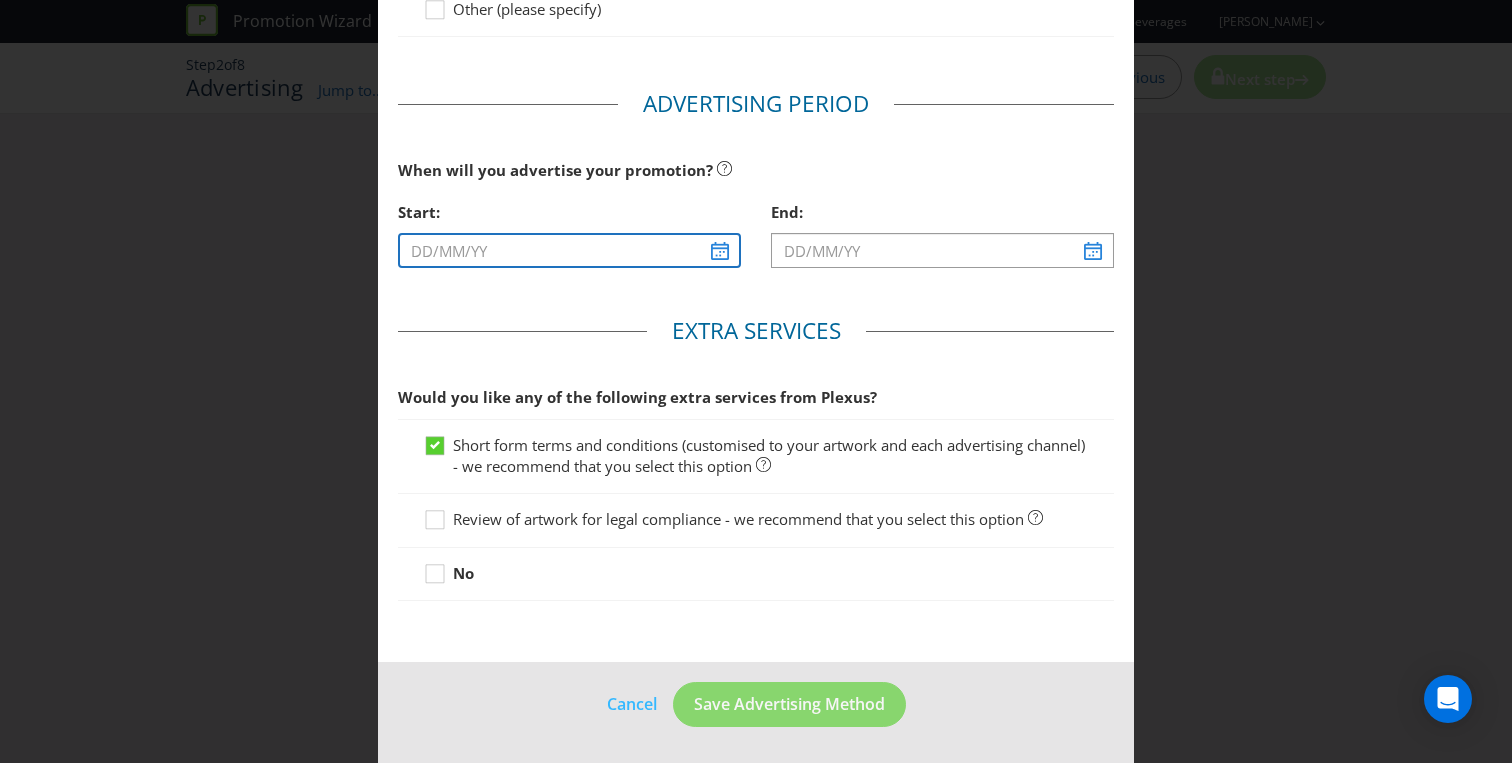 click at bounding box center [569, 250] 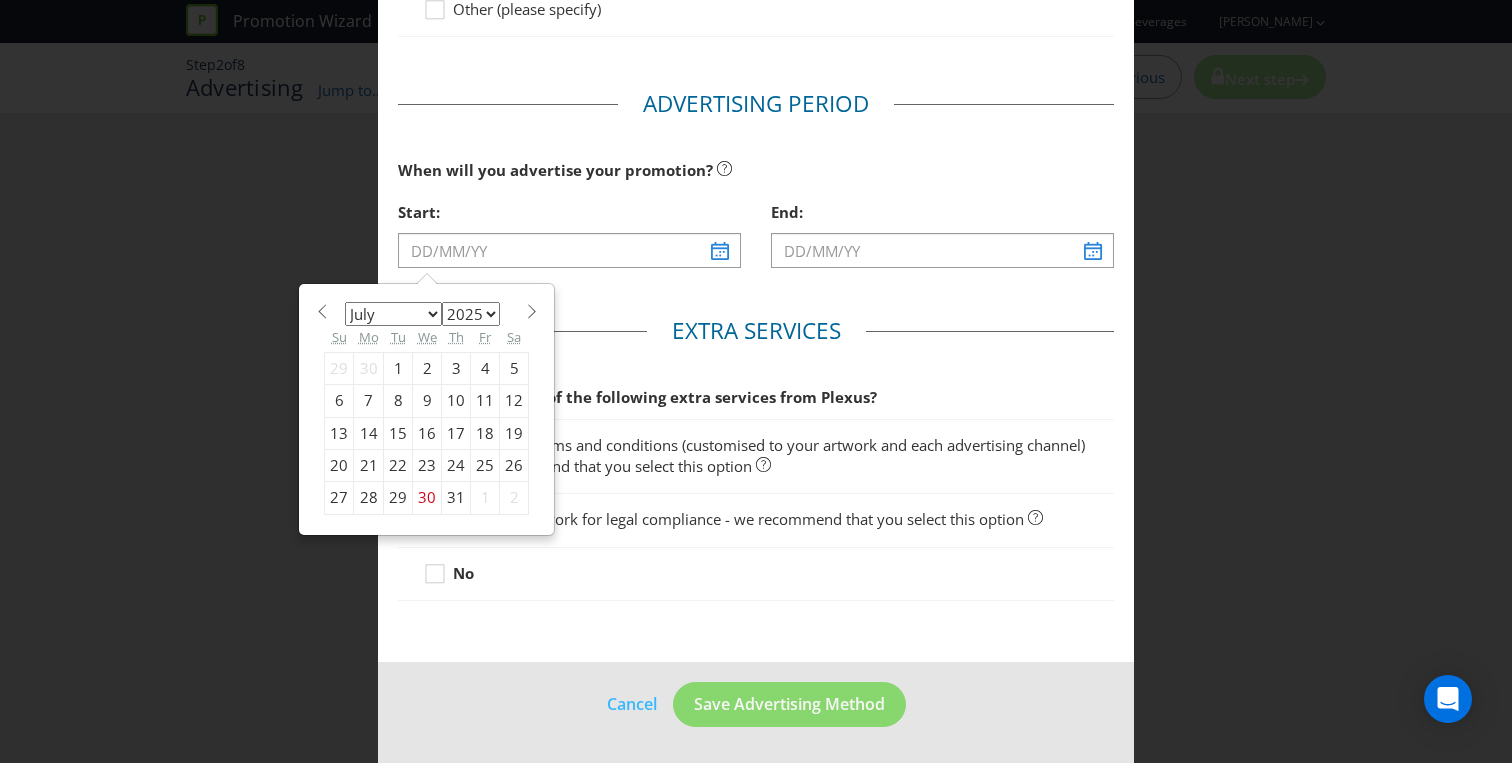 click on "January February March April May June July August September October November December" at bounding box center [393, 314] 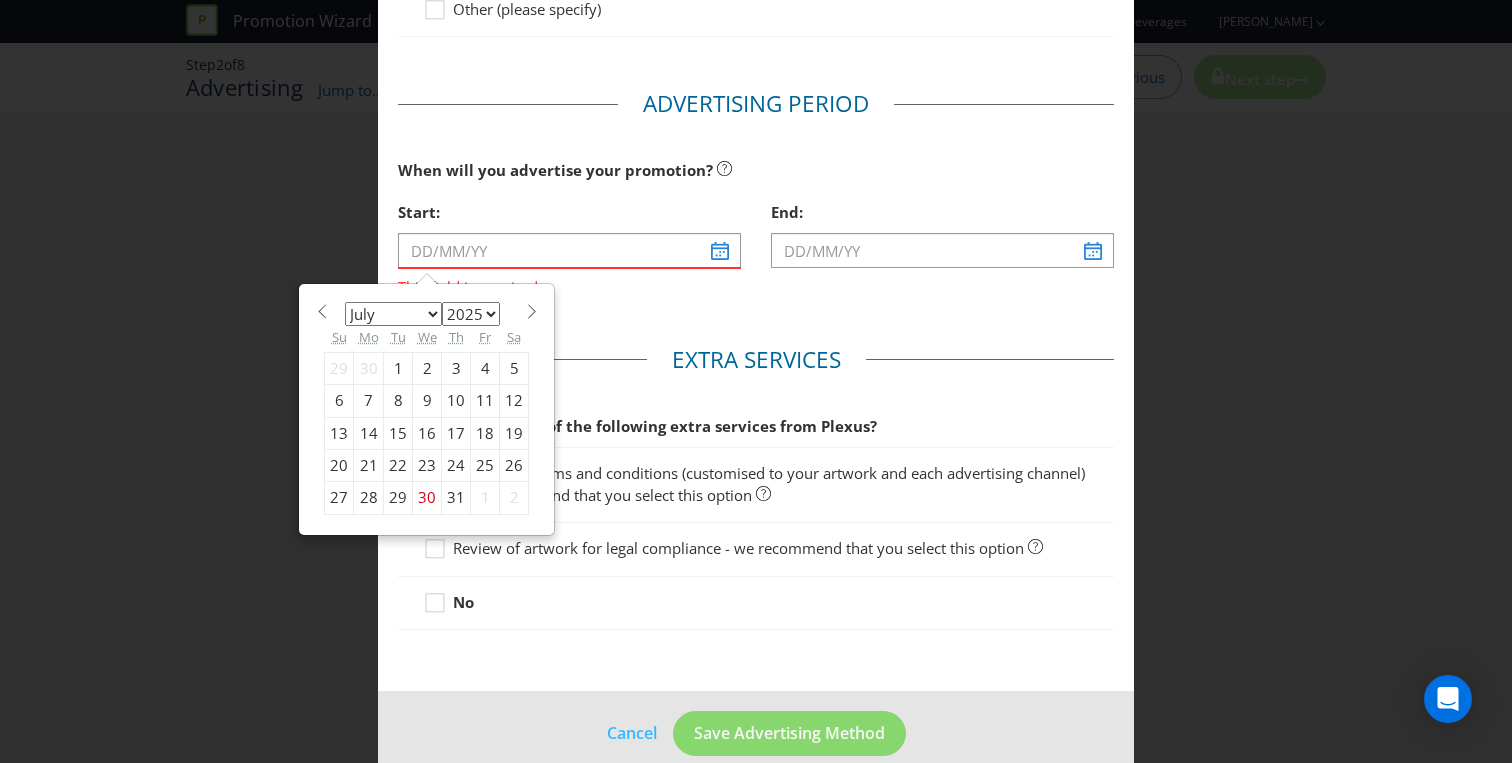 select on "8" 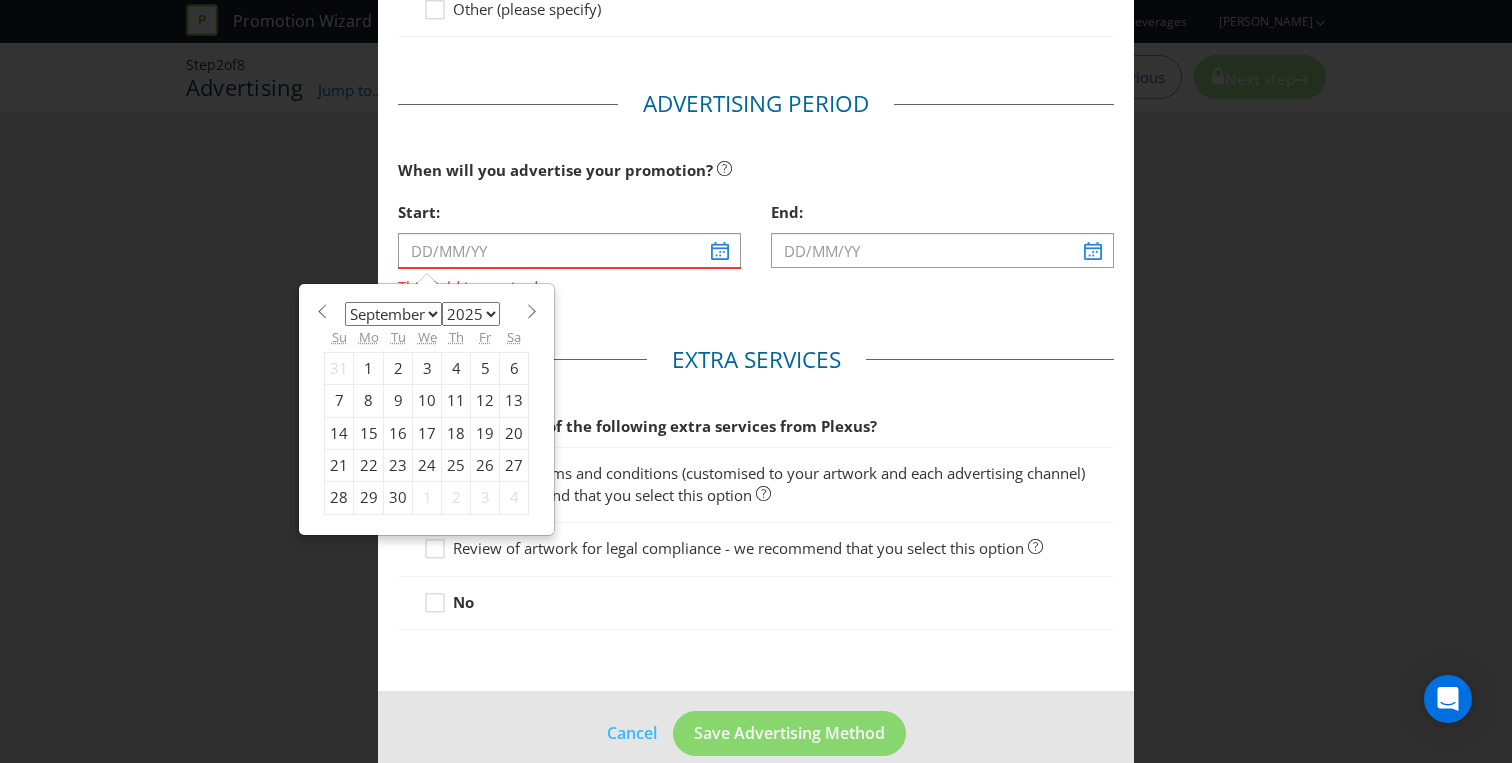 click on "1" at bounding box center (369, 368) 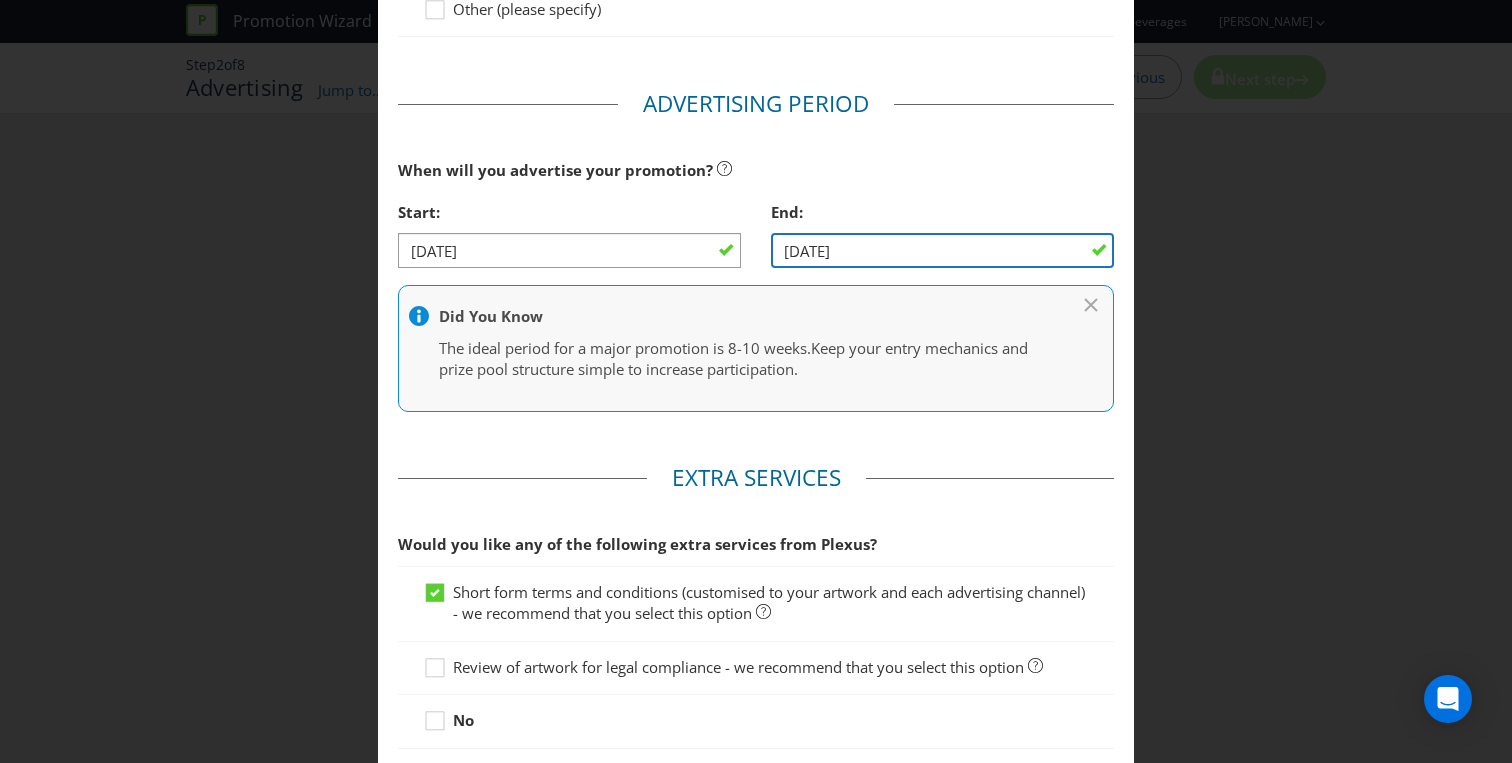 click on "[DATE]" at bounding box center [942, 250] 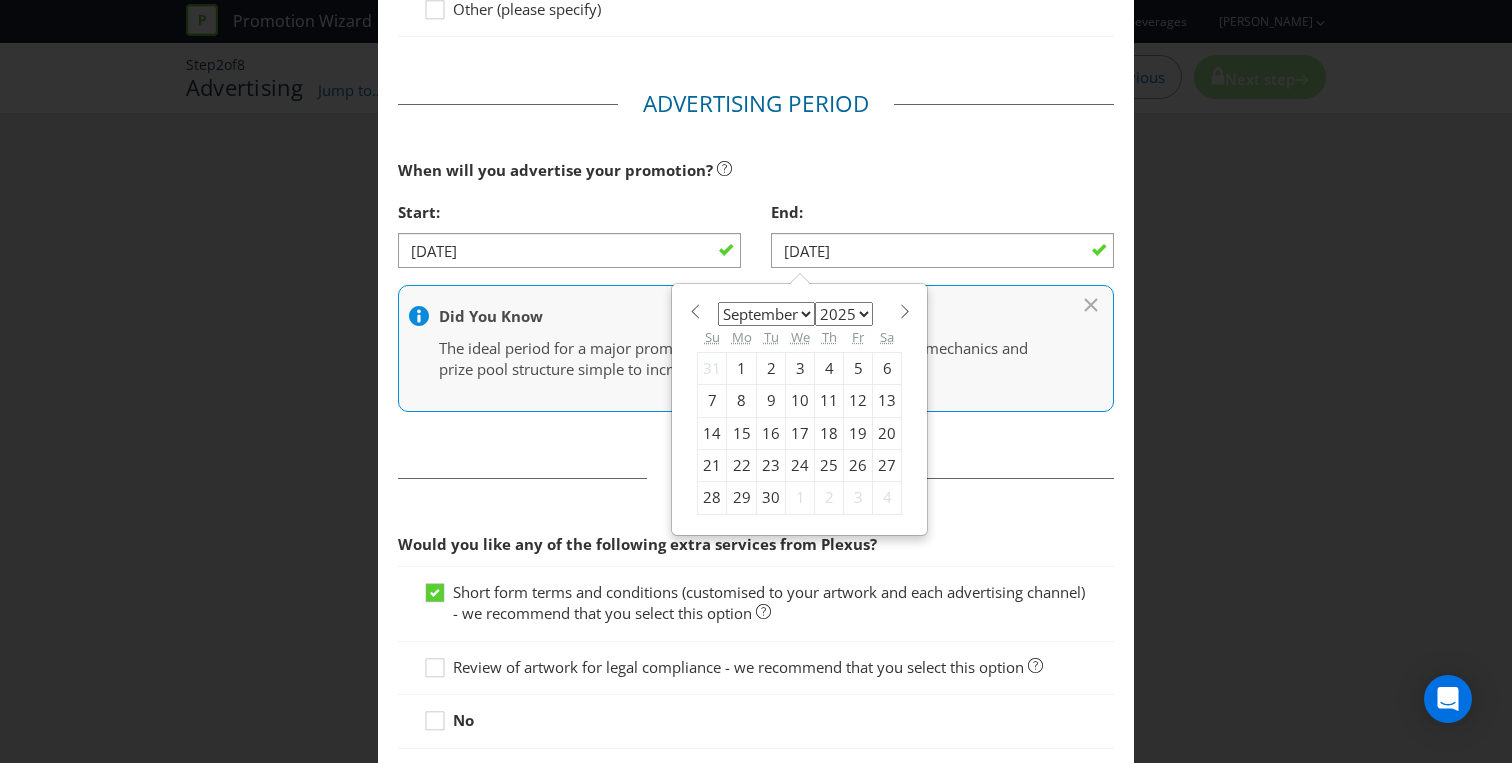 click at bounding box center [904, 311] 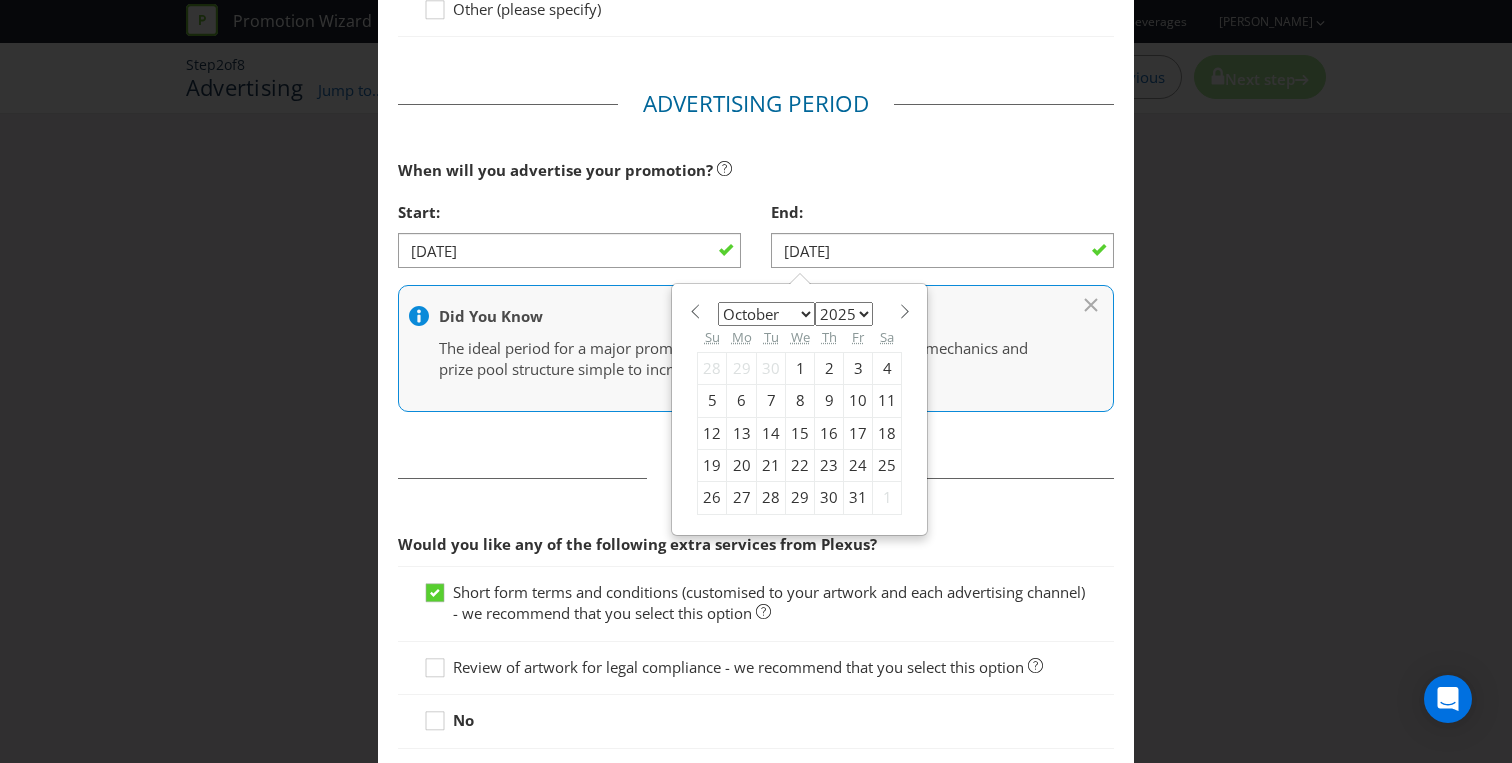 click at bounding box center (904, 311) 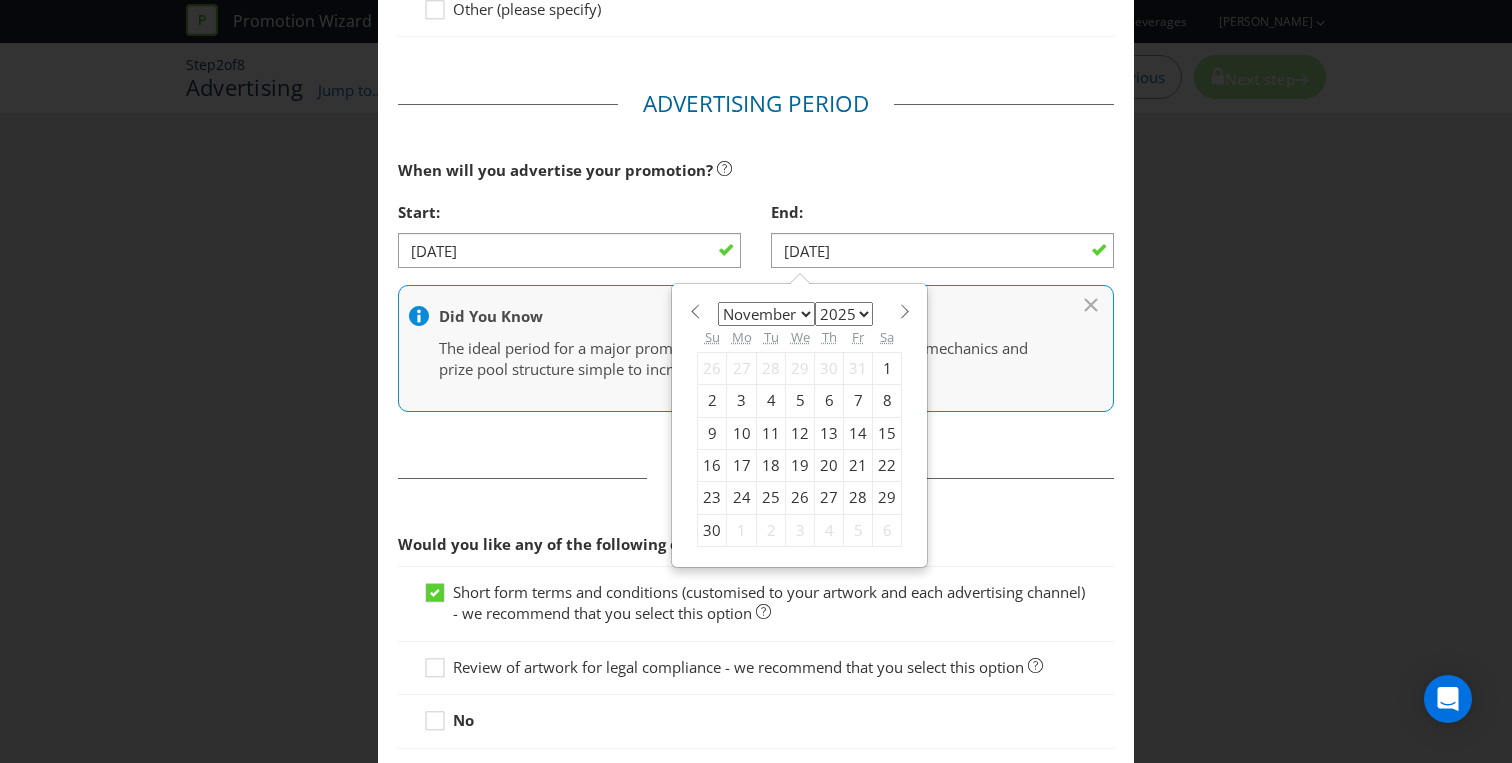 click at bounding box center [904, 311] 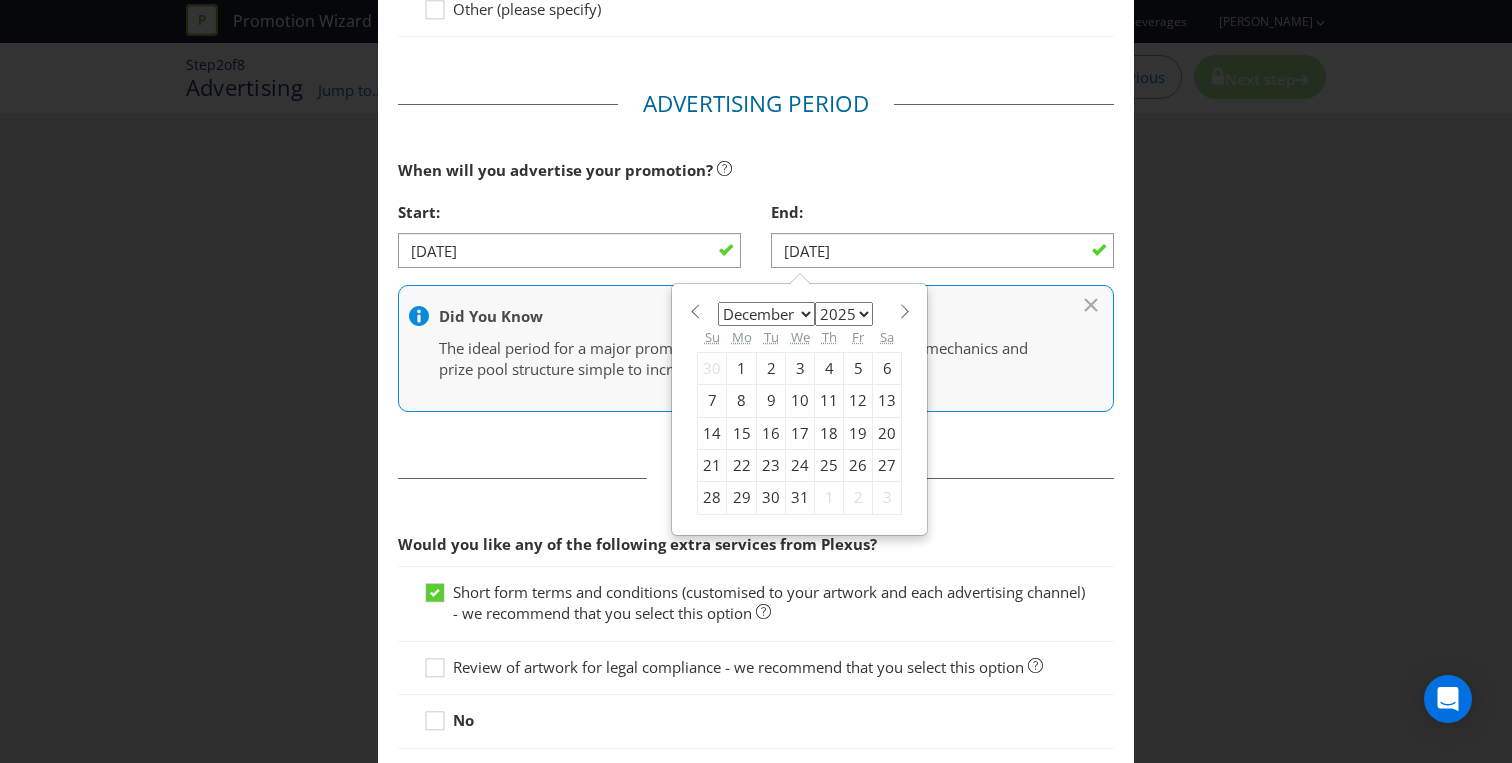click on "1" at bounding box center (742, 368) 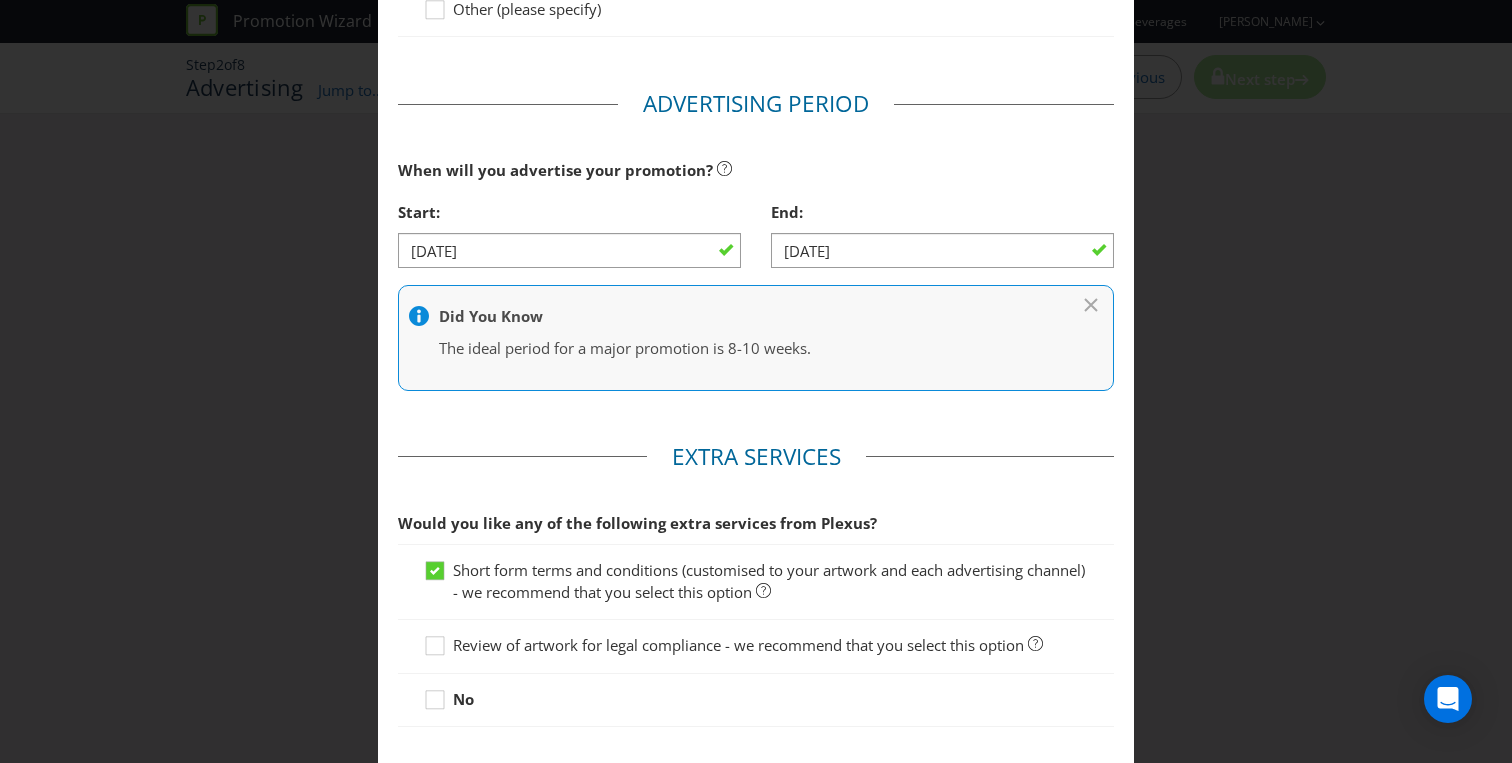 click on "When will you advertise your promotion?" at bounding box center [756, 170] 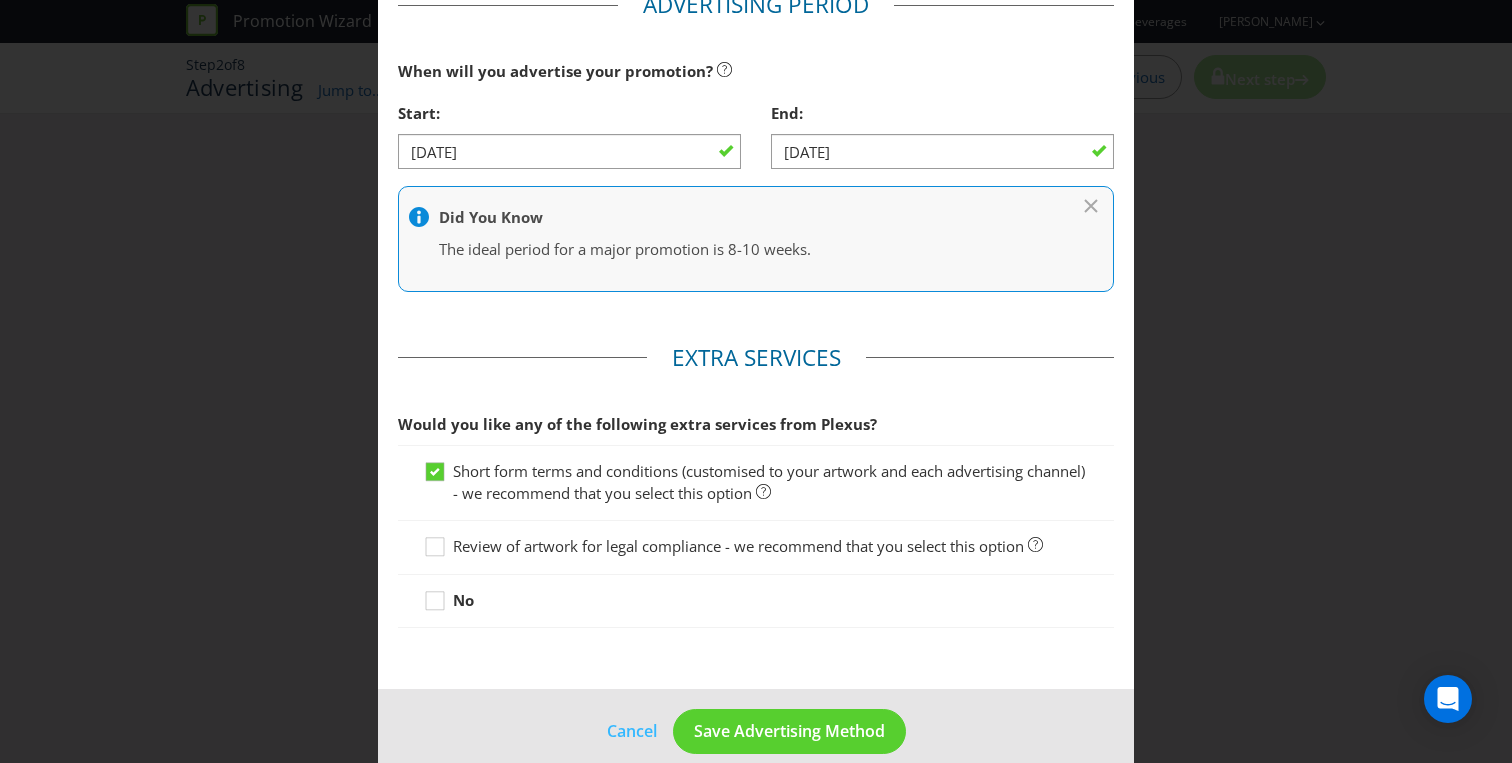 scroll, scrollTop: 795, scrollLeft: 0, axis: vertical 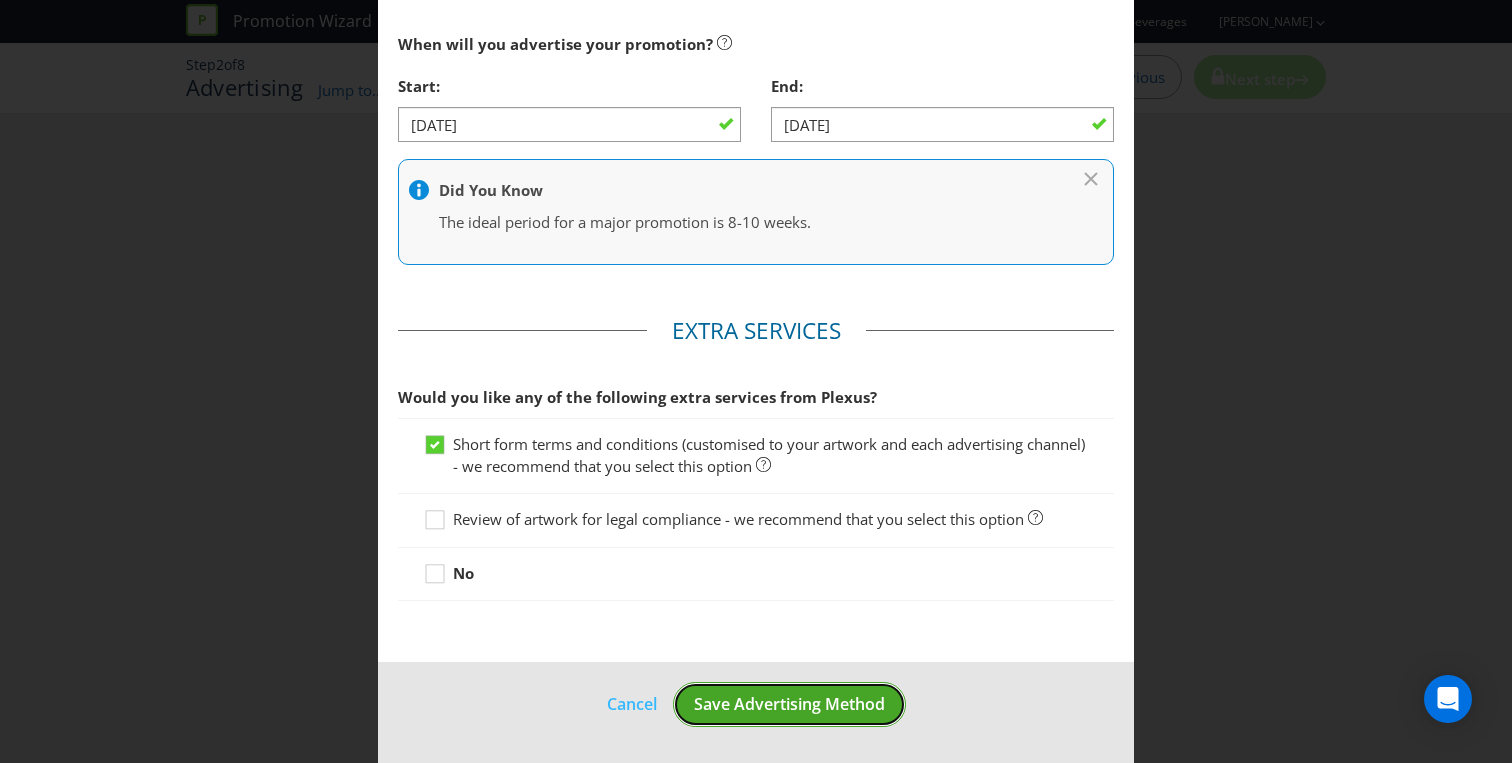 click on "Save Advertising Method" at bounding box center (789, 704) 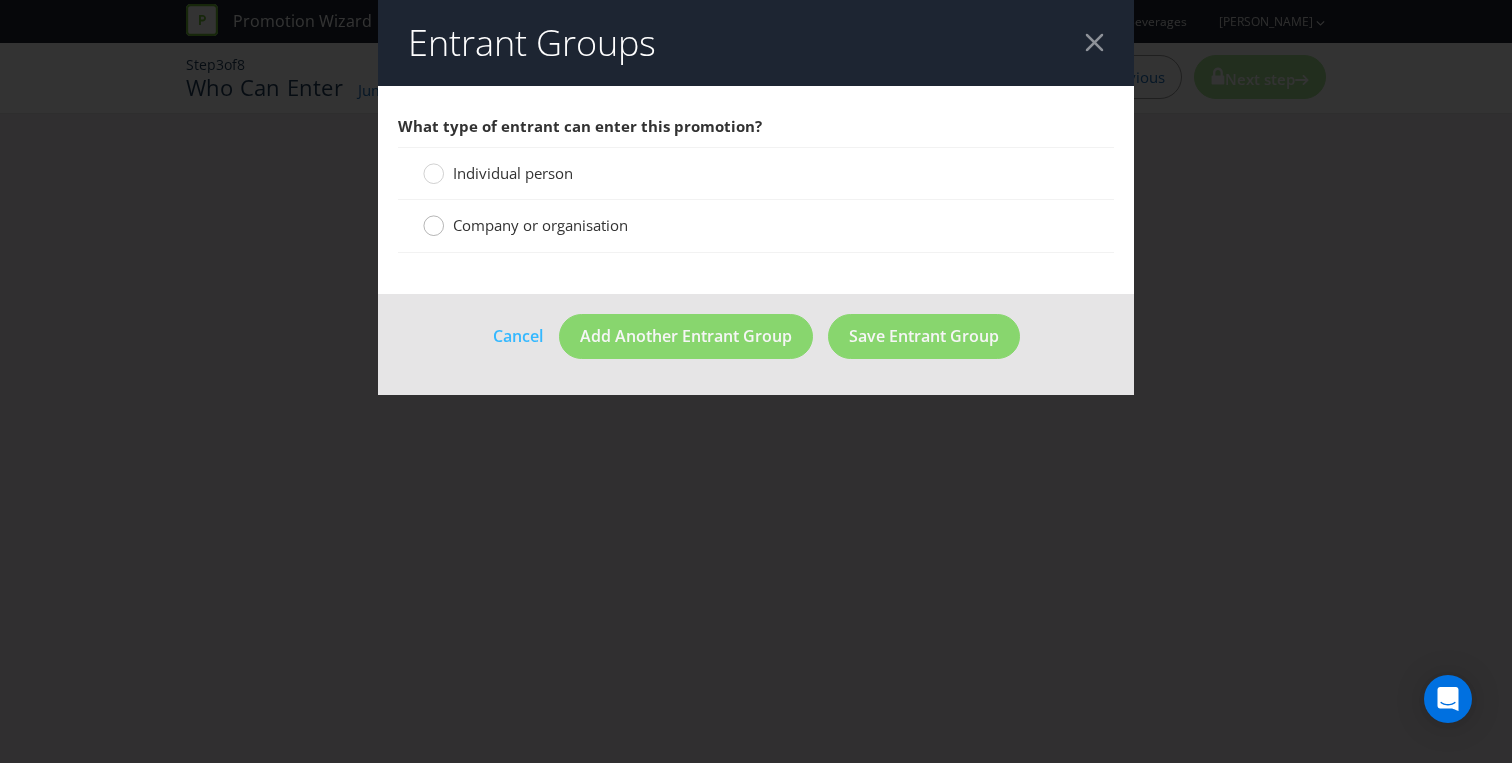 click 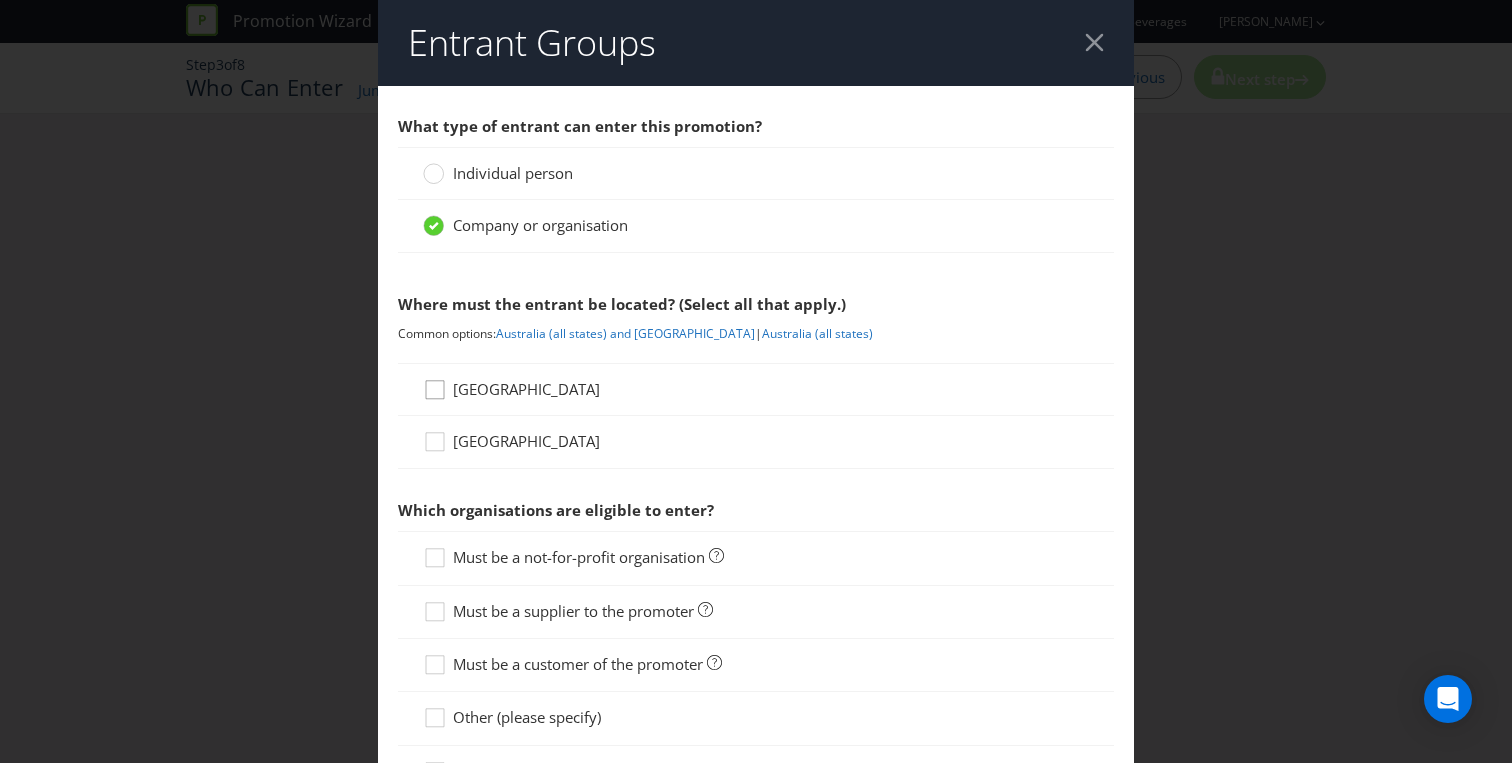click 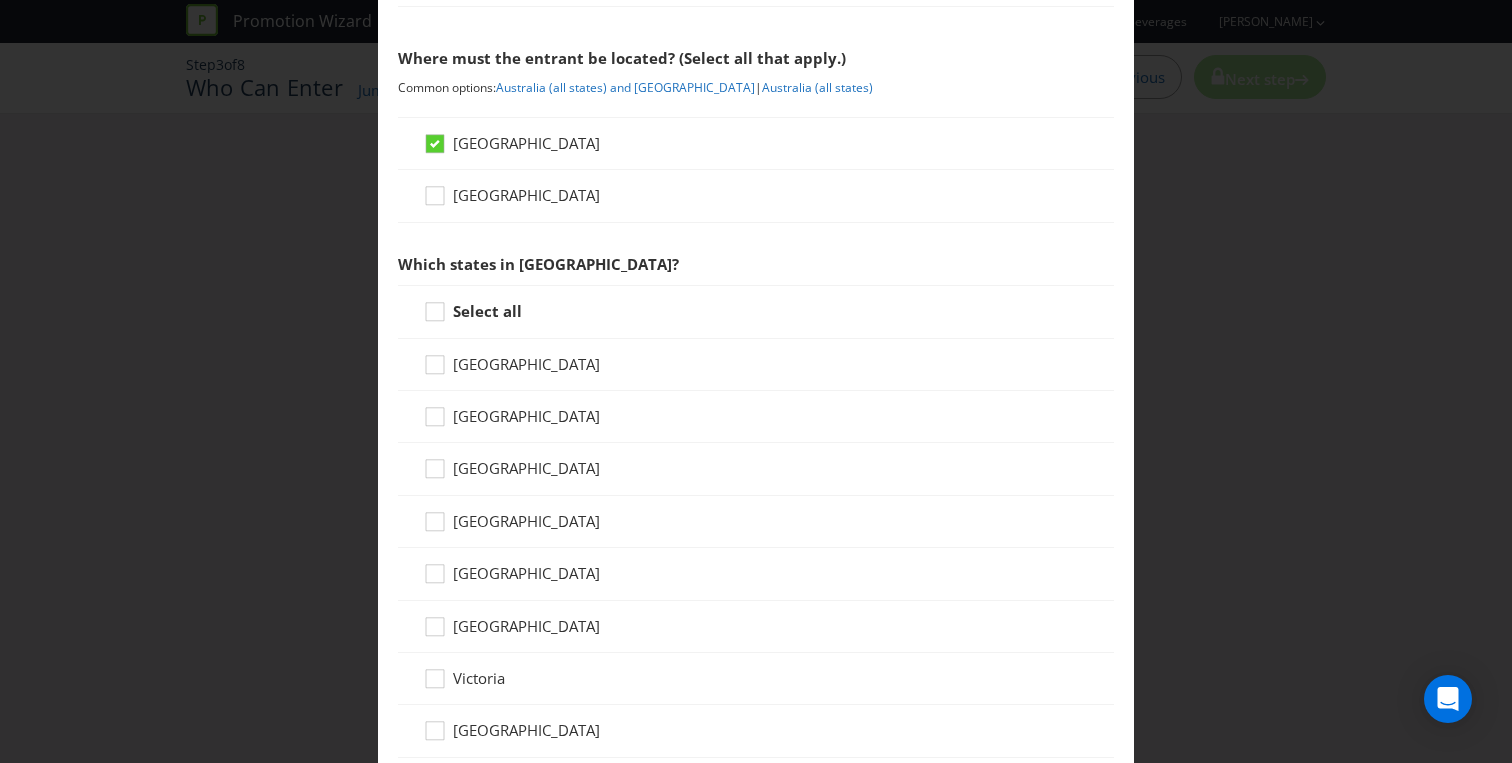 scroll, scrollTop: 250, scrollLeft: 0, axis: vertical 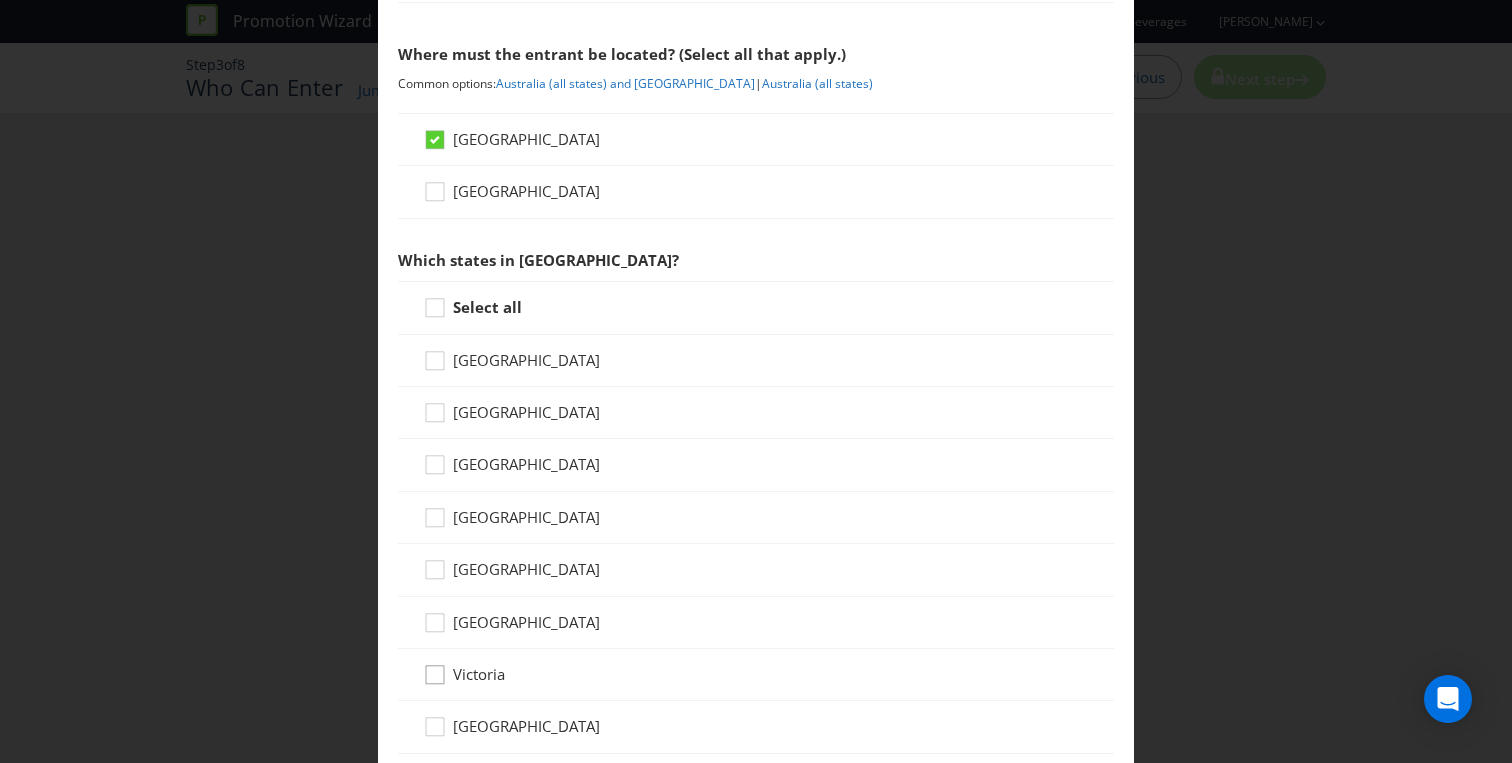 click at bounding box center [435, 668] 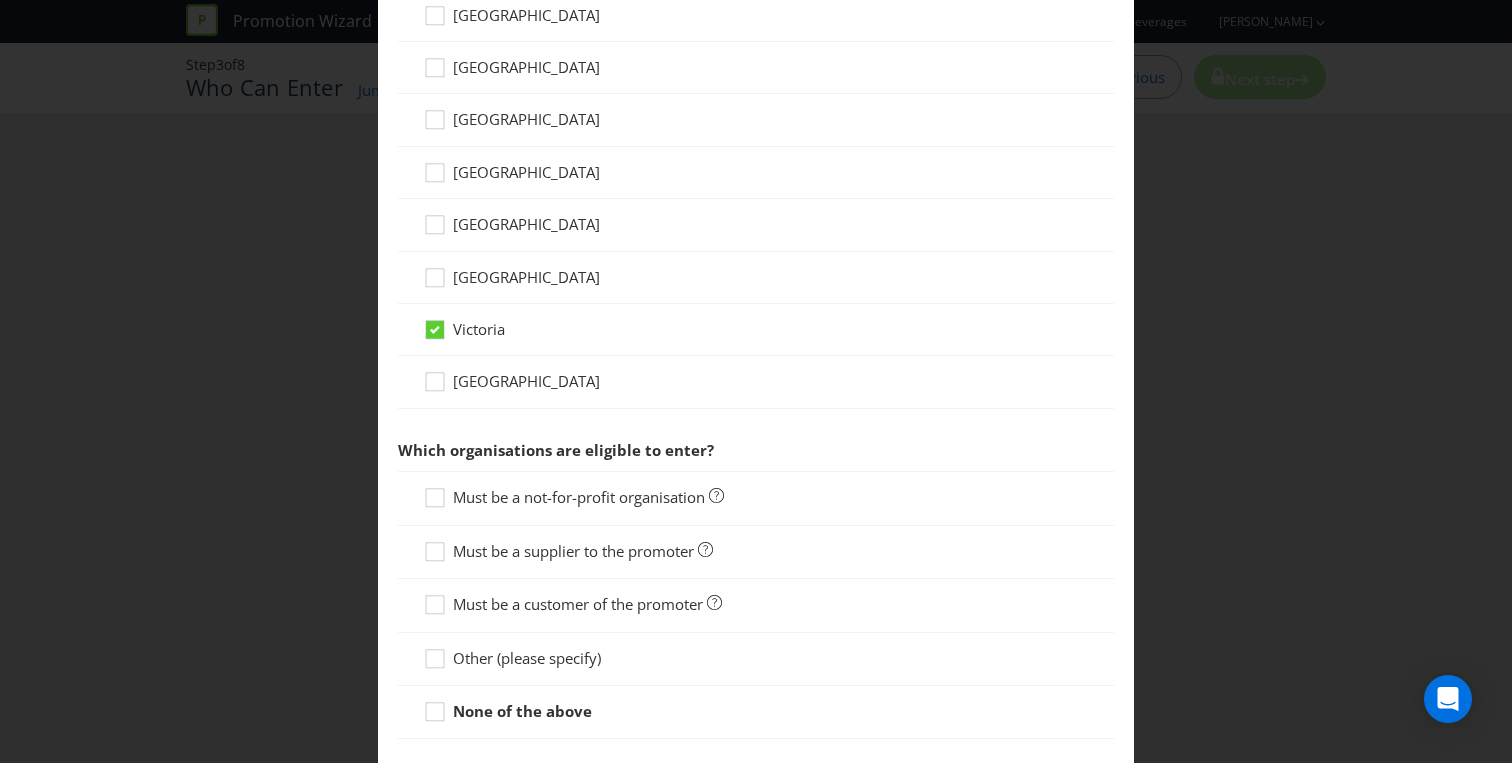 scroll, scrollTop: 713, scrollLeft: 0, axis: vertical 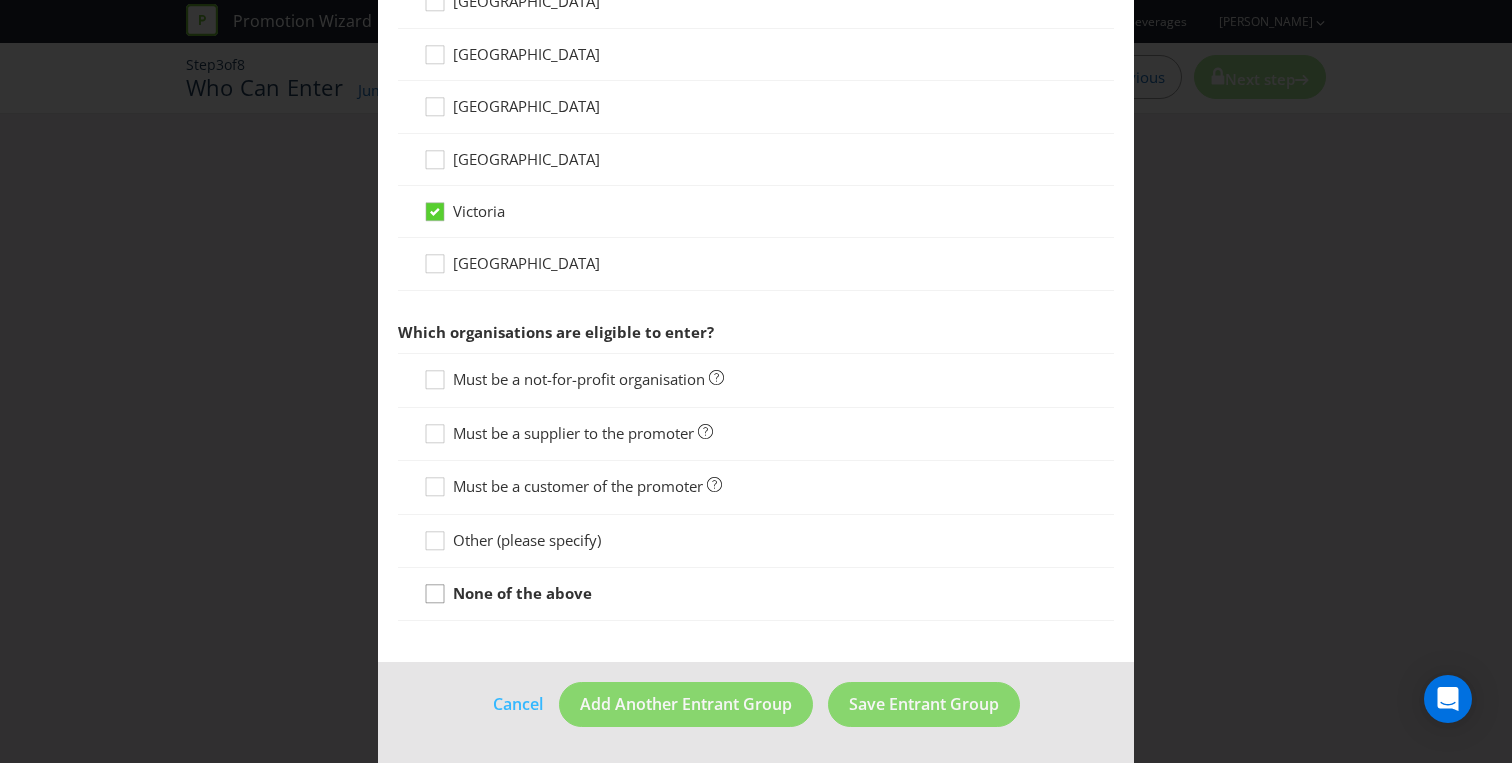 click 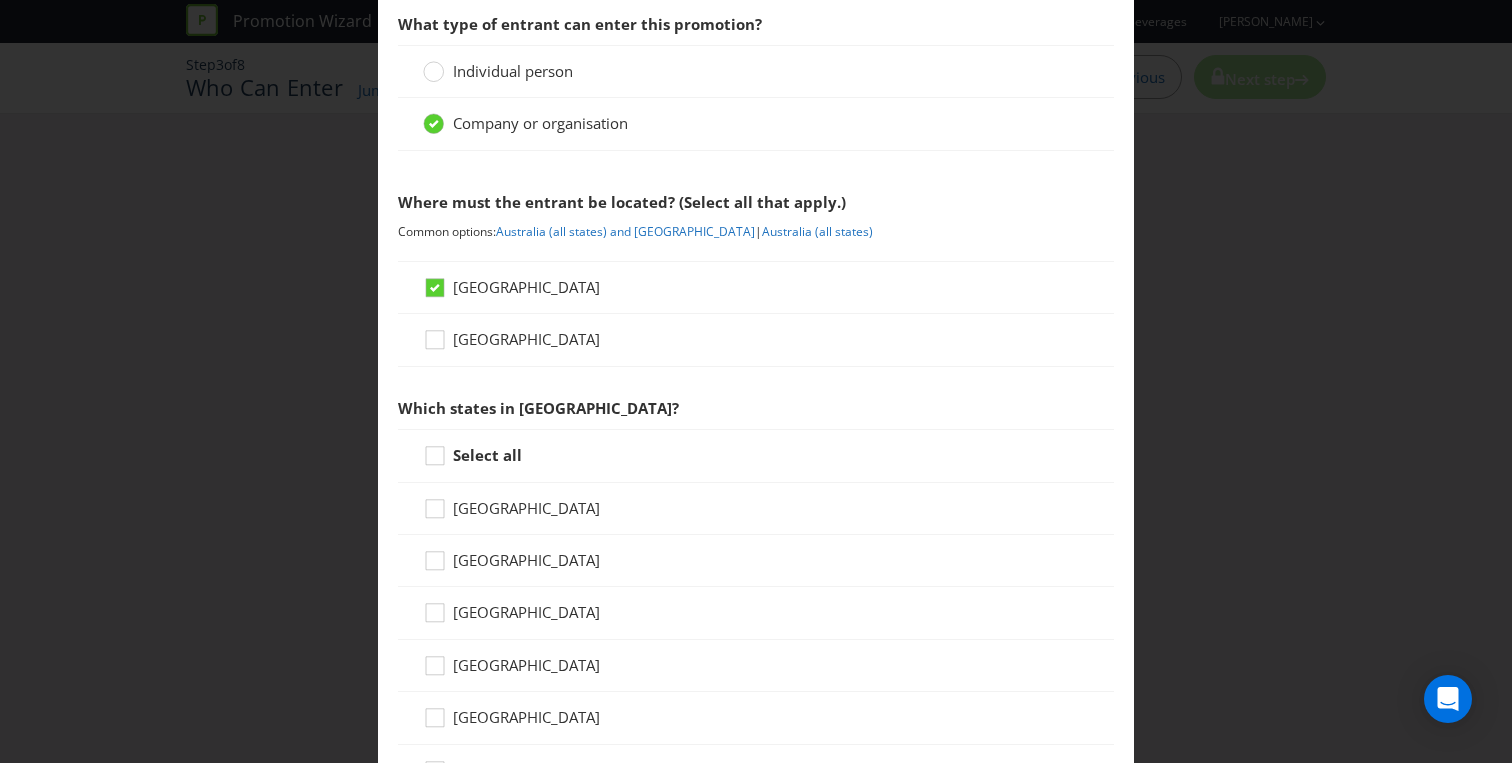 scroll, scrollTop: 0, scrollLeft: 0, axis: both 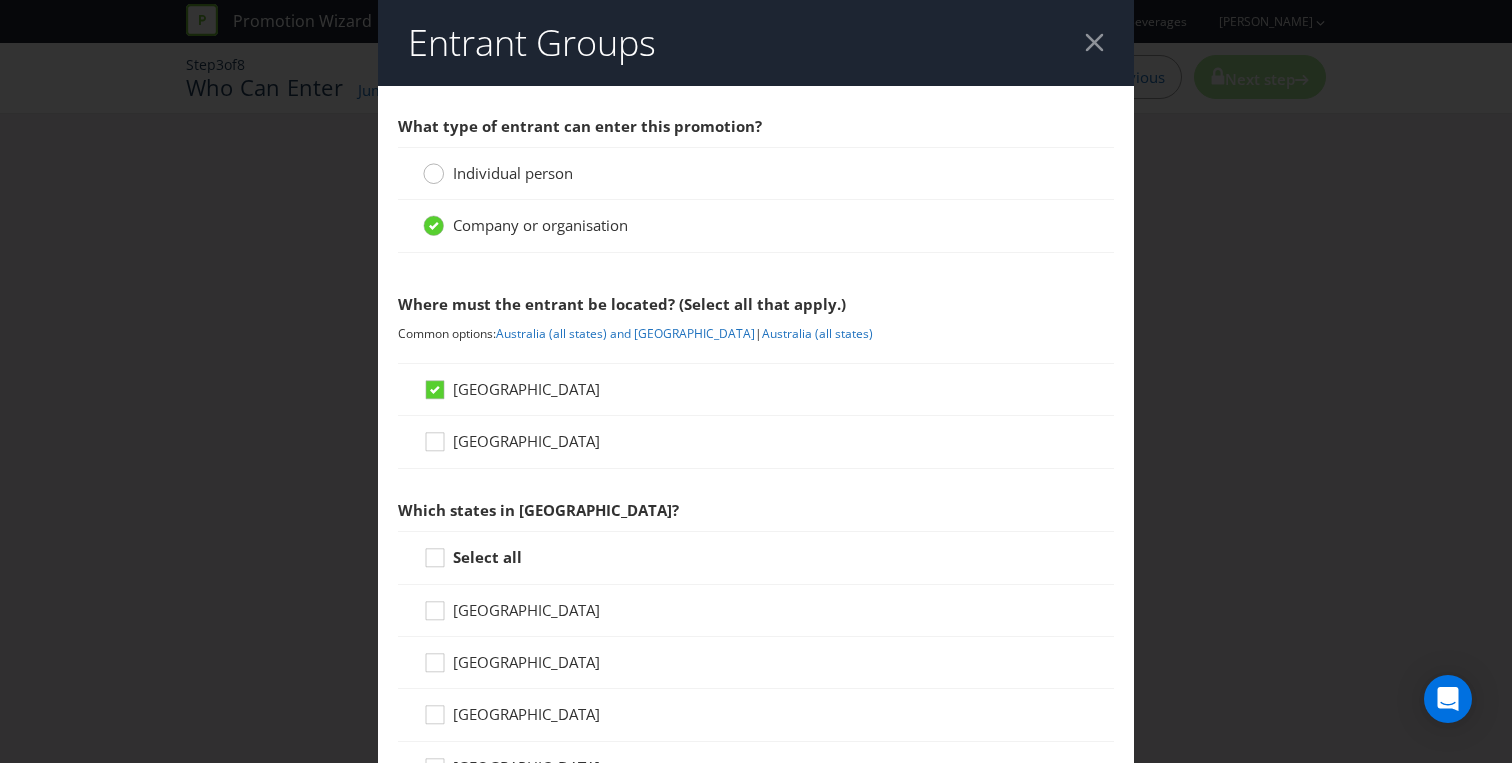 click 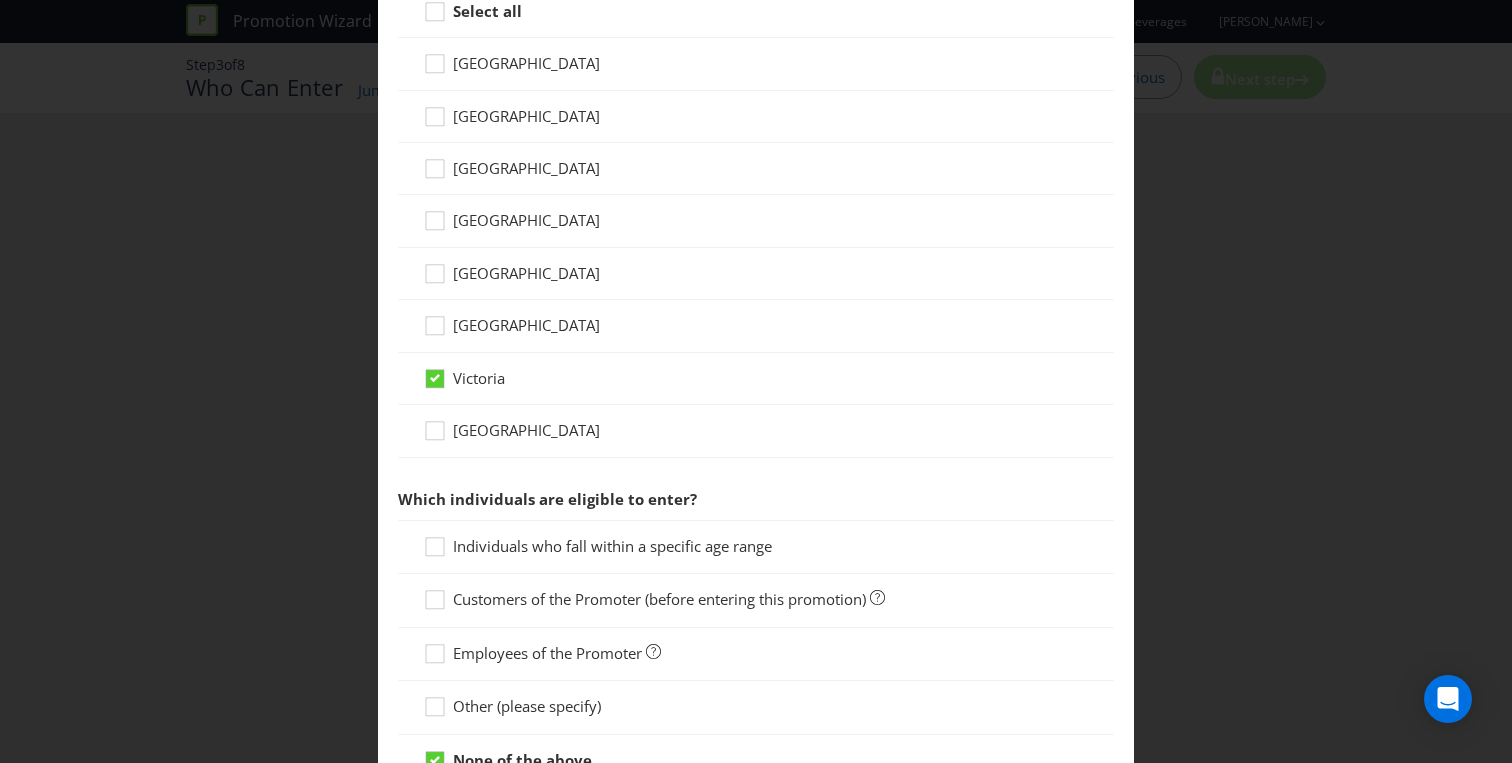 scroll, scrollTop: 741, scrollLeft: 0, axis: vertical 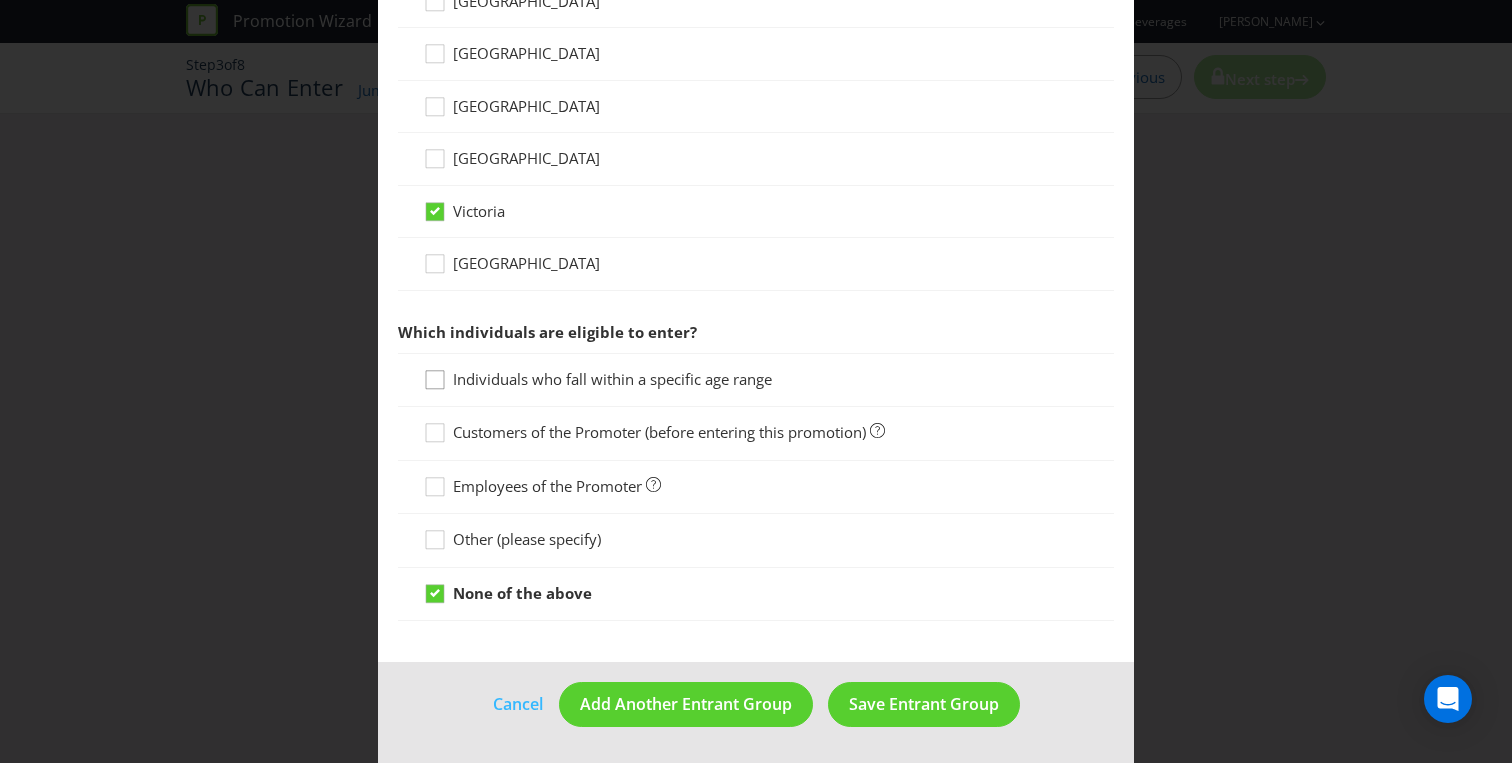 click 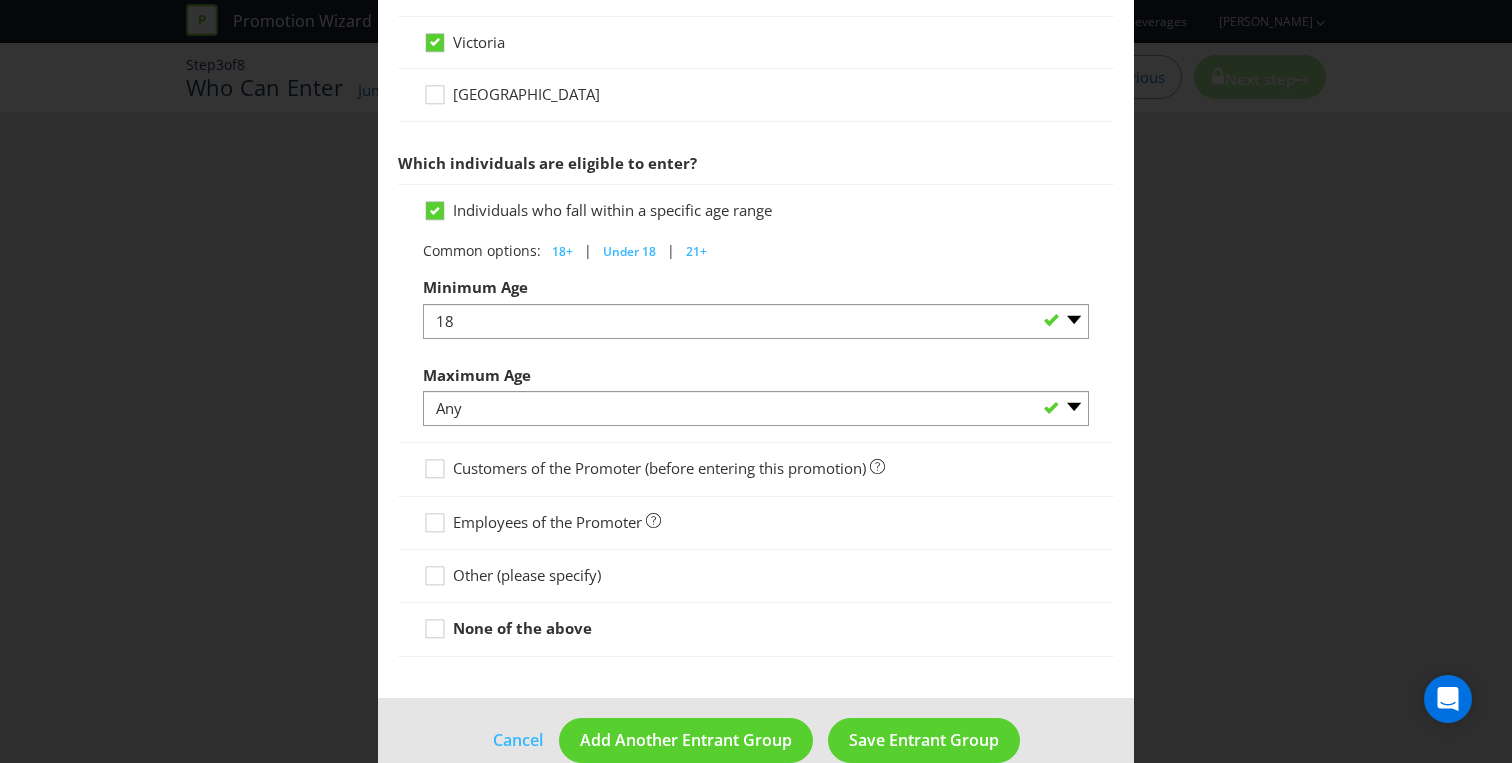 scroll, scrollTop: 946, scrollLeft: 0, axis: vertical 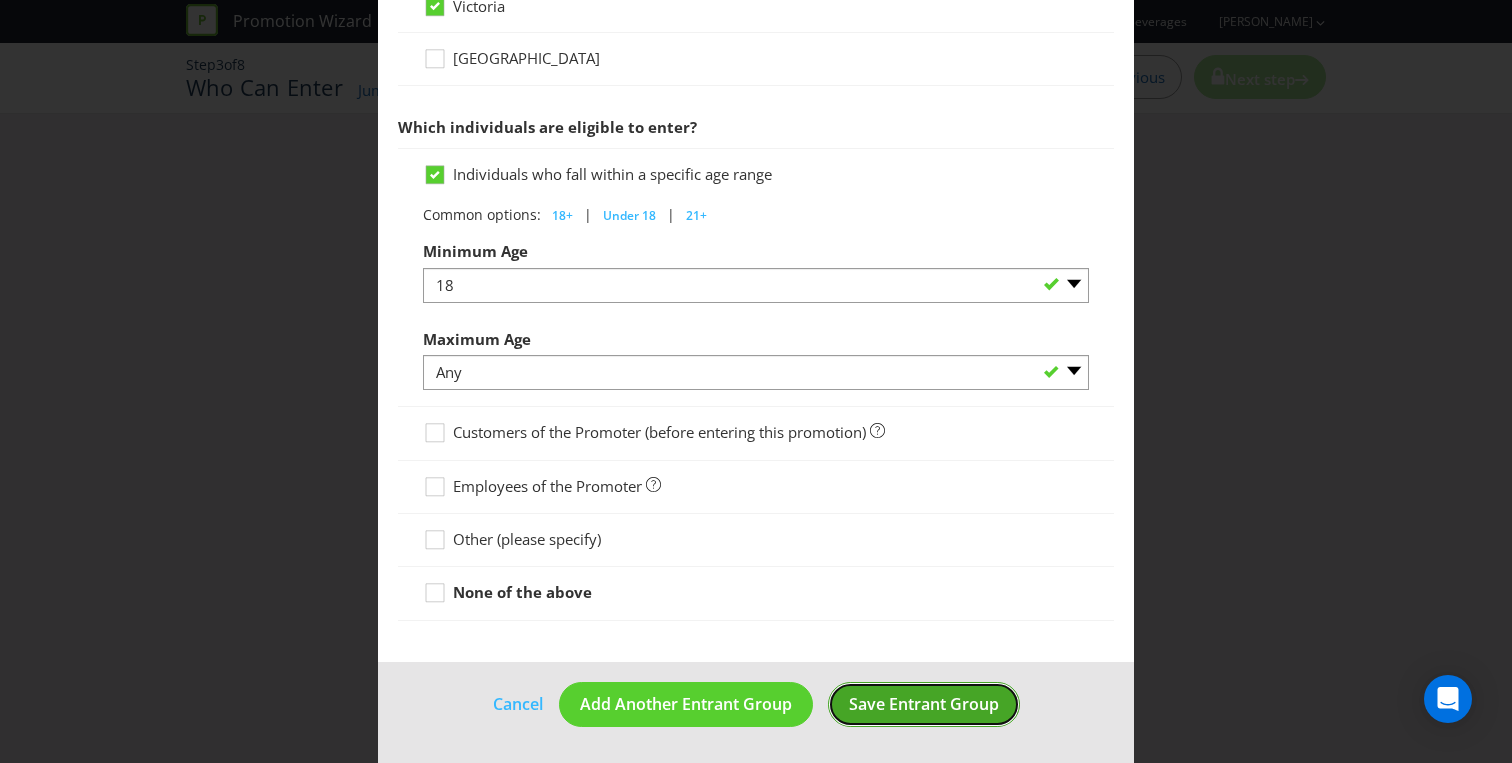 click on "Save Entrant Group" at bounding box center [924, 704] 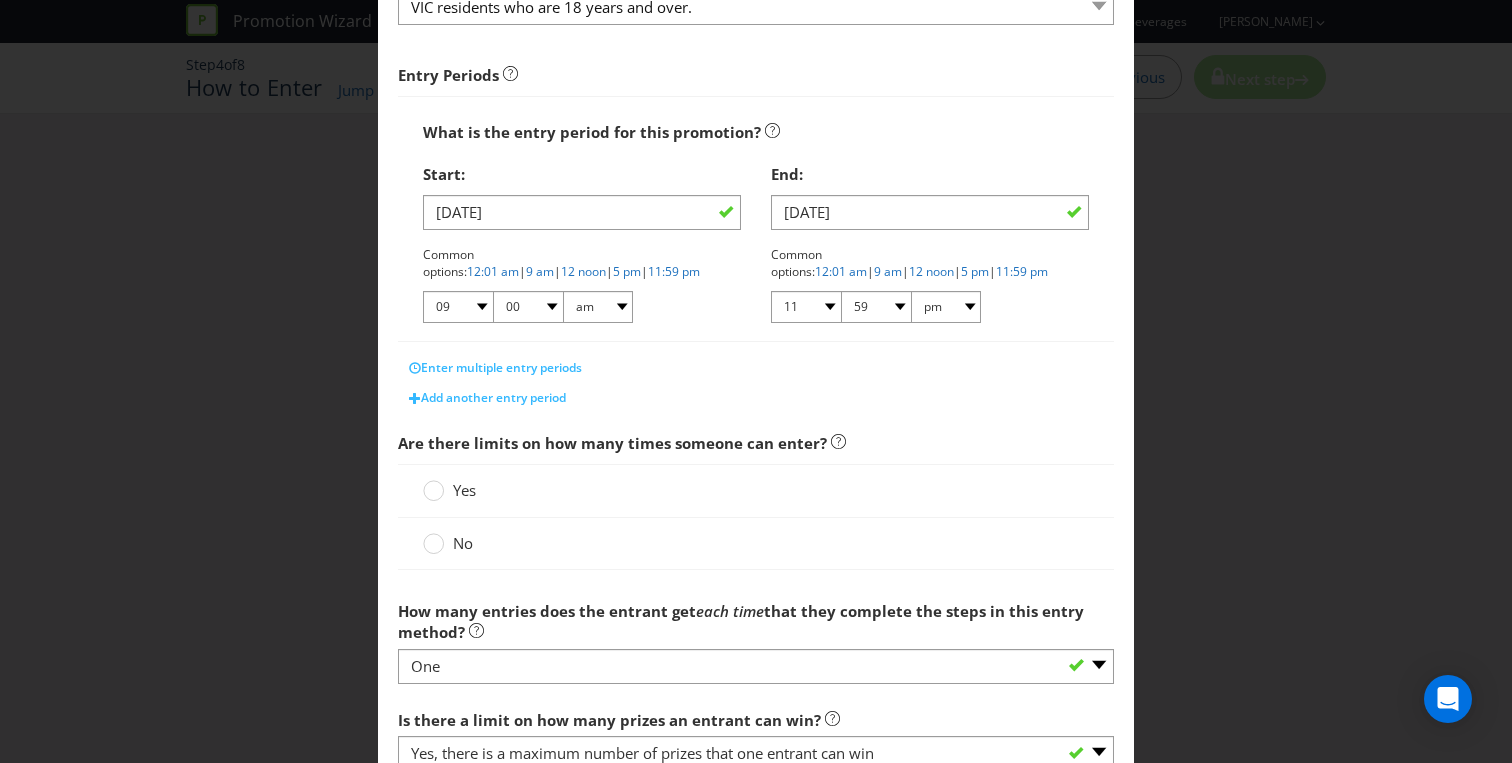 scroll, scrollTop: 508, scrollLeft: 0, axis: vertical 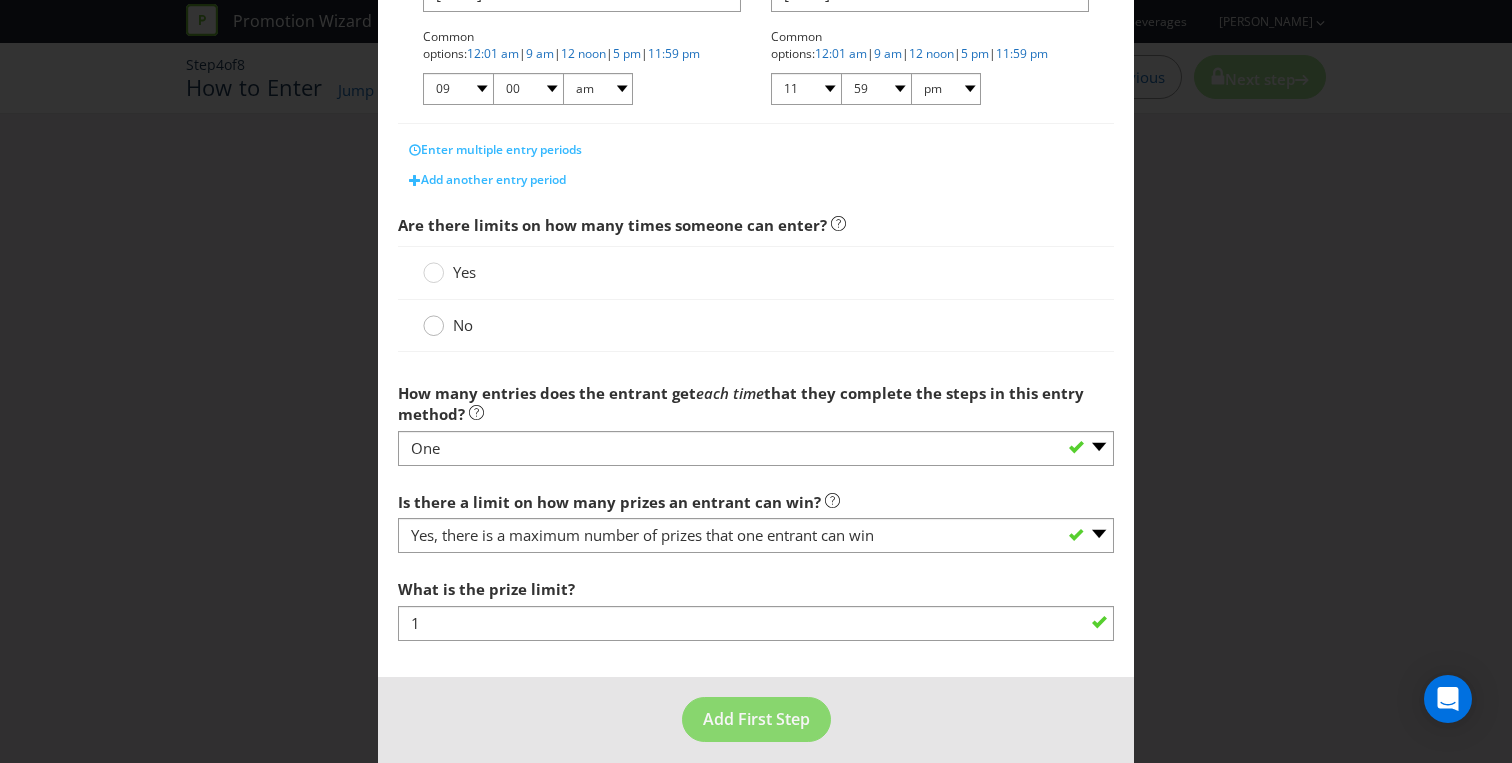click 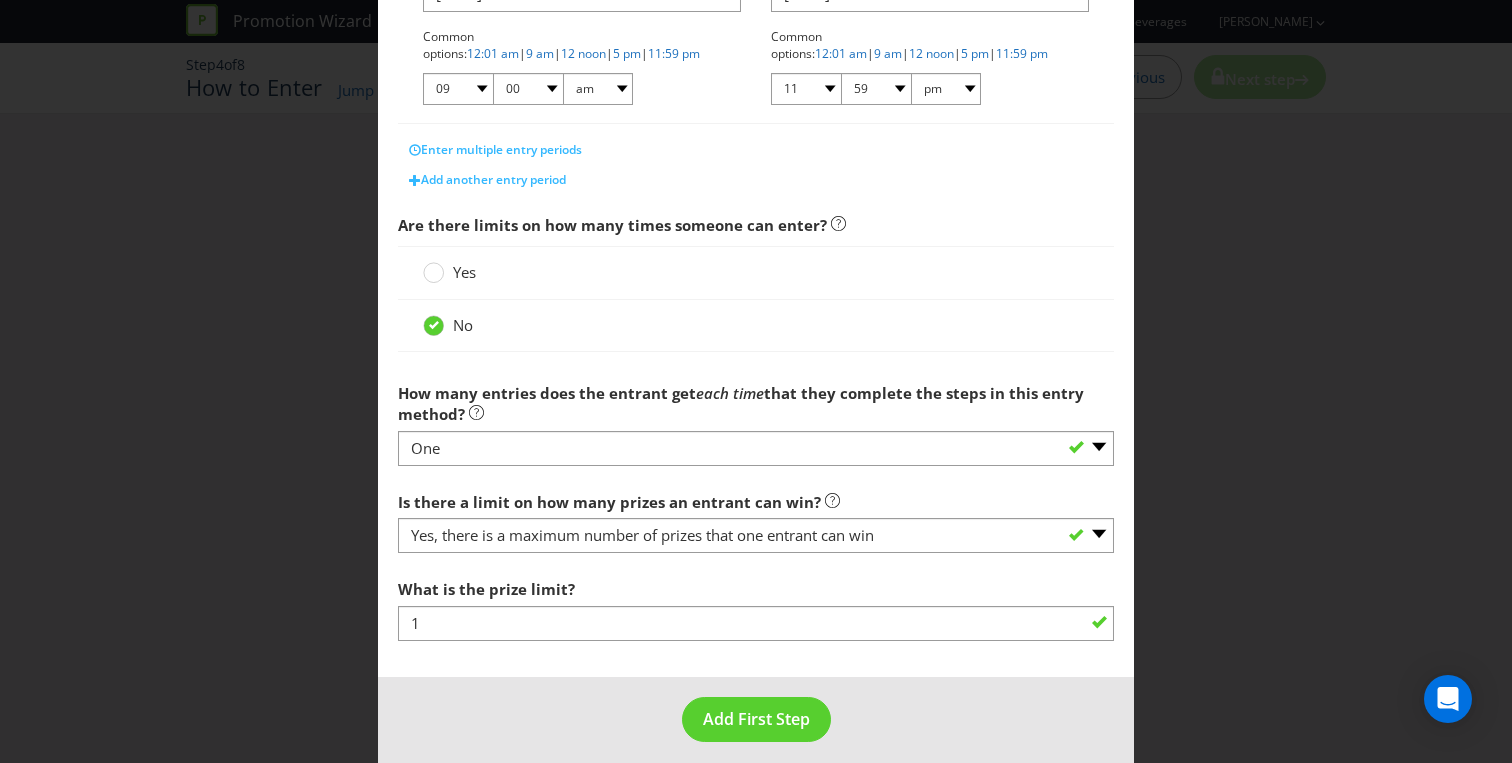 scroll, scrollTop: 522, scrollLeft: 0, axis: vertical 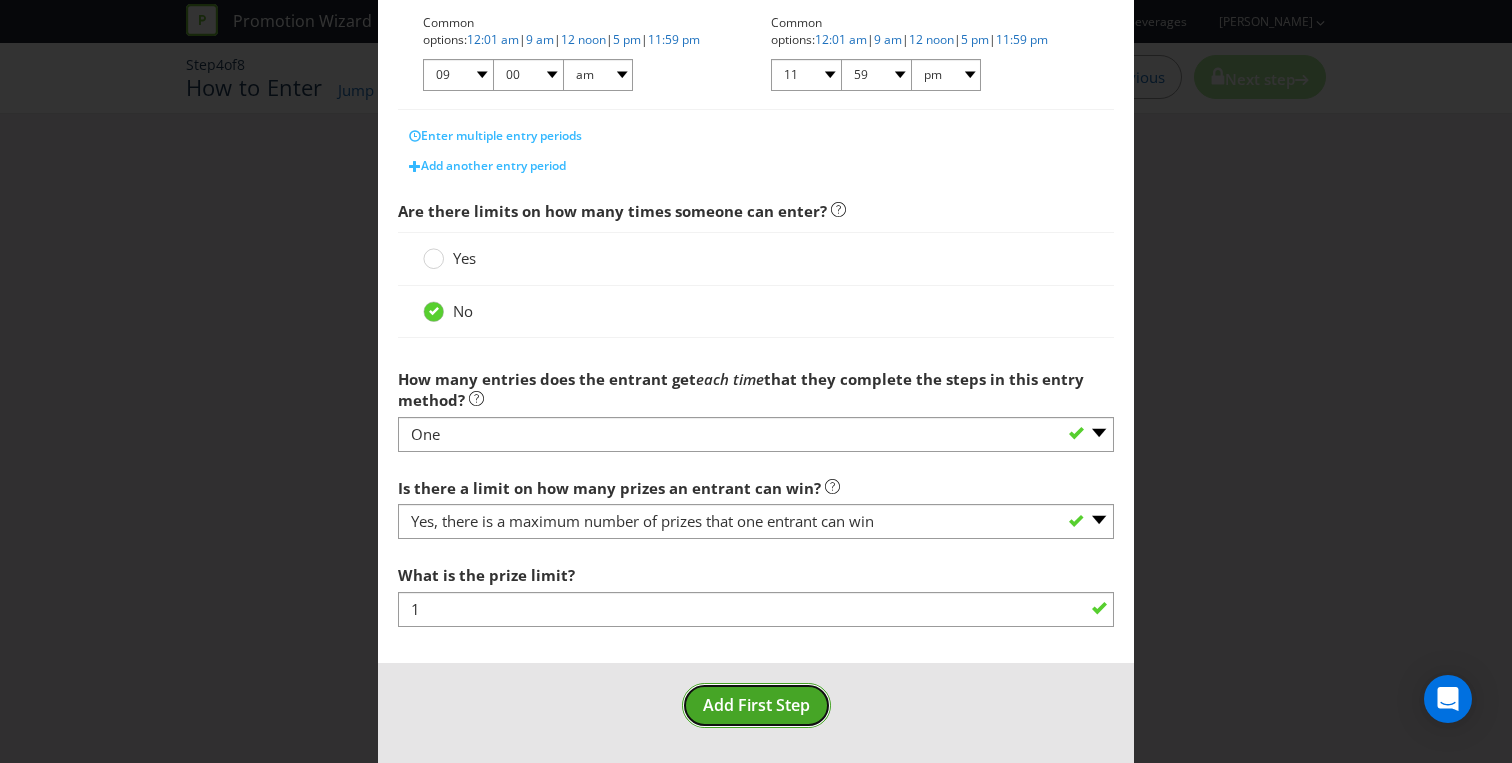 click on "Add First Step" at bounding box center [756, 705] 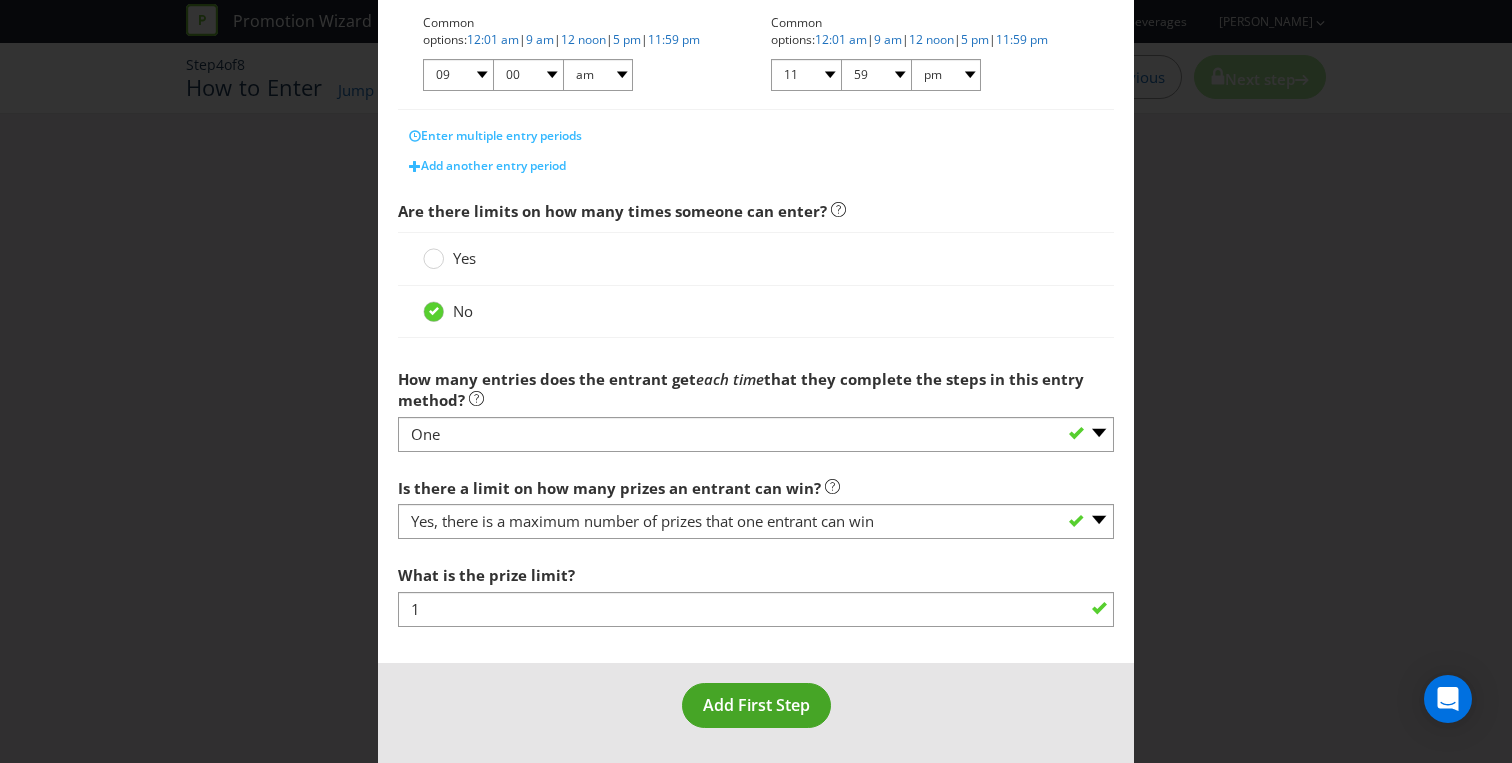 scroll, scrollTop: 81, scrollLeft: 0, axis: vertical 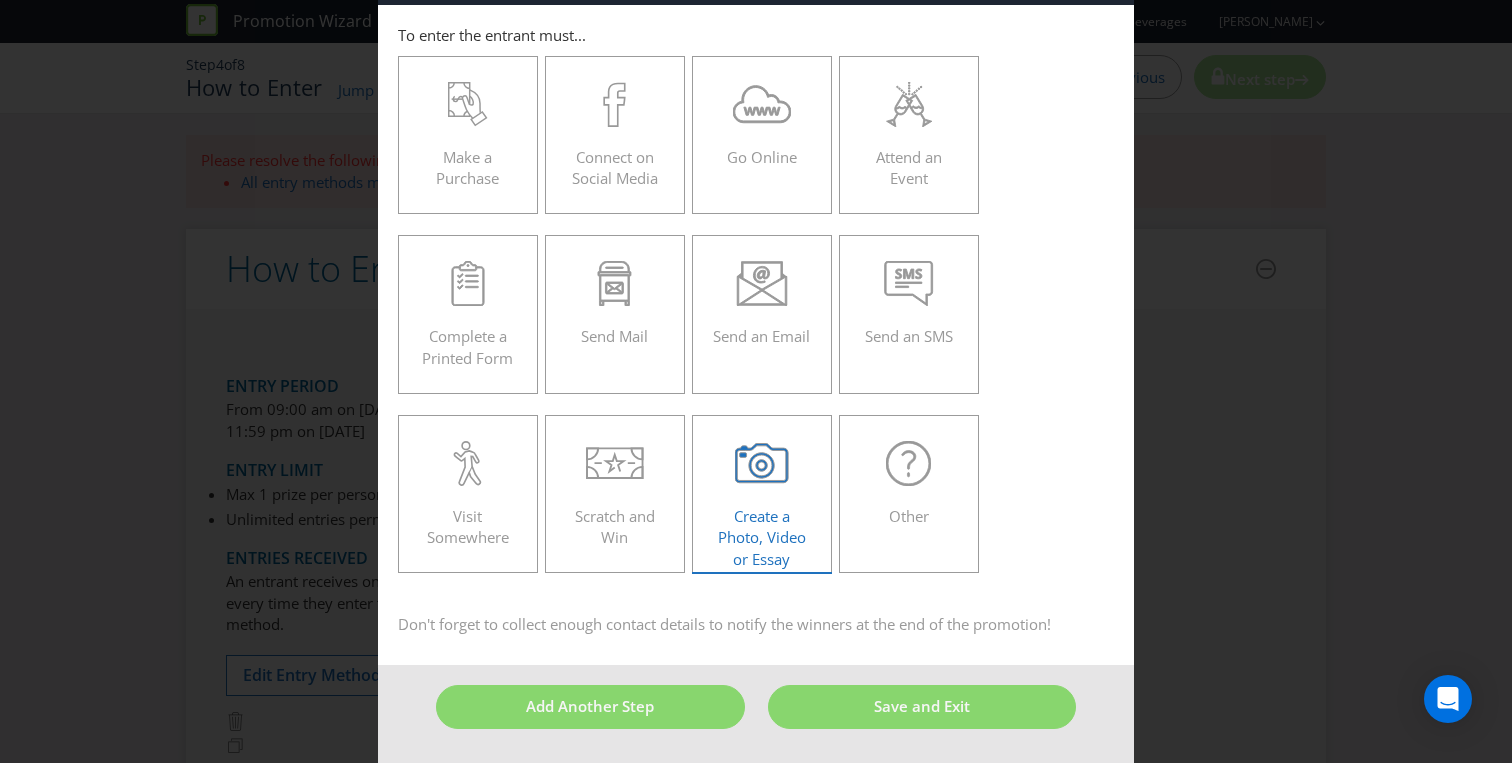 click on "Create a Photo, Video or Essay" at bounding box center [762, 537] 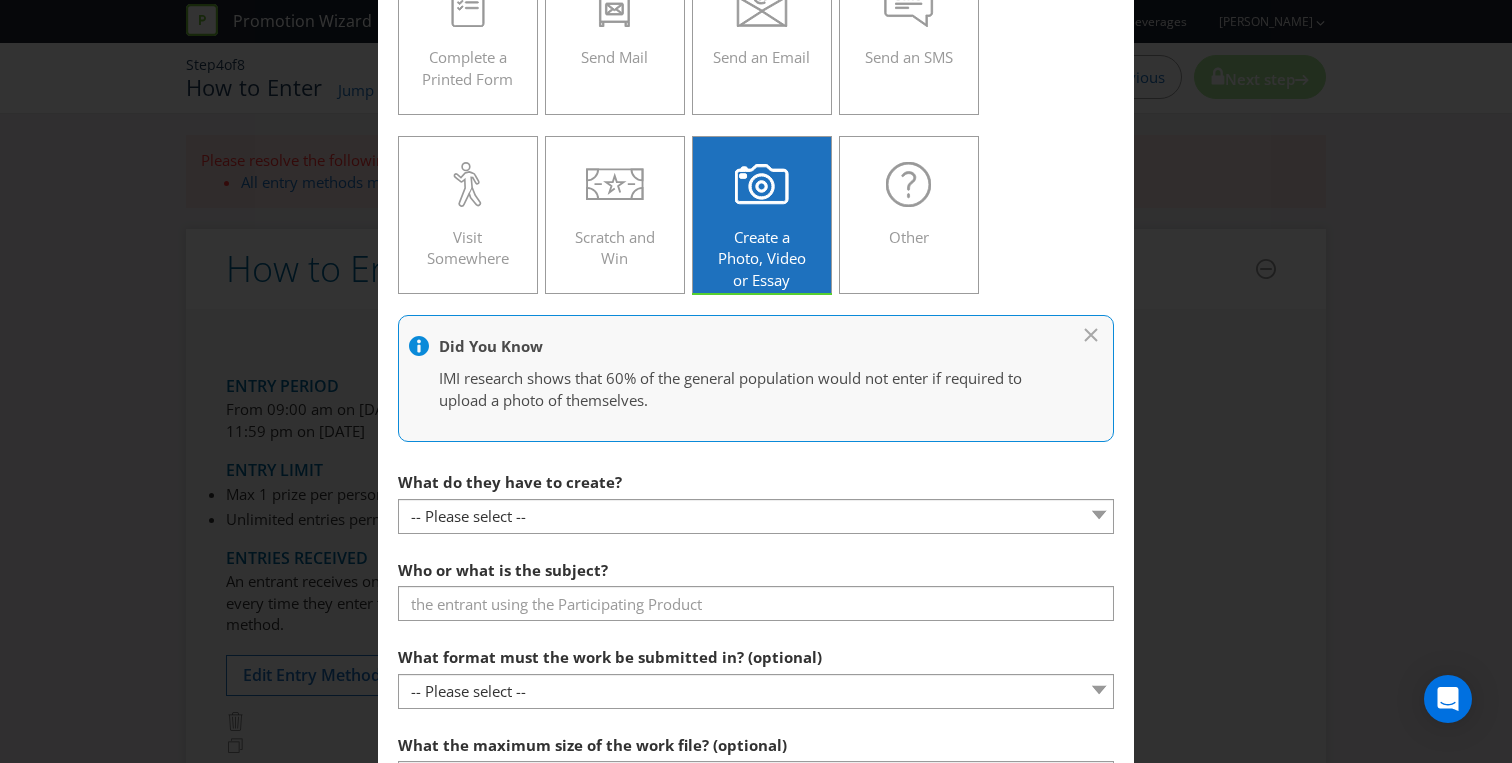 scroll, scrollTop: 383, scrollLeft: 0, axis: vertical 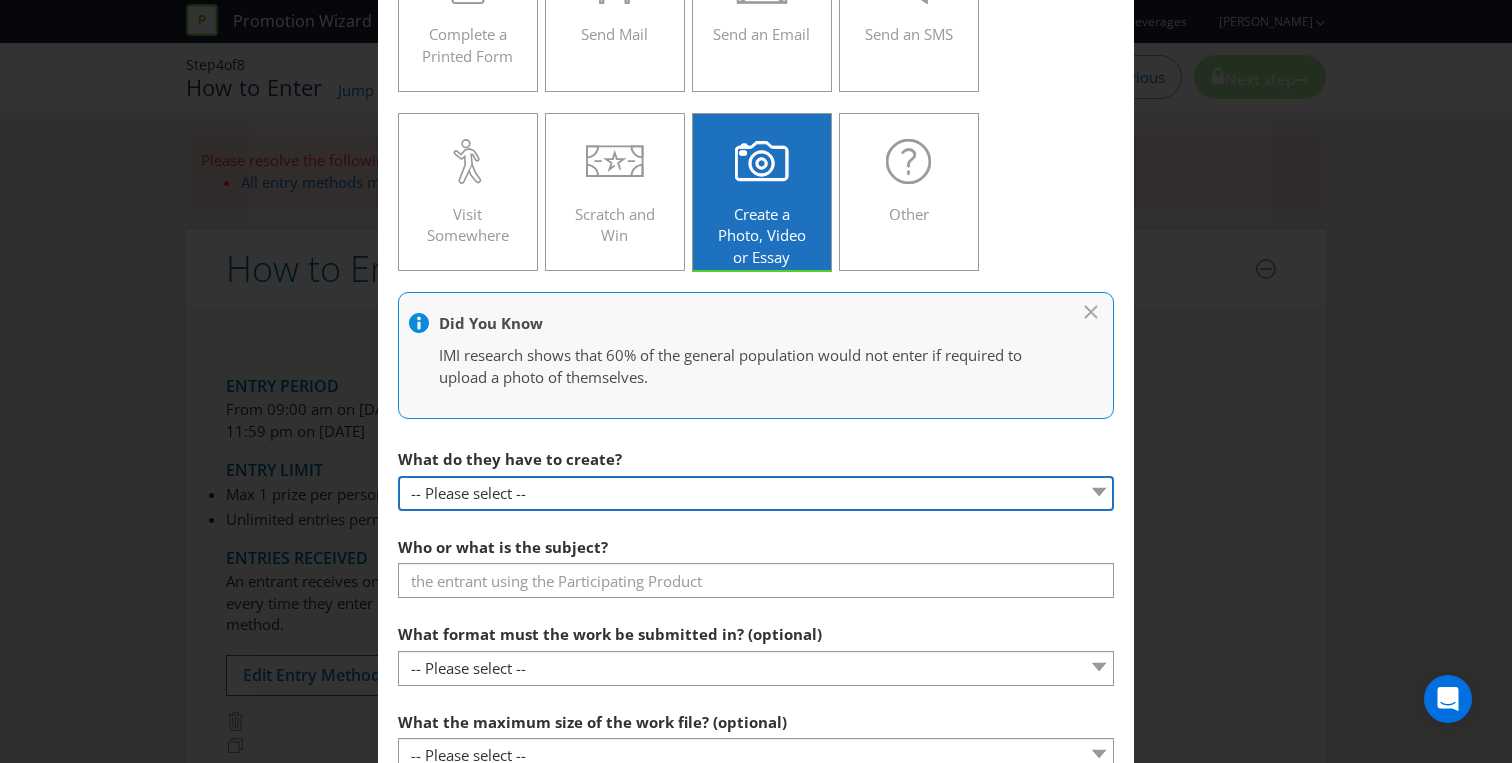 click on "-- Please select -- Video Photo Essay Other (please specify)" at bounding box center (756, 493) 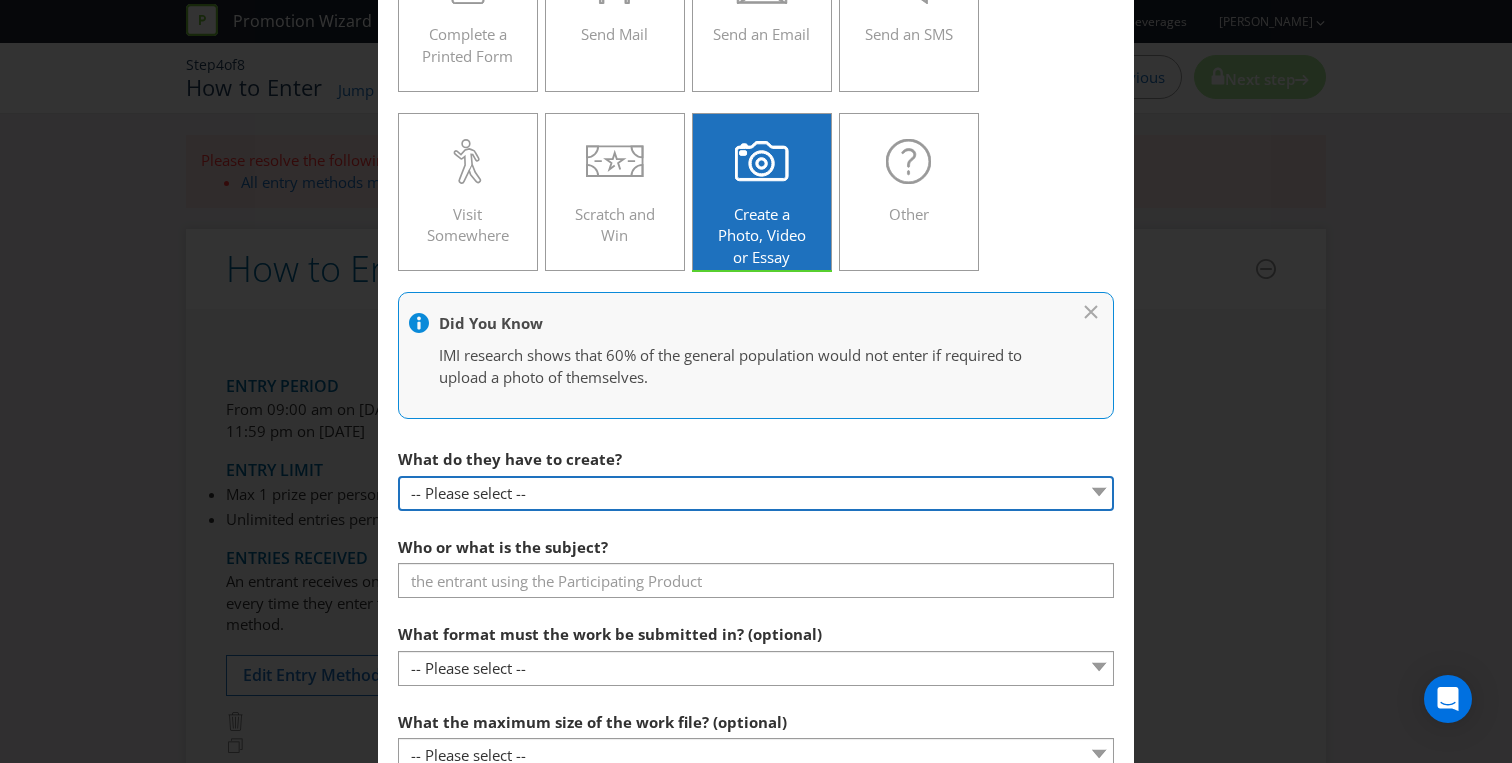 select on "PHOTO" 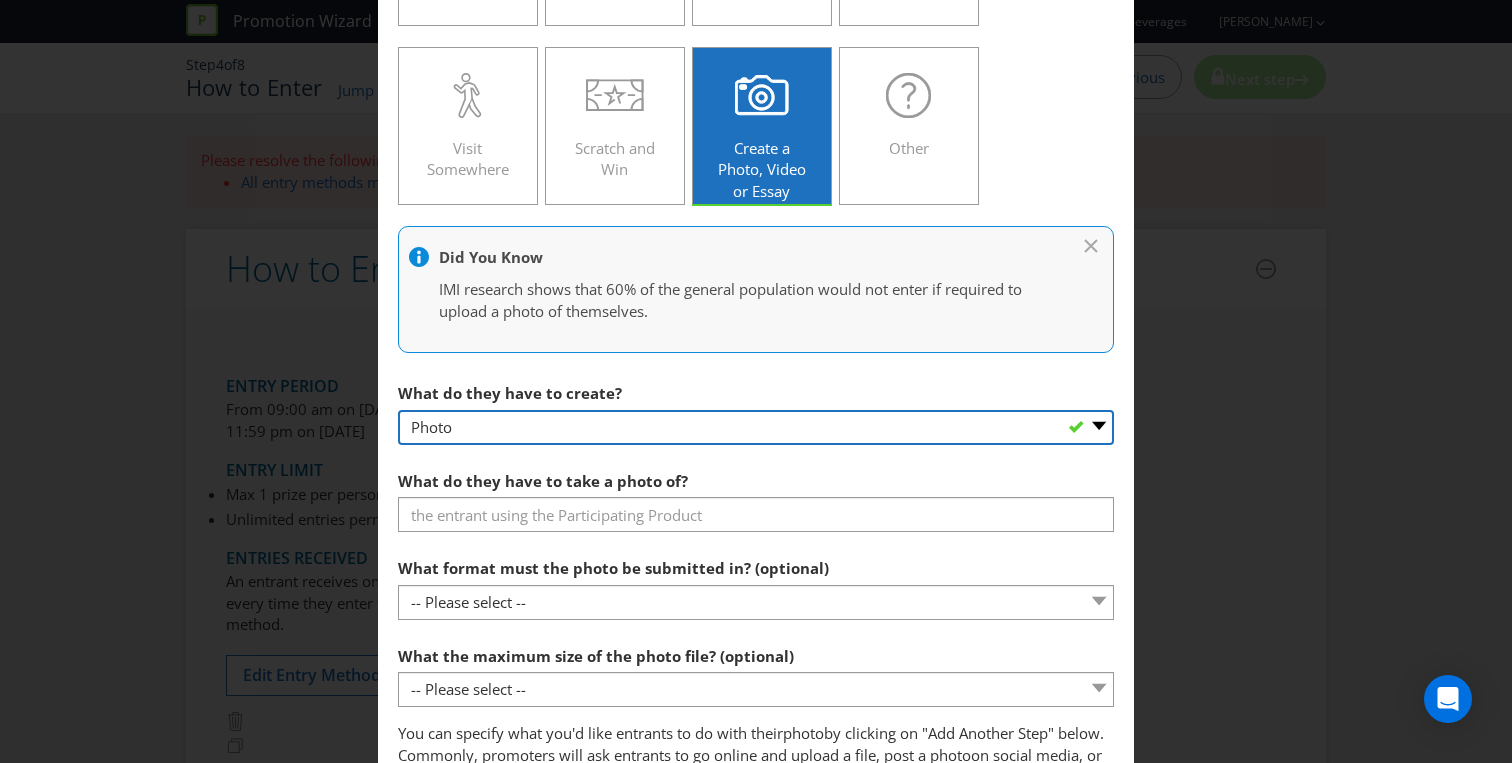 scroll, scrollTop: 451, scrollLeft: 0, axis: vertical 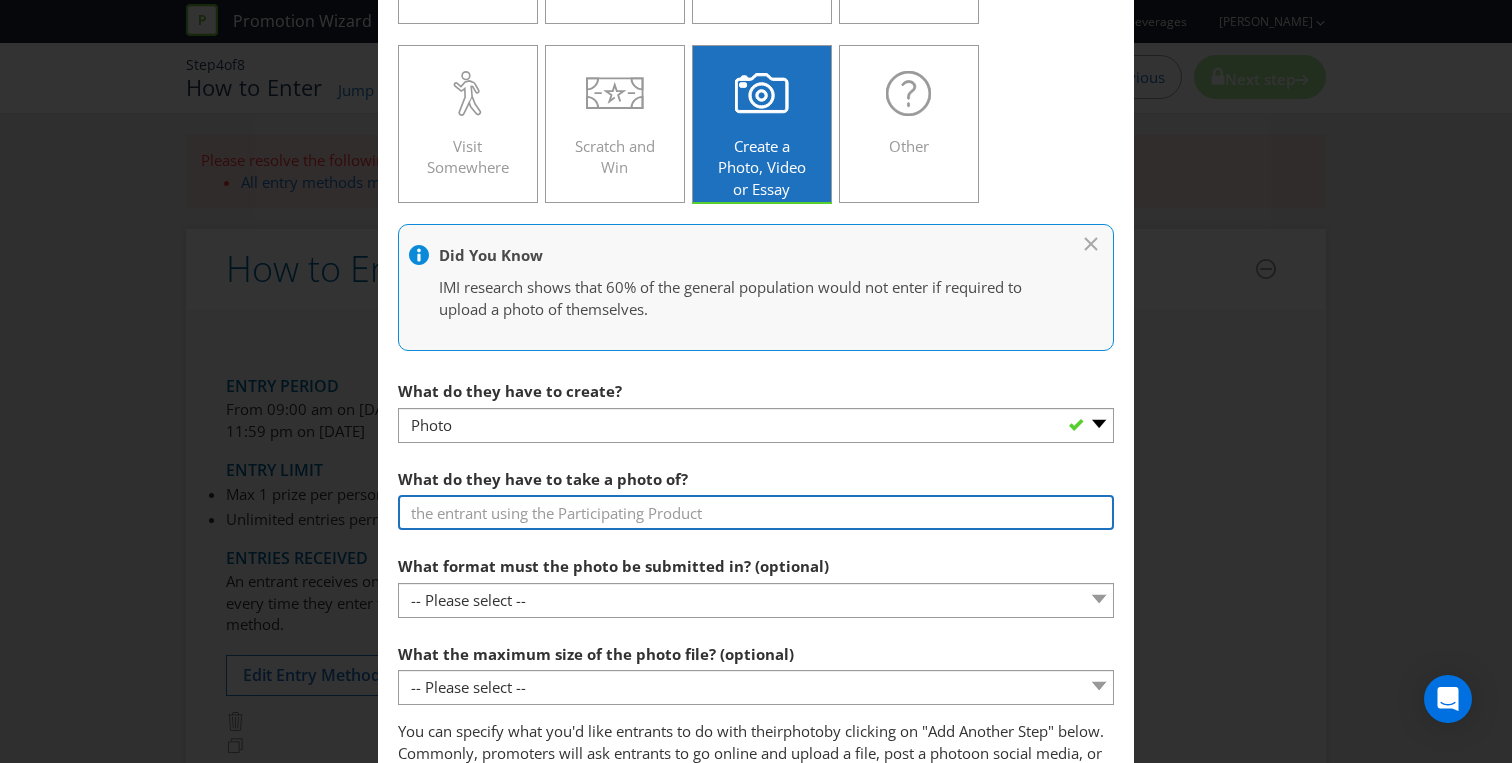 click at bounding box center [756, 512] 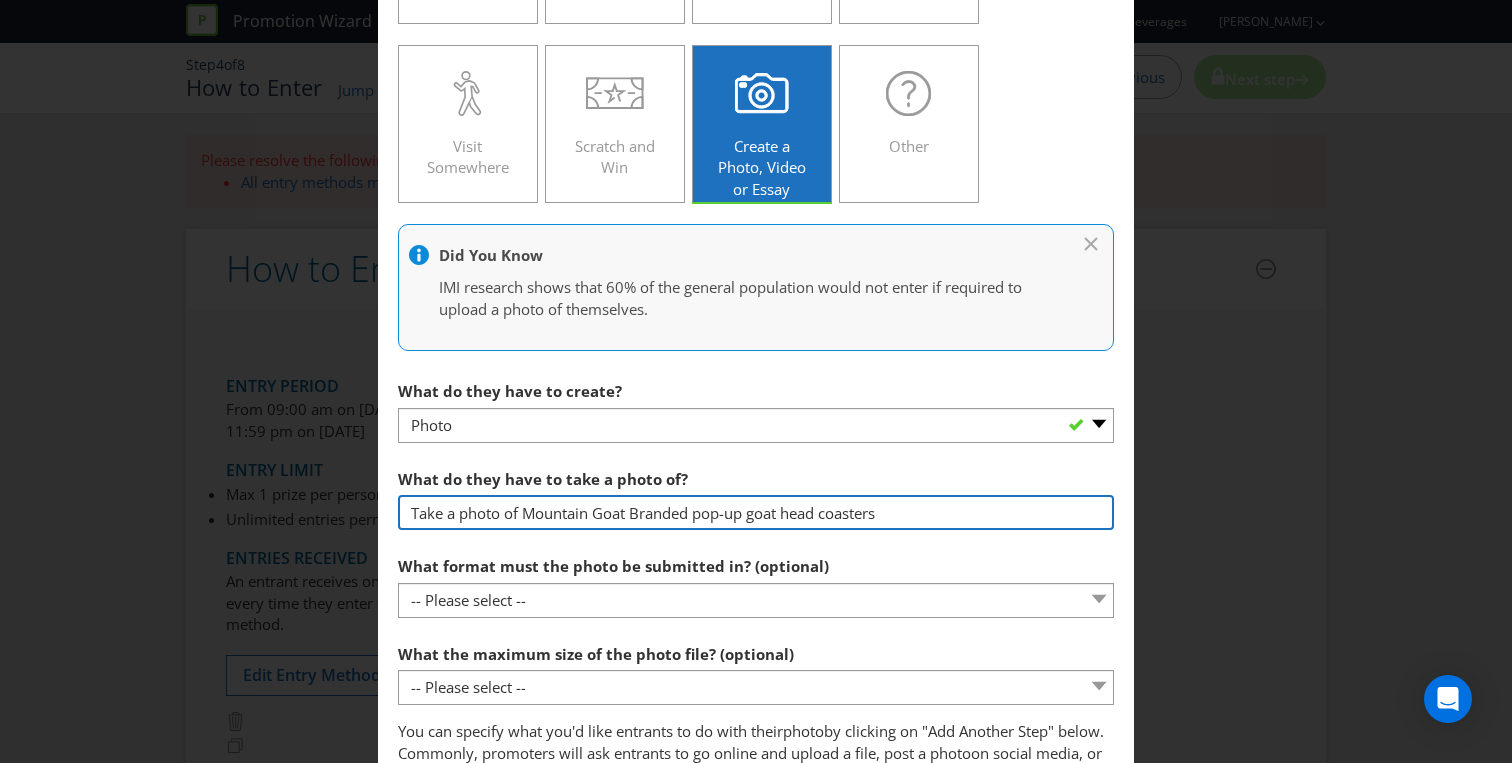 type on "Take a photo of Mountain Goat Branded pop-up goat head coasters" 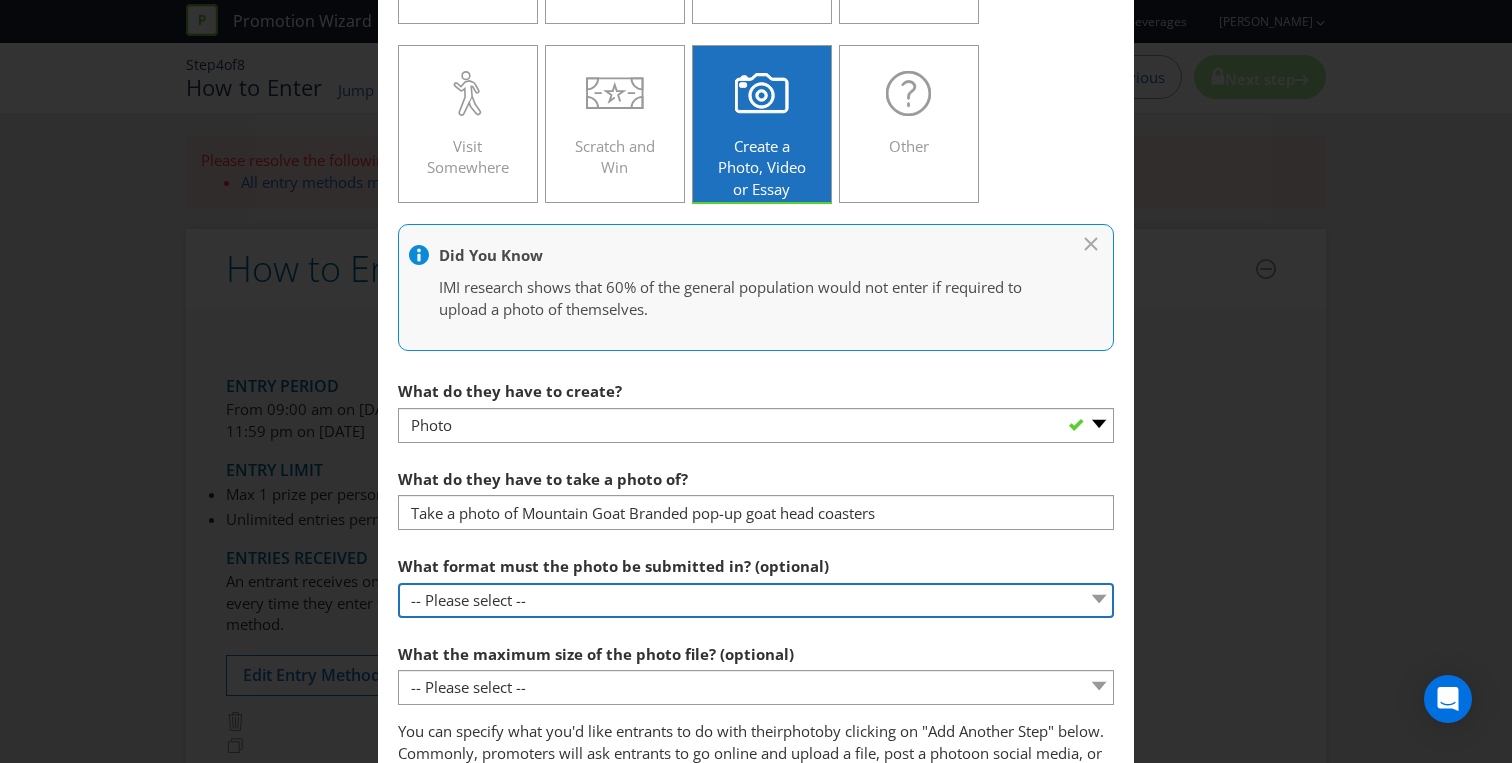 click on "-- Please select -- JPG RAW Other (please specify)" at bounding box center (756, 600) 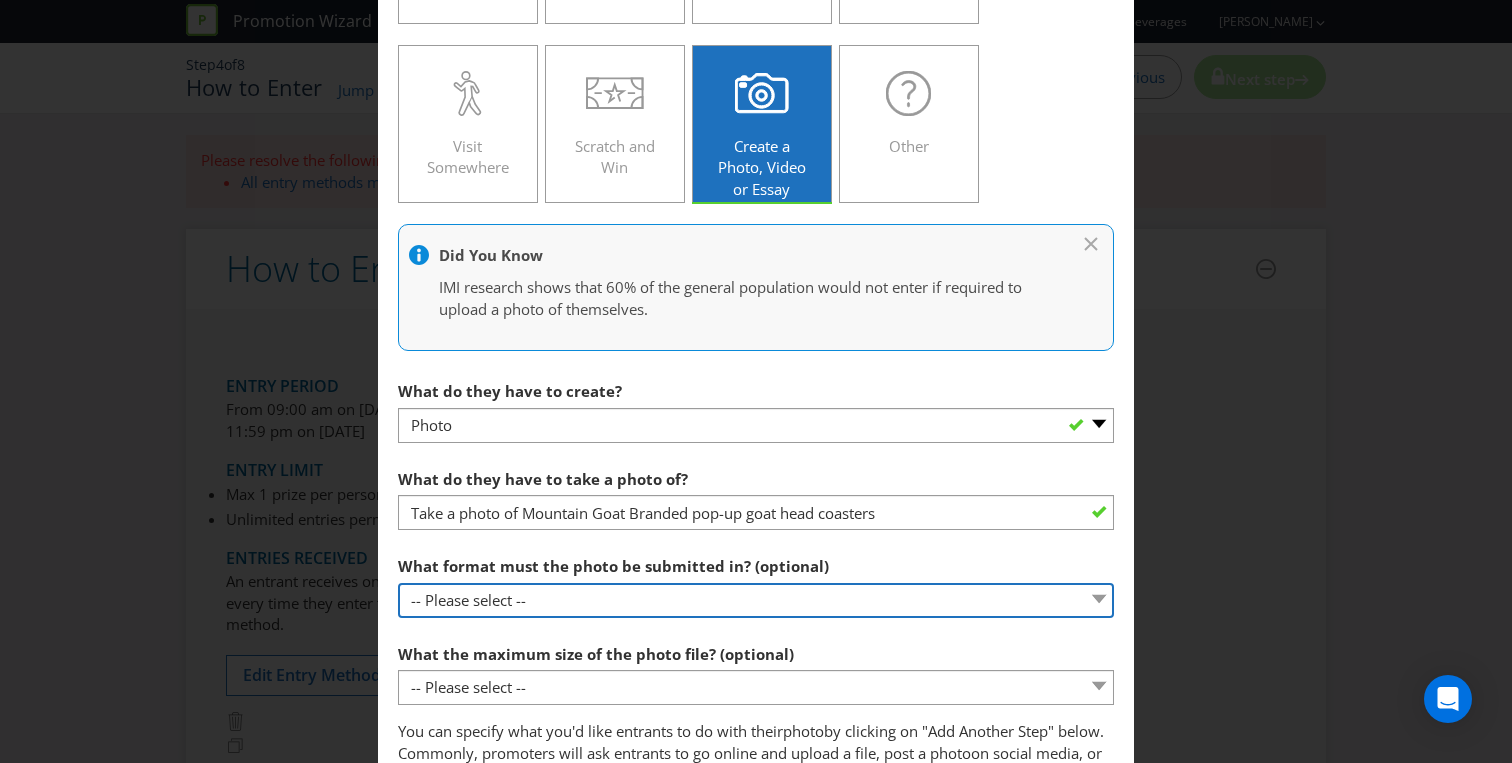 select on "OTHER" 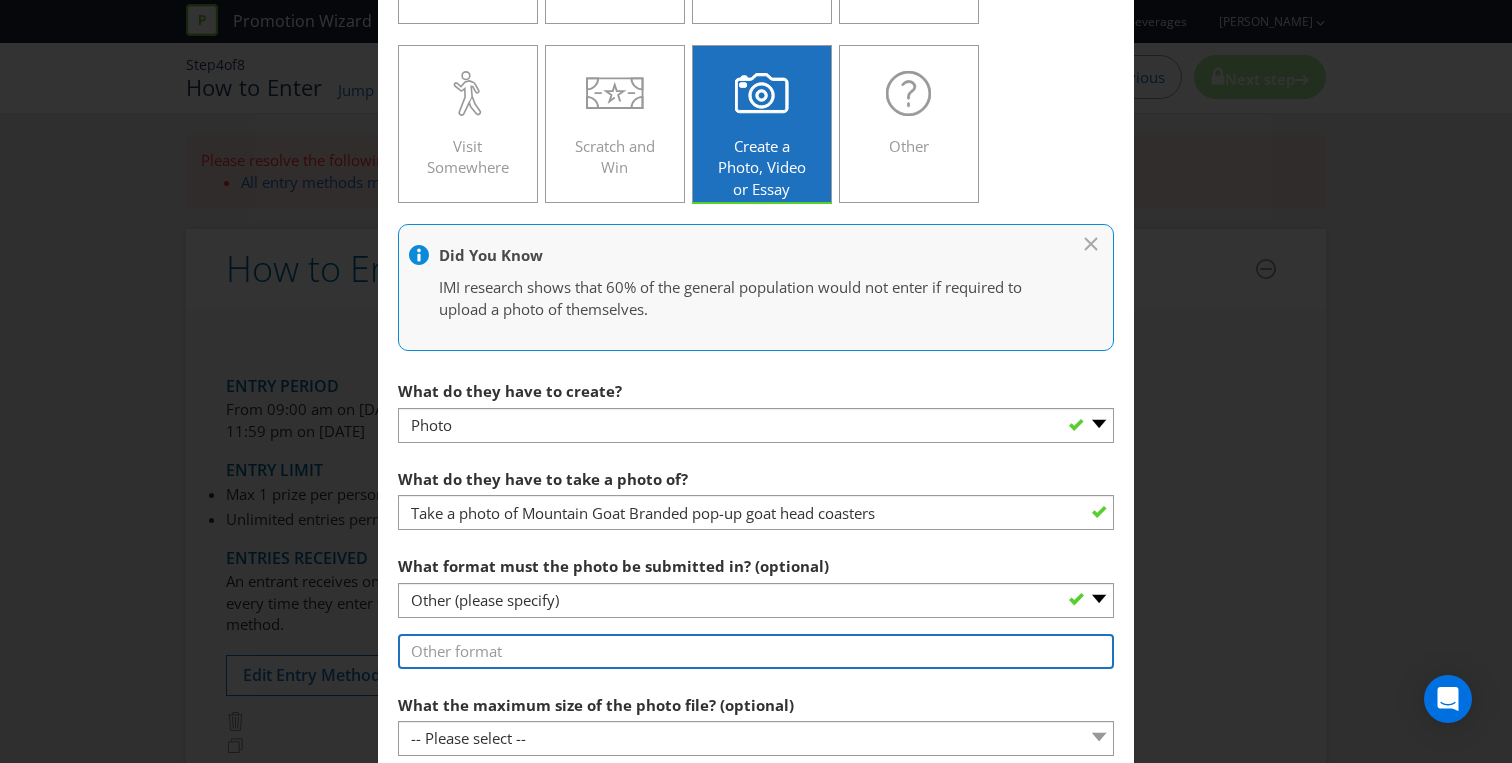 click at bounding box center [756, 651] 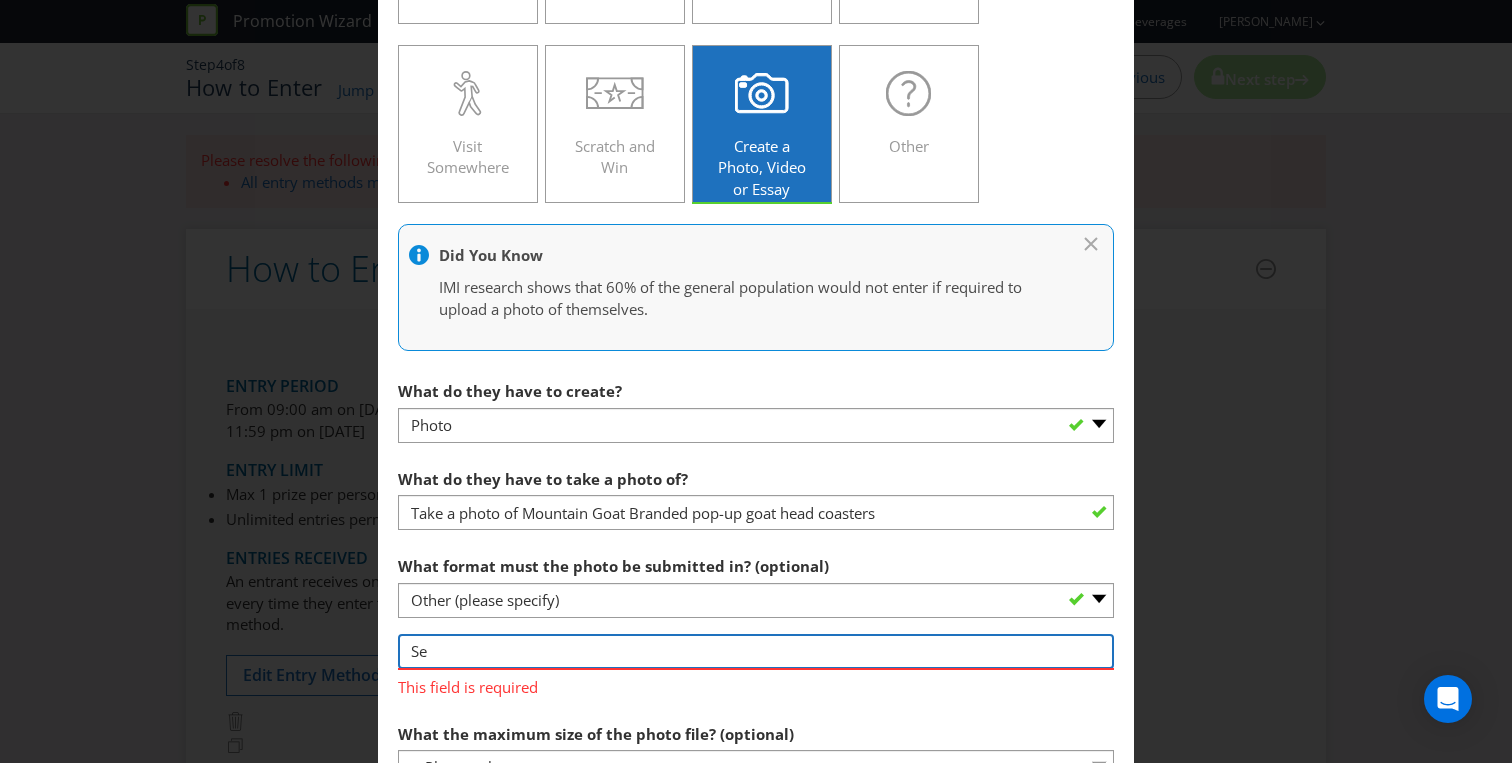 type on "S" 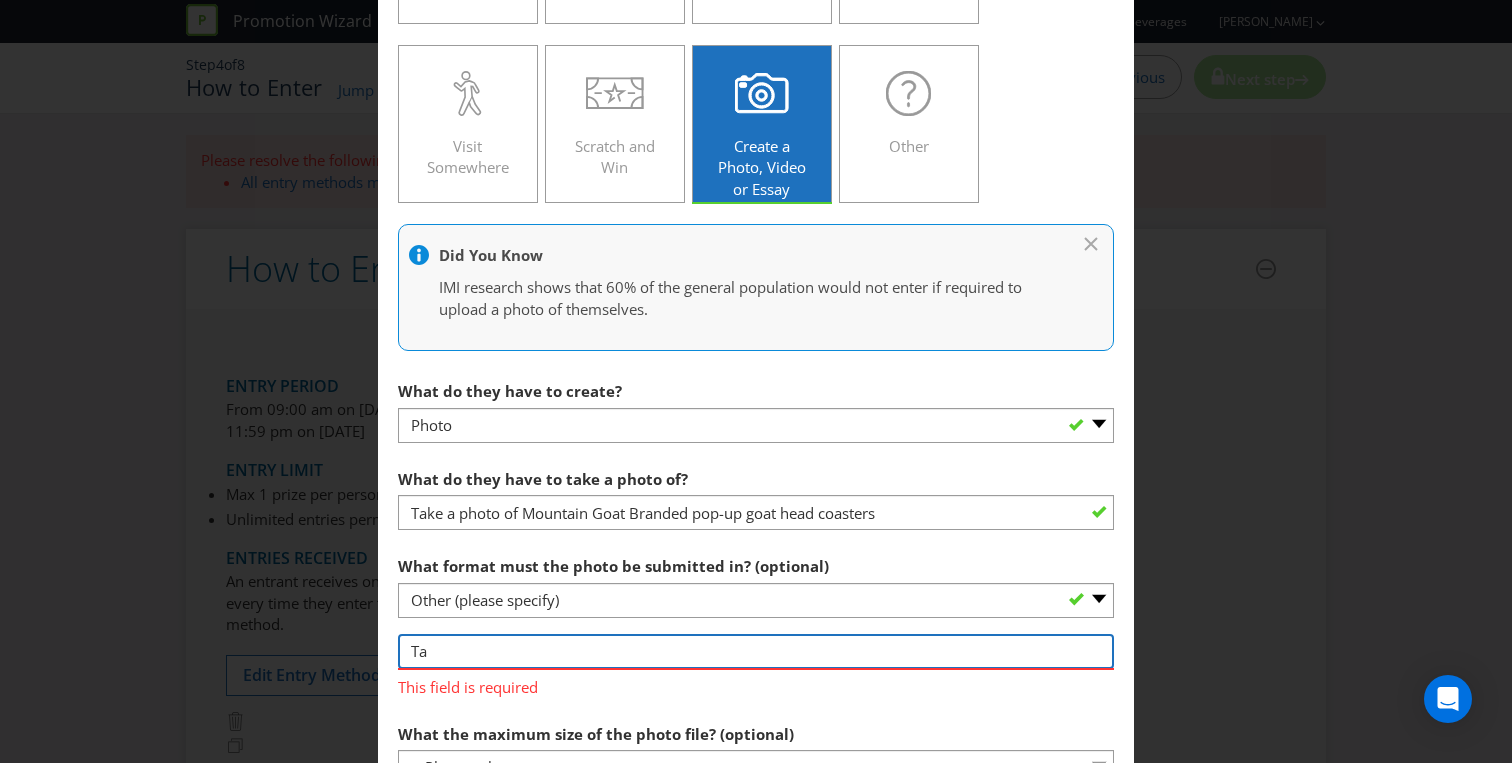 type on "T" 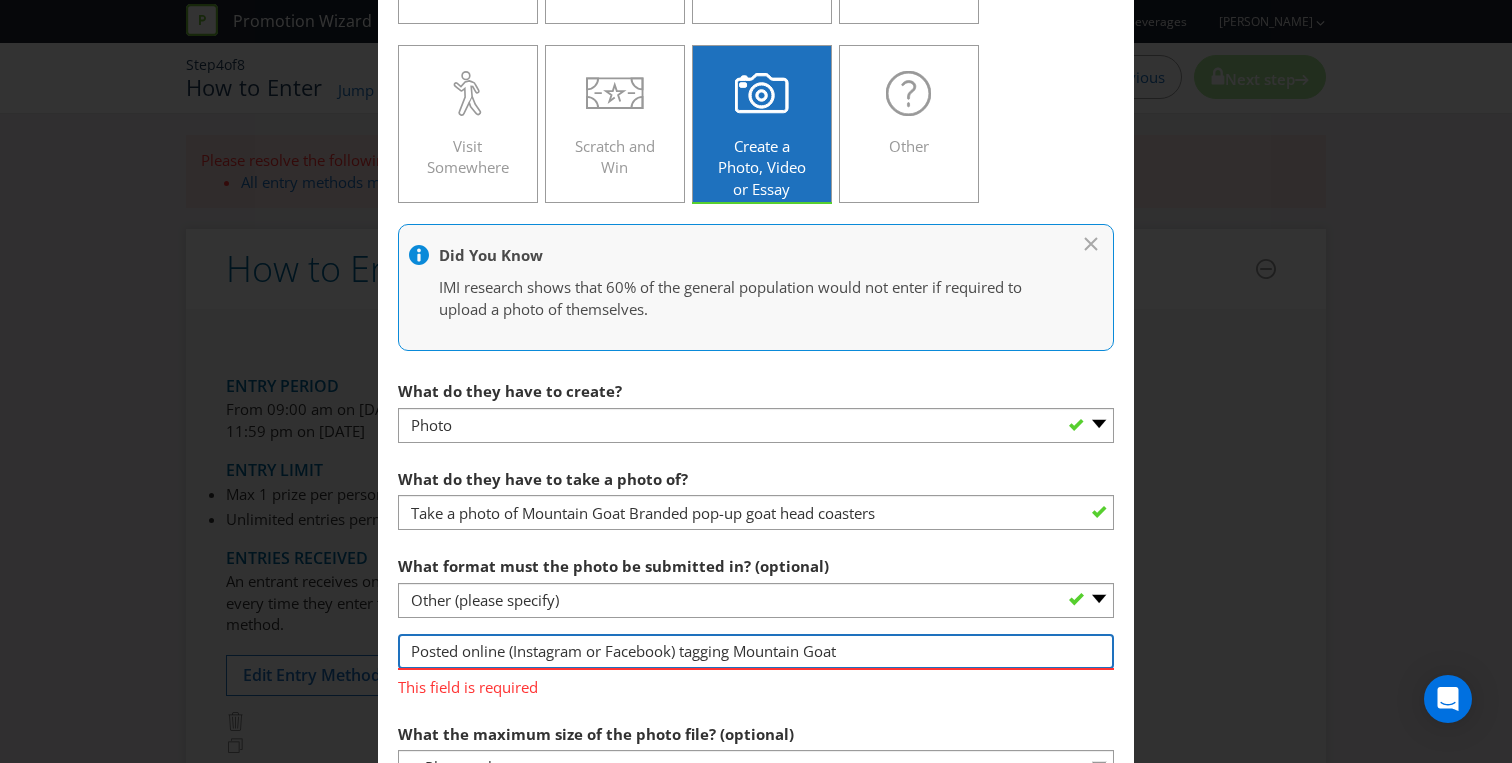type on "Posted online (Instagram or Facebook) tagging Mountain Goat" 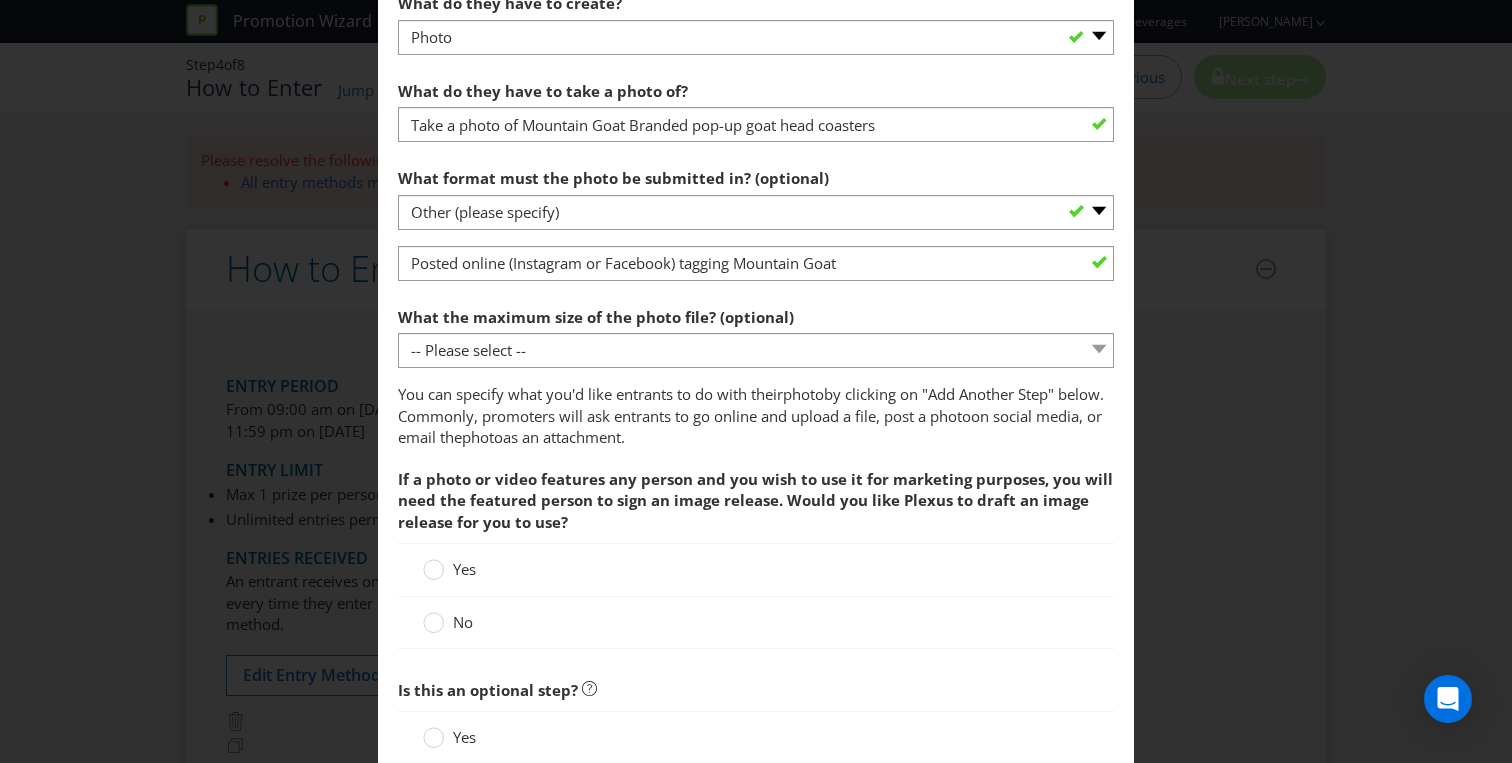 scroll, scrollTop: 859, scrollLeft: 0, axis: vertical 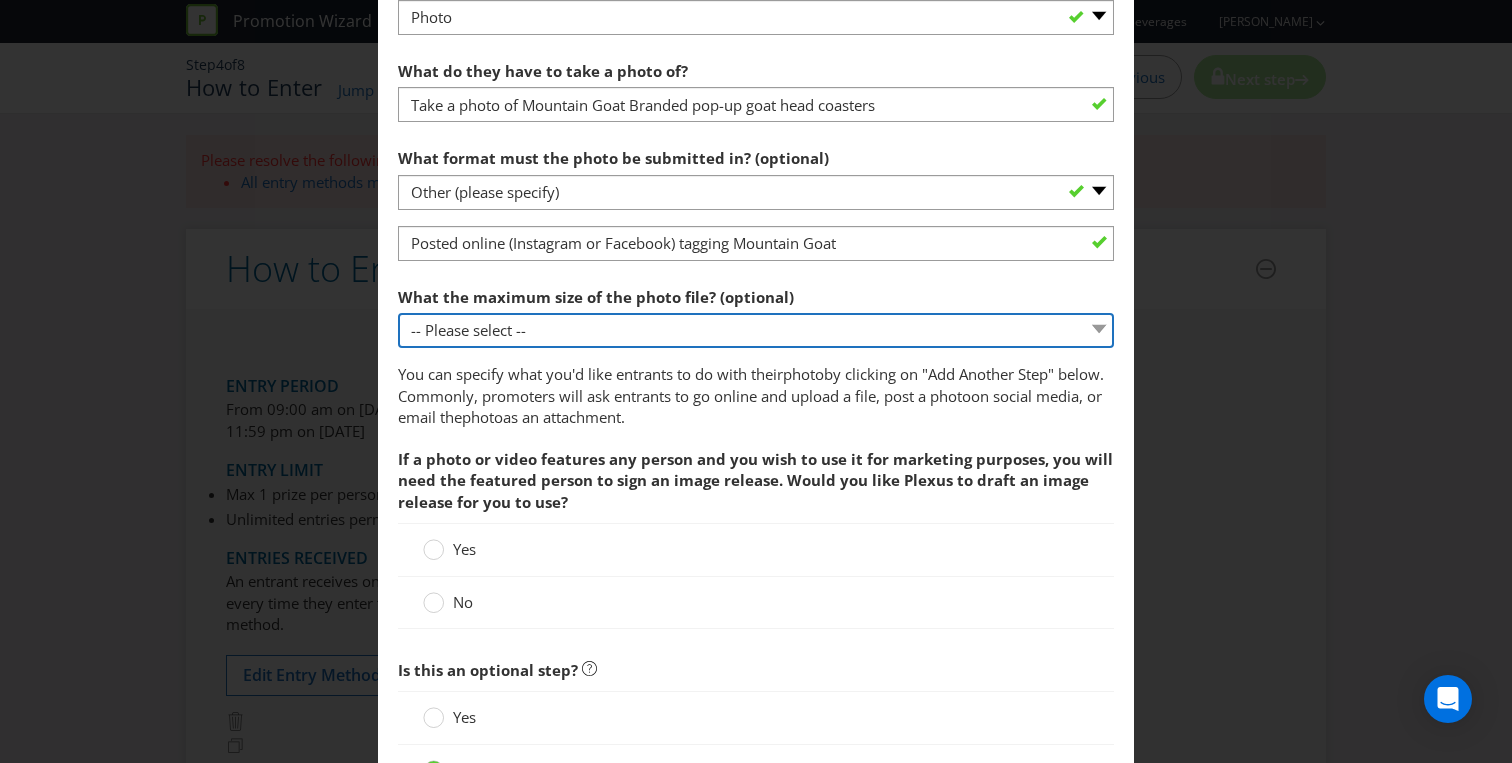 click on "-- Please select -- 1 MB 4 MB 16 MB Other (please specify)" at bounding box center [756, 330] 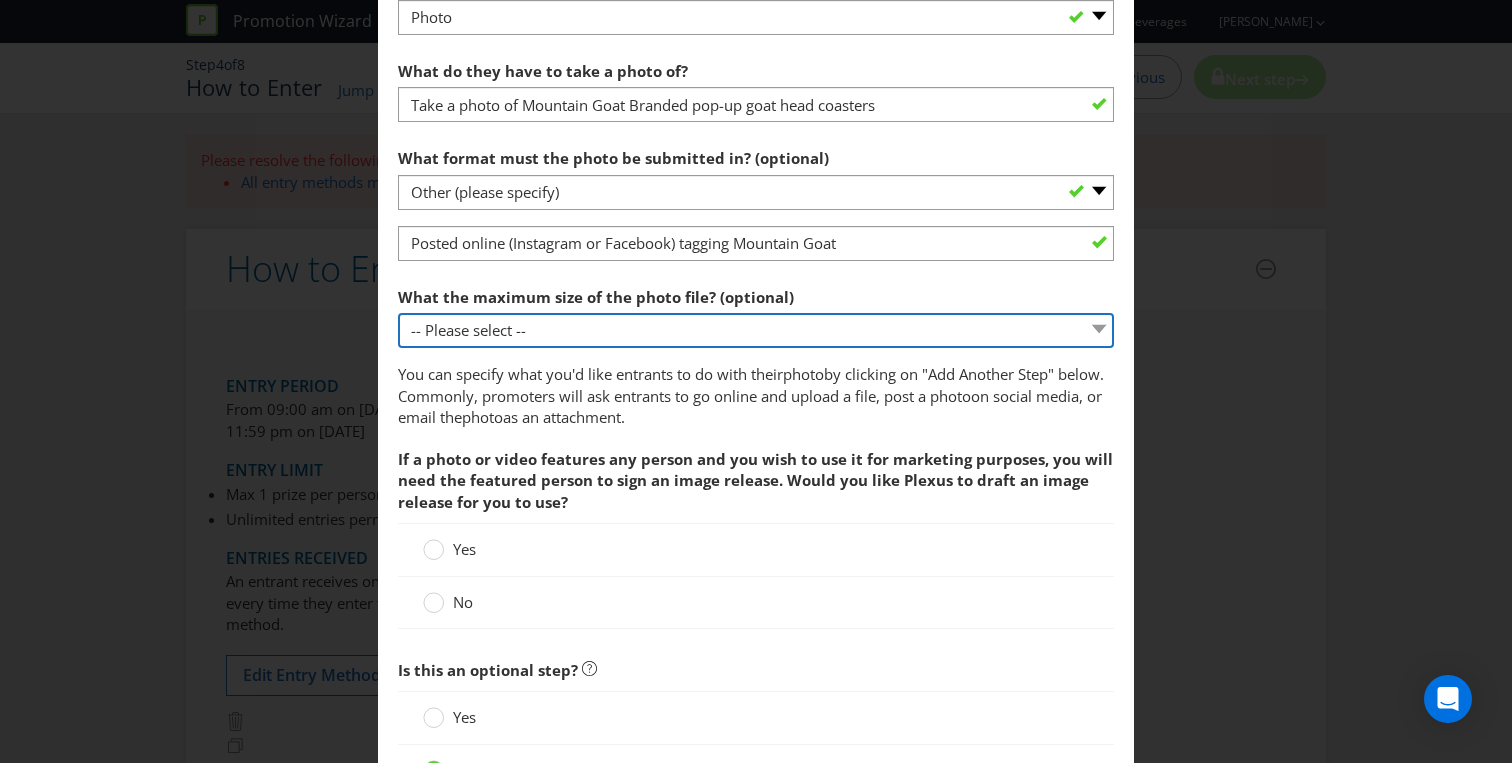 select on "OTHER" 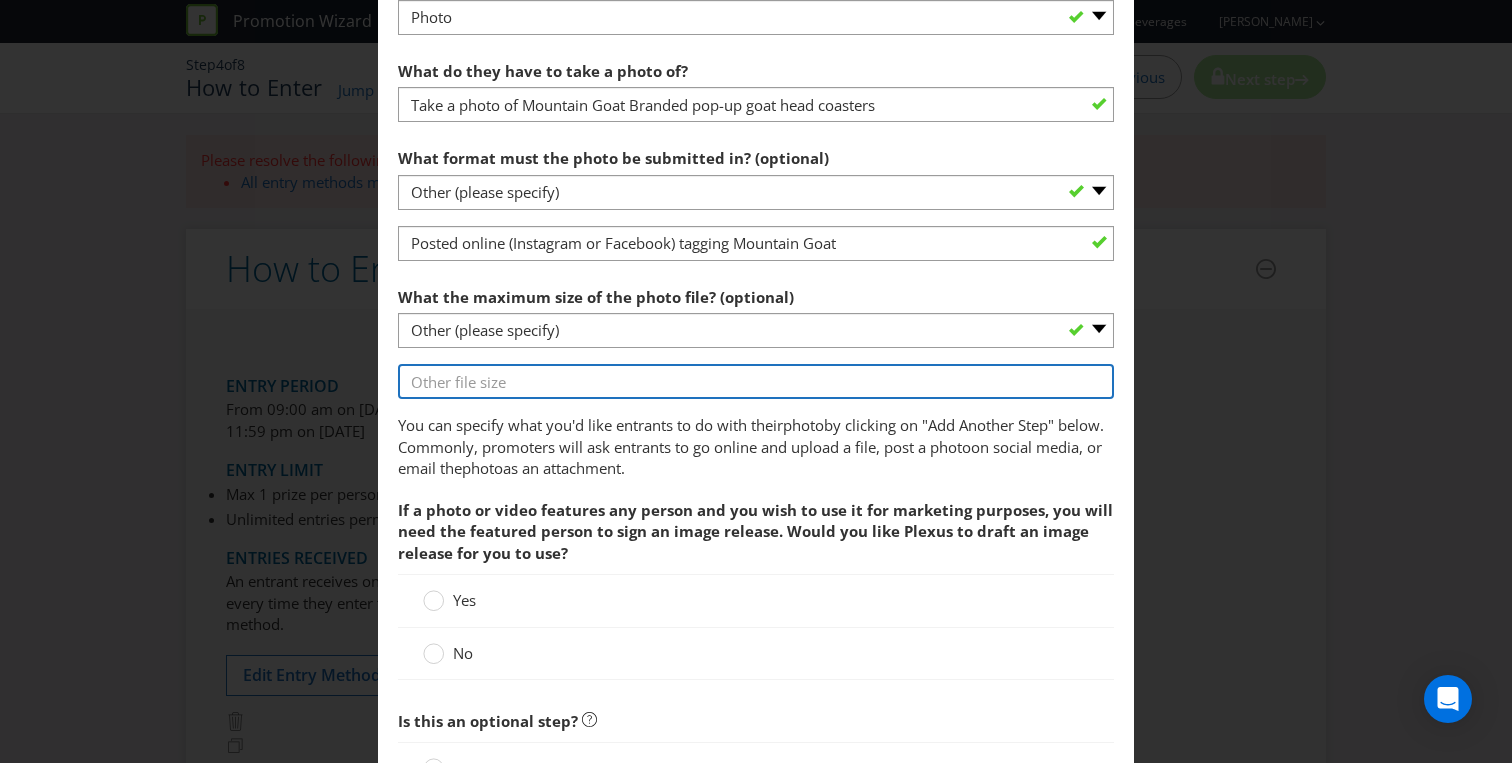 click at bounding box center (756, 381) 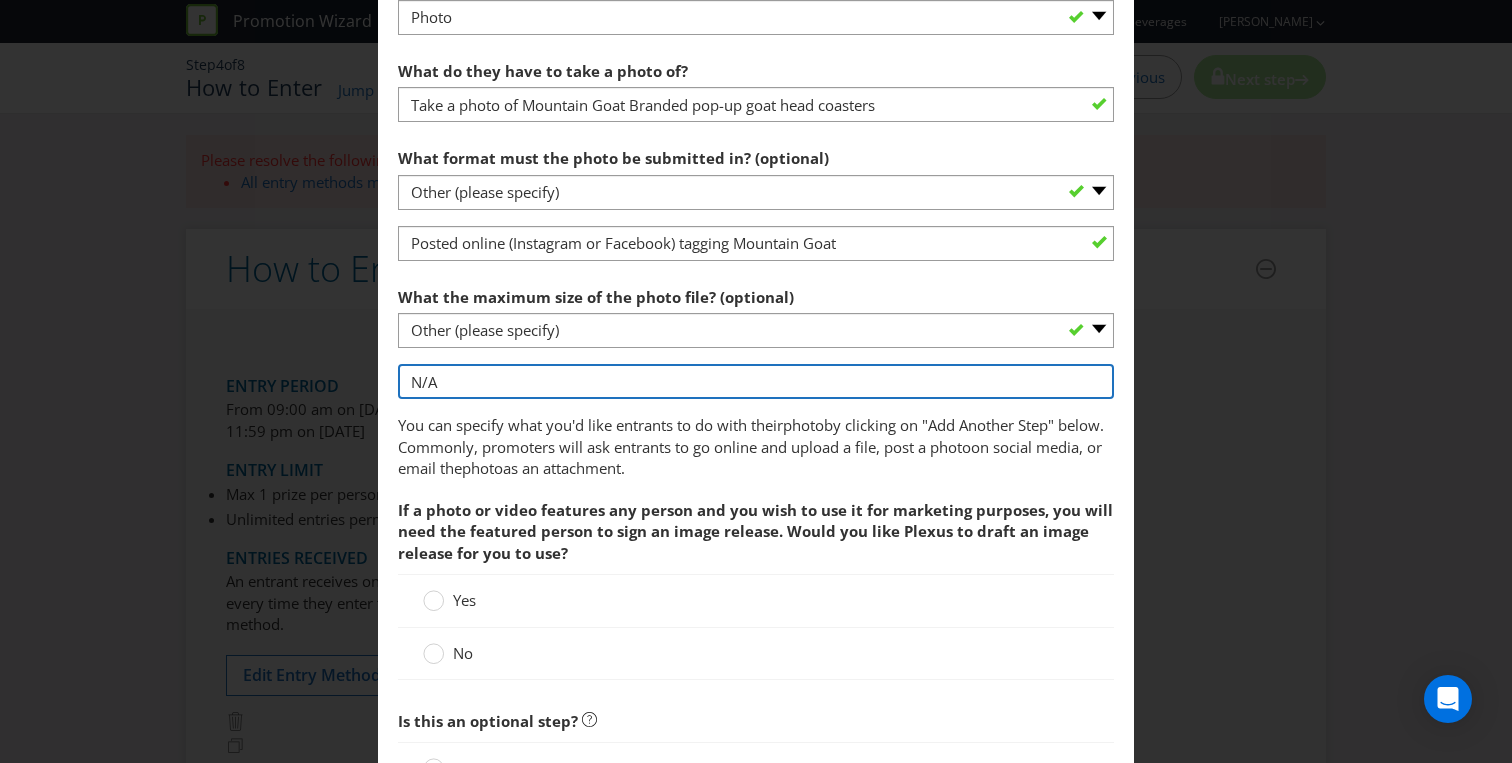 type on "N/A" 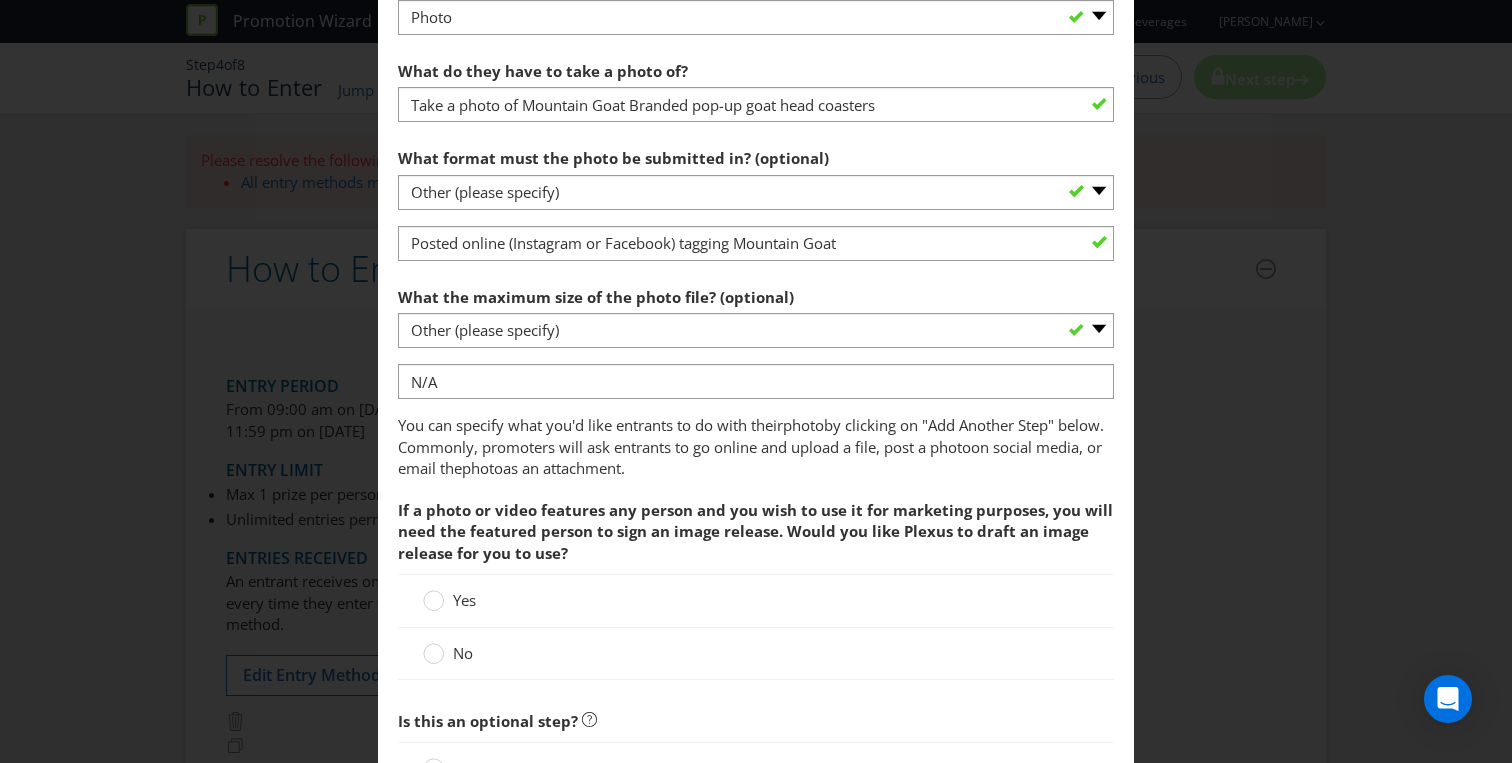 click on "as an attachment." at bounding box center [564, 468] 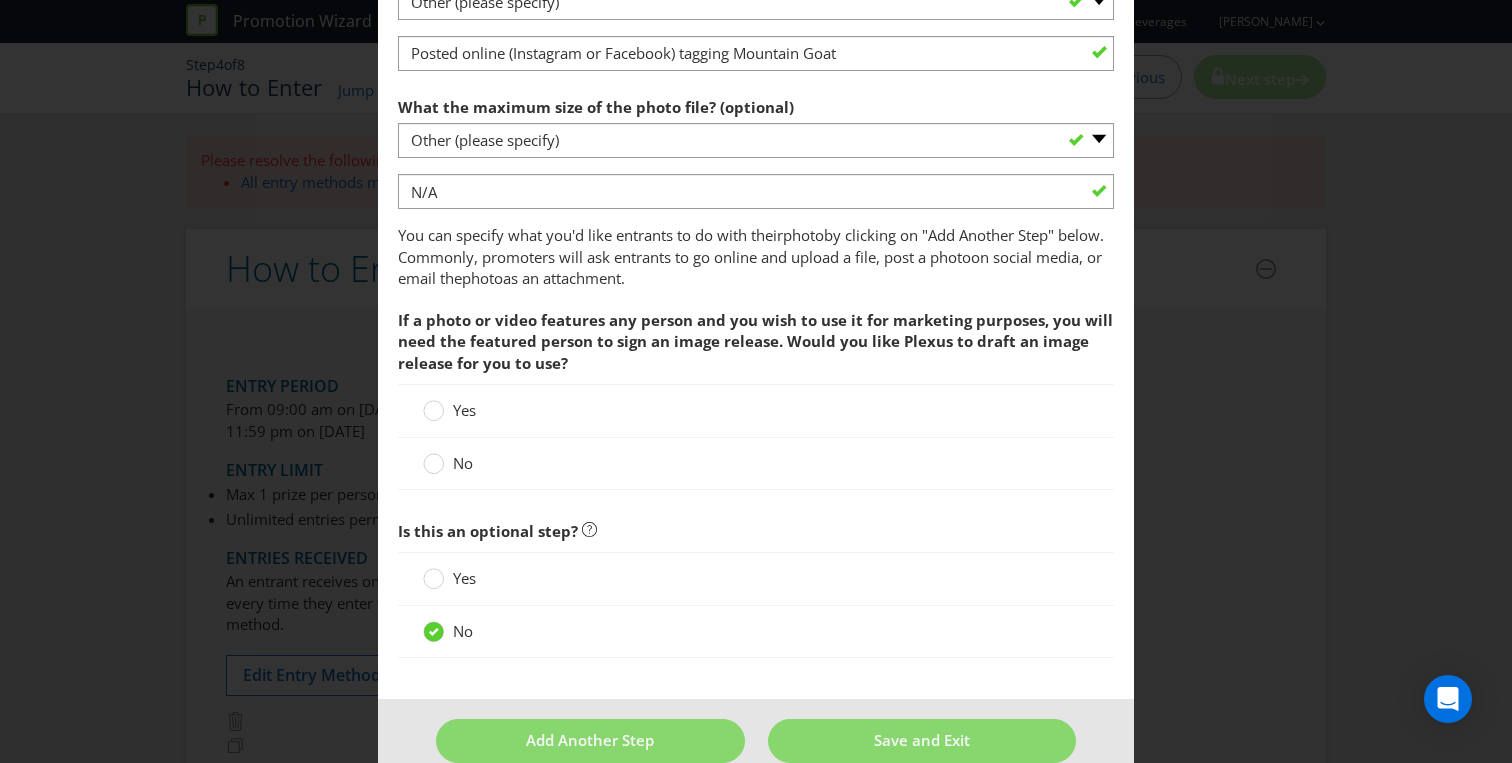 scroll, scrollTop: 1055, scrollLeft: 0, axis: vertical 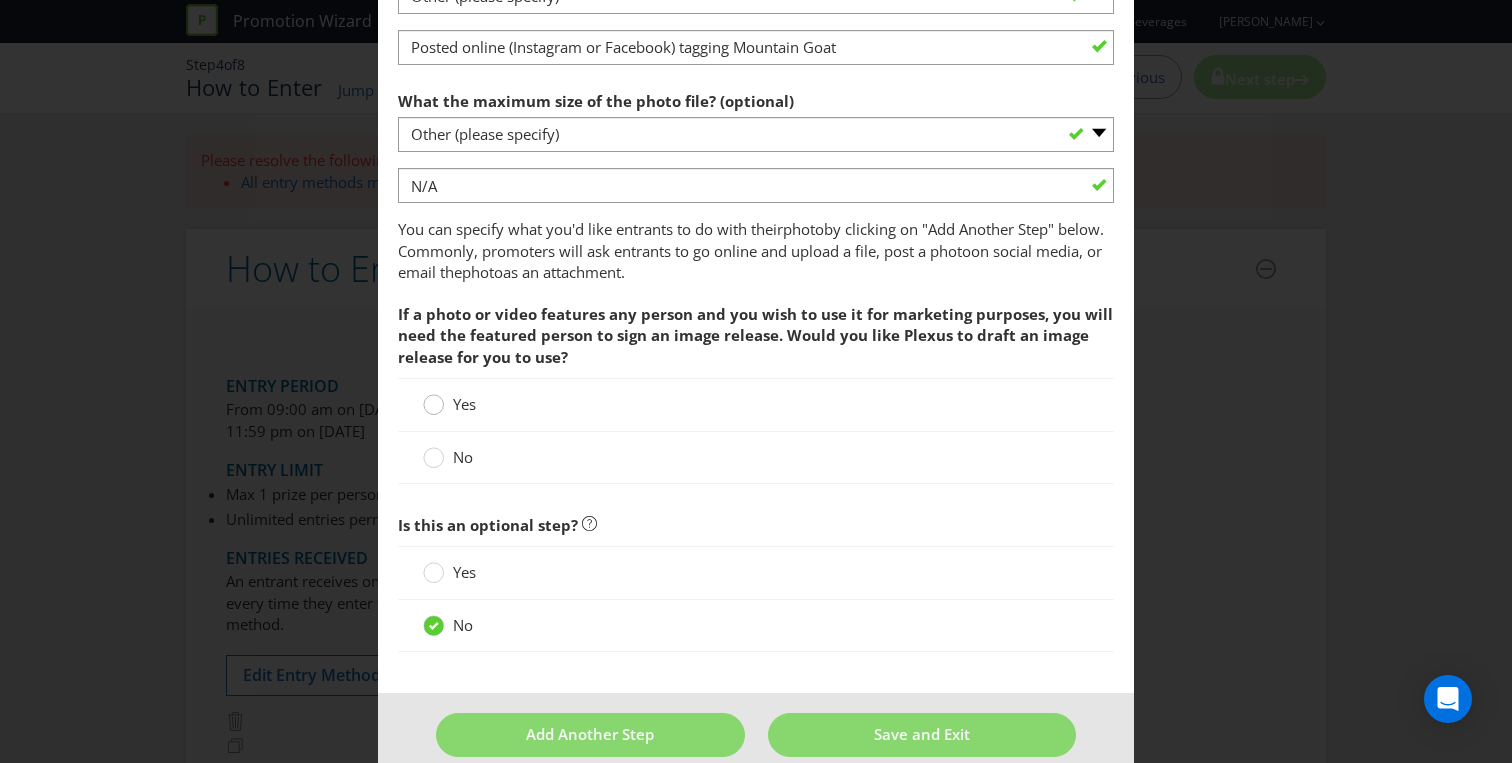 click 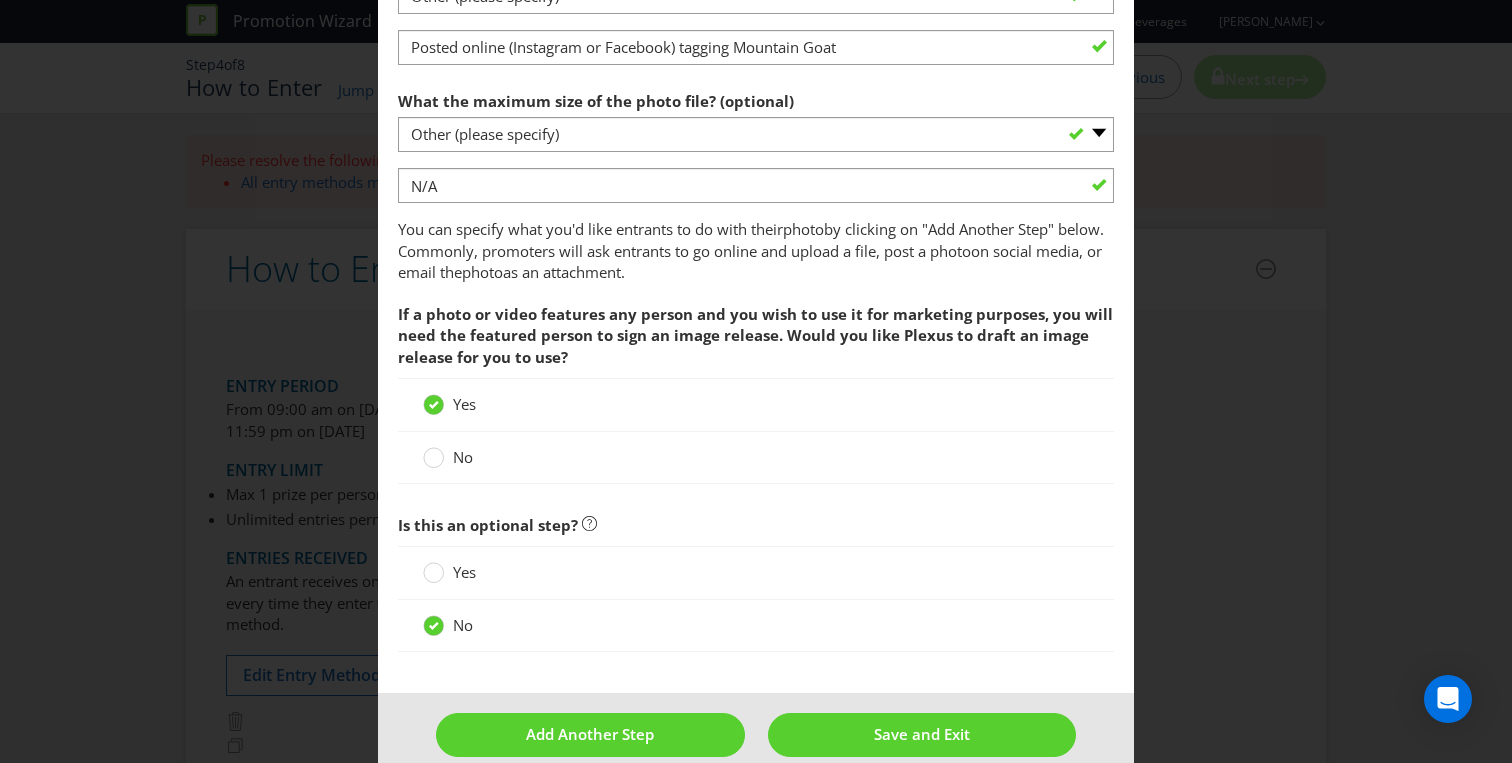 scroll, scrollTop: 1083, scrollLeft: 0, axis: vertical 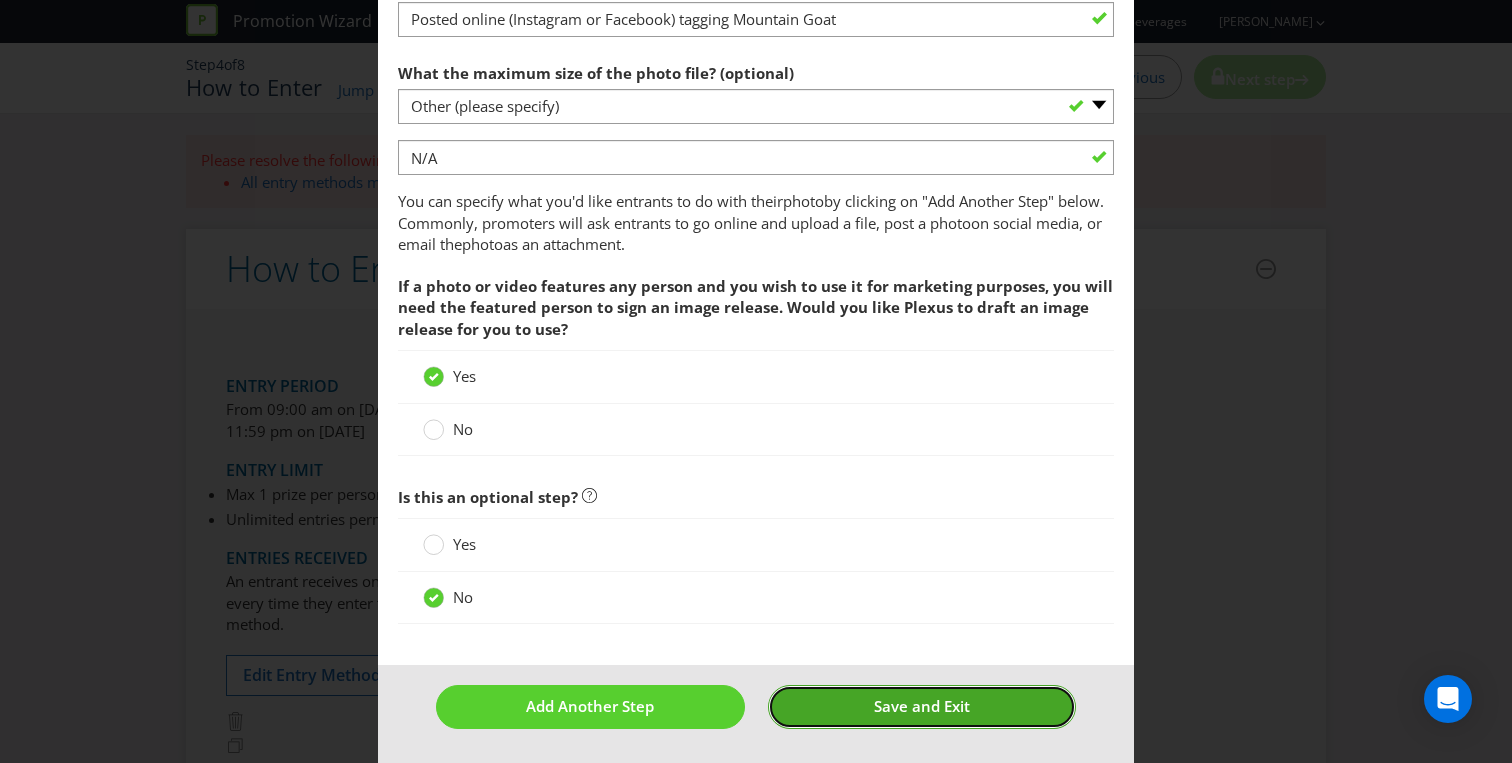 click on "Save and Exit" at bounding box center [922, 706] 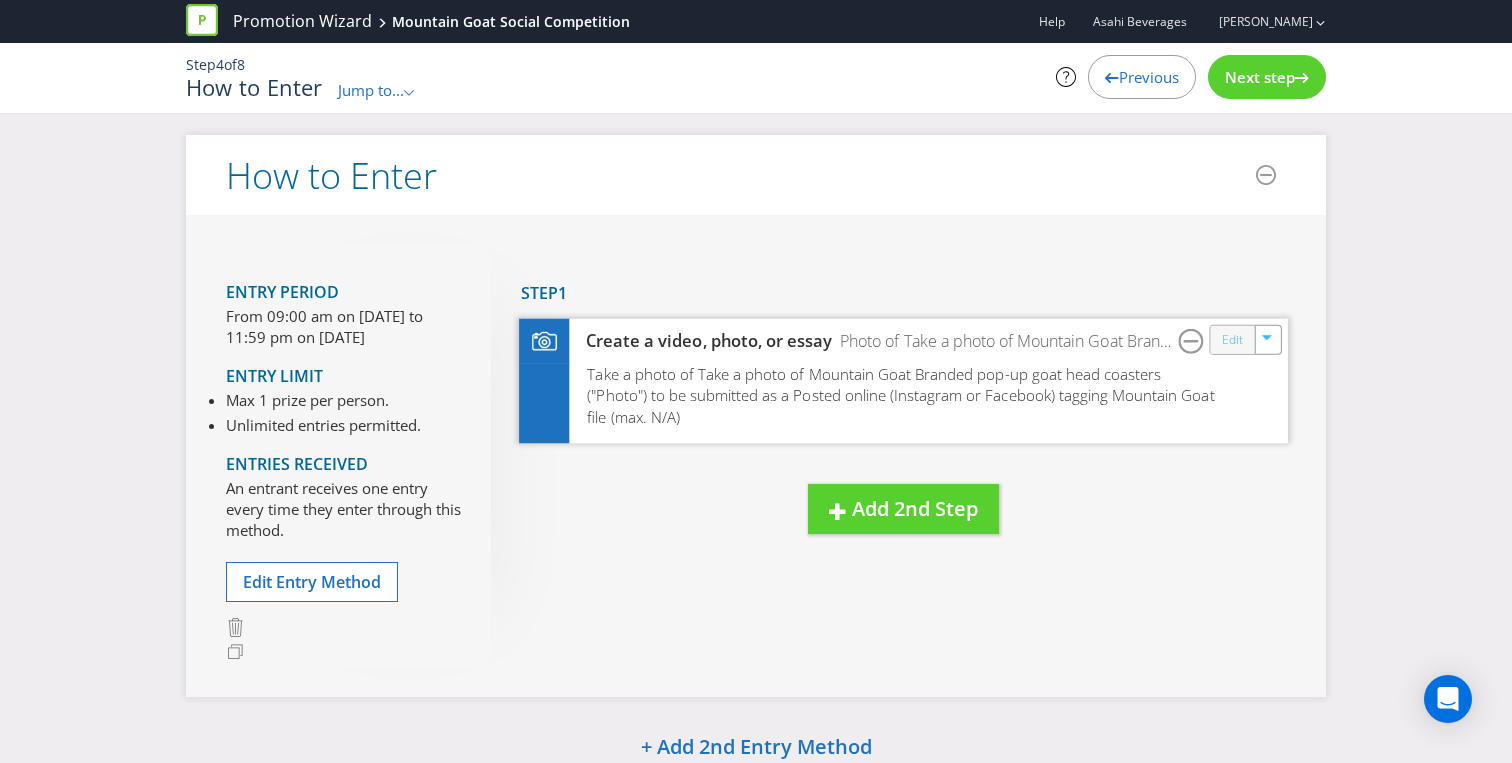 click on "Edit" at bounding box center [1232, 339] 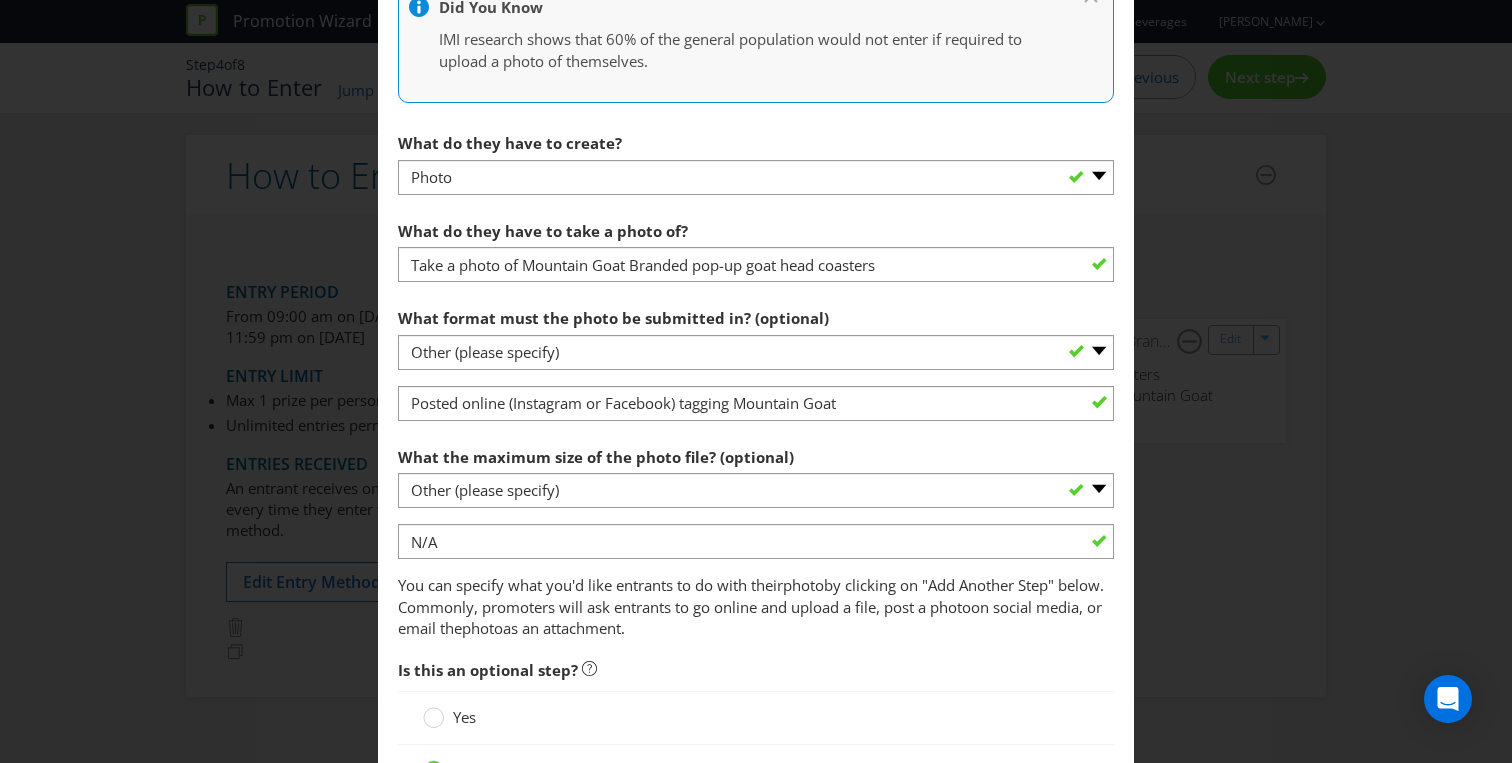 scroll, scrollTop: 704, scrollLeft: 0, axis: vertical 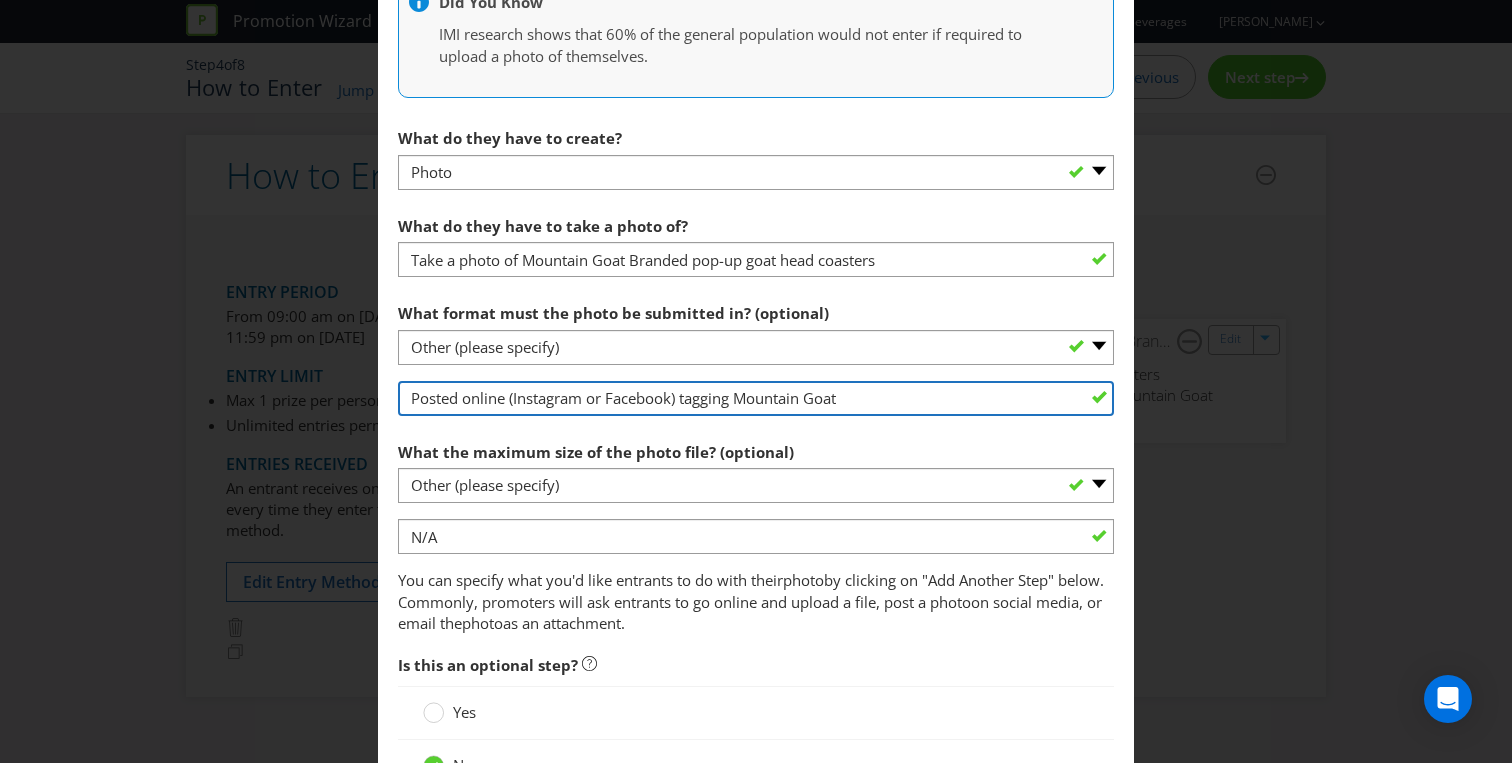 click on "Posted online (Instagram or Facebook) tagging Mountain Goat" at bounding box center [756, 398] 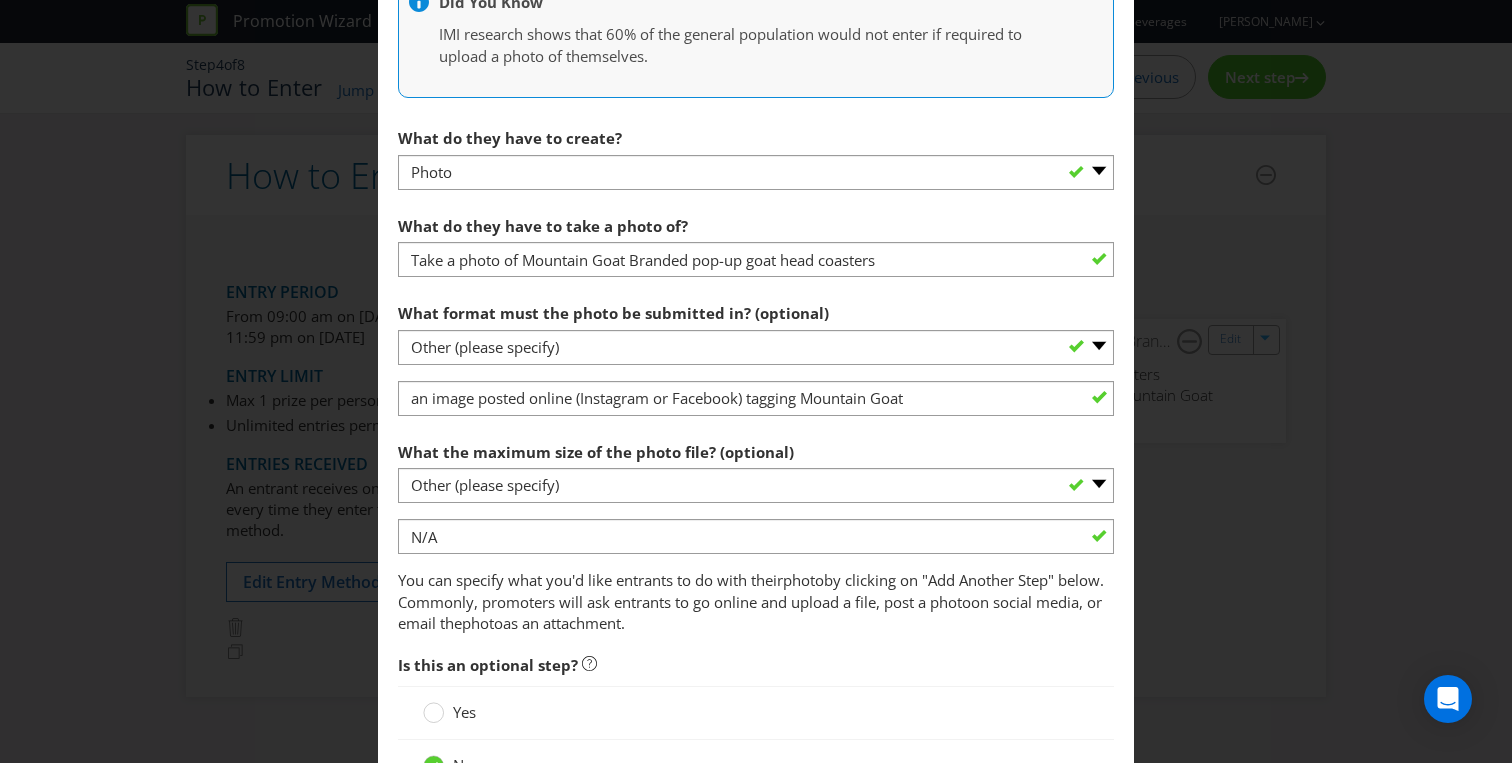 click on "Did You Know IMI research shows that 60% of the general population would not enter if required to upload a photo of themselves. What do they have to create?   -- Please select -- Video Photo Essay Other (please specify) What do they have to take a photo of?   Take a photo of Mountain Goat Branded pop-up goat head coasters What format must the photo be submitted in? (optional)   -- Please select -- JPG RAW Other (please specify) an image posted online (Instagram or Facebook) tagging Mountain Goat What the maximum size of the photo file? (optional)   -- Please select -- 1 MB 4 MB 16 MB Other (please specify) N/A You can specify what you'd like entrants to do with their  photo  by clicking on "Add Another Step" below. Commonly, promoters will ask entrants to go online and upload a file, post a   photo  on social media, or email the  photo  as an attachment." at bounding box center (756, 302) 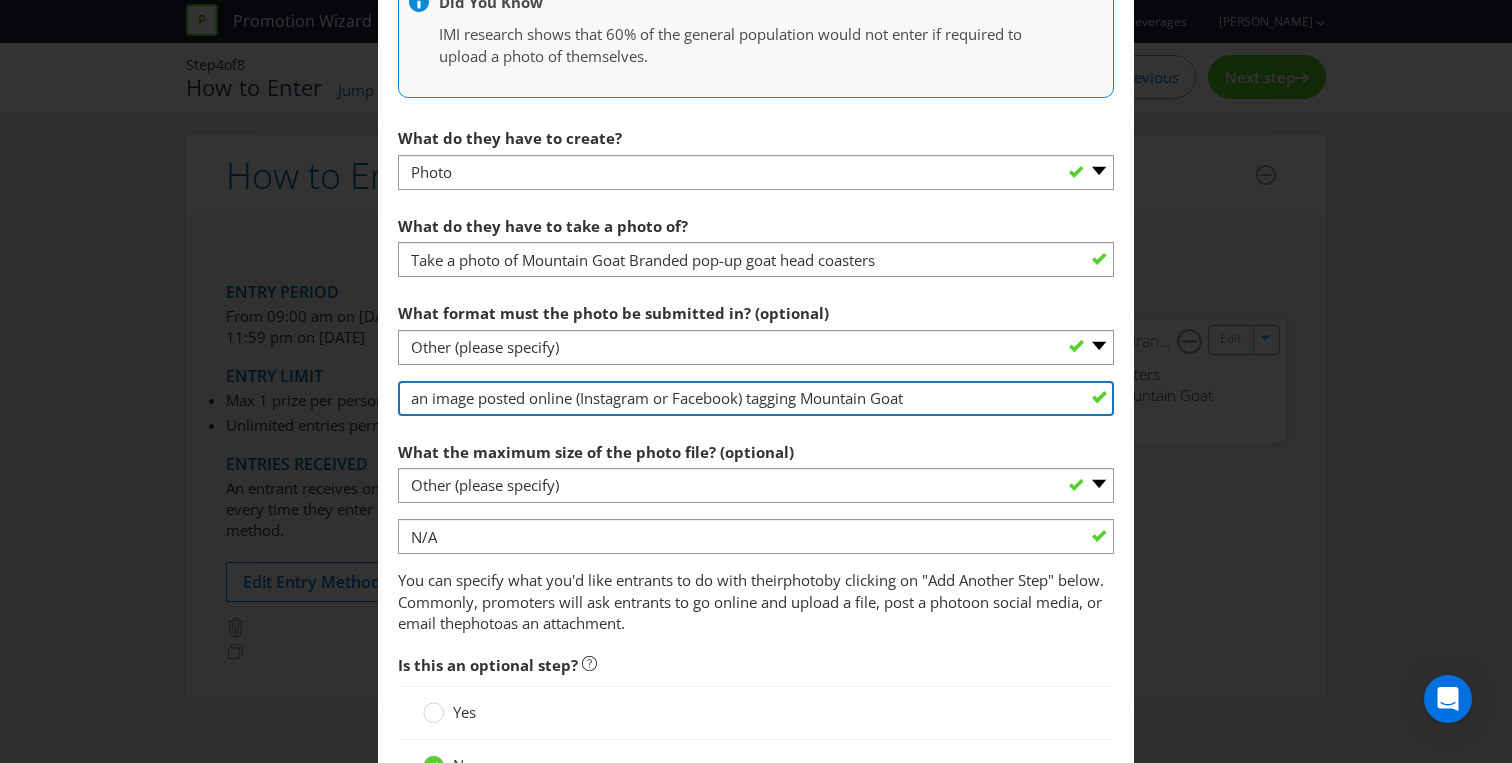 click on "an image posted online (Instagram or Facebook) tagging Mountain Goat" at bounding box center [756, 398] 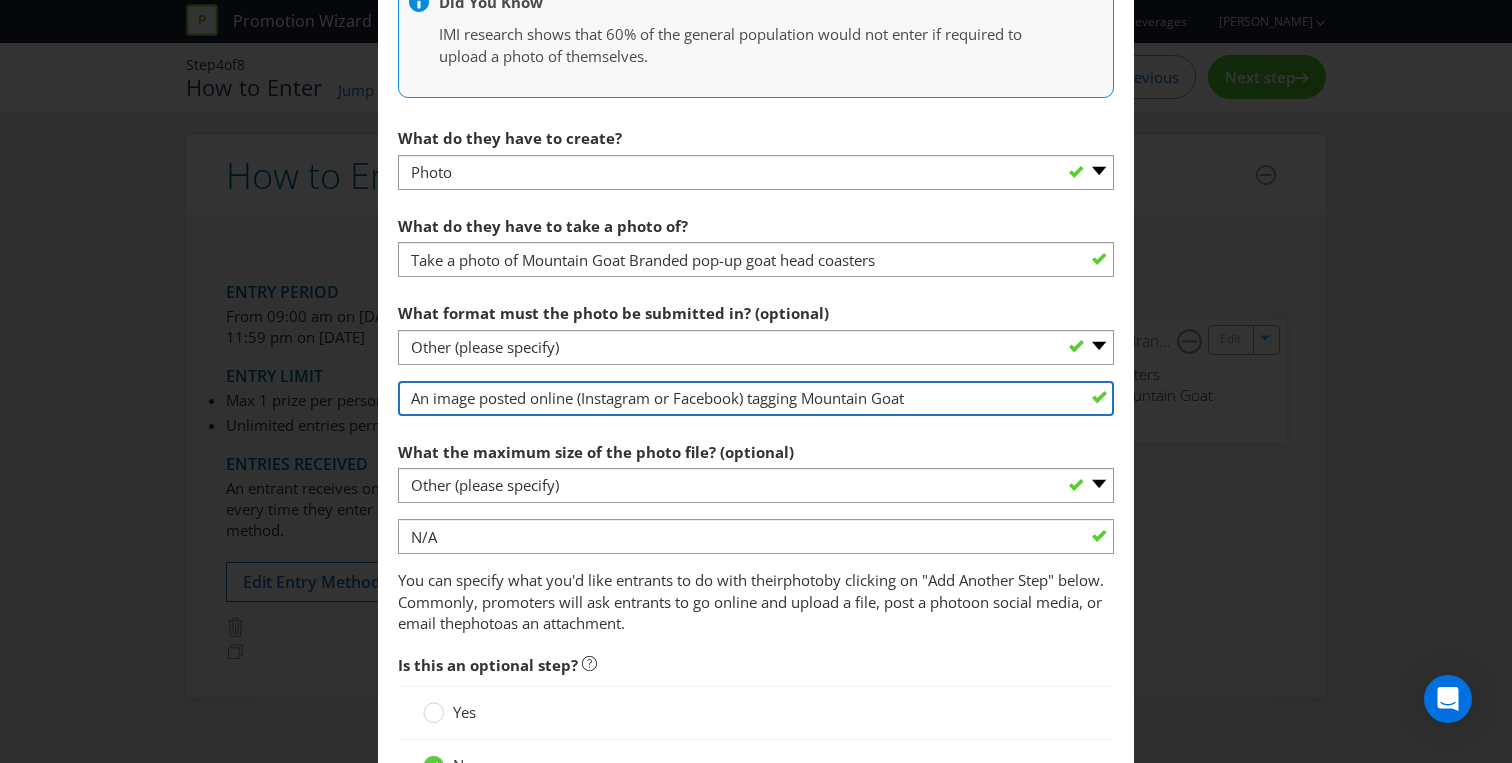 click on "An image posted online (Instagram or Facebook) tagging Mountain Goat" at bounding box center (756, 398) 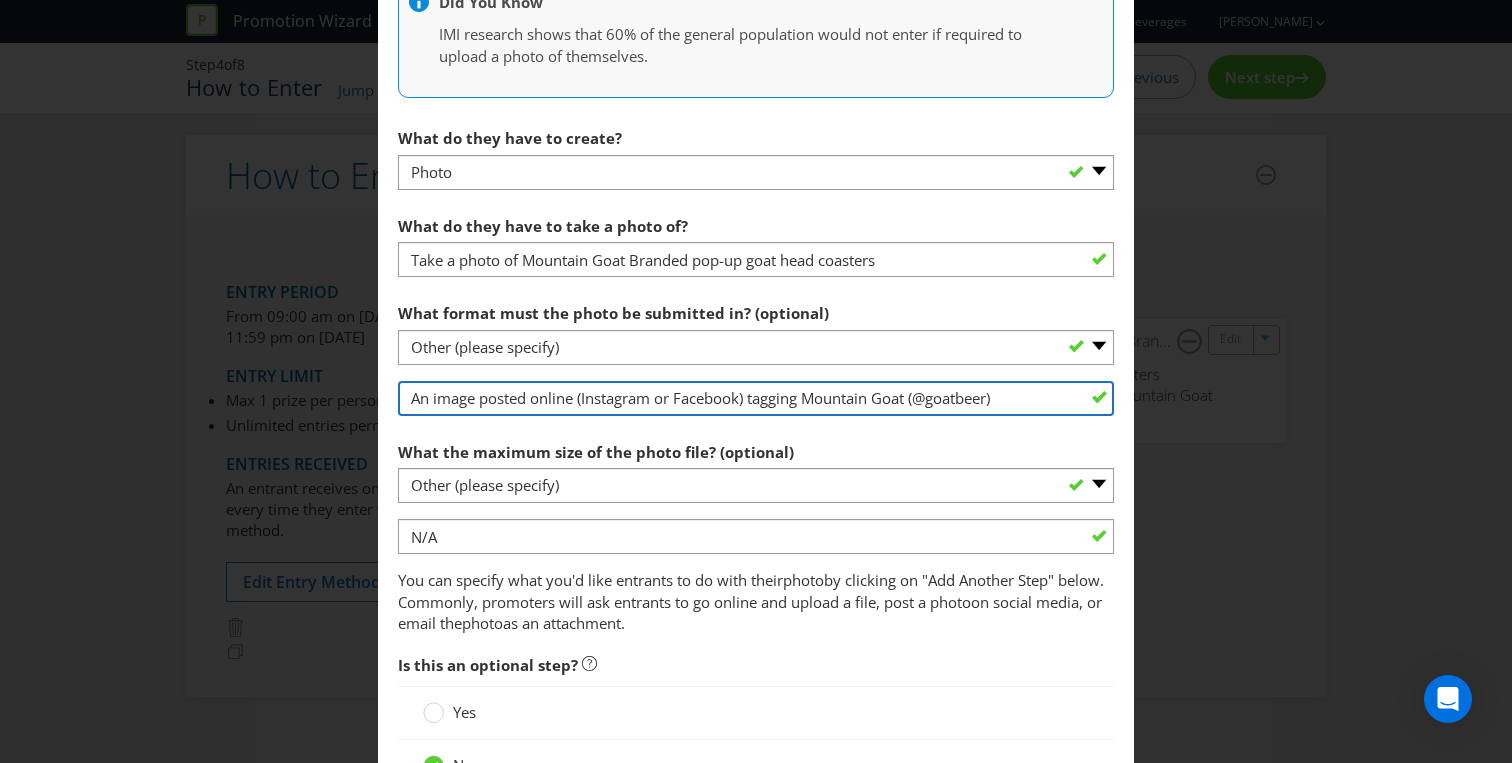 type on "An image posted online (Instagram or Facebook) tagging Mountain Goat (@goatbeer)" 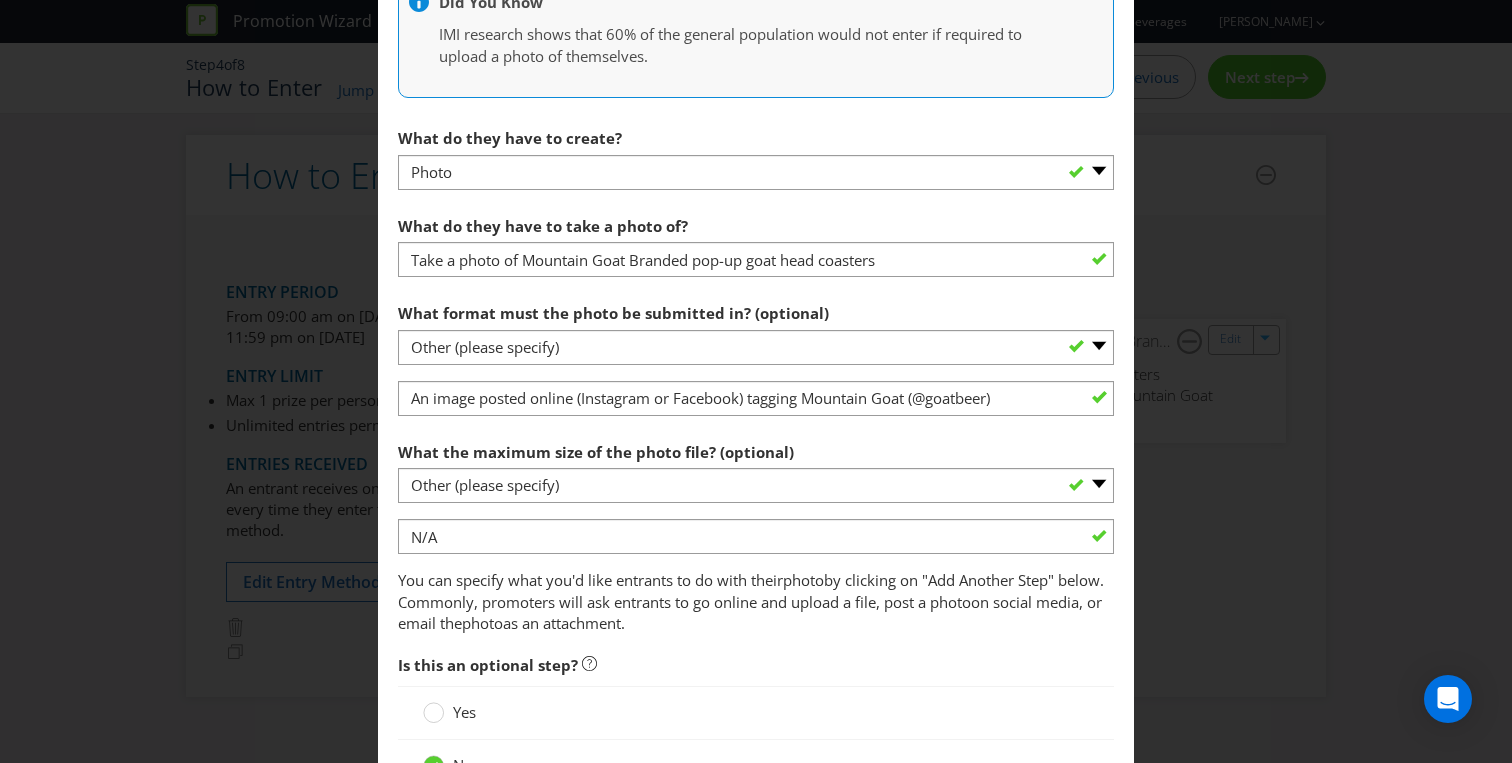 click on "What the maximum size of the photo file? (optional)   -- Please select -- 1 MB 4 MB 16 MB Other (please specify)" at bounding box center (756, 468) 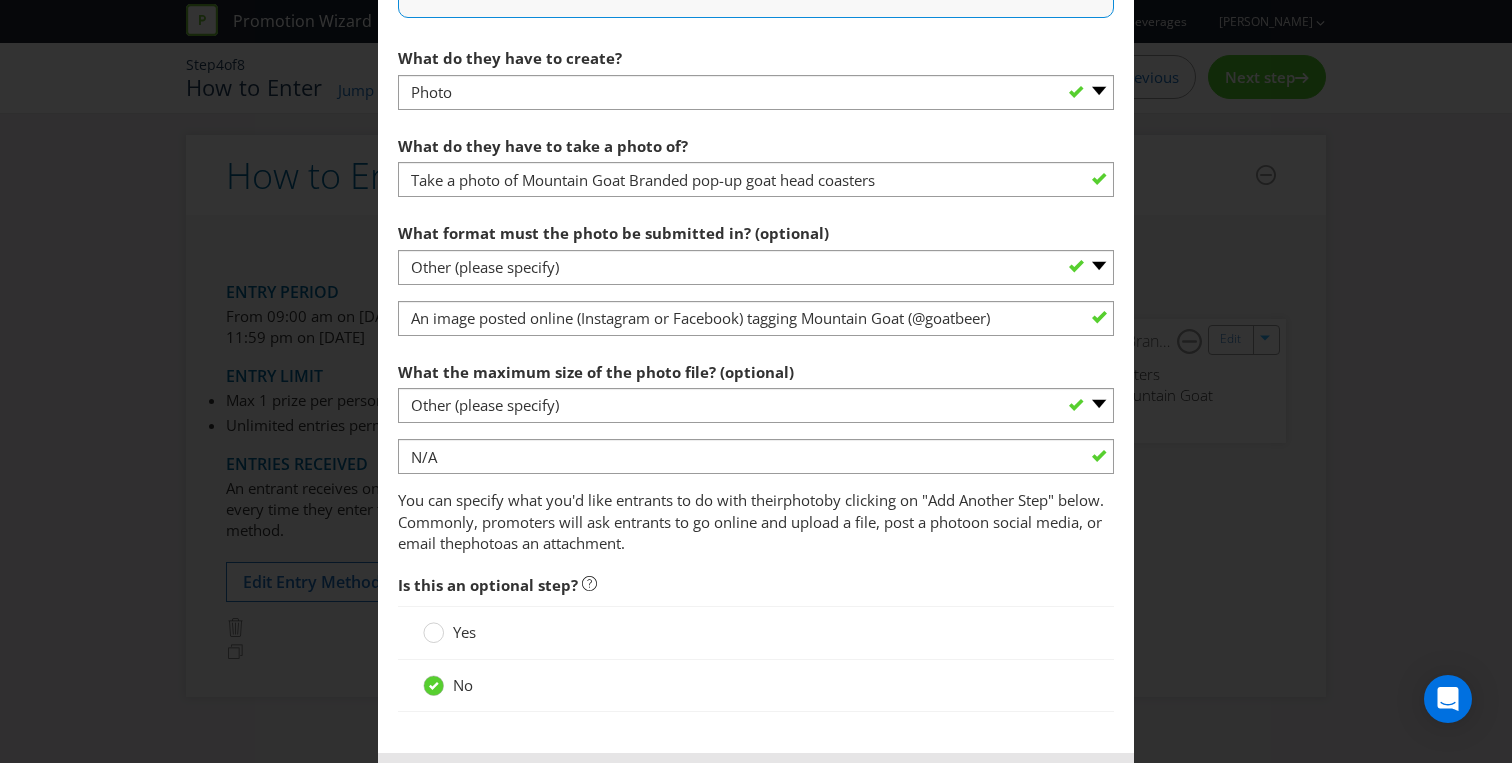 scroll, scrollTop: 872, scrollLeft: 0, axis: vertical 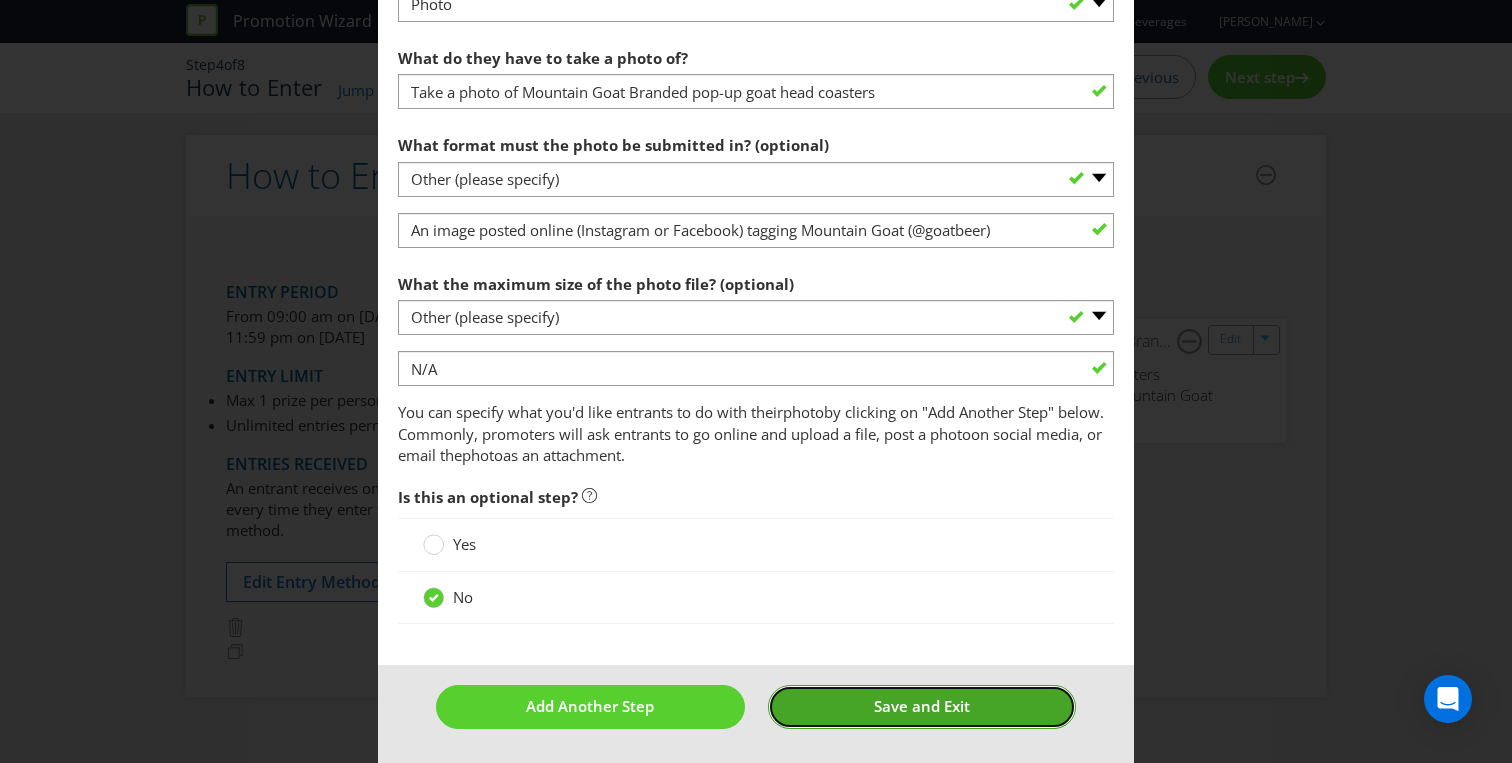 click on "Save and Exit" at bounding box center (922, 706) 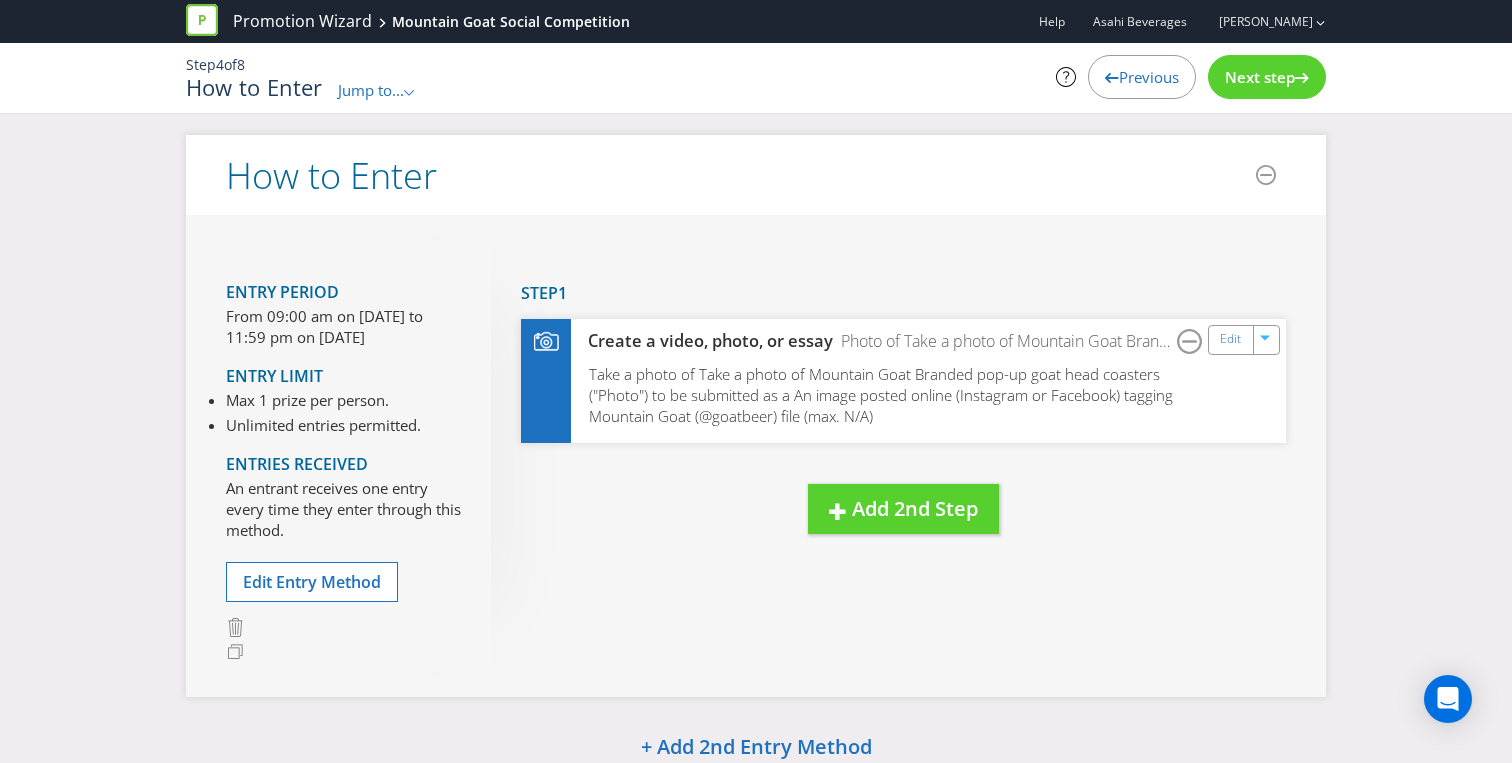 click on "Step  1" at bounding box center (903, 294) 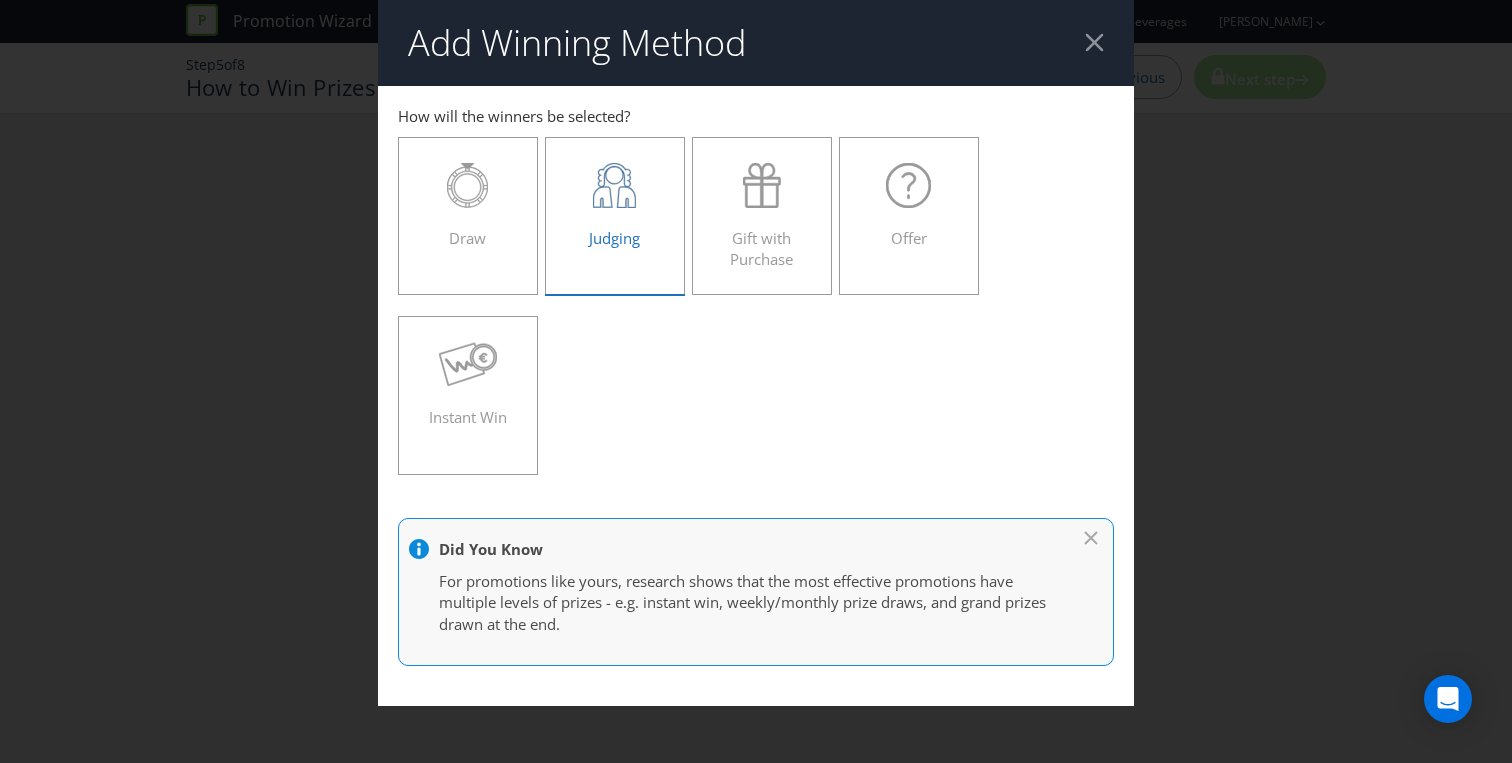 click on "Judging" at bounding box center [615, 208] 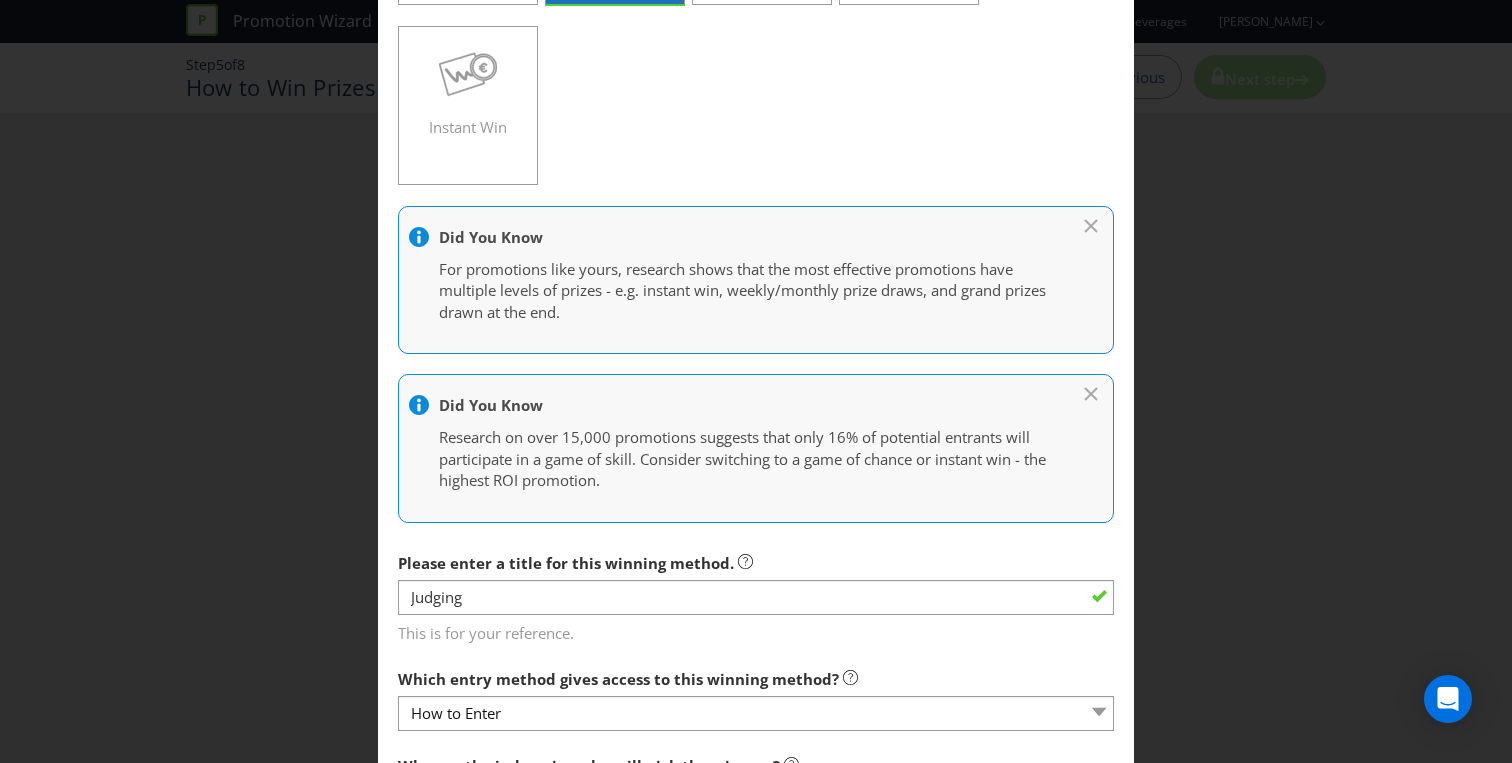 scroll, scrollTop: 481, scrollLeft: 0, axis: vertical 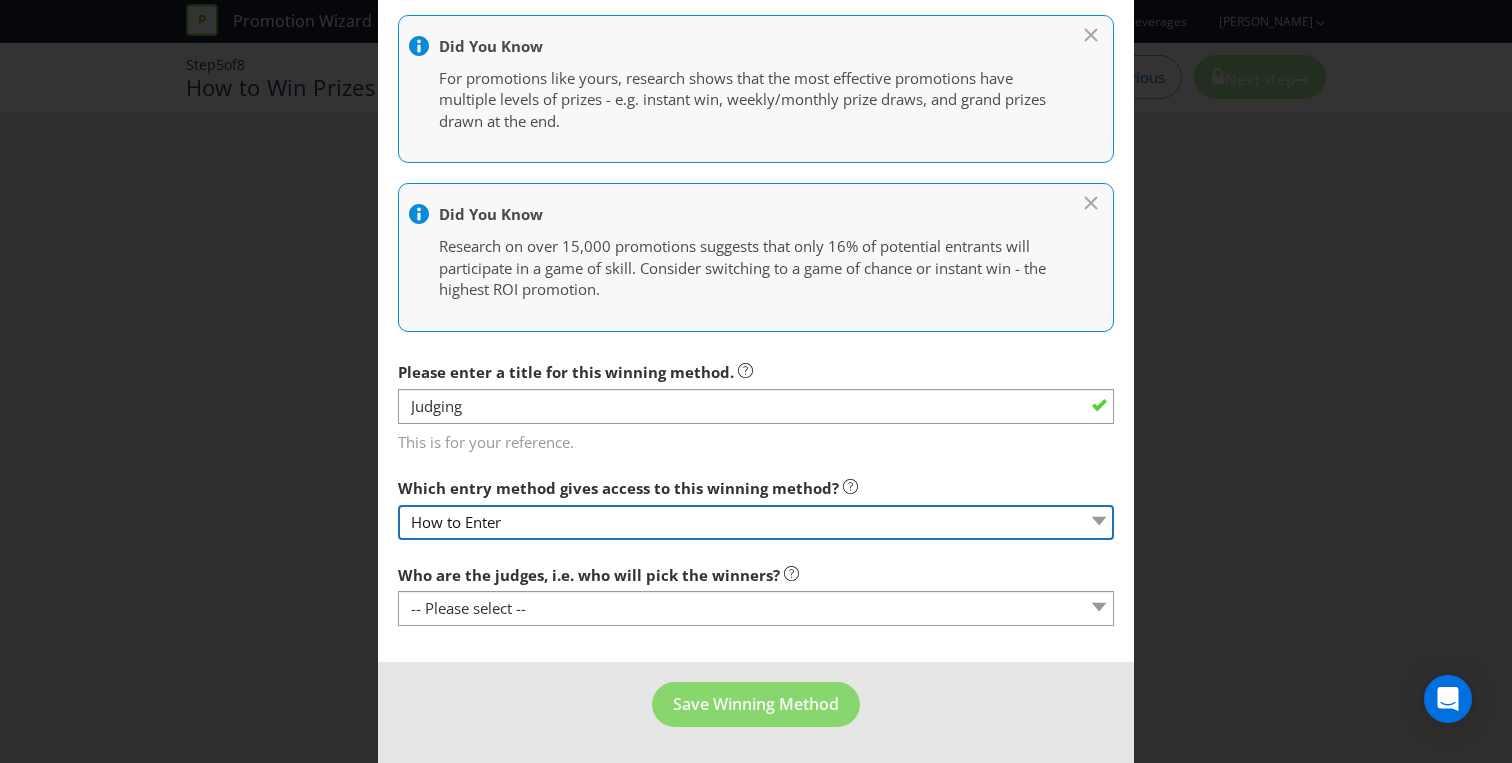 click on "How to Enter" at bounding box center [756, 522] 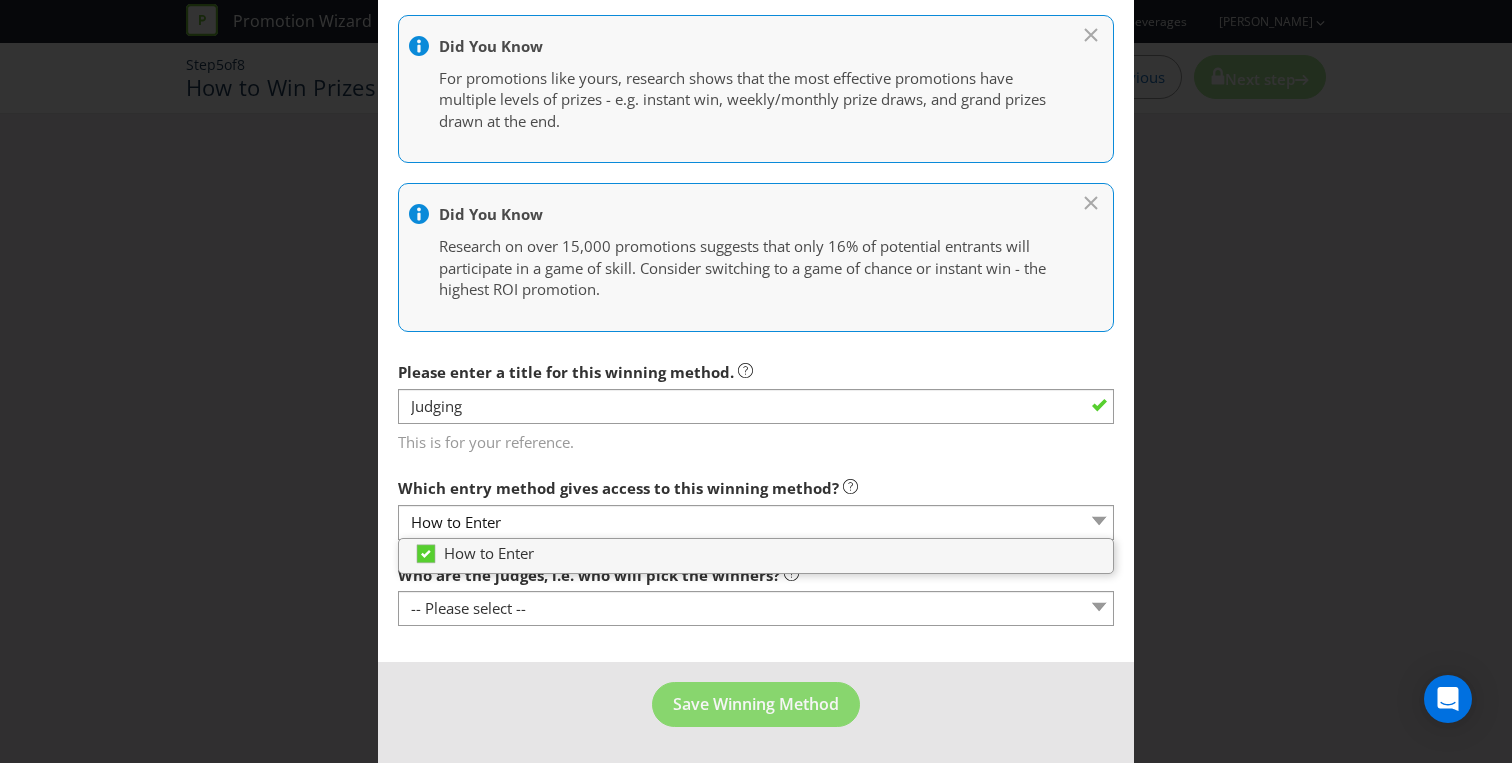 click on "How to Enter   How will the winners be selected? Draw   Judging   Gift with Purchase   Offer   Instant Win     Did You Know For promotions like yours, research shows that the most effective promotions have multiple levels of prizes - e.g. instant win, weekly/monthly prize draws, and grand prizes drawn at the end.   Did You Know Research on over 15,000 promotions suggests that only 16% of potential entrants will participate in a game of skill. Consider switching to a game of chance or instant win - the highest ROI promotion. Please enter a title for this winning method.   Judging This is for your reference. Which entry method gives access to this winning method?   How to Enter How to Enter   How to Enter   Who are the judges, i.e. who will pick the winners?   -- Please select -- Representatives of the Promoter A specific person  (please specify name) Members of the public (by voting) Social media users (by voting) Other (please specify)" at bounding box center (756, 134) 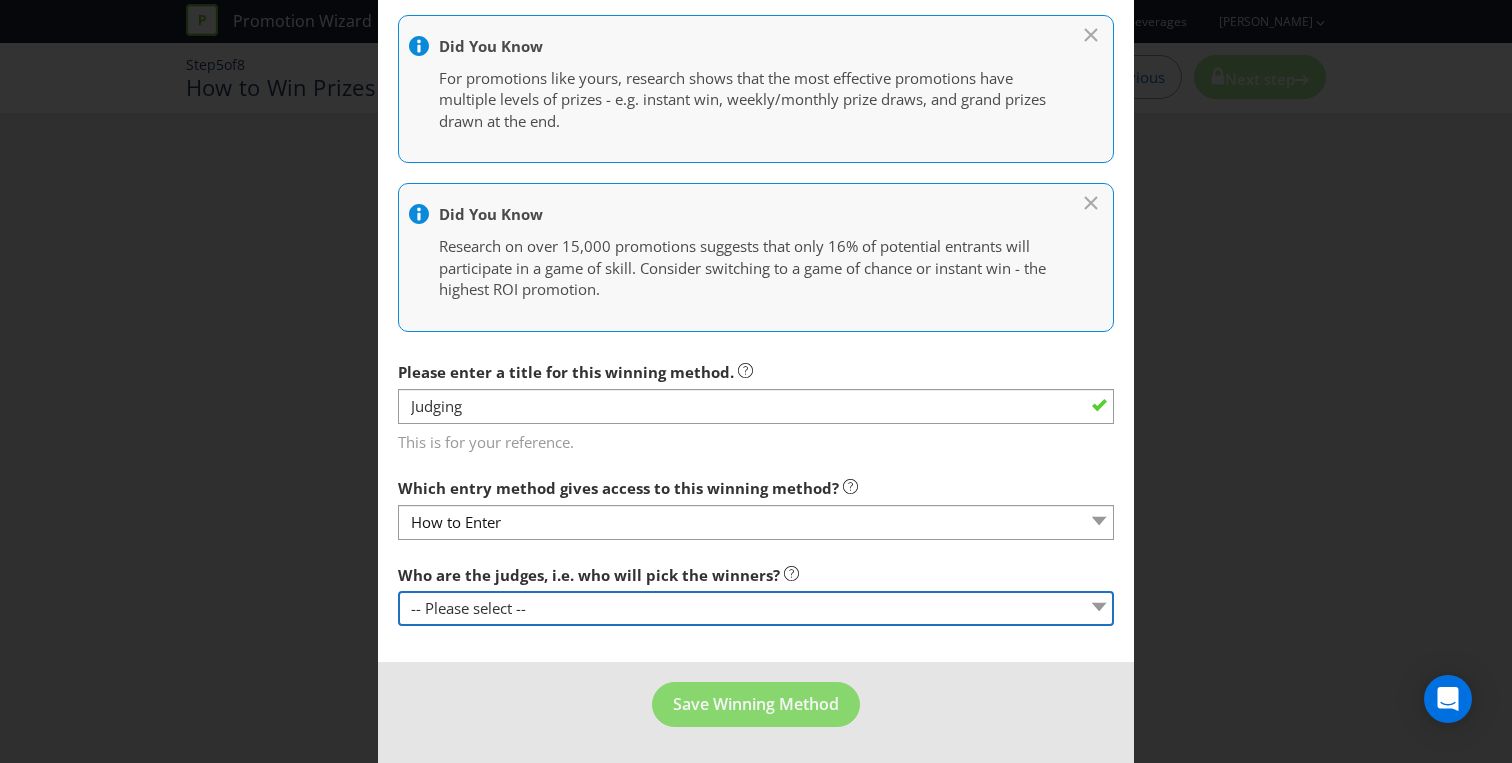 click on "-- Please select -- Representatives of the Promoter A specific person  (please specify name) Members of the public (by voting) Social media users (by voting) Other (please specify)" at bounding box center (756, 608) 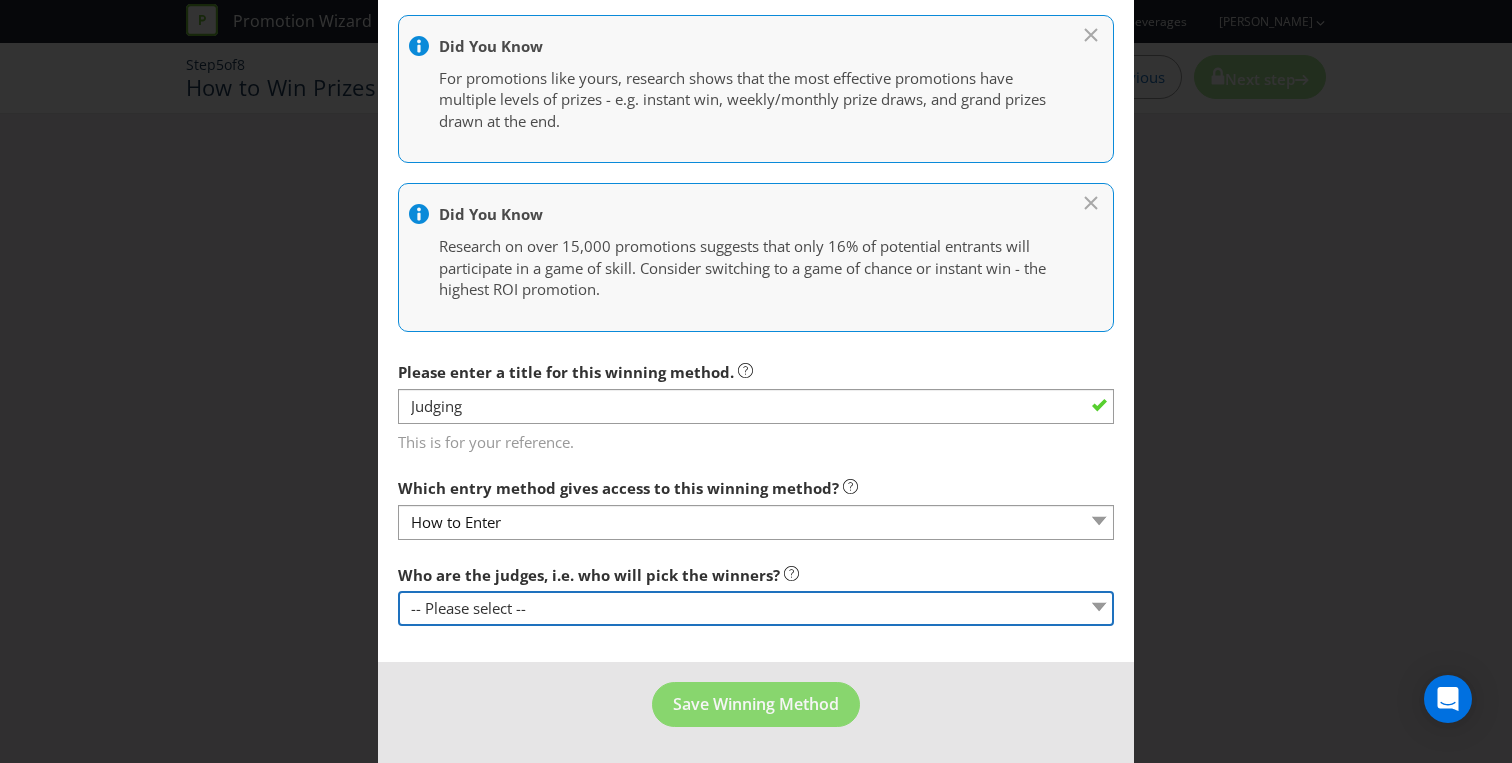 select on "PROMOTER_REPS" 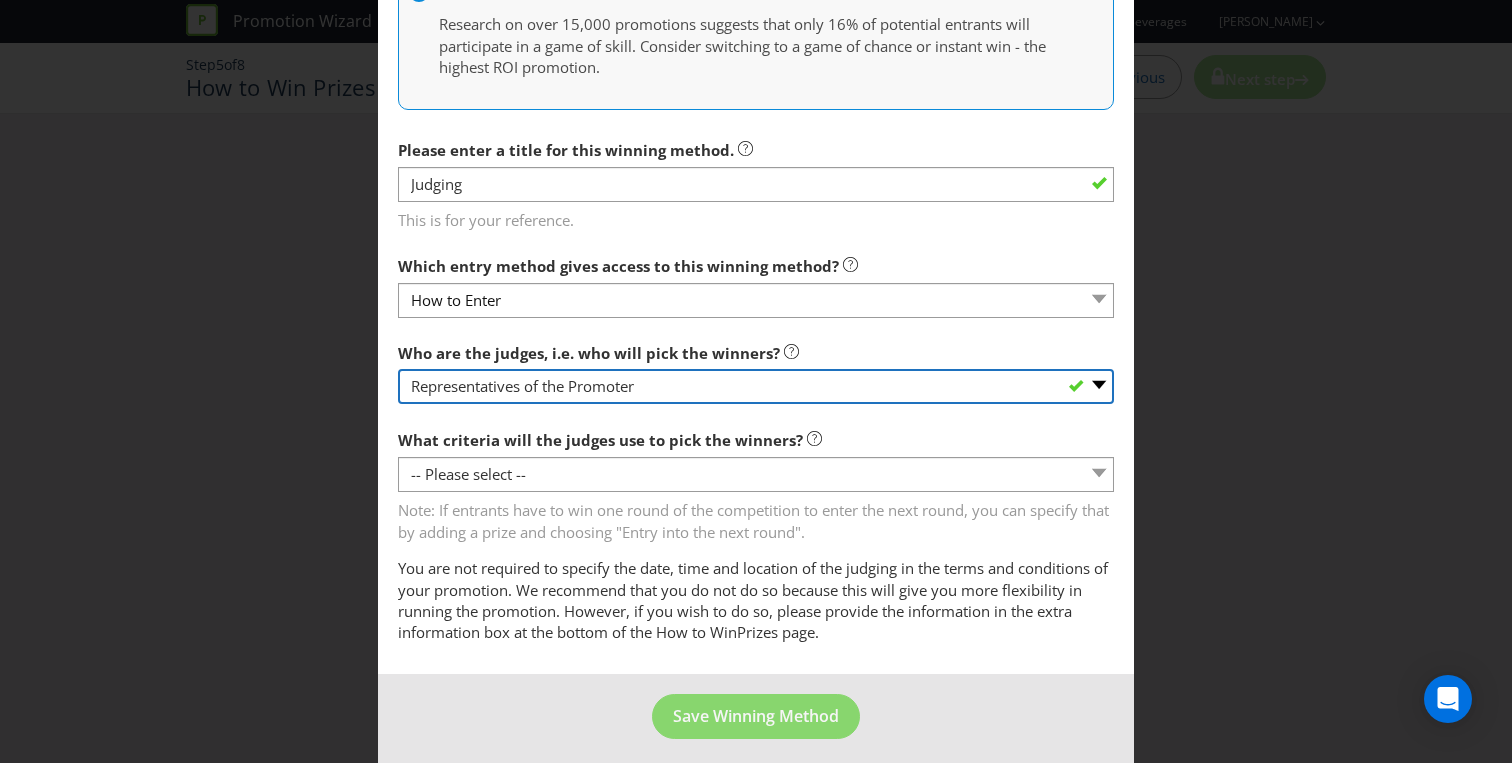 scroll, scrollTop: 715, scrollLeft: 0, axis: vertical 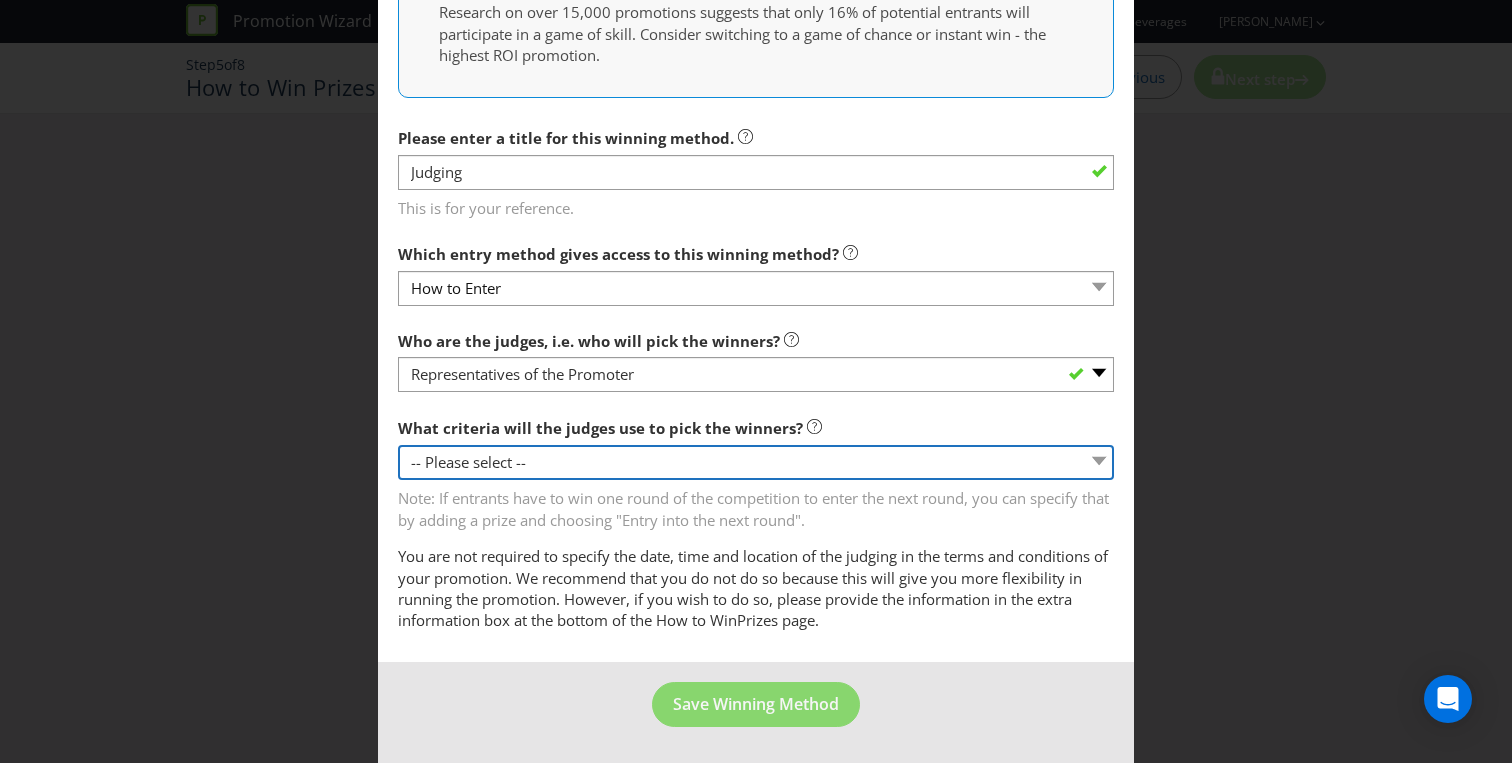 click on "-- Please select -- Creative Merit Originality Literary Merit Originality, creative merit and literary merit Other (please specify)" at bounding box center (756, 462) 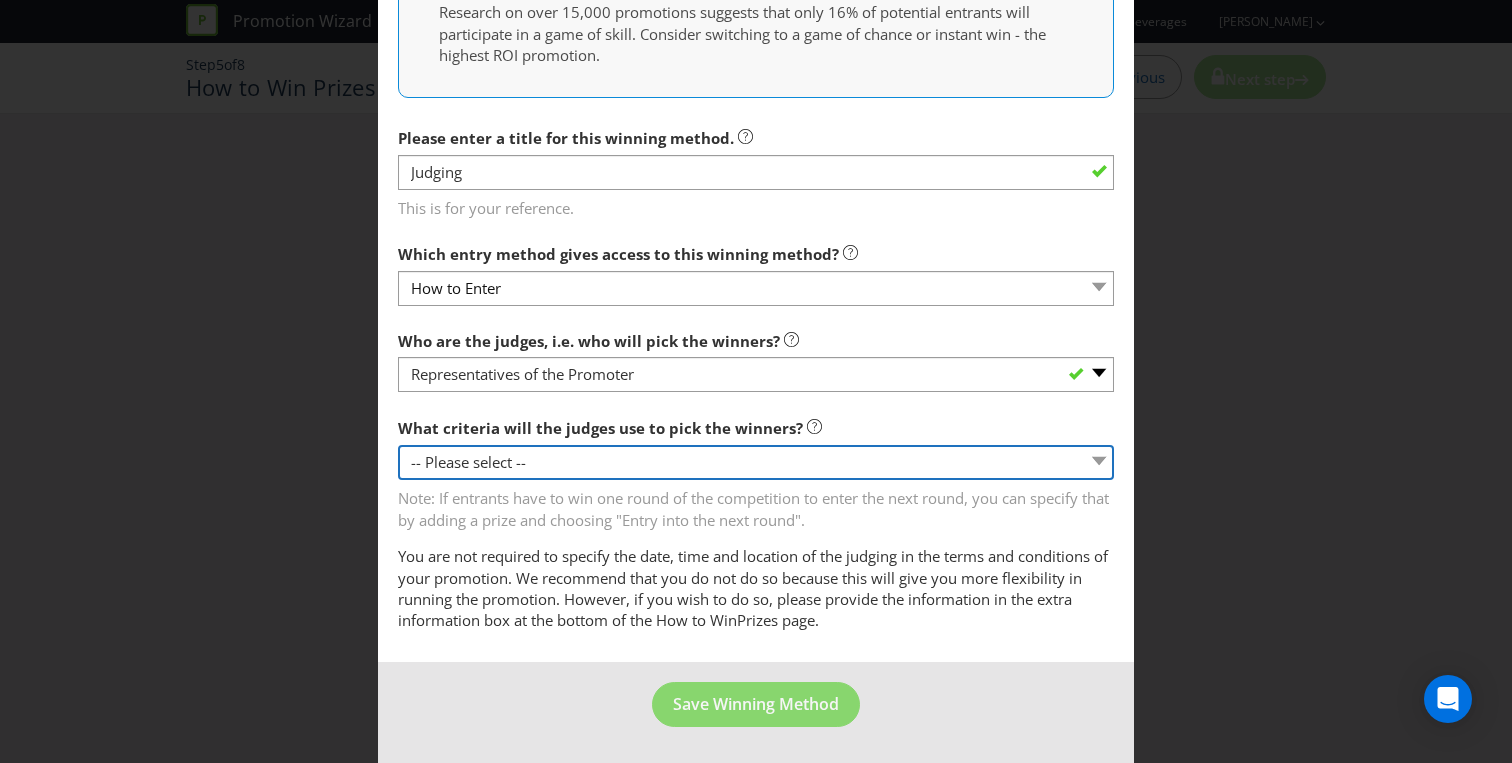 select on "CREATIVE_MERIT" 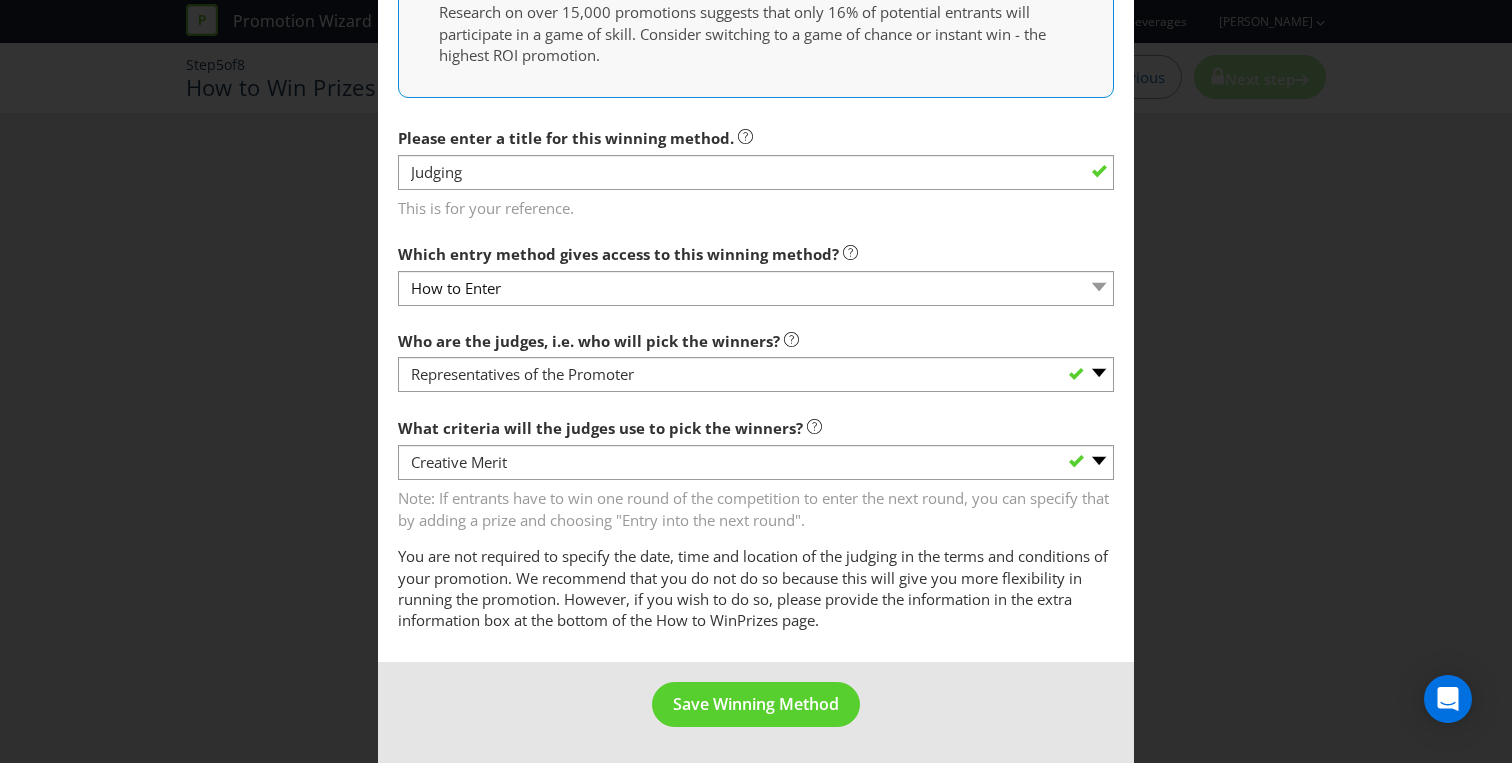 click on "You are not required to specify the date, time and location of the judging in the terms and conditions of your promotion. We recommend that you do not do so because this will give you more flexibility in running the promotion. However, if you wish to do so, please provide the information in the extra information box at the bottom of the How to Win" at bounding box center (753, 588) 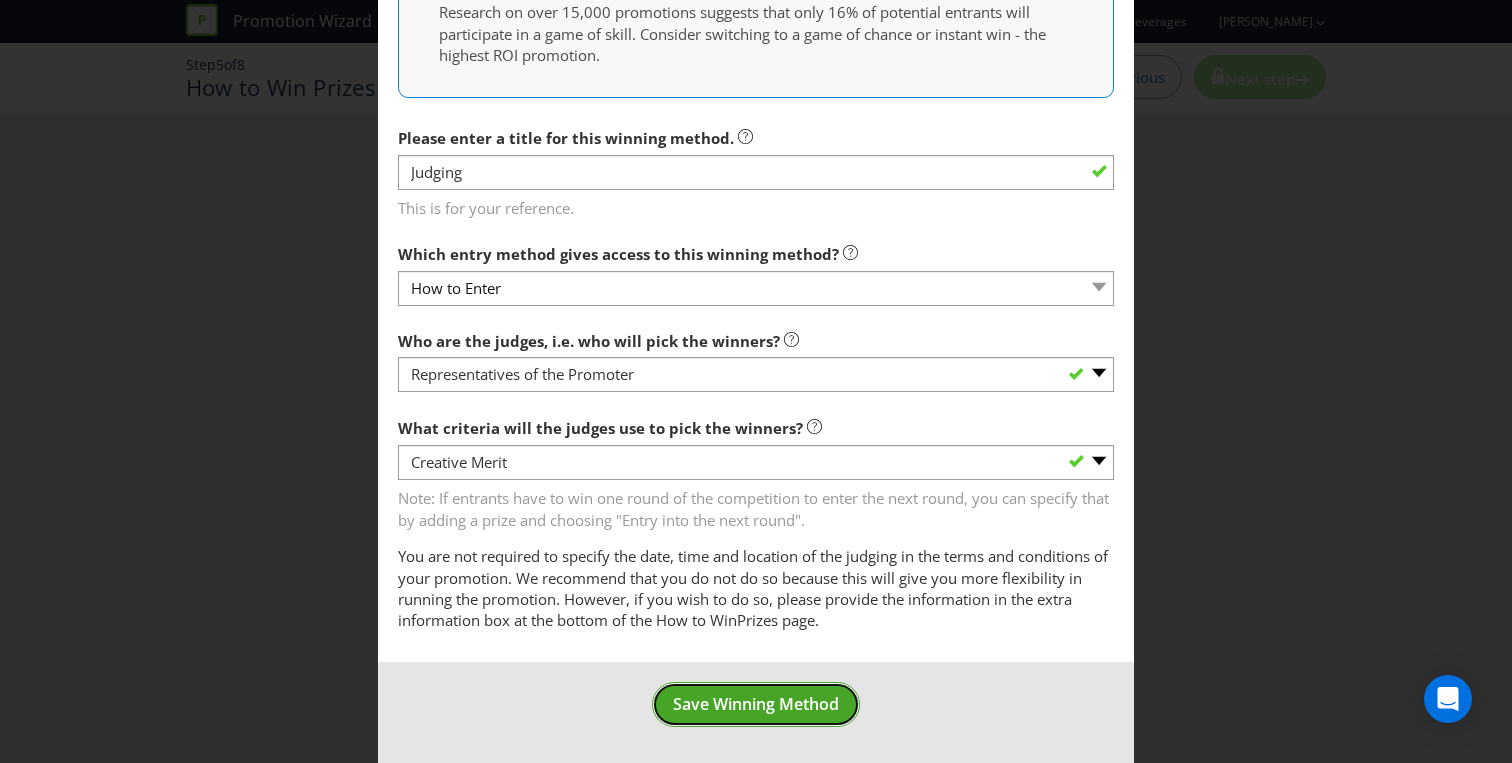 click on "Save Winning Method" at bounding box center (756, 704) 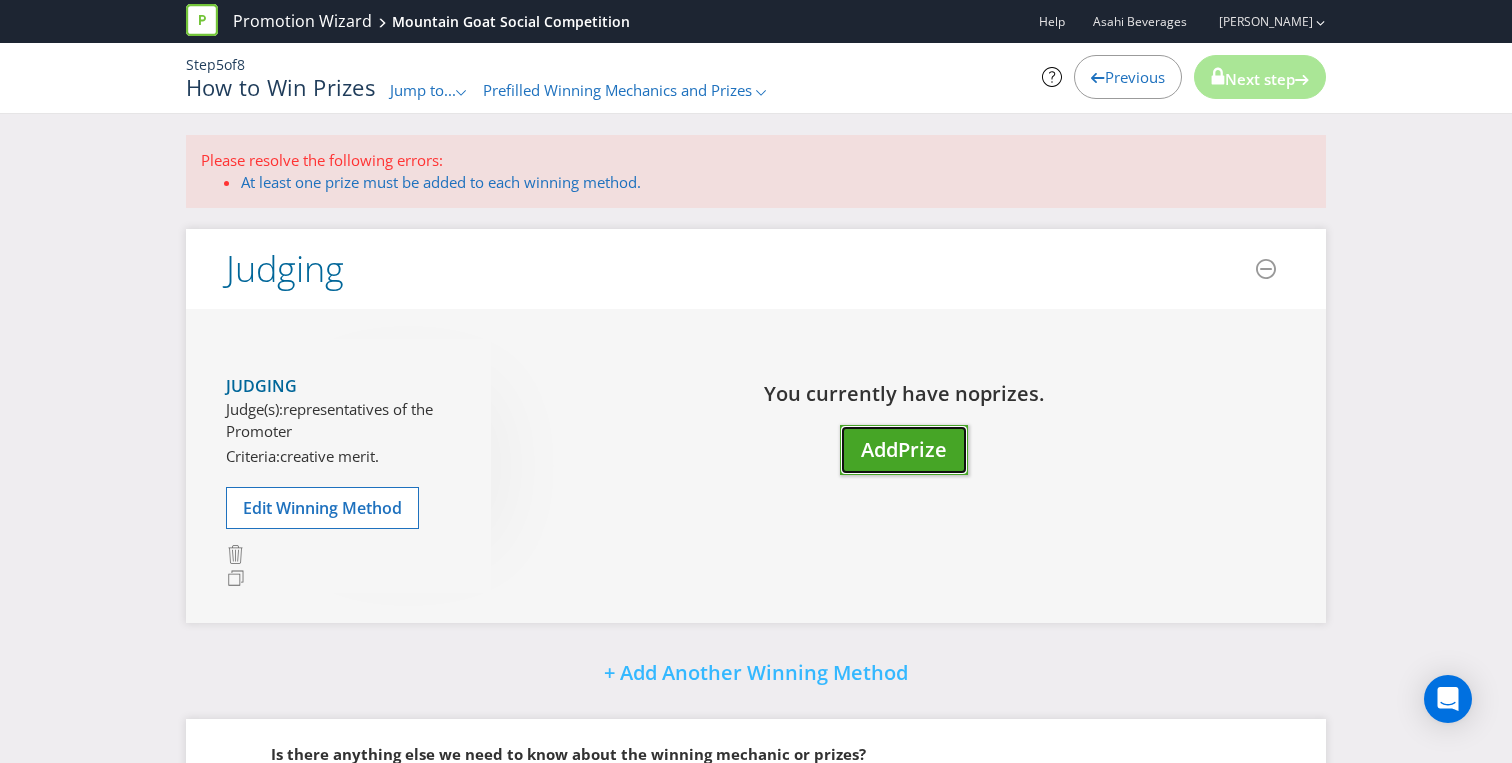 click on "Prize" at bounding box center [922, 449] 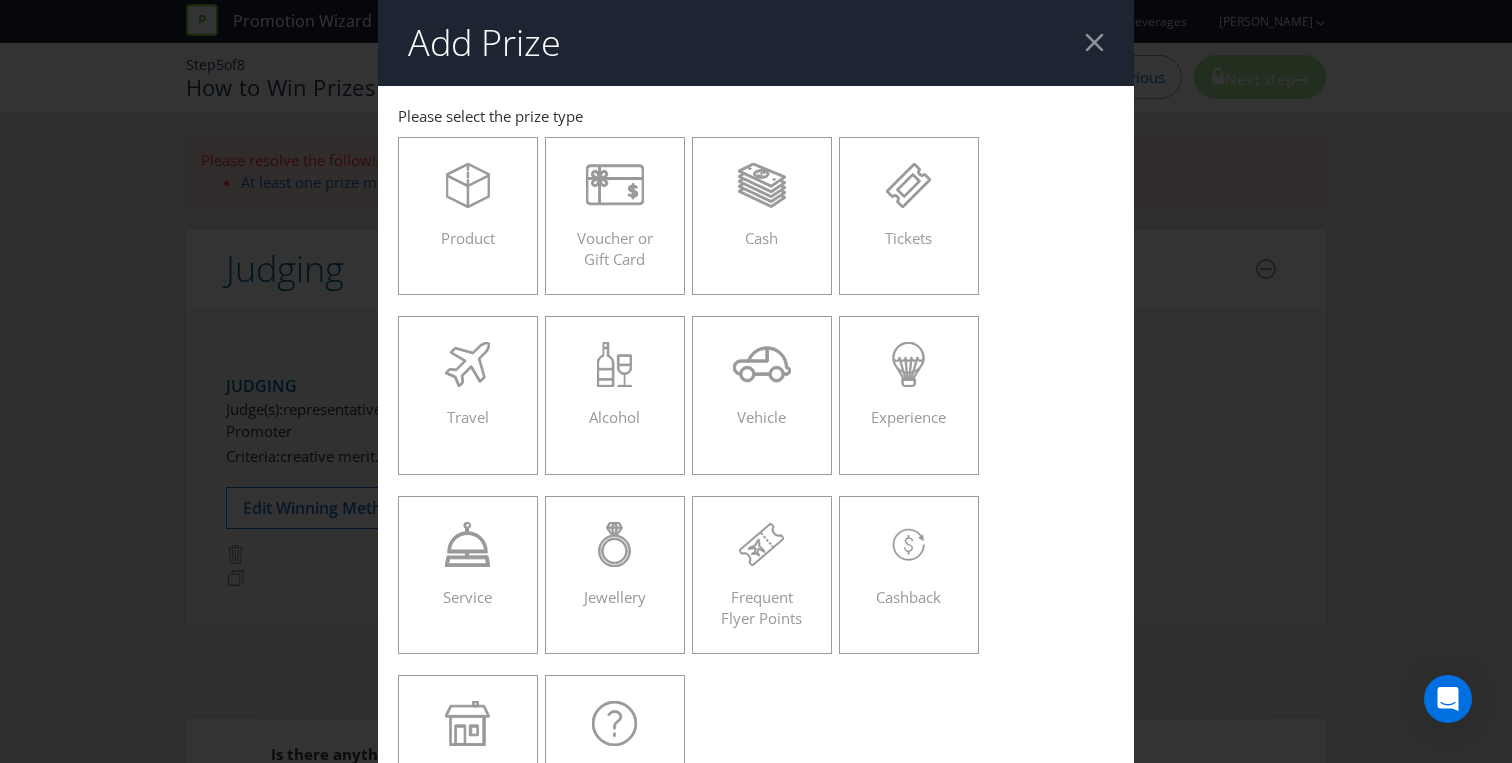 type 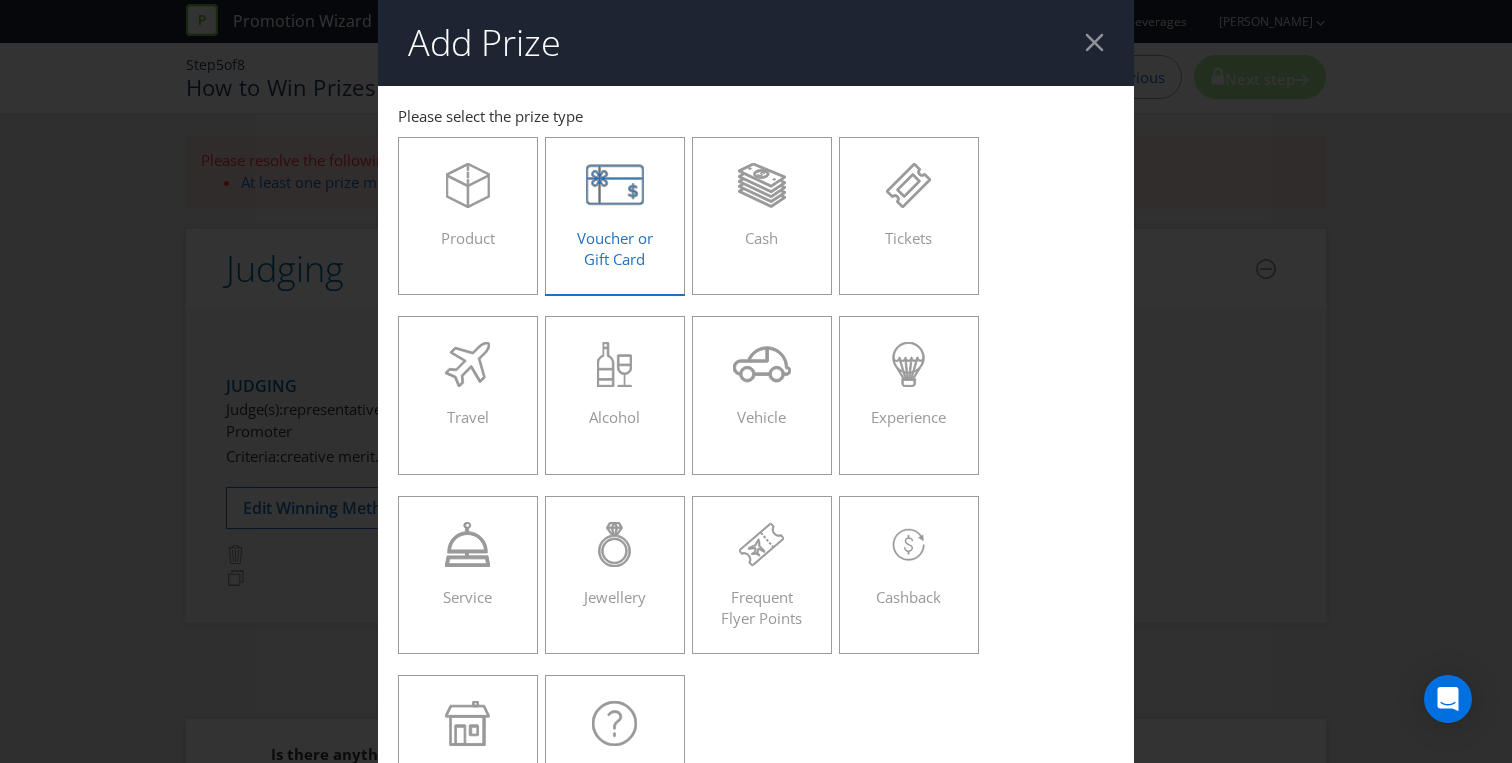click on "Voucher or Gift Card" at bounding box center [615, 248] 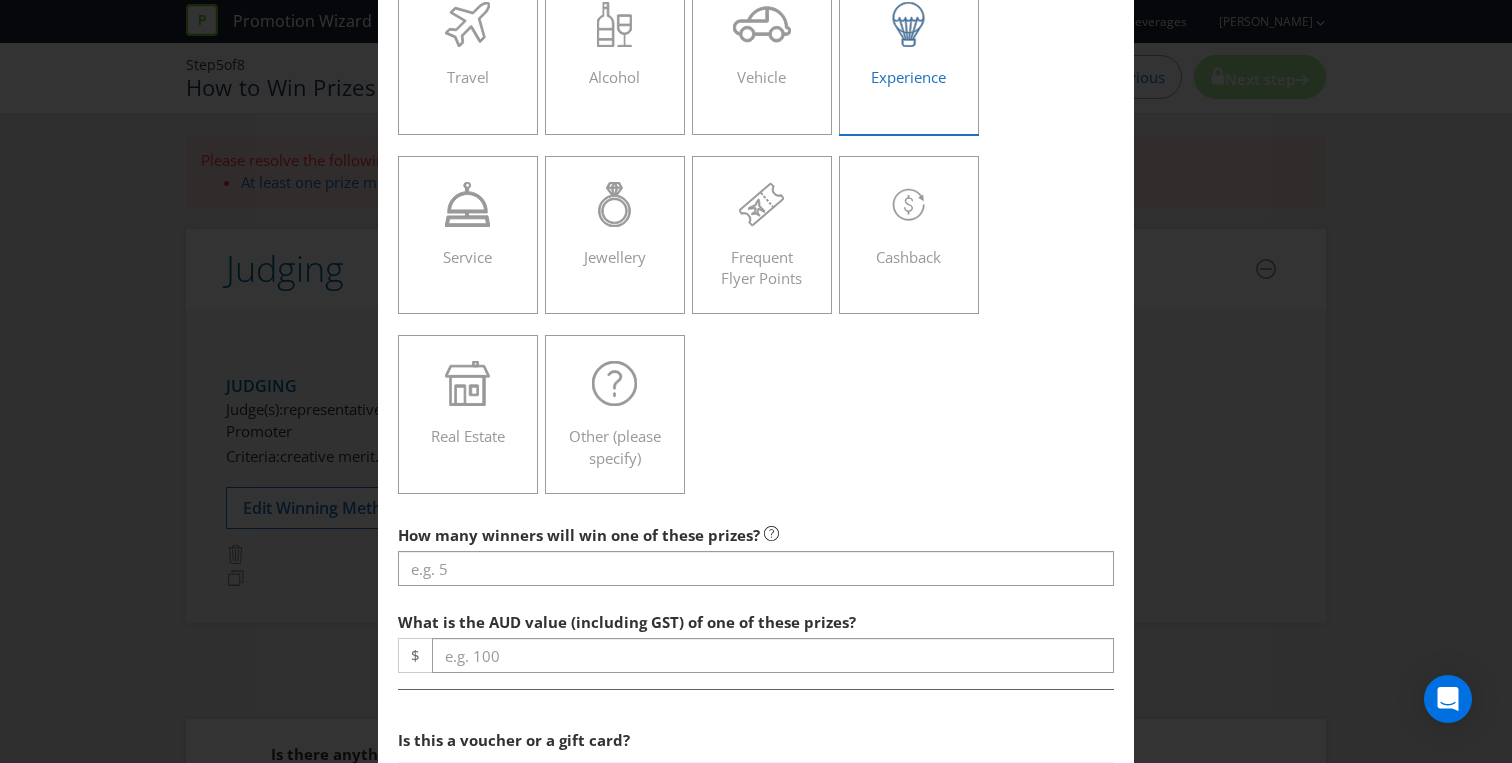 scroll, scrollTop: 349, scrollLeft: 0, axis: vertical 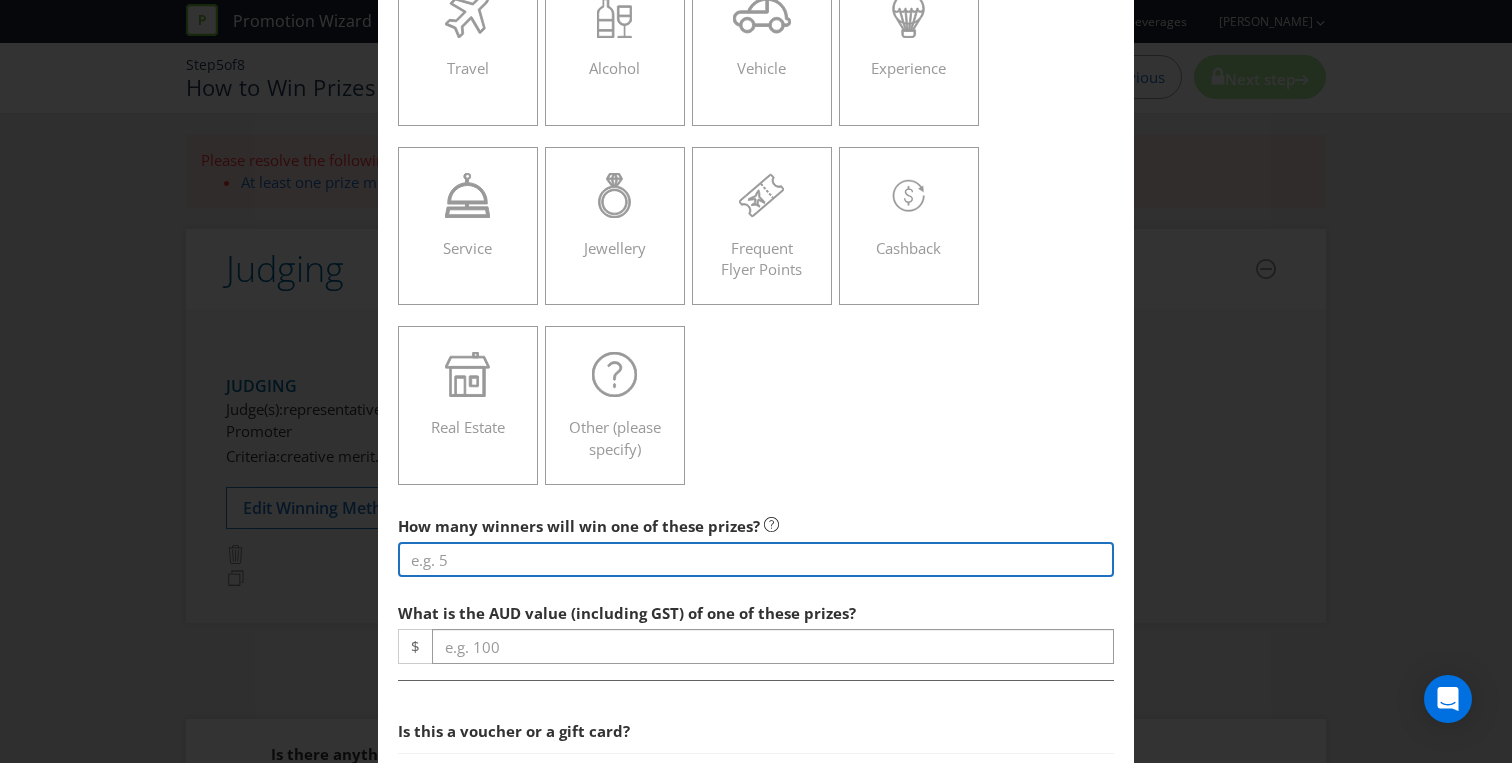 click at bounding box center (756, 559) 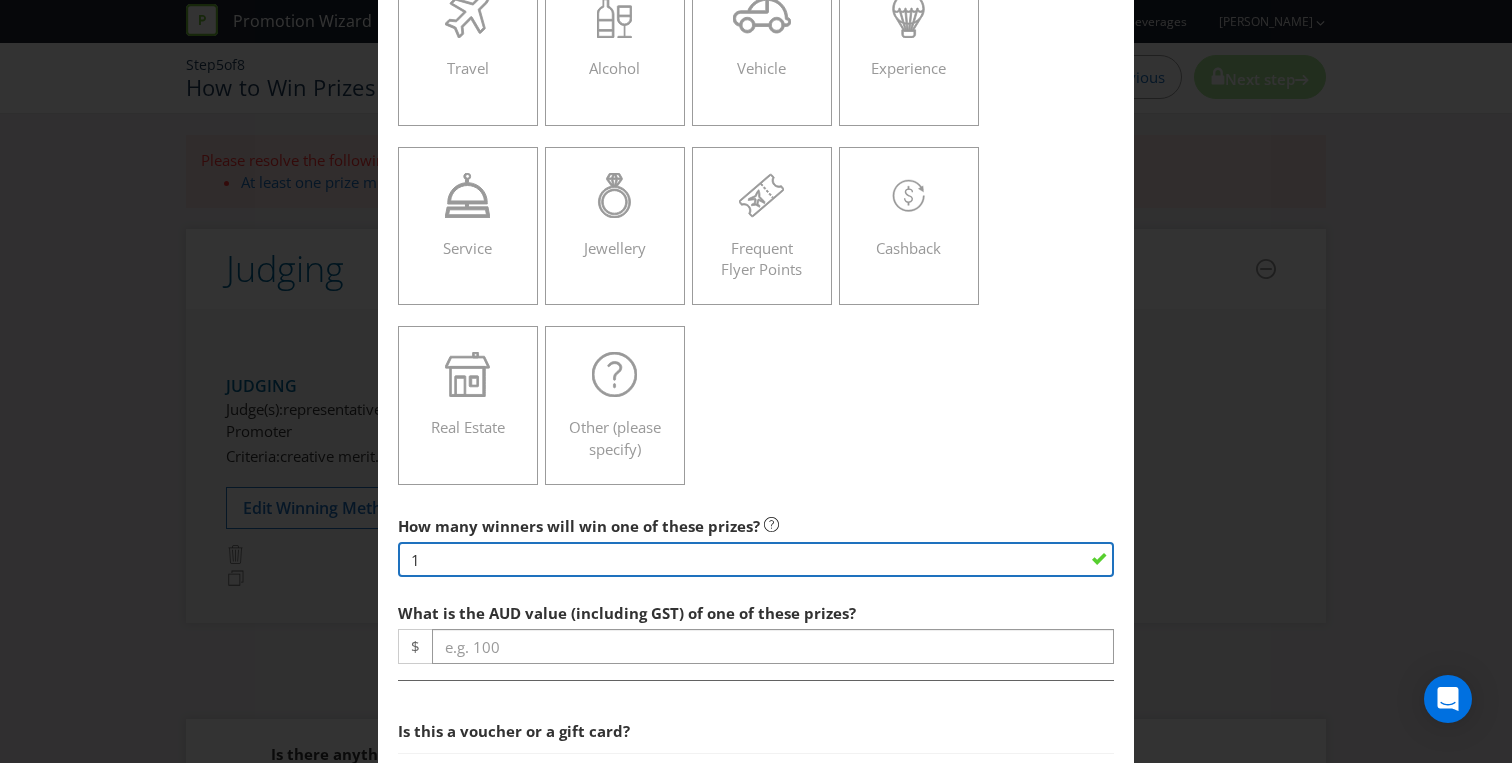 type on "1" 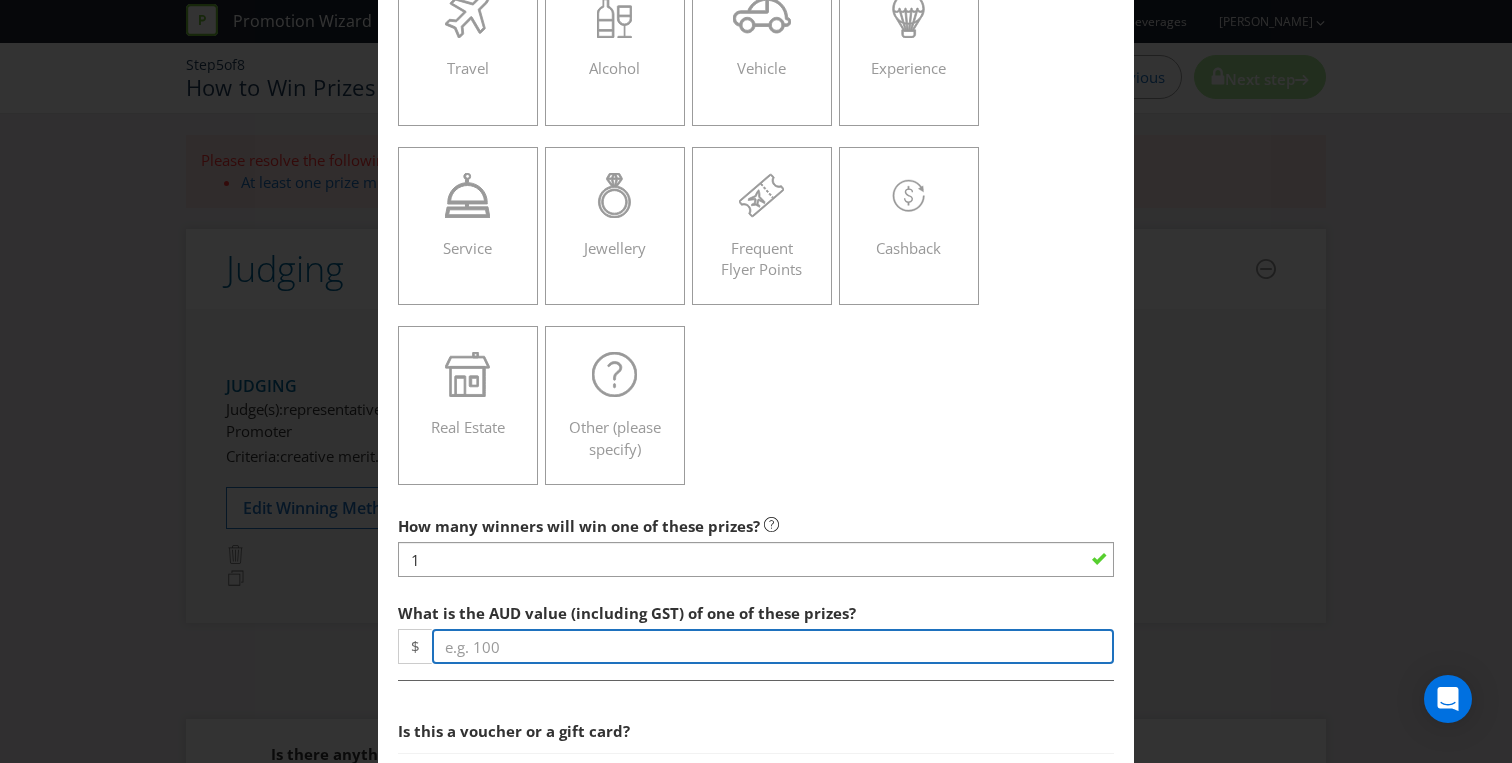 click at bounding box center [773, 646] 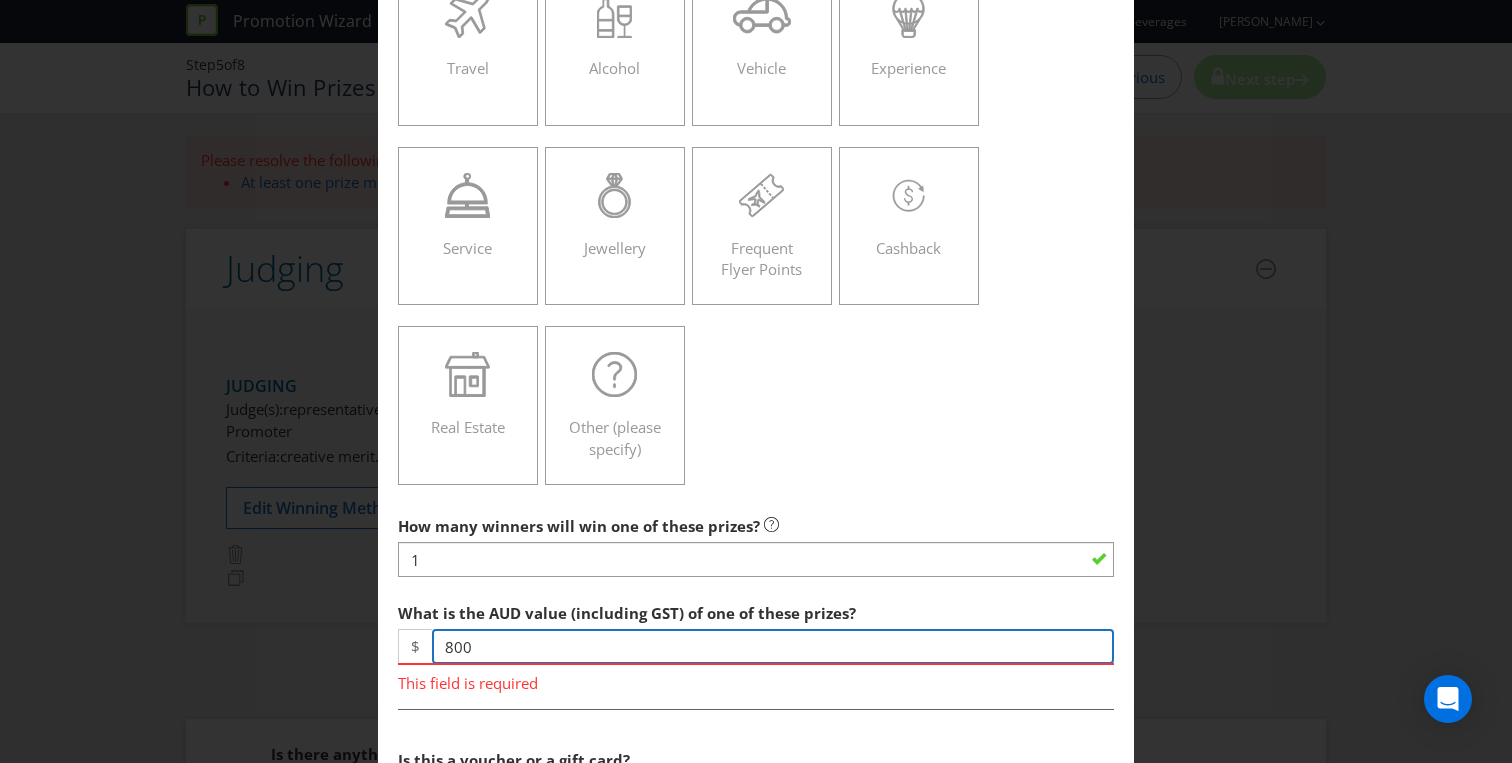 type on "800" 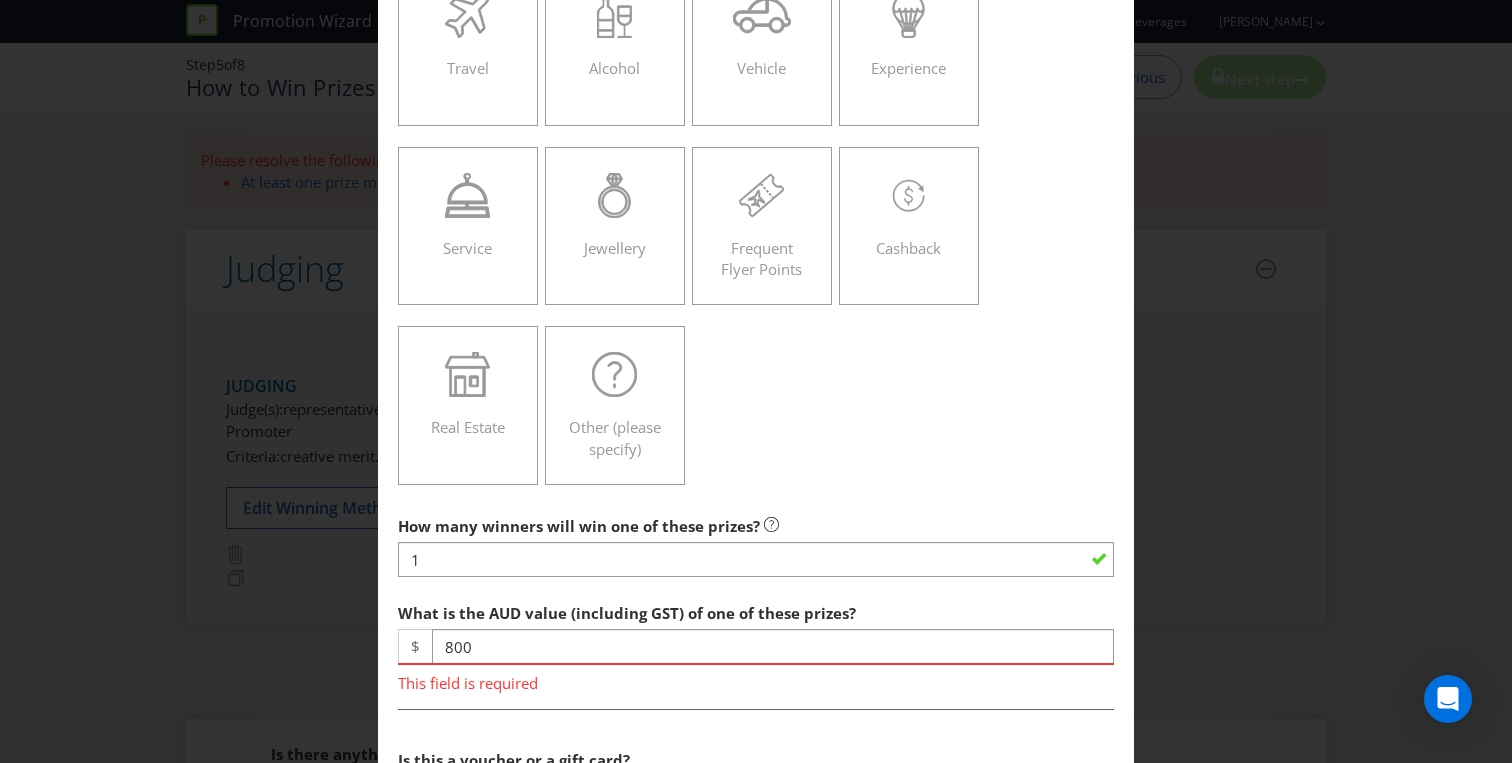 click on "Product   Voucher or Gift Card   Cash   Tickets   Travel   Alcohol   Vehicle   Experience   Service   Jewellery   Frequent Flyer Points   Cashback   Real Estate   Other (please specify)" at bounding box center [756, 137] 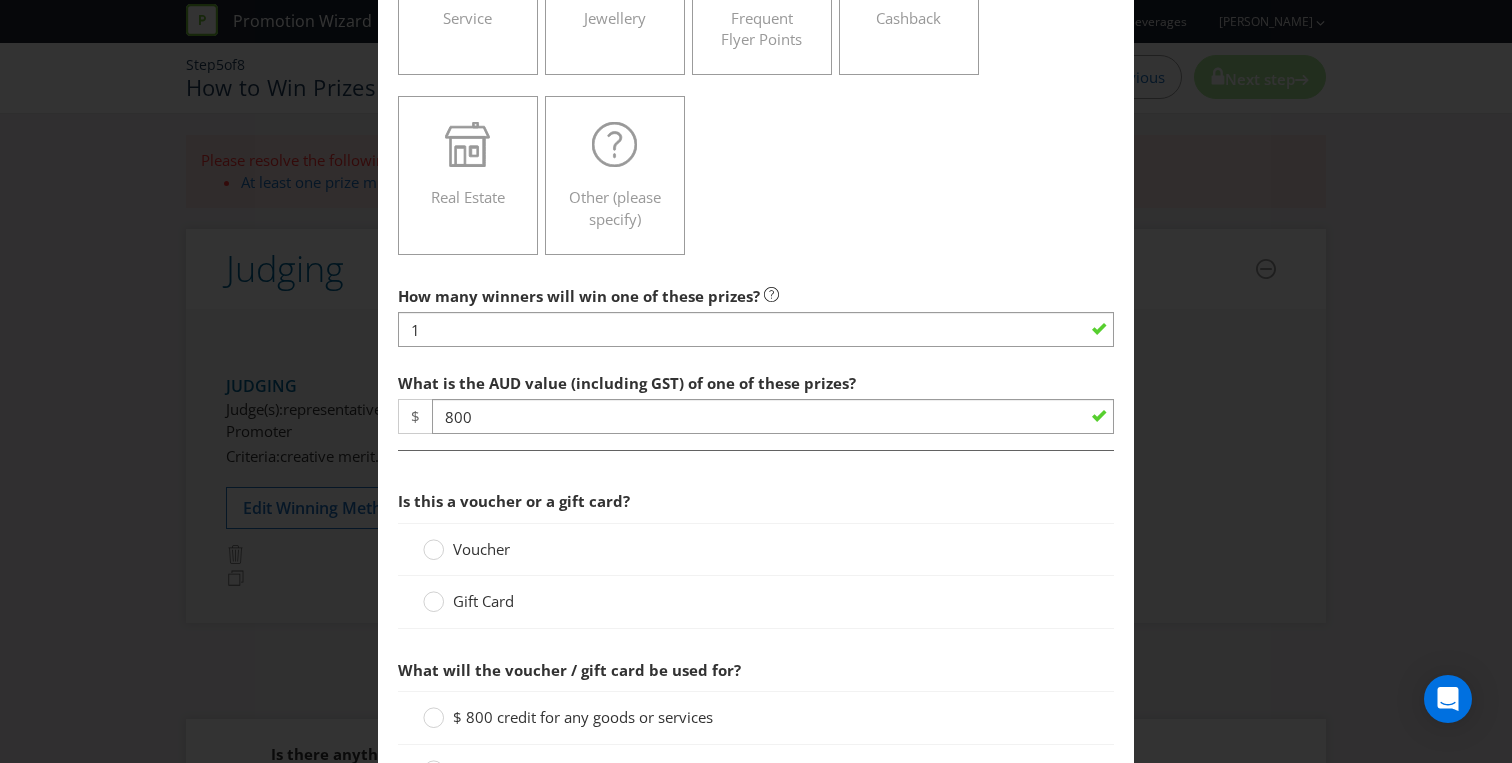 scroll, scrollTop: 589, scrollLeft: 0, axis: vertical 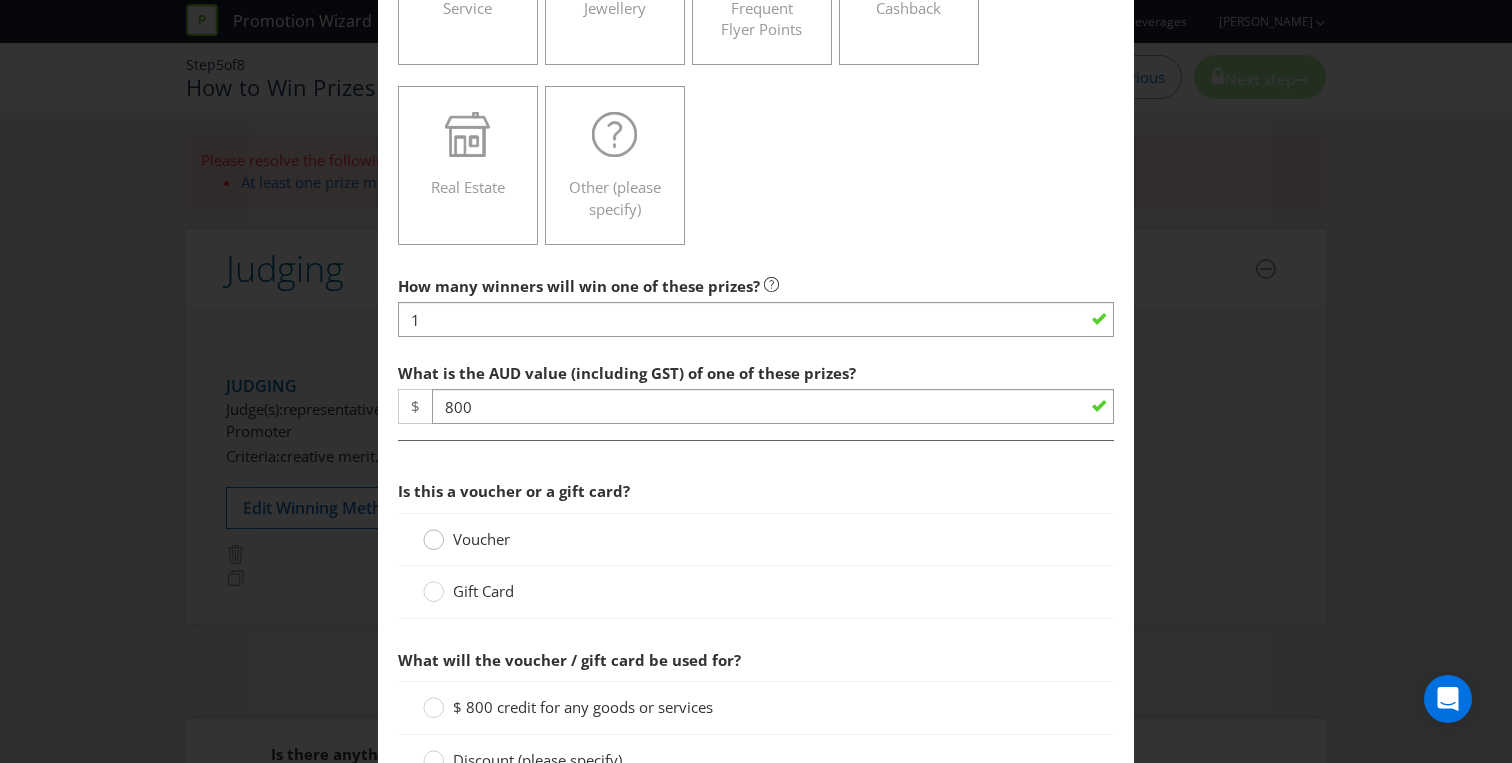 click 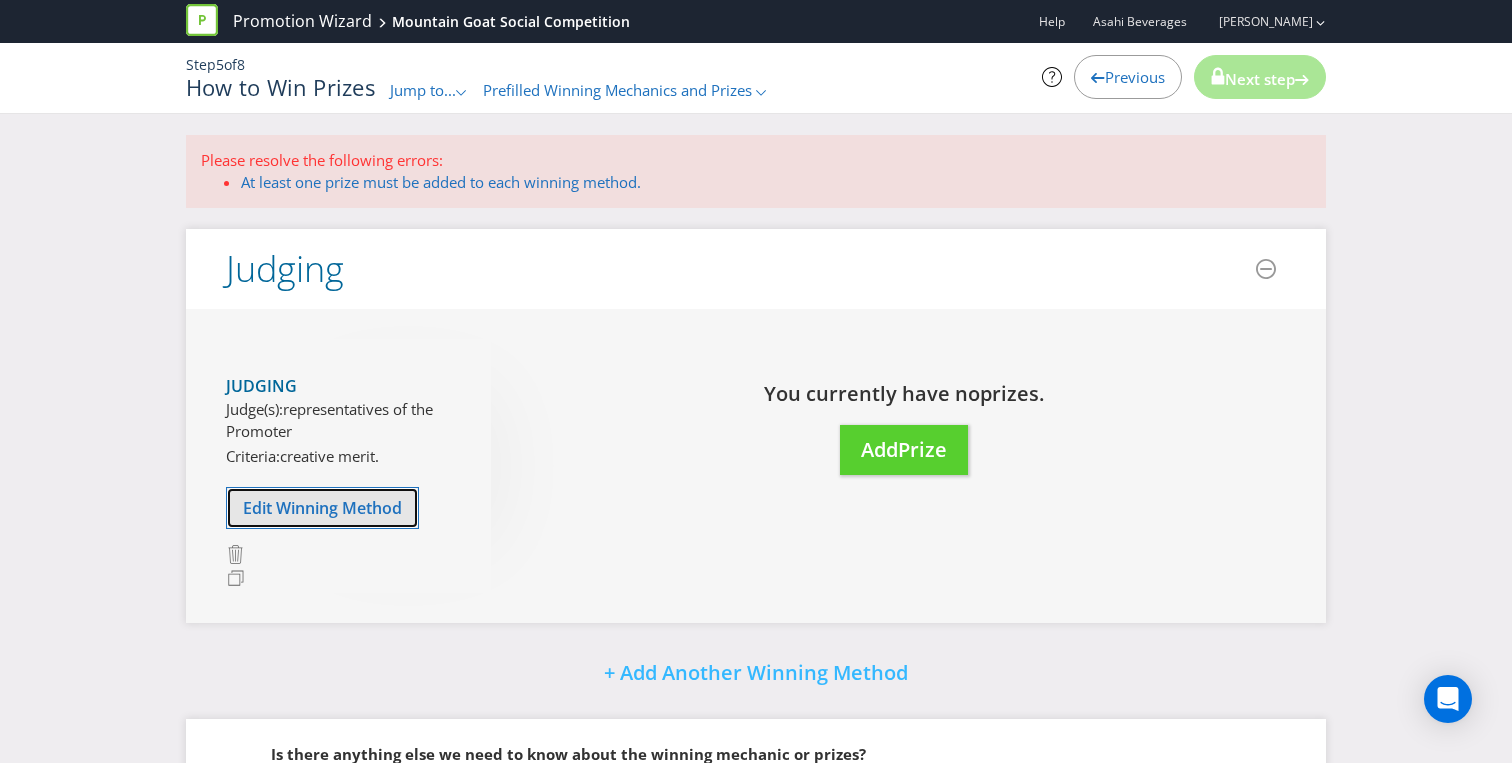 click on "Edit Winning Method" at bounding box center (322, 508) 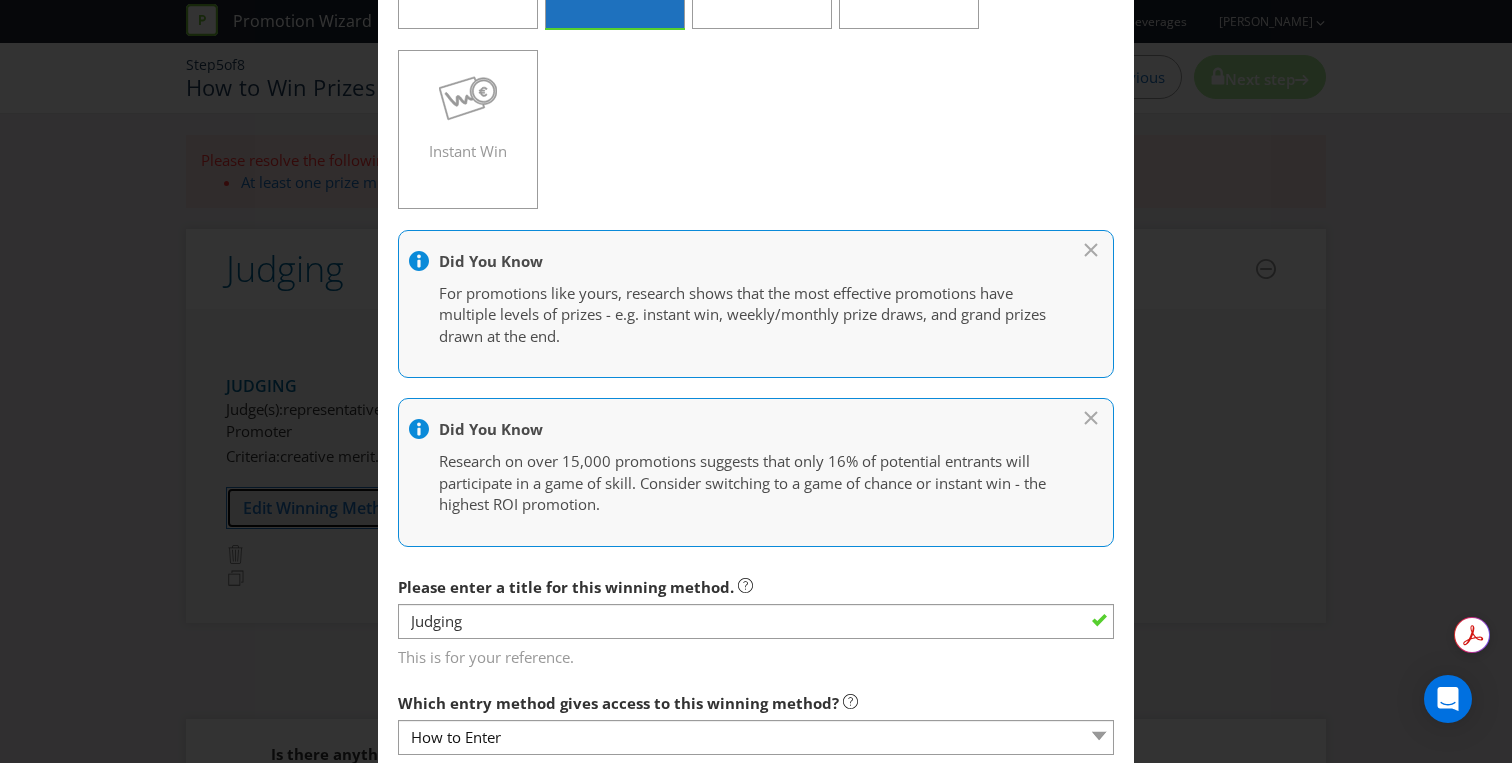 scroll, scrollTop: 715, scrollLeft: 0, axis: vertical 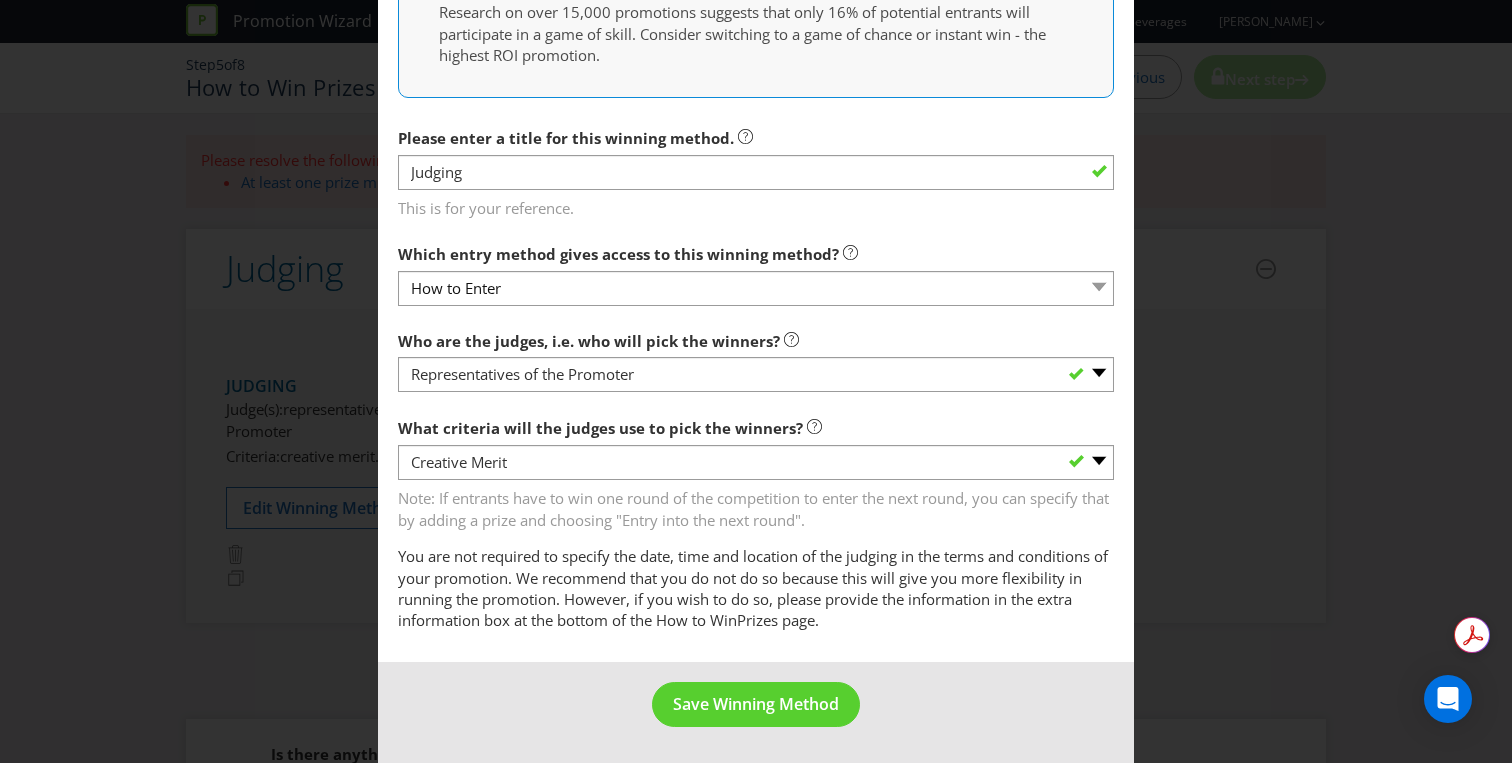 click on "Edit Winning Method   How to Enter   How will the winners be selected? Draw   Judging   Gift with Purchase   Offer   Instant Win     Did You Know For promotions like yours, research shows that the most effective promotions have multiple levels of prizes - e.g. instant win, weekly/monthly prize draws, and grand prizes drawn at the end.   Did You Know Research on over 15,000 promotions suggests that only 16% of potential entrants will participate in a game of skill. Consider switching to a game of chance or instant win - the highest ROI promotion. Please enter a title for this winning method.   Judging This is for your reference. Which entry method gives access to this winning method?   How to Enter How to Enter   Who are the judges, i.e. who will pick the winners?   -- Please select -- Representatives of the Promoter A specific person  (please specify name) Members of the public (by voting) Social media users (by voting) Other (please specify) What criteria will the judges use to pick the winners?" at bounding box center [756, 381] 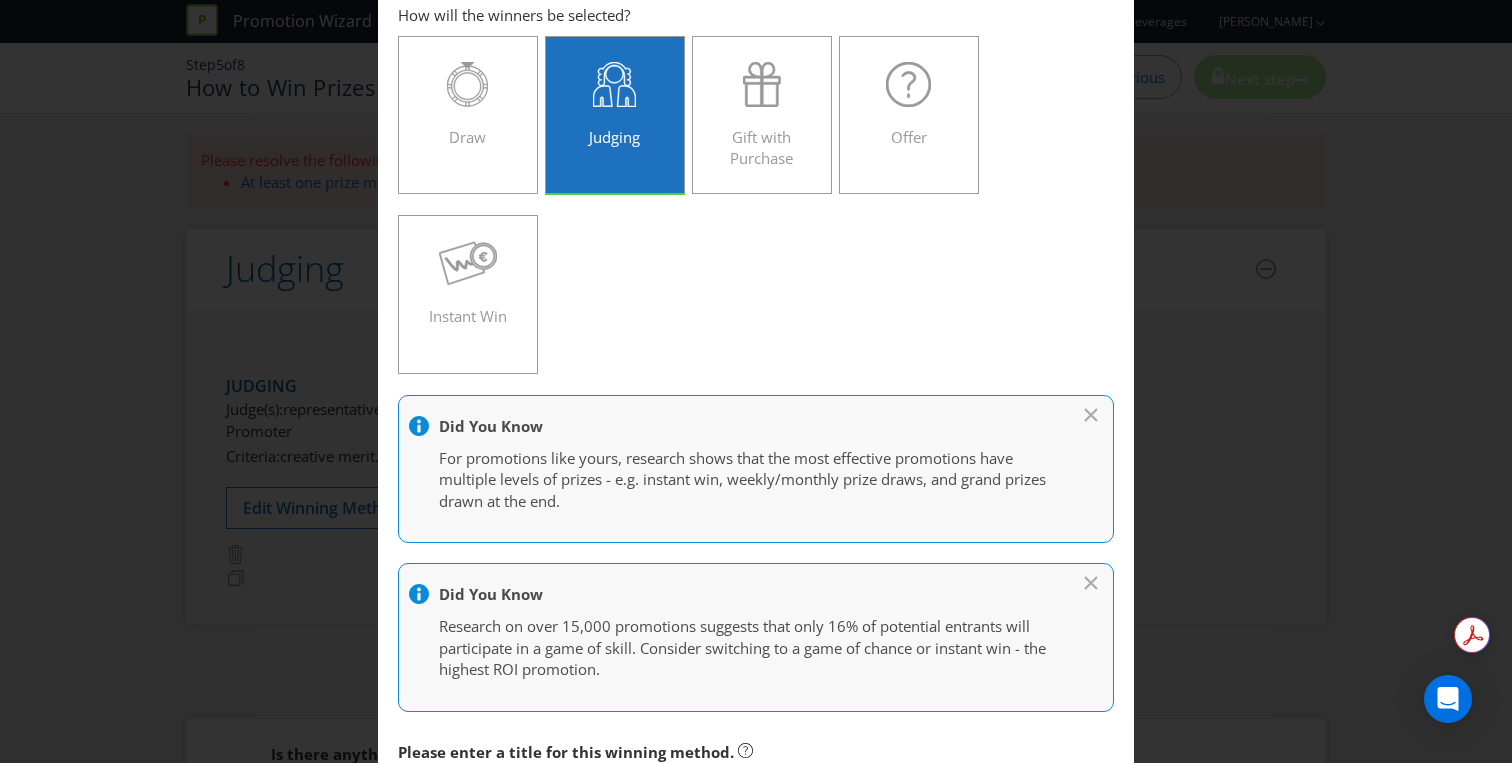 scroll, scrollTop: 0, scrollLeft: 0, axis: both 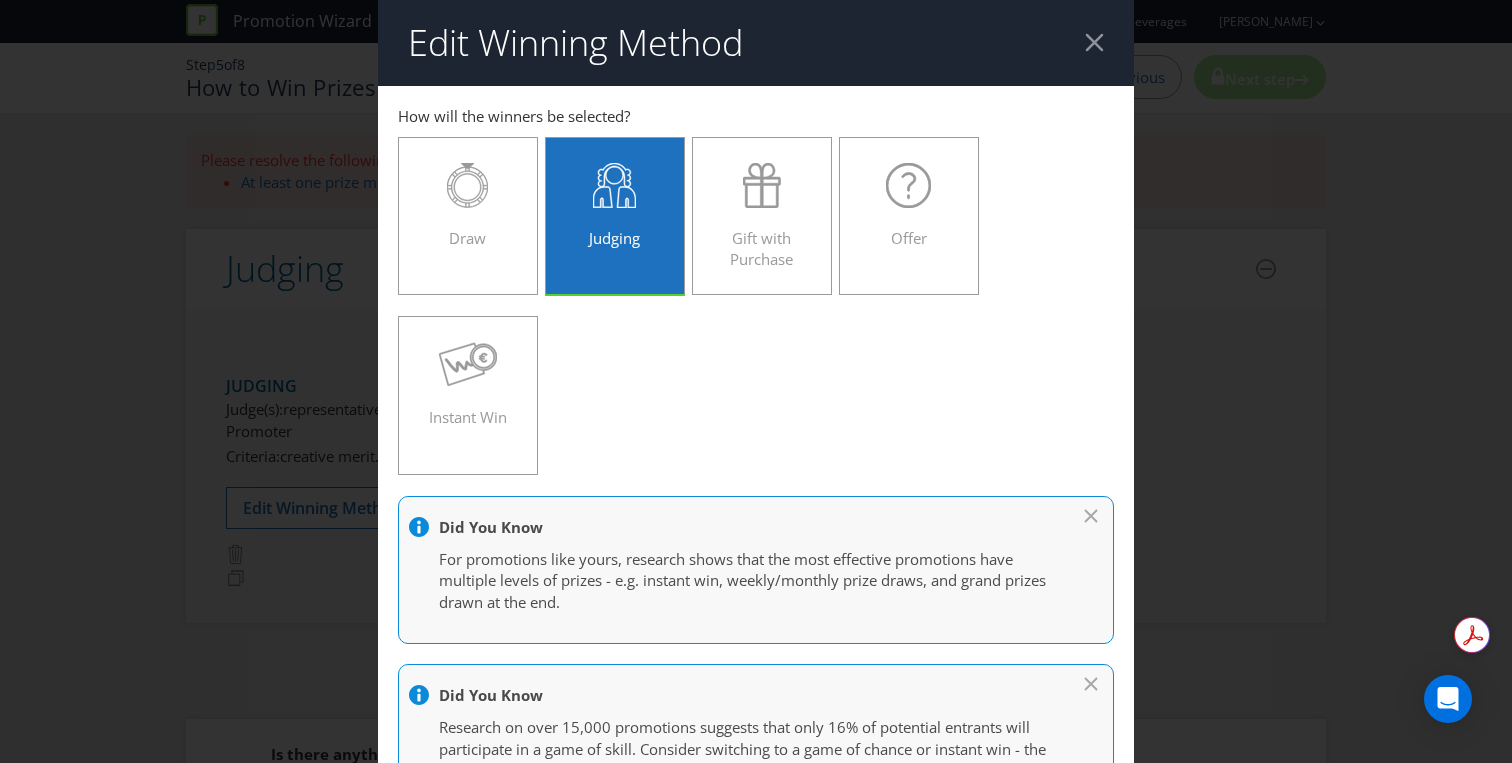 click at bounding box center [1094, 42] 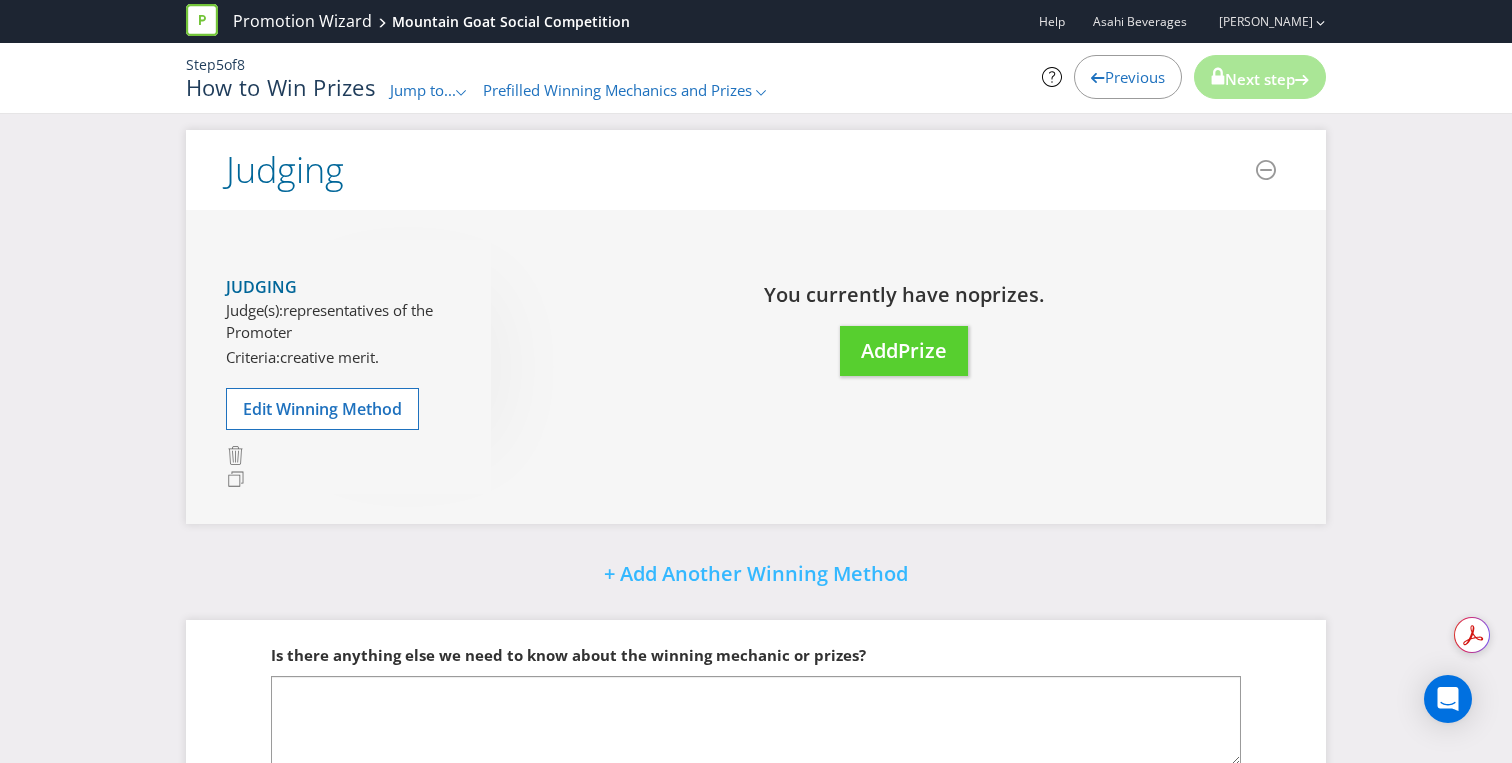 scroll, scrollTop: 0, scrollLeft: 0, axis: both 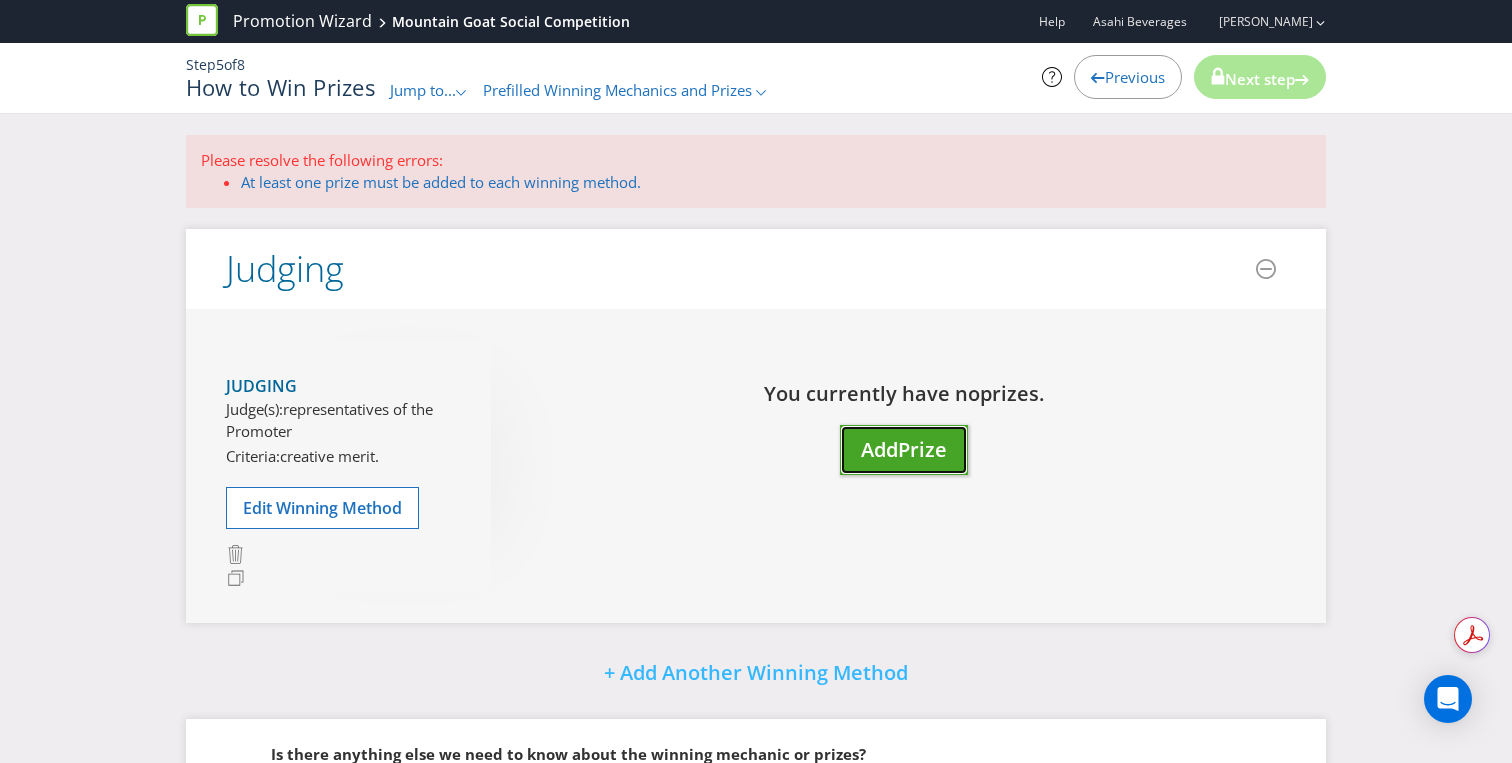 click on "Prize" at bounding box center [922, 449] 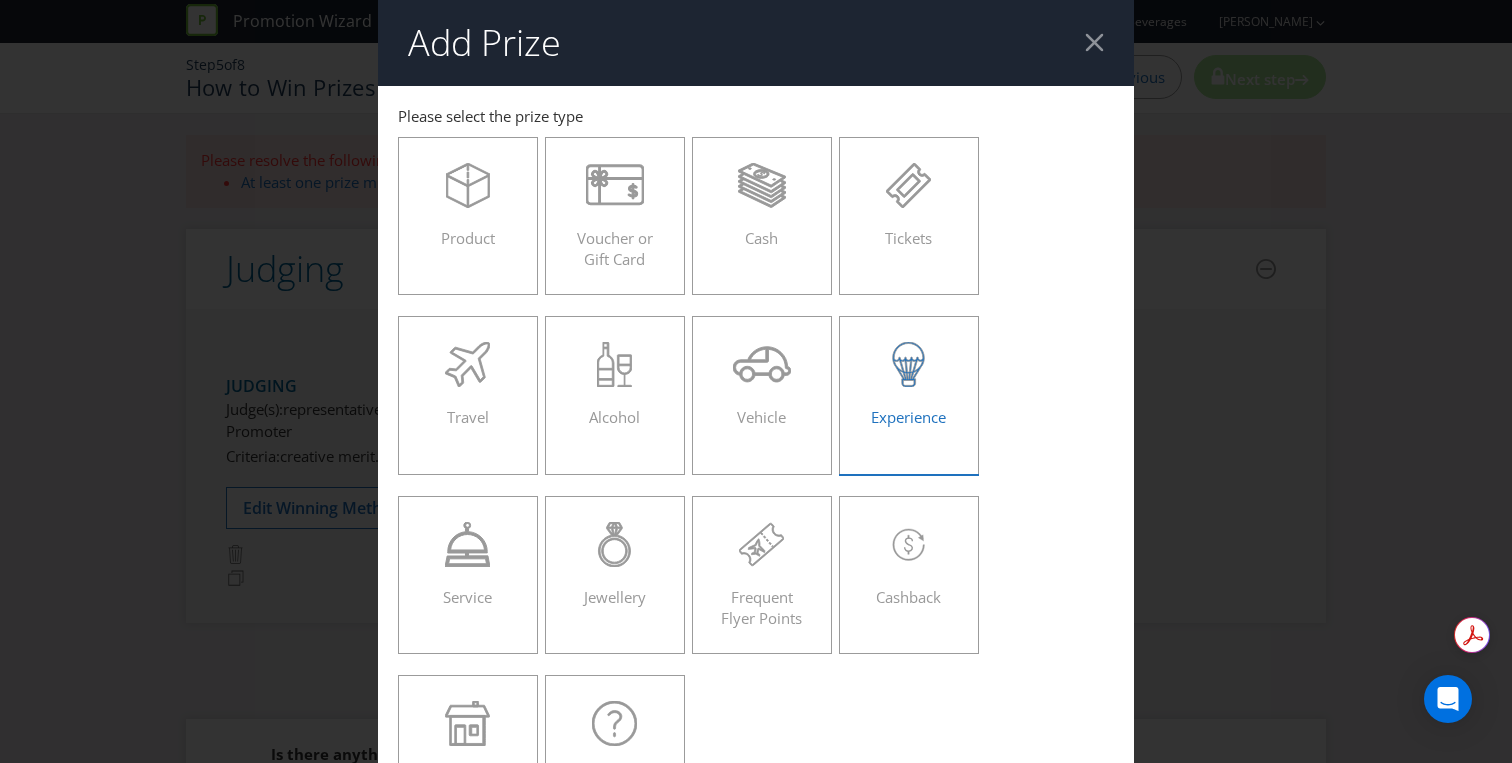 scroll, scrollTop: 38, scrollLeft: 0, axis: vertical 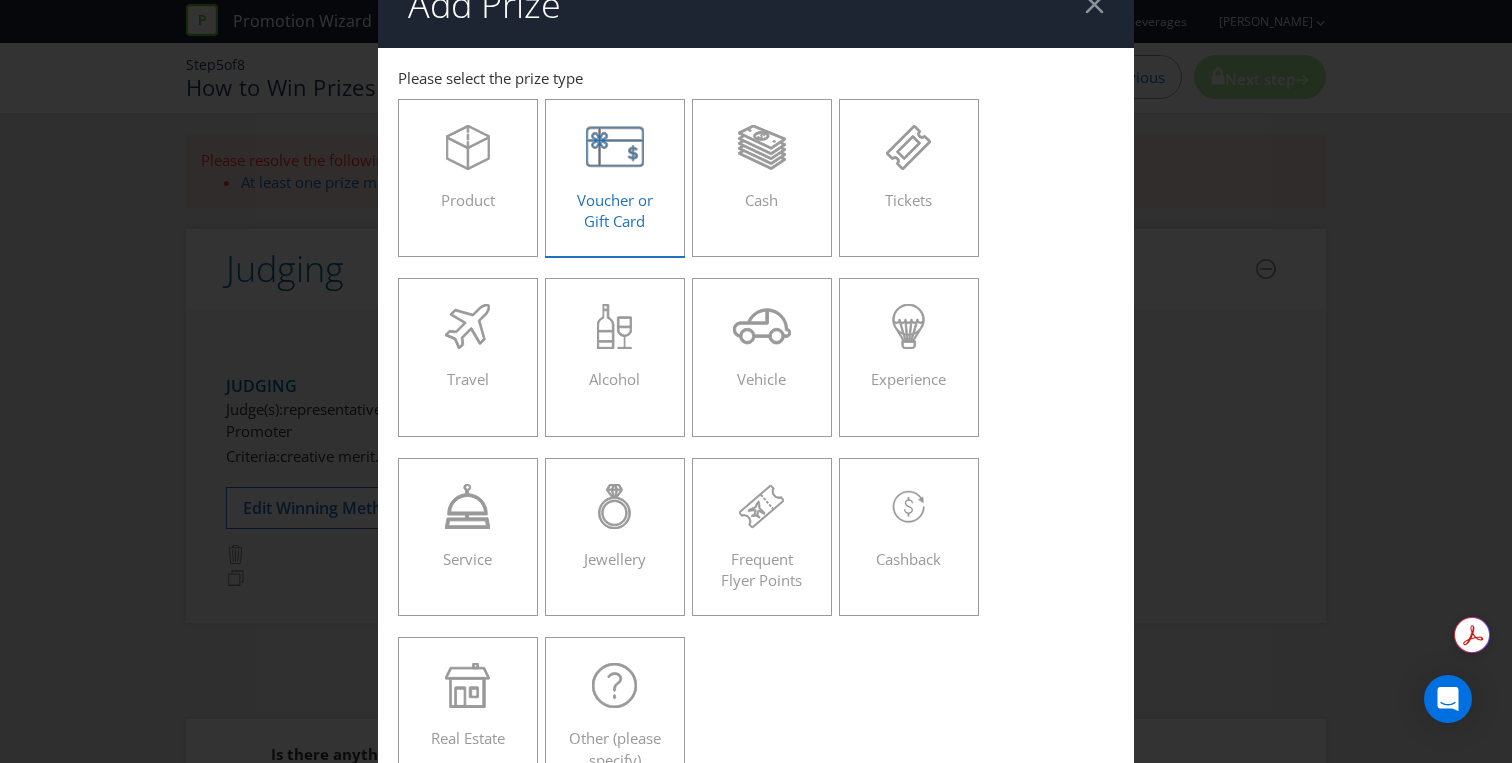 click on "Voucher or Gift Card" at bounding box center (615, 178) 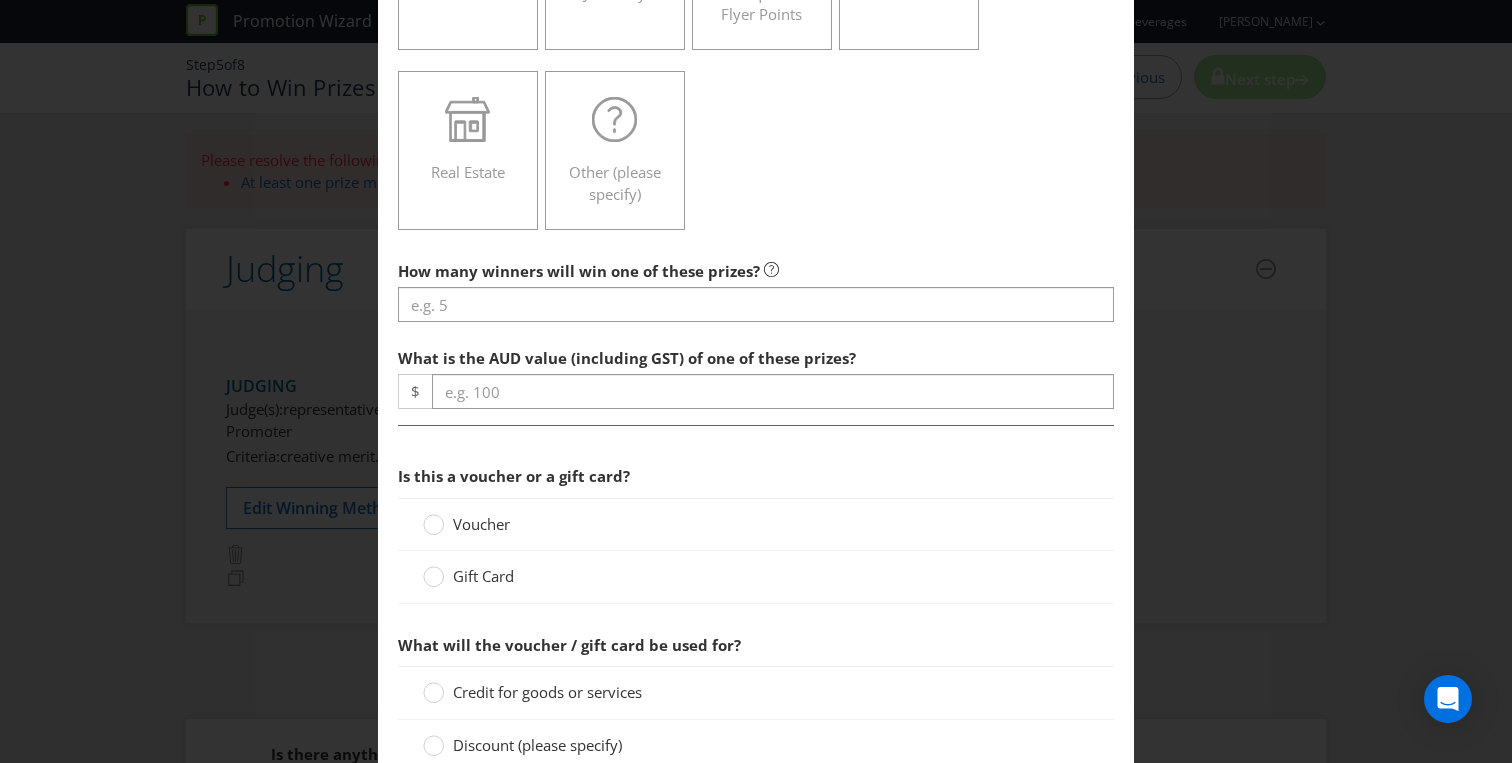 scroll, scrollTop: 609, scrollLeft: 0, axis: vertical 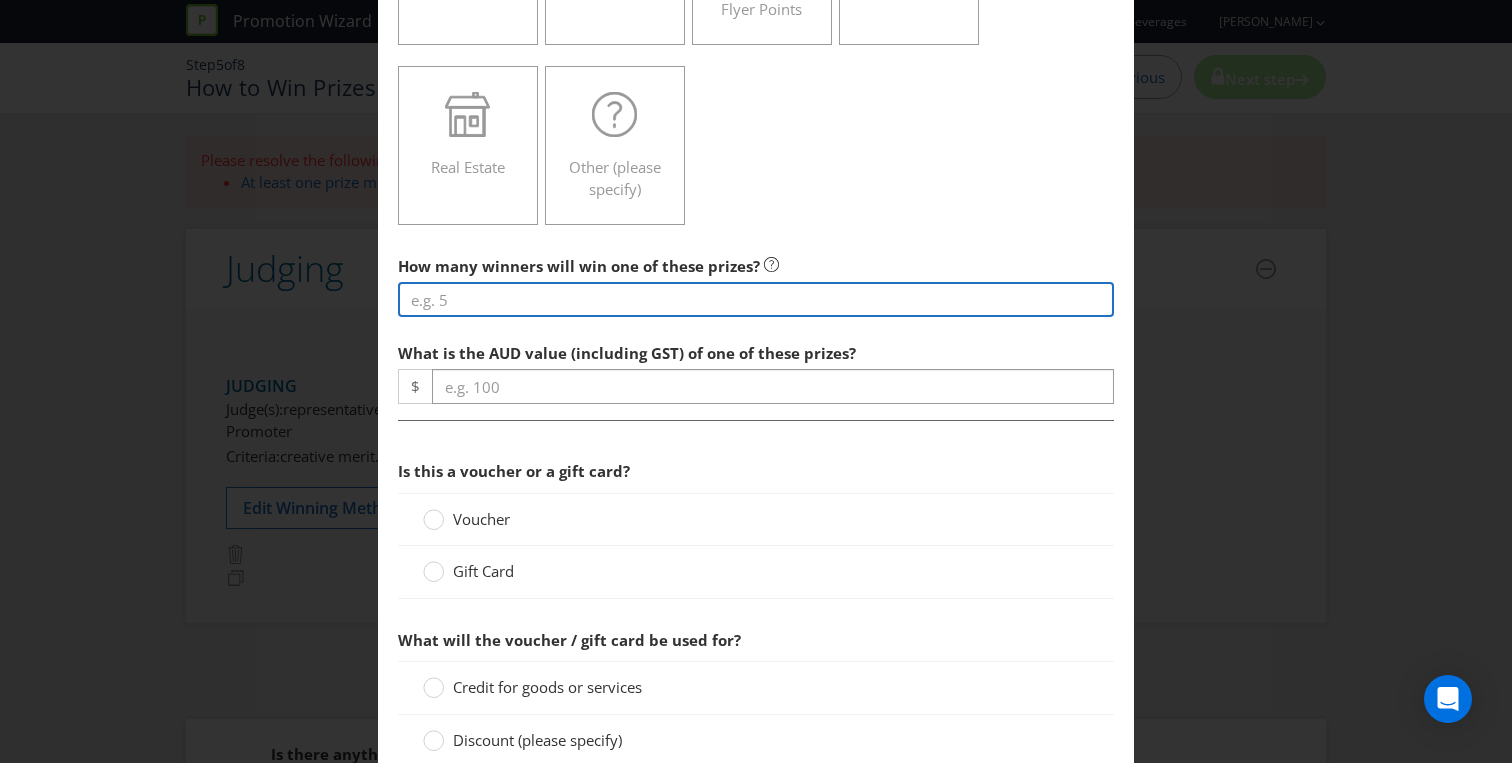 click at bounding box center (756, 299) 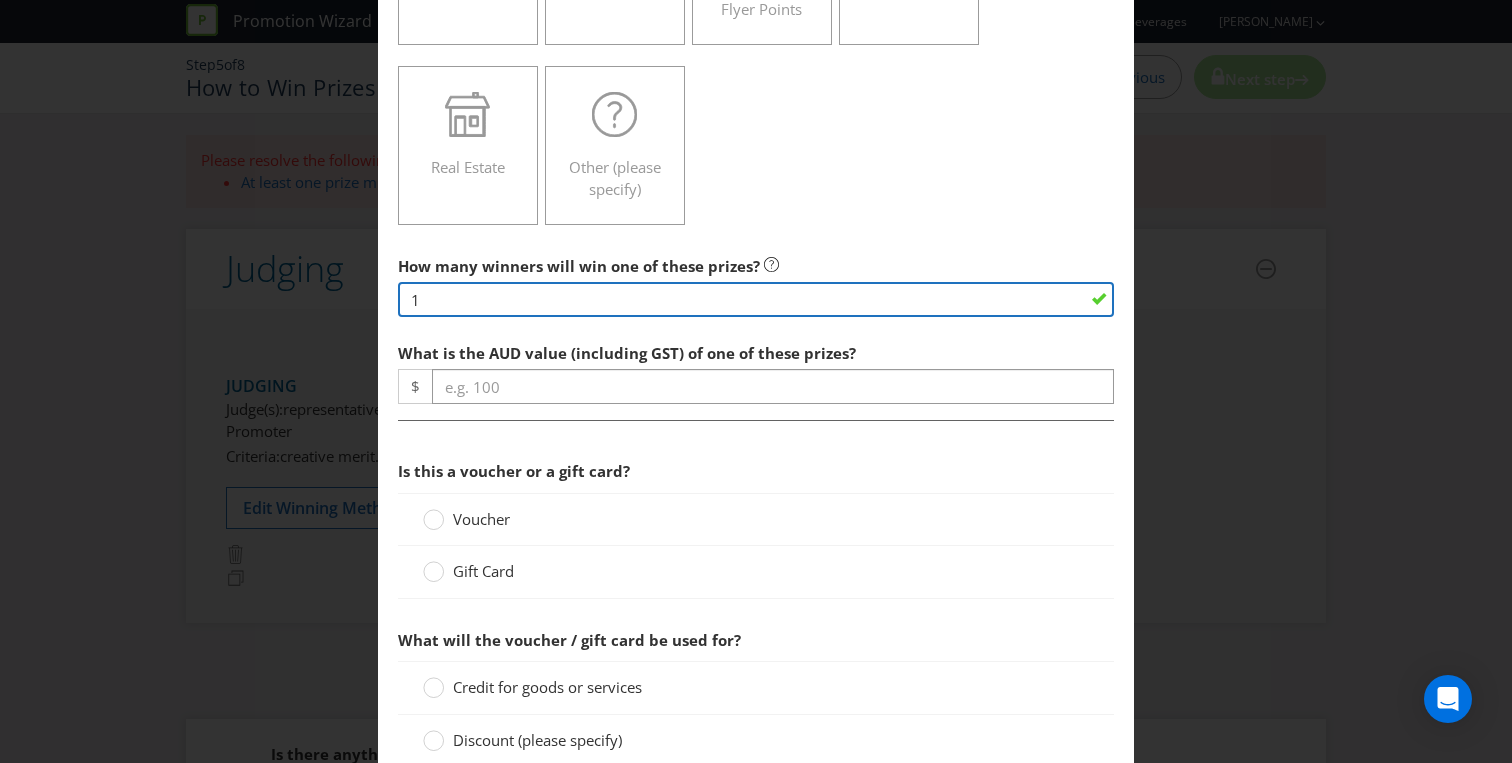 type on "1" 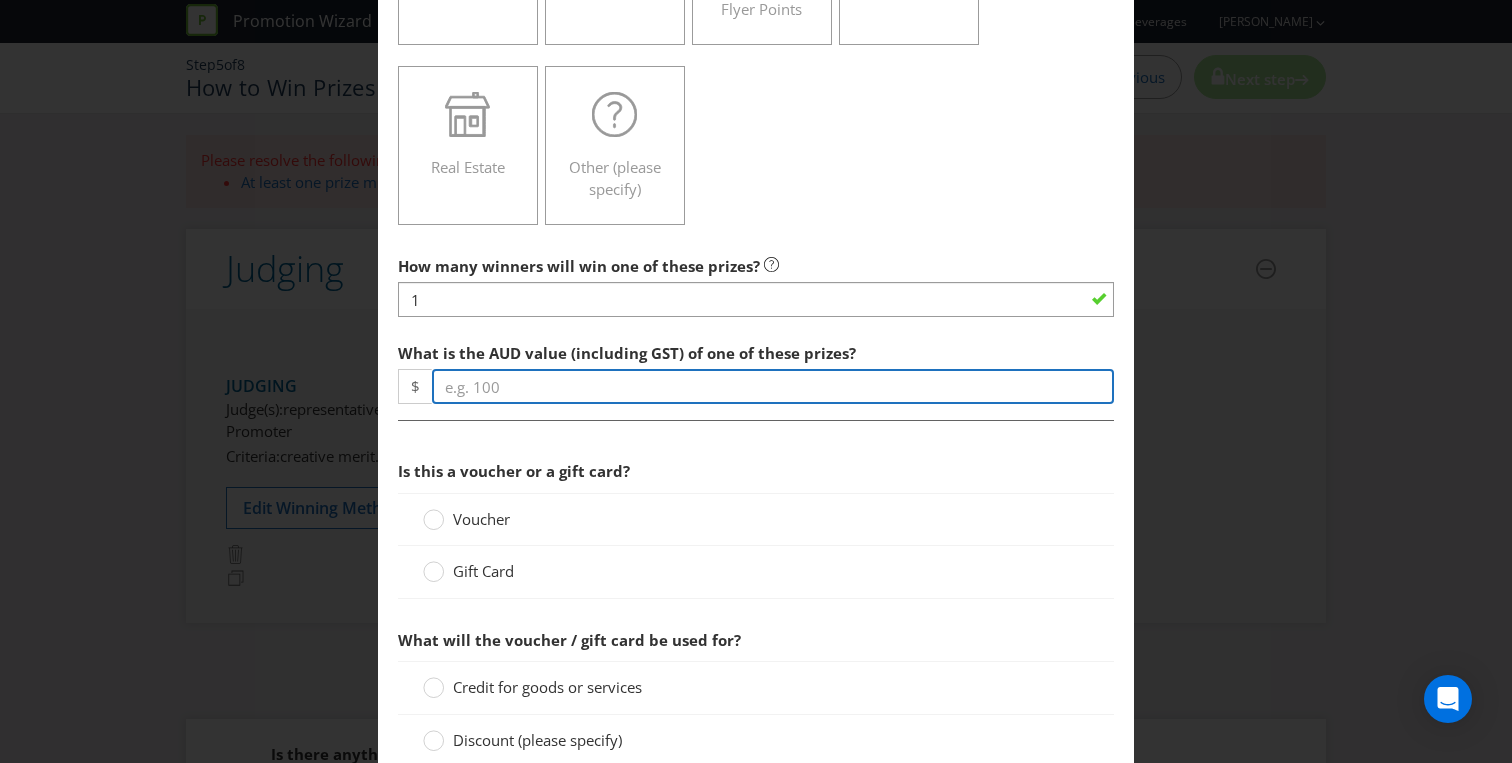 click at bounding box center (773, 386) 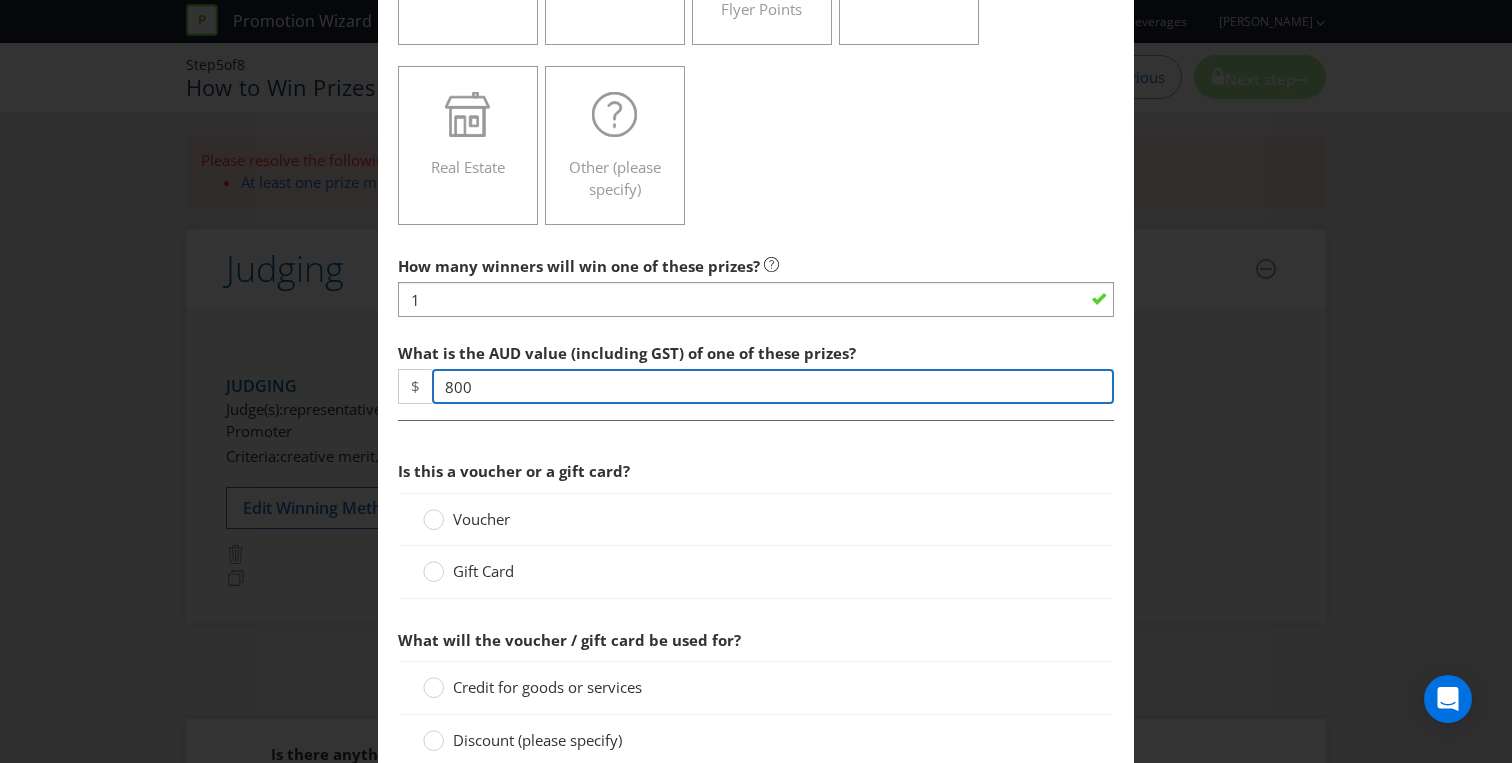 type on "800" 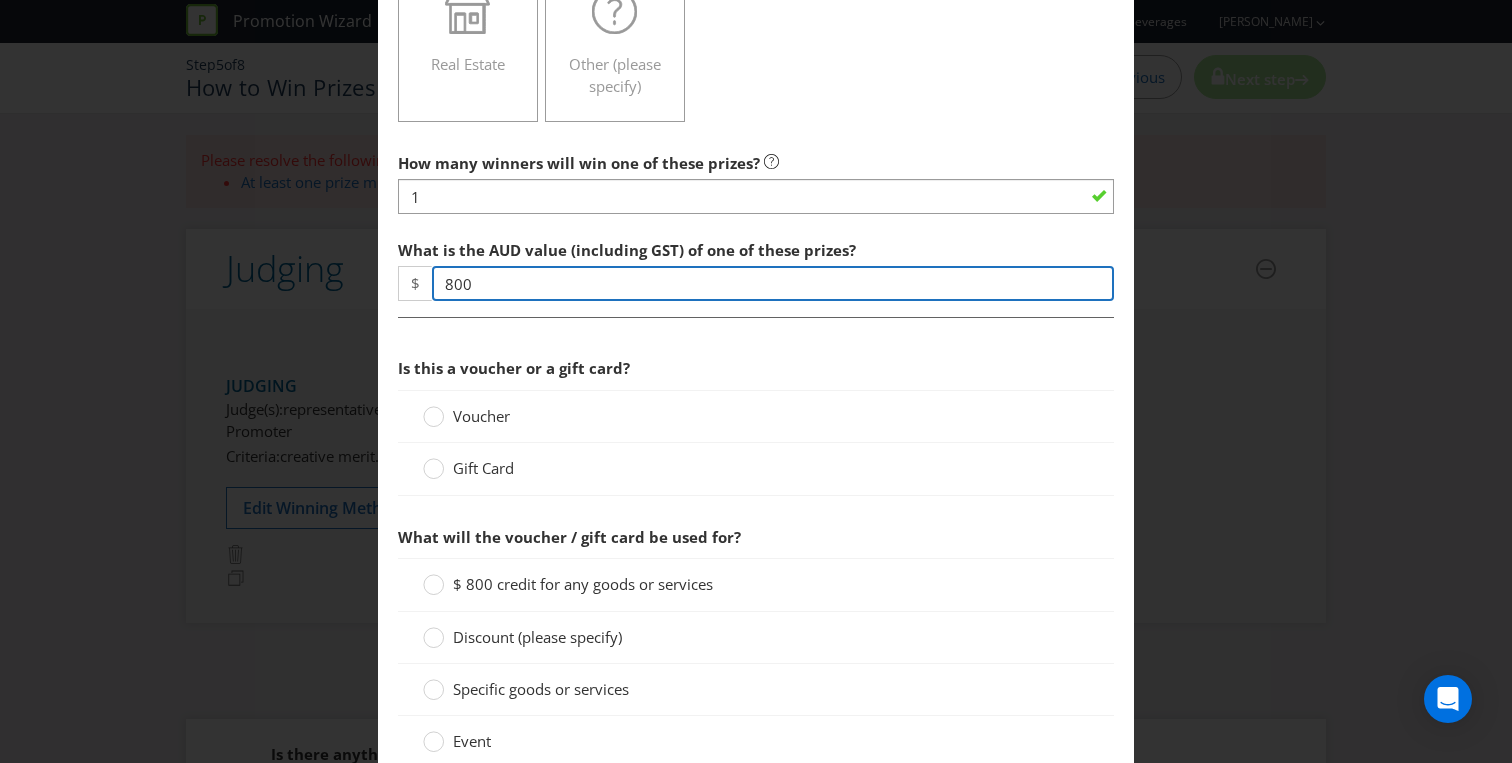 scroll, scrollTop: 737, scrollLeft: 0, axis: vertical 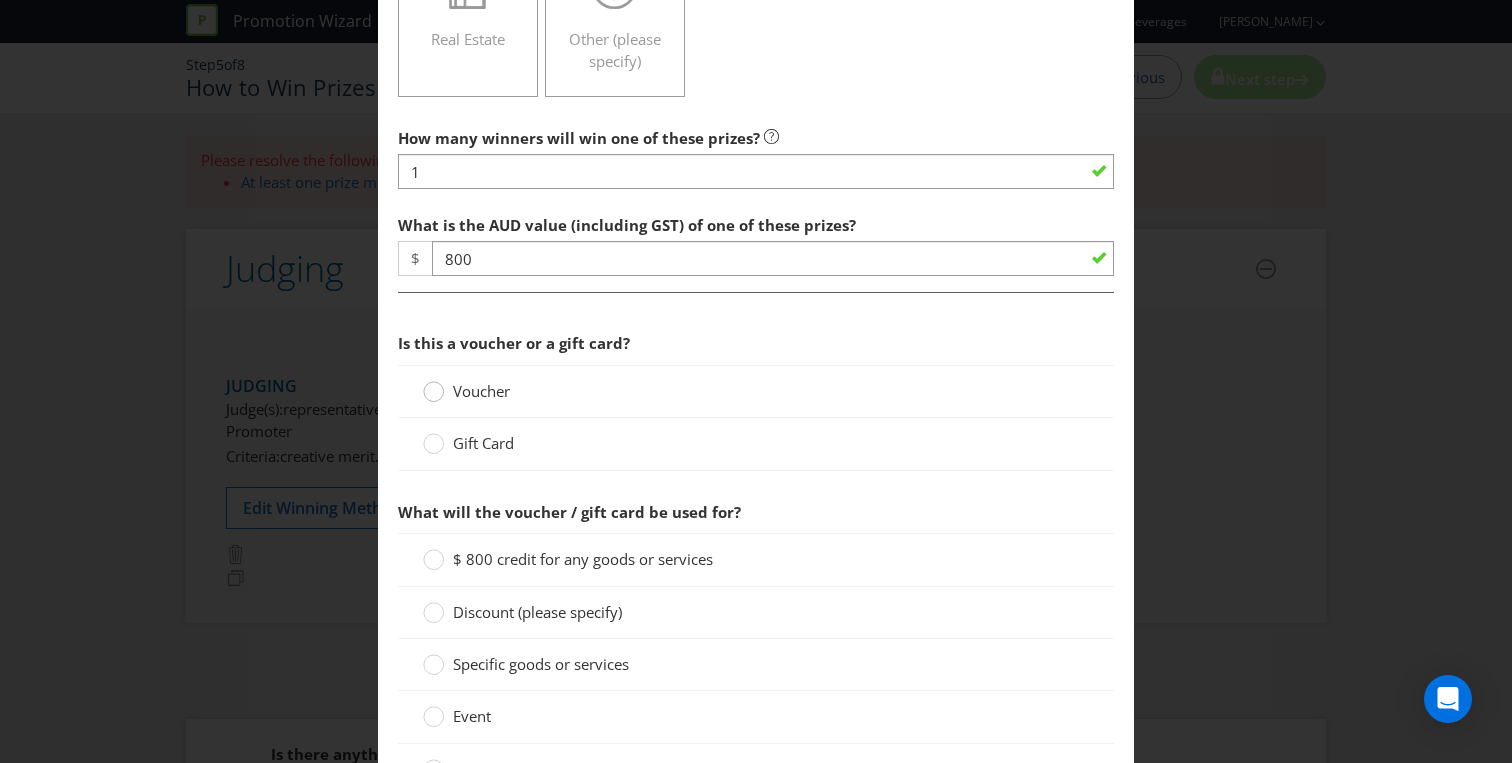 click at bounding box center [434, 385] 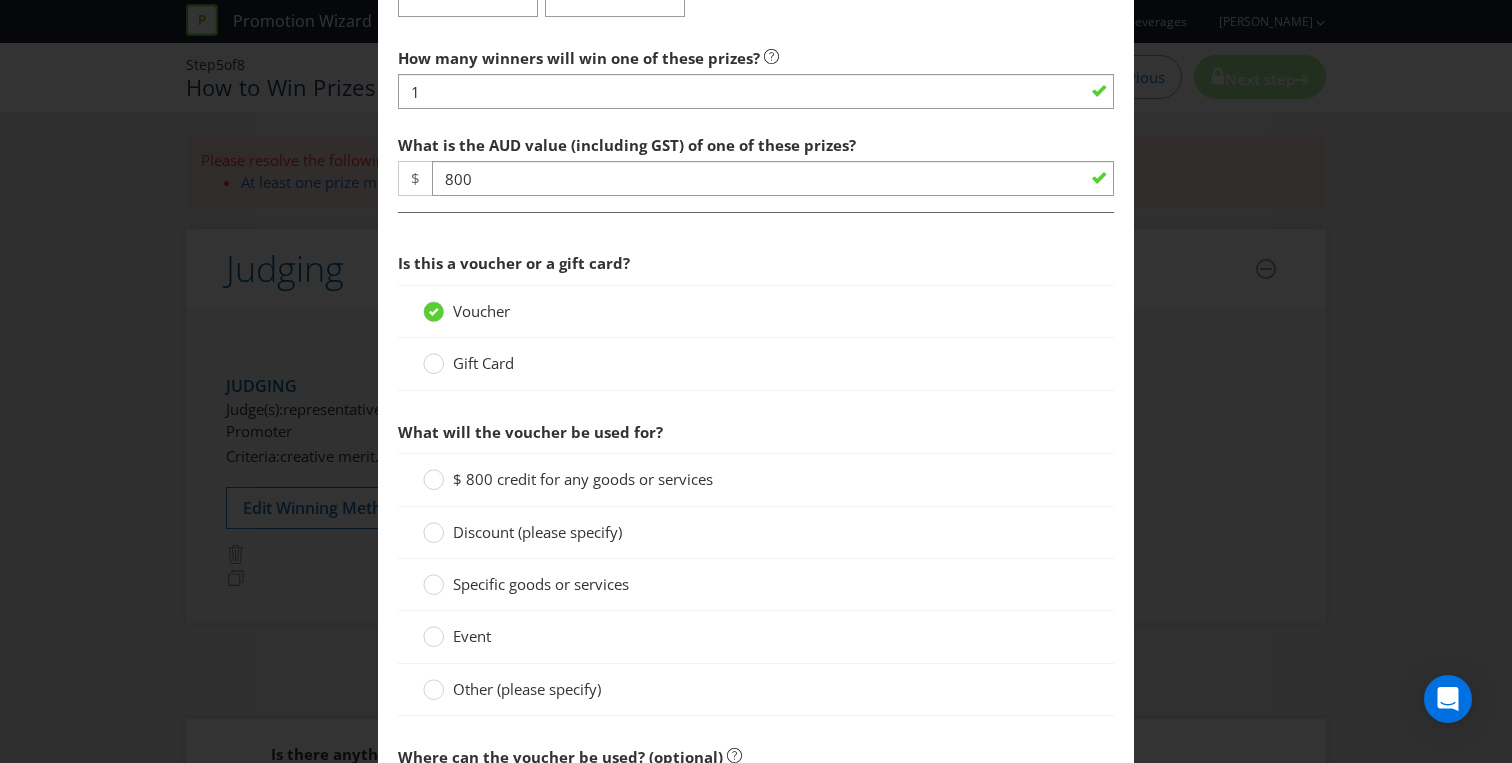 scroll, scrollTop: 821, scrollLeft: 0, axis: vertical 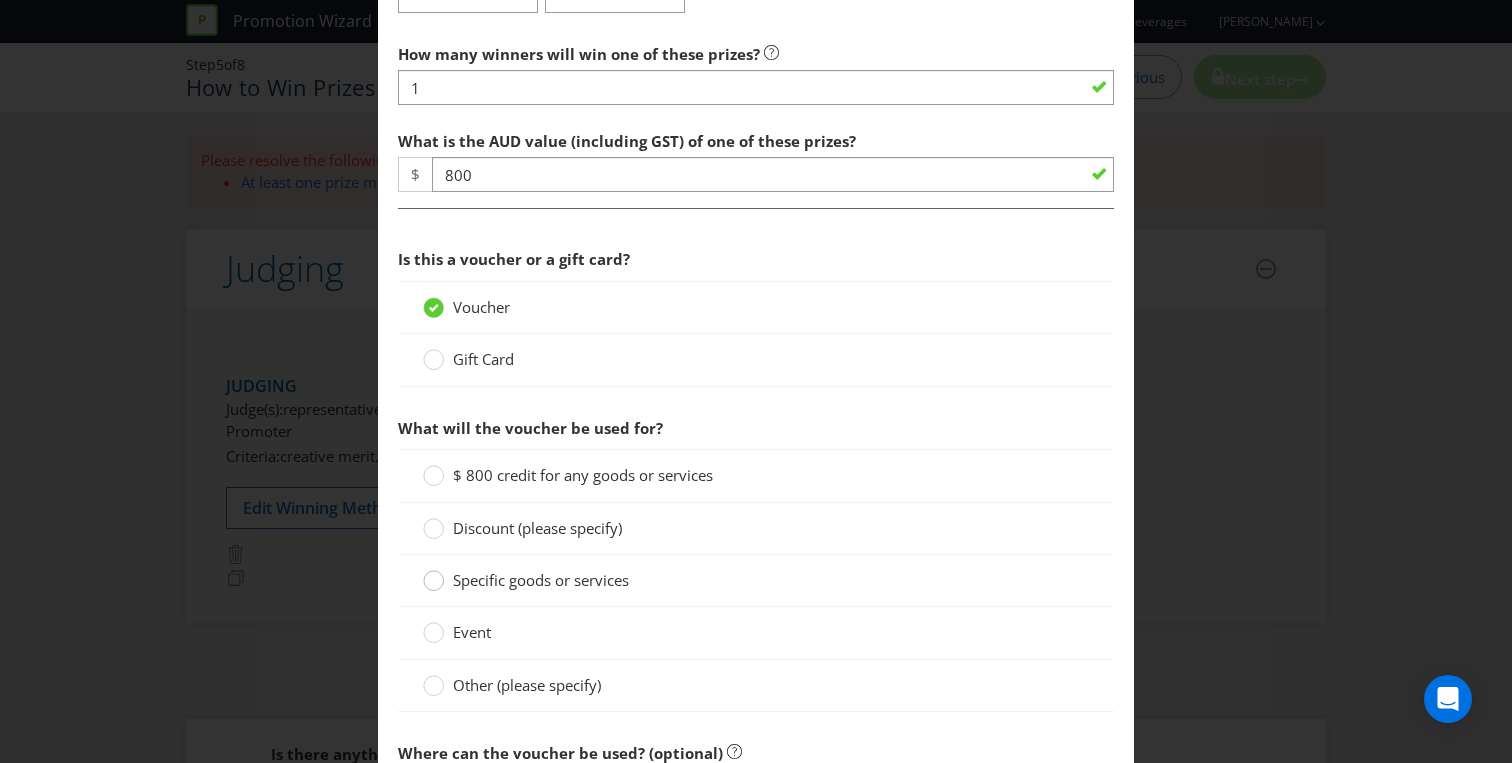 click 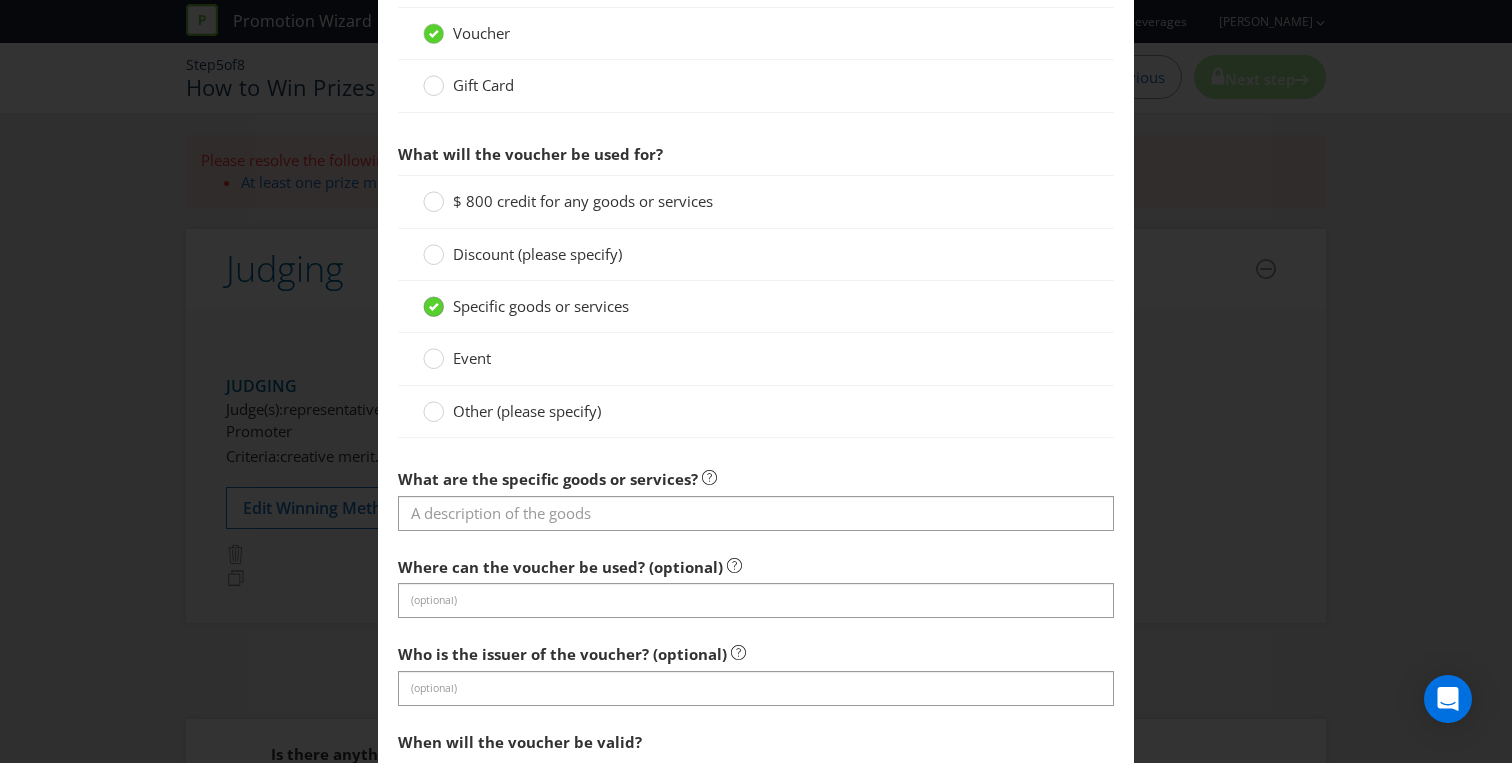 scroll, scrollTop: 1156, scrollLeft: 0, axis: vertical 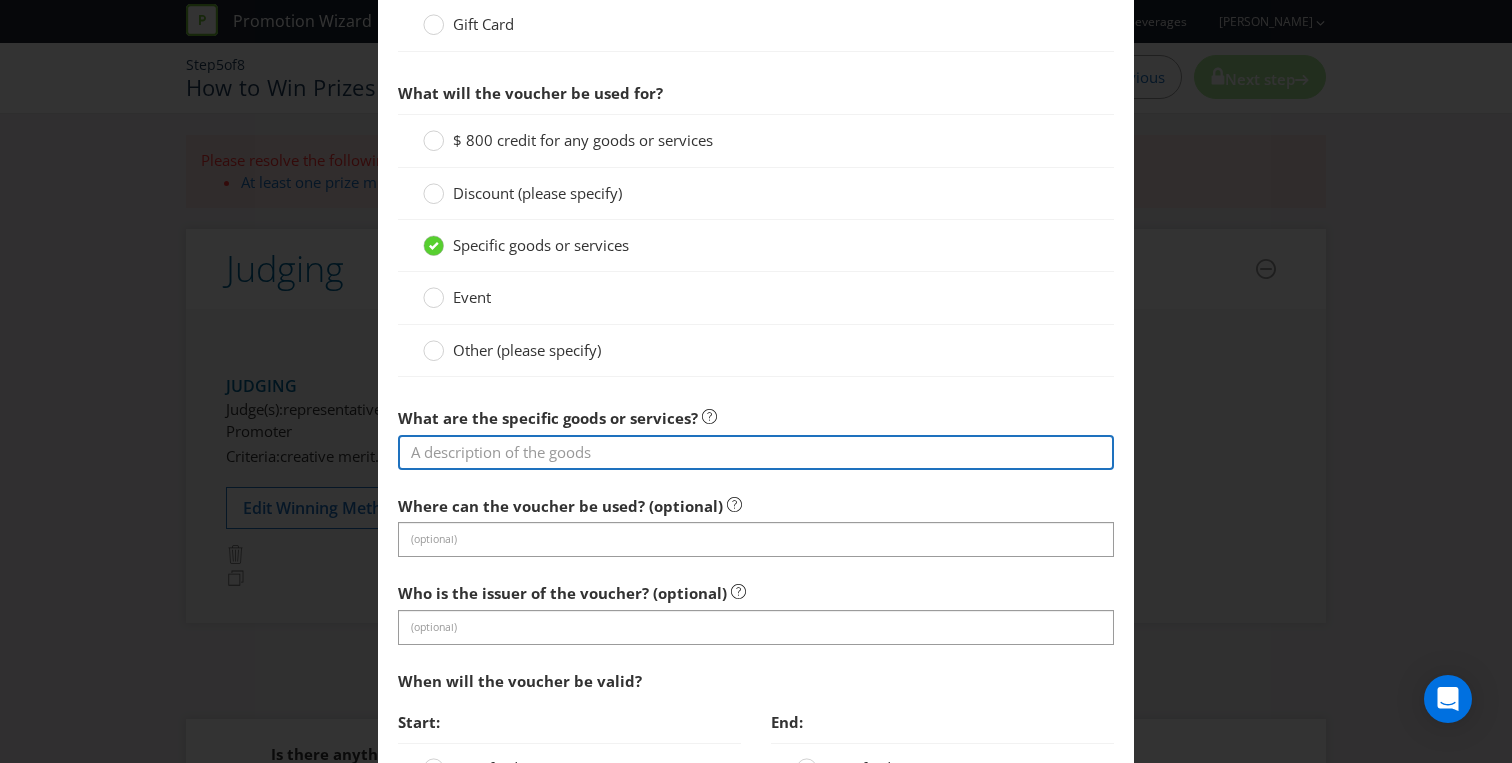 click at bounding box center (756, 452) 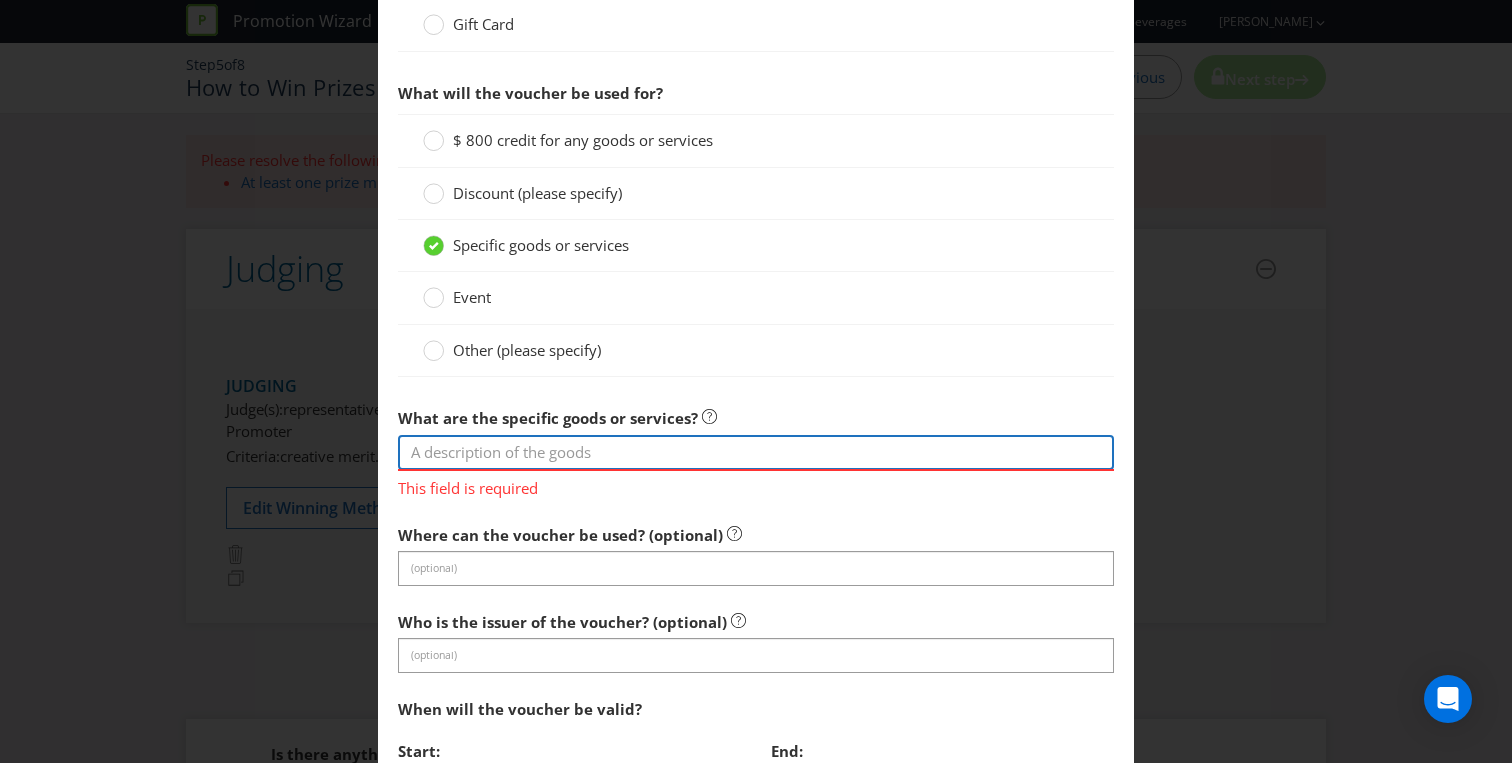 paste on "$800 Flight Centre travel voucher to use towards an adventure of your choice" 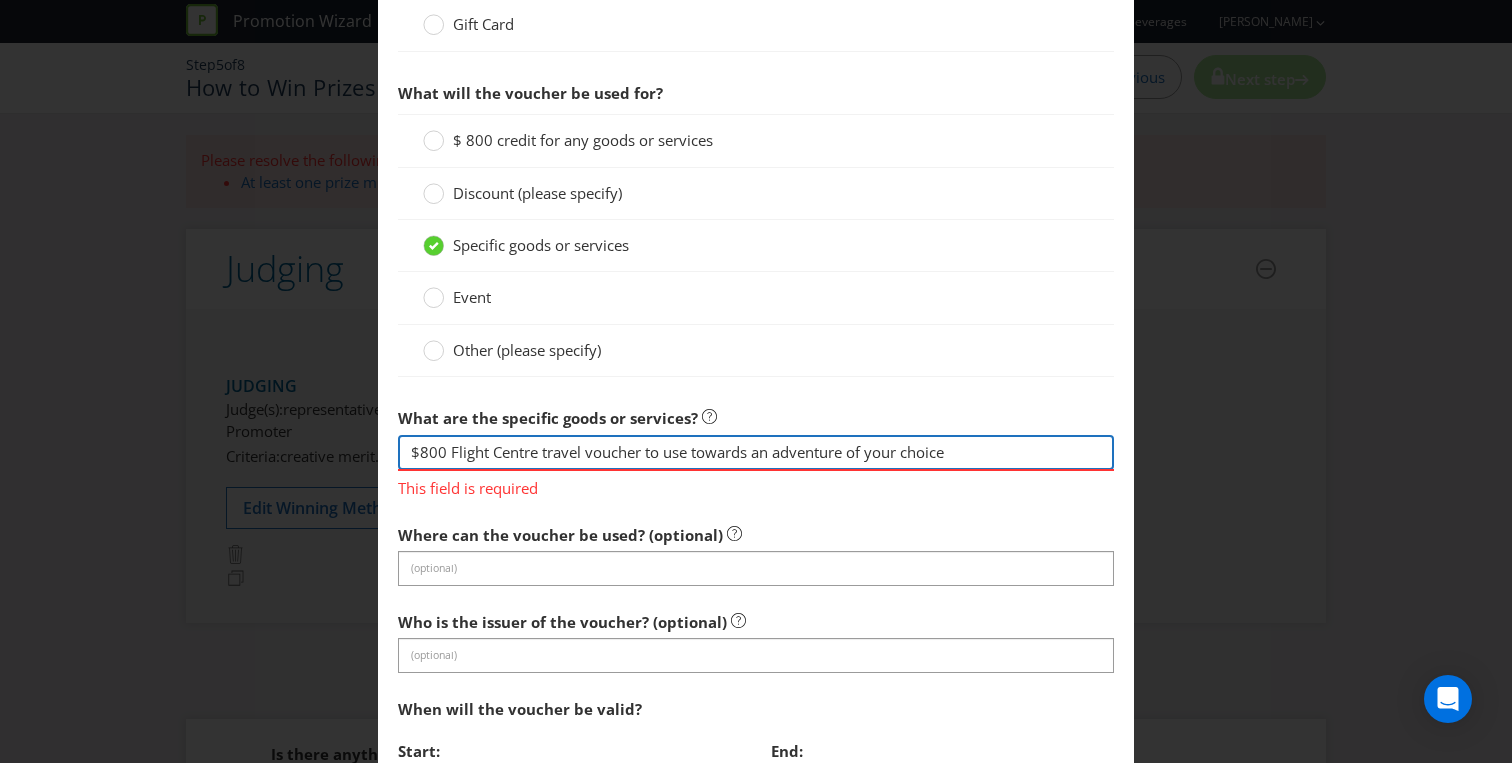 type on "$800 Flight Centre travel voucher to use towards an adventure of your choice" 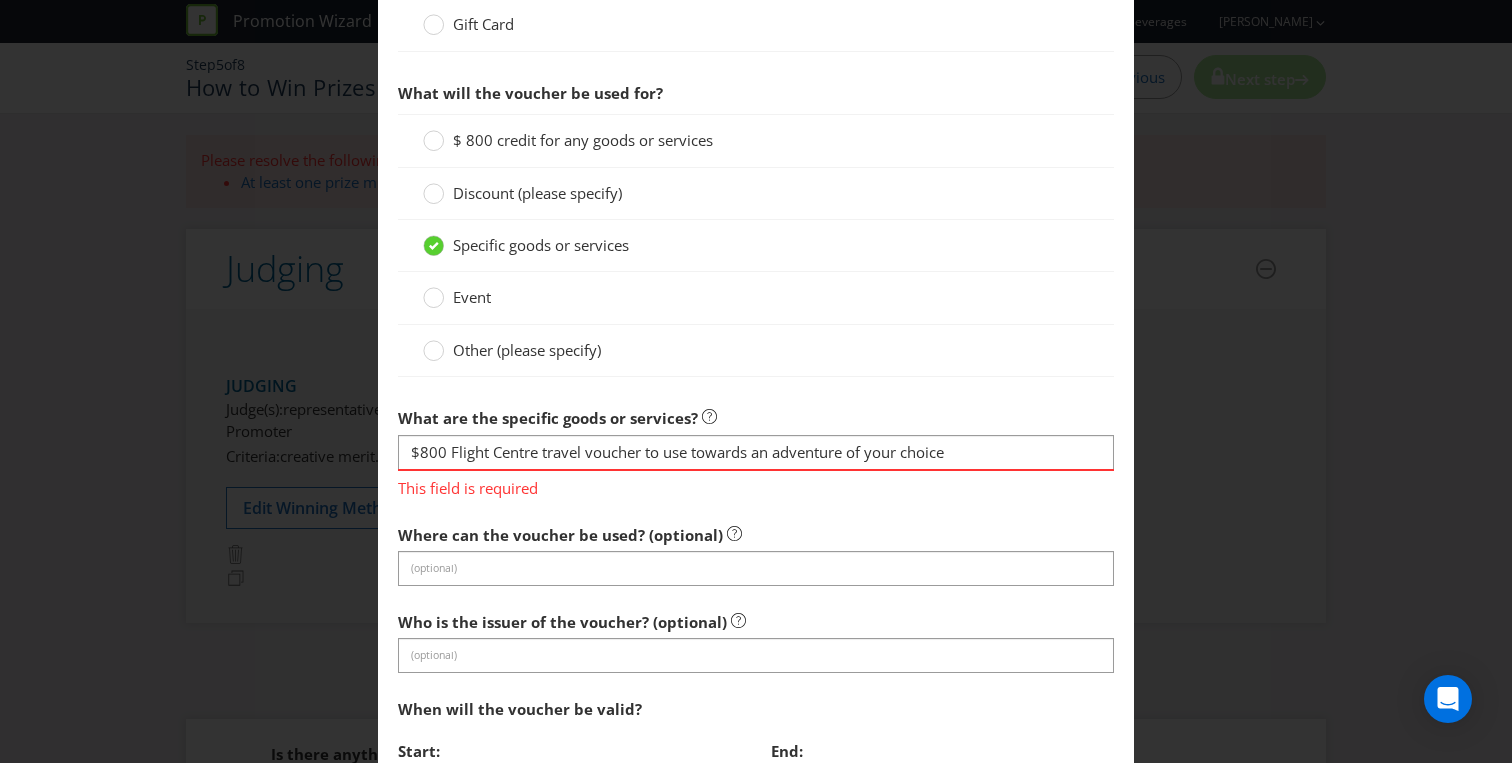 click at bounding box center (756, 377) 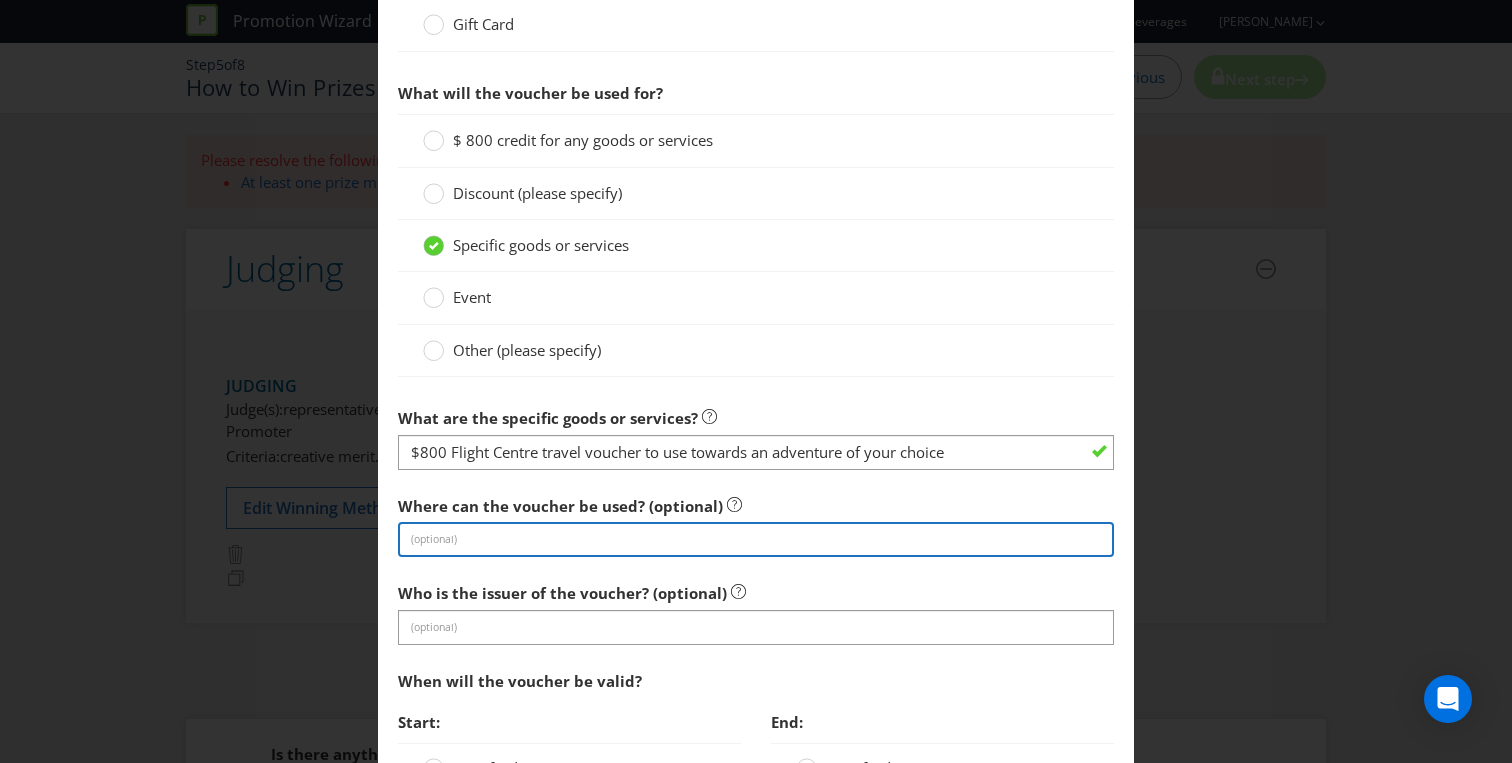 click at bounding box center (756, 539) 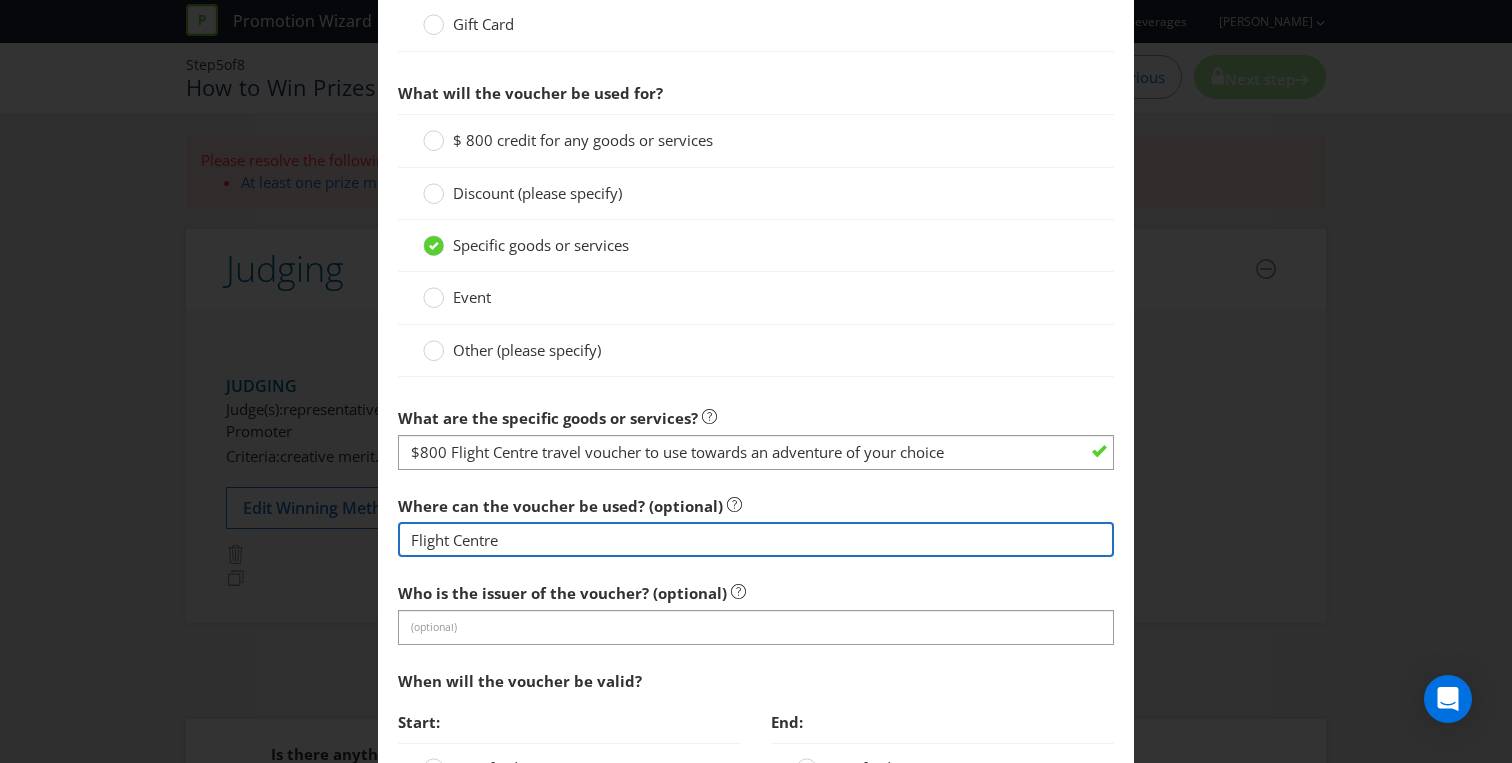 type on "Flight Centre" 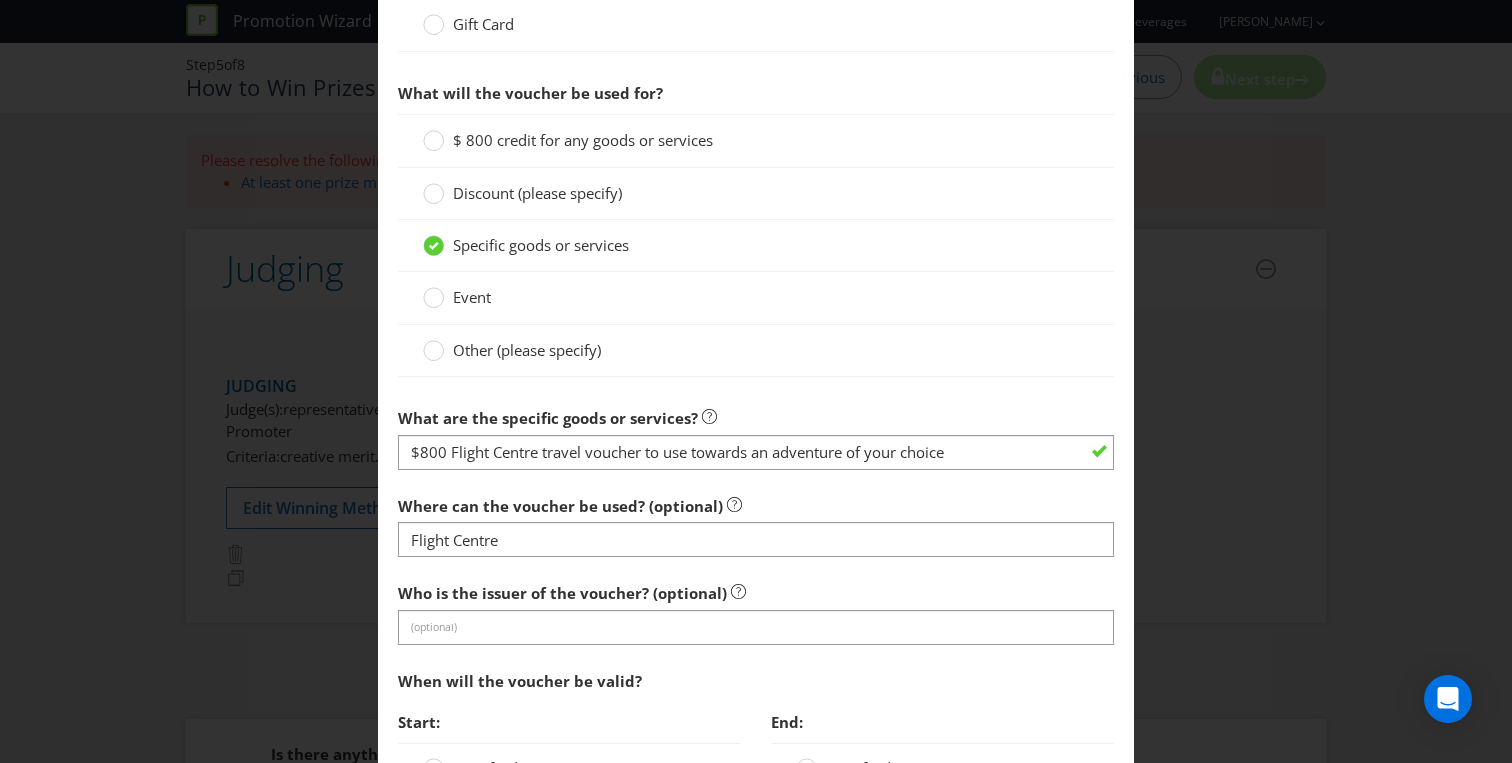 click on "Is this a voucher or a gift card?   Voucher   Gift Card       What will the voucher be used for?   $ 800 credit for any goods or services   Discount (please specify)   Specific goods or services   Event   Other (please specify)       What are the specific goods or services?   $800 Flight Centre travel voucher to use towards an adventure of your choice Where can the voucher be used? (optional)   Flight Centre Who is the issuer of the voucher? (optional)   (optional) When will the voucher be valid?   Start:   Specific date   Date of action (or event)       End:   Specific date   Period of time (e.g. 2 weeks after start date)   Date of action (or event)       Are there any other conditions that apply to this voucher?   (optional)" at bounding box center (756, 470) 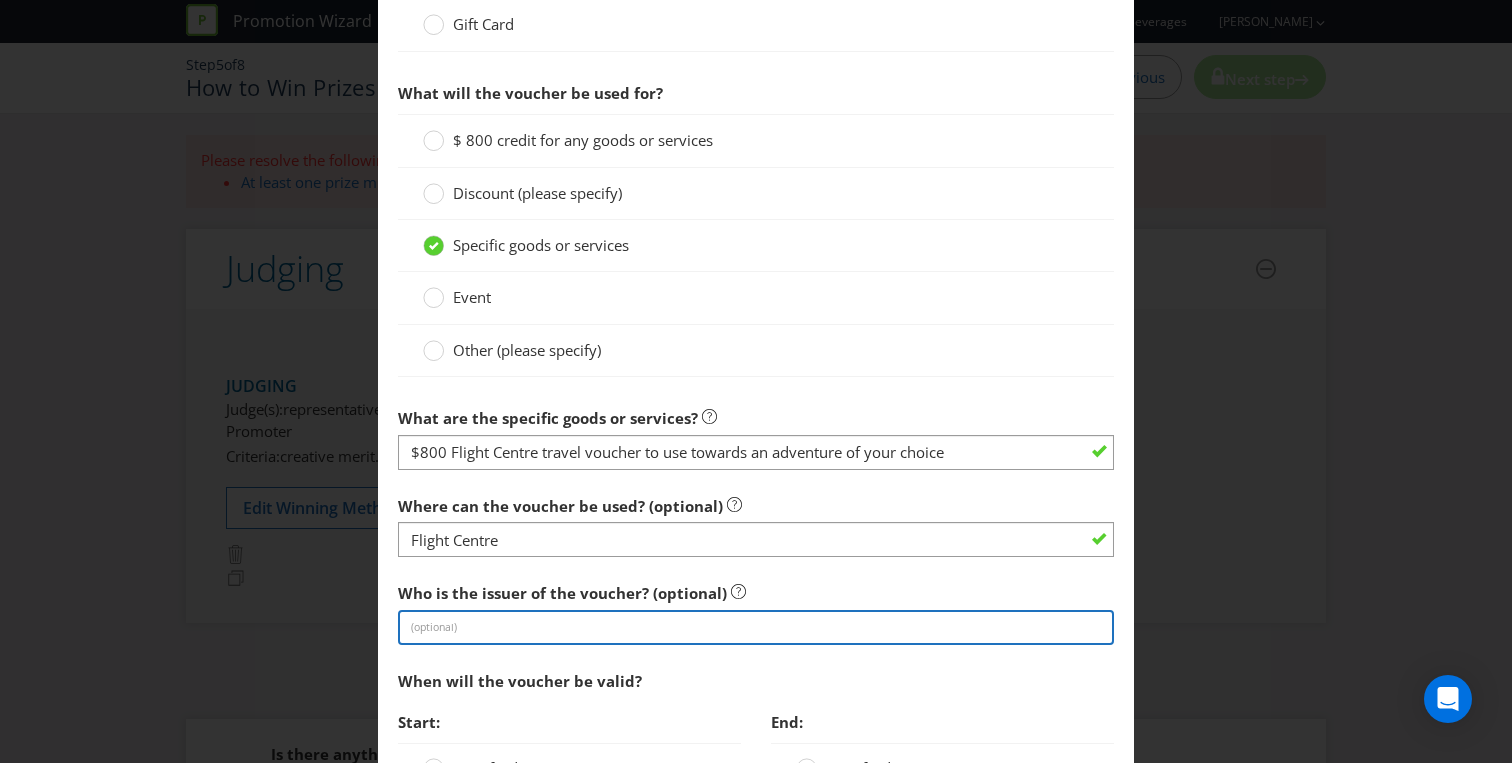 click at bounding box center (756, 627) 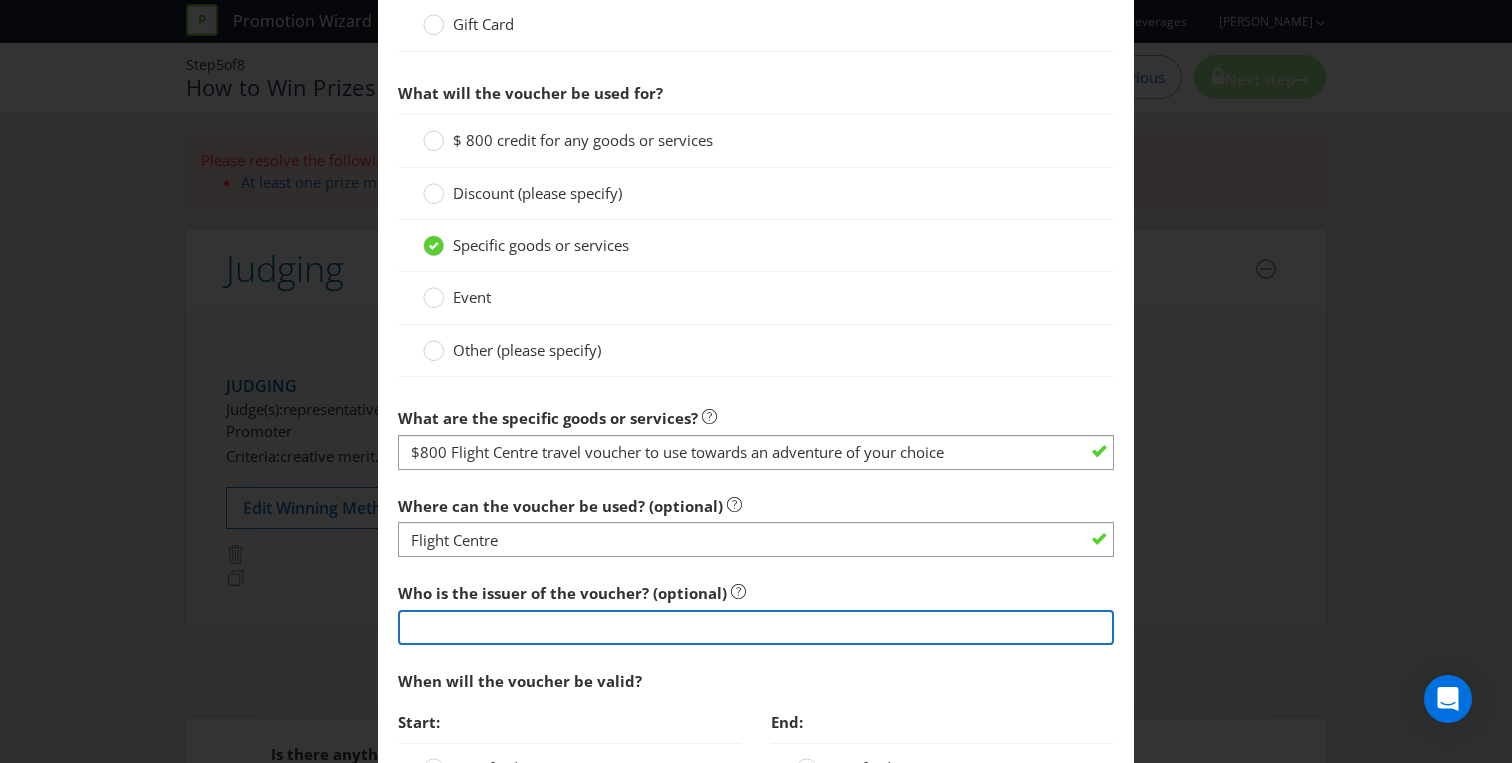 paste on "[URL][DOMAIN_NAME]" 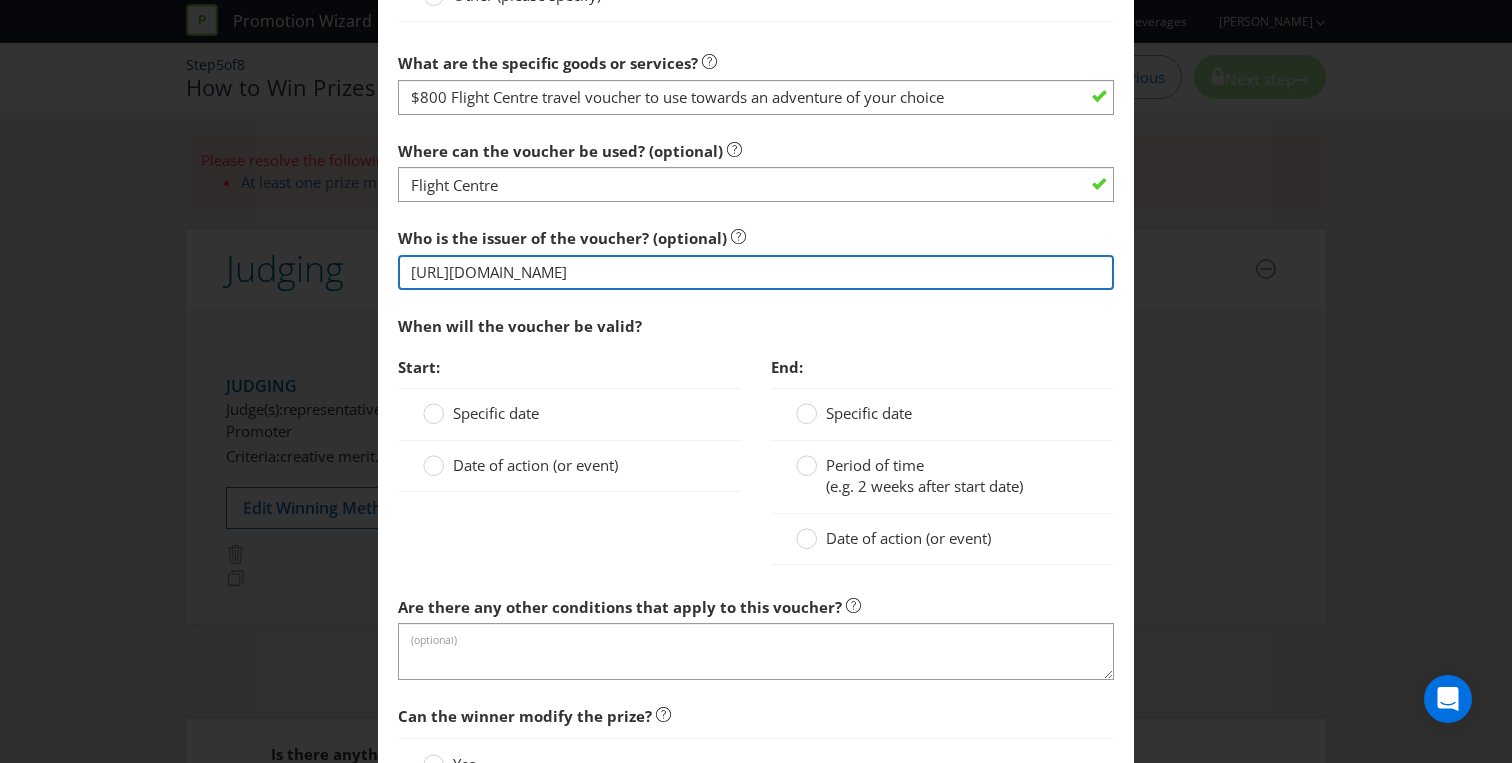 scroll, scrollTop: 1529, scrollLeft: 0, axis: vertical 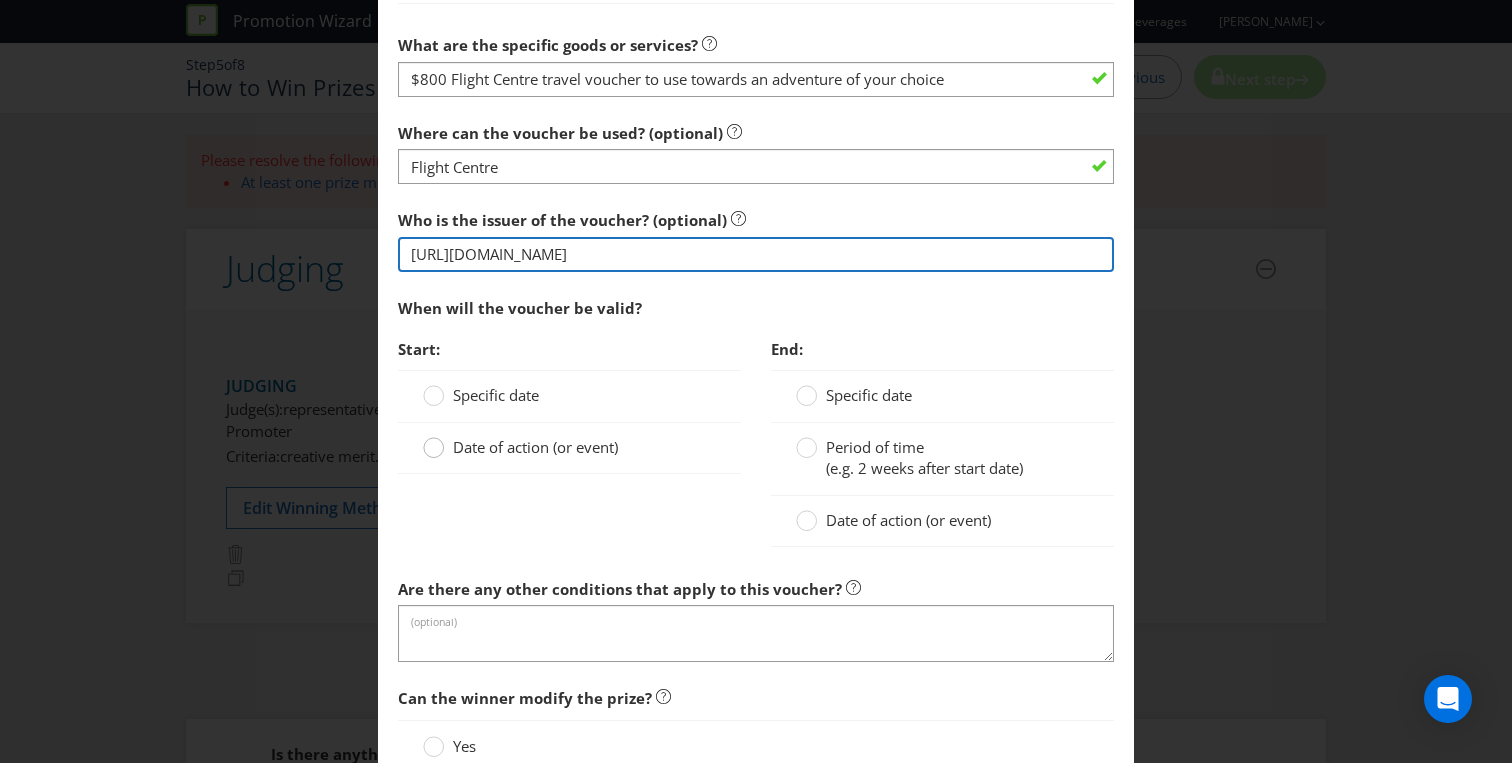 type on "[URL][DOMAIN_NAME]" 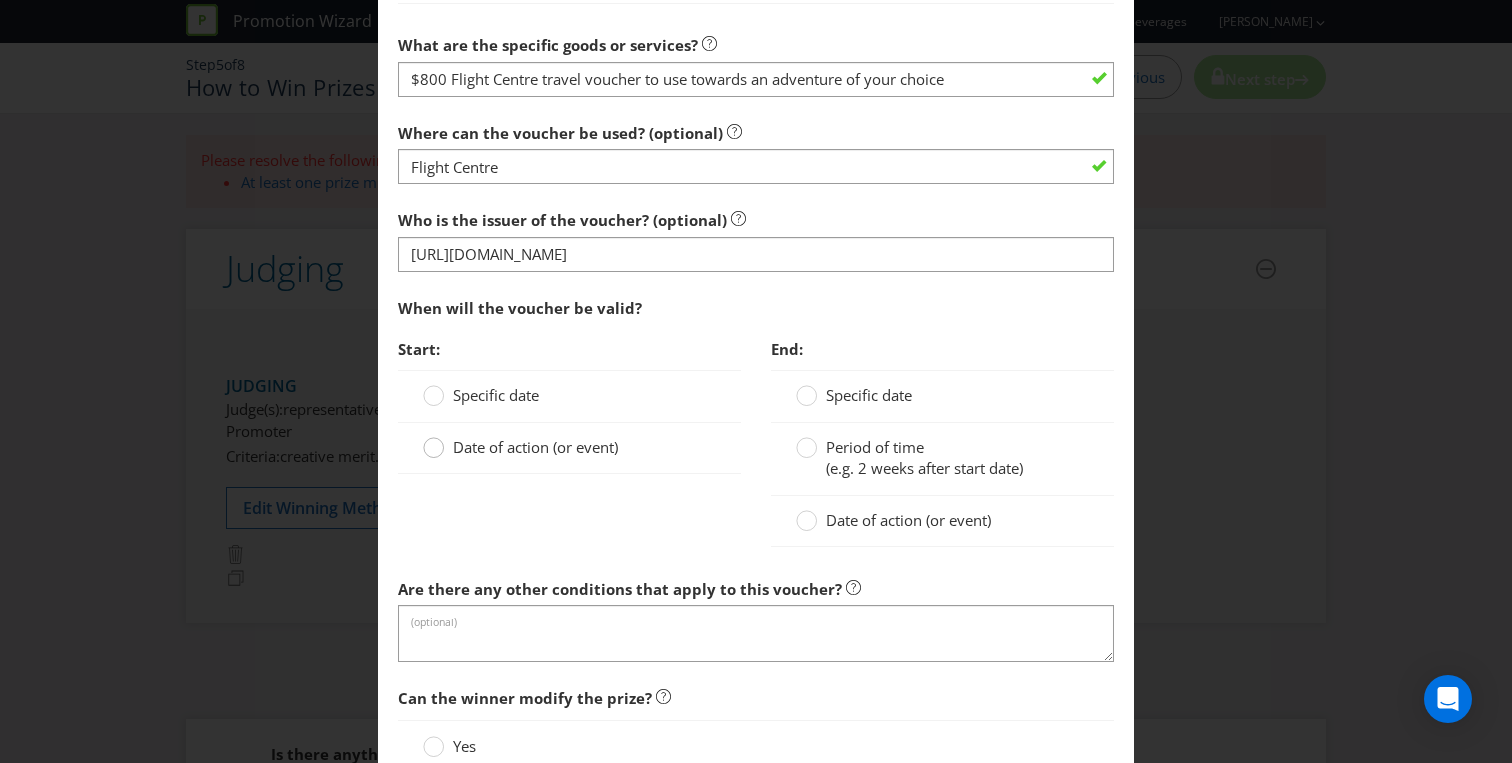 click at bounding box center (434, 441) 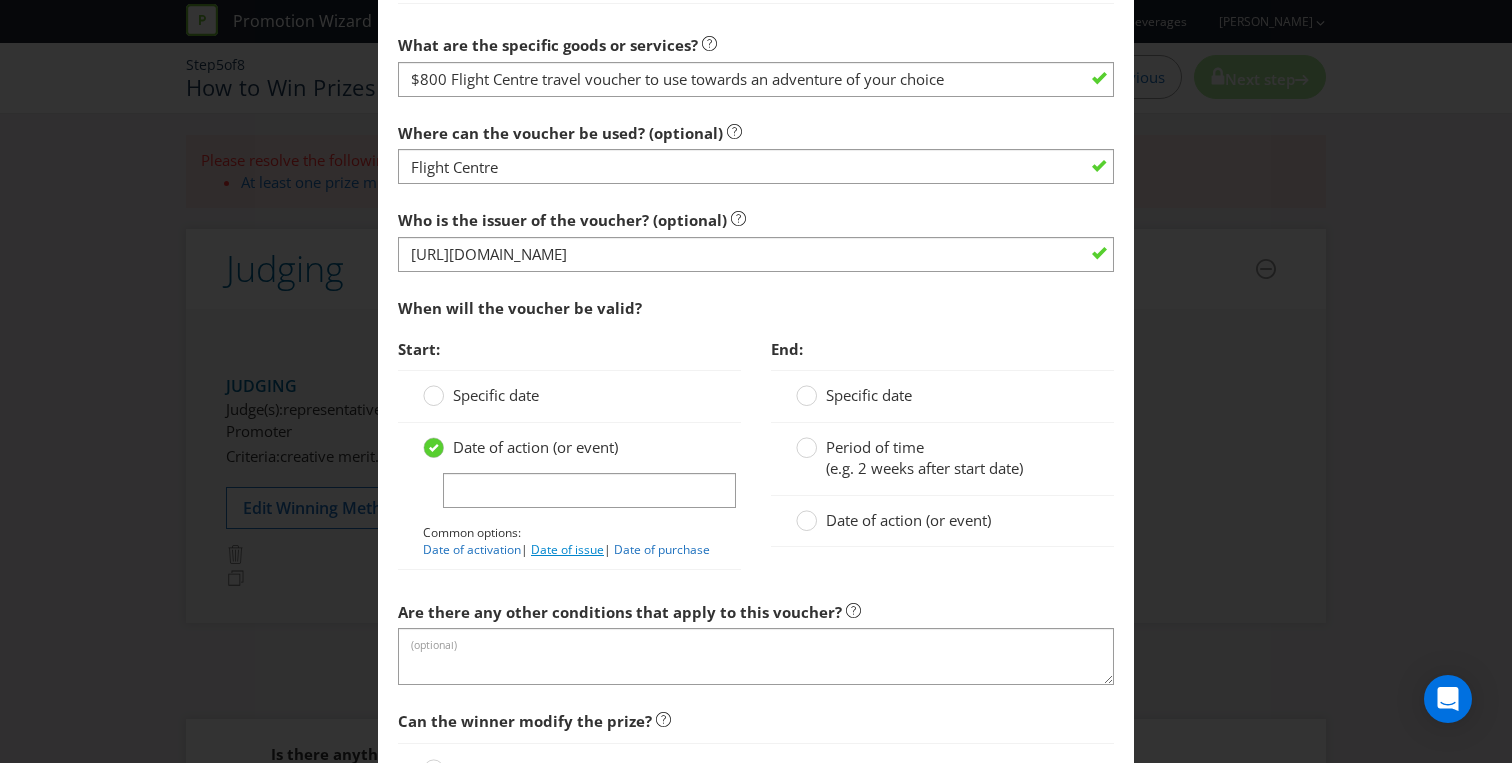 click on "Date of issue" at bounding box center (567, 549) 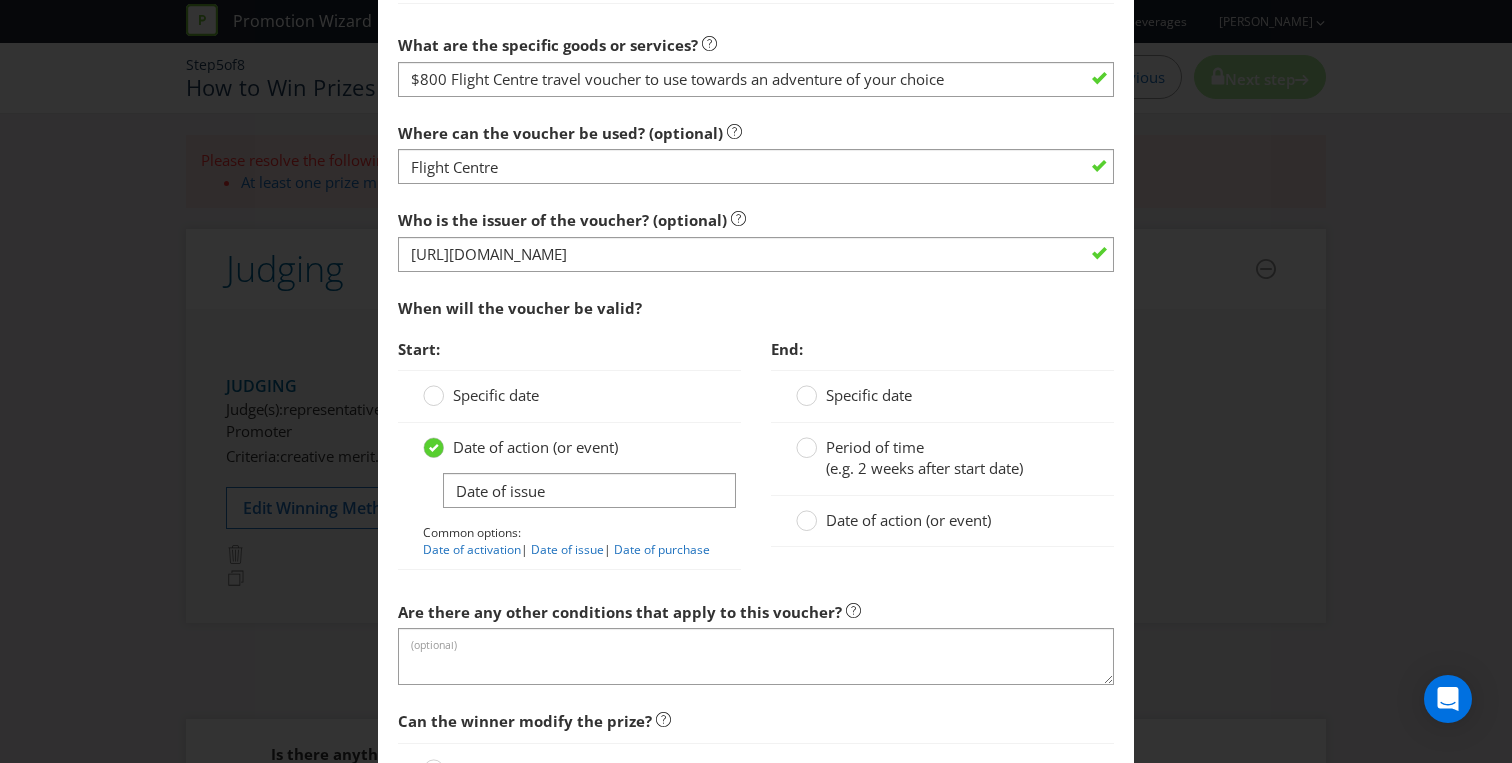 click on "When will the voucher be valid?" at bounding box center (756, 308) 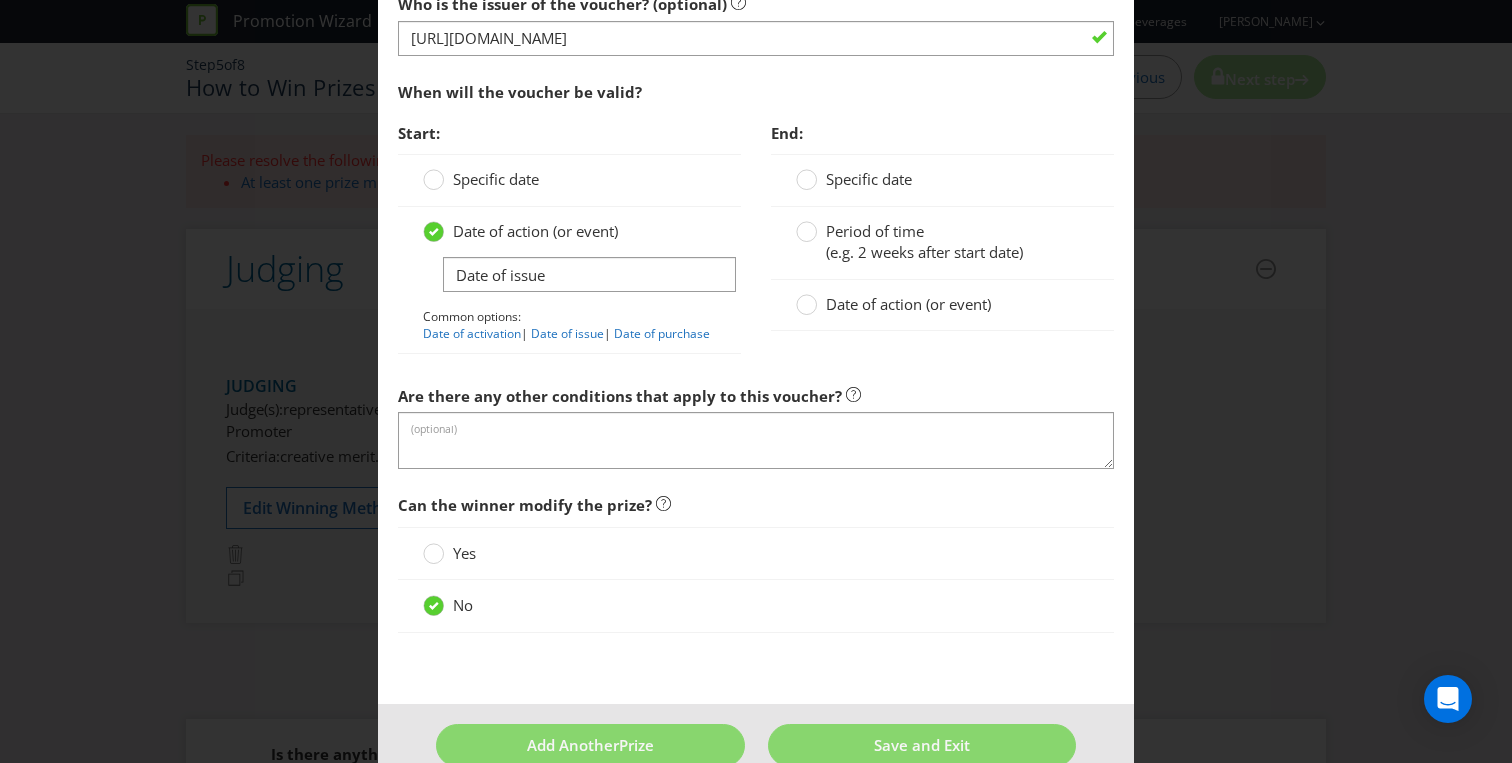 scroll, scrollTop: 1801, scrollLeft: 0, axis: vertical 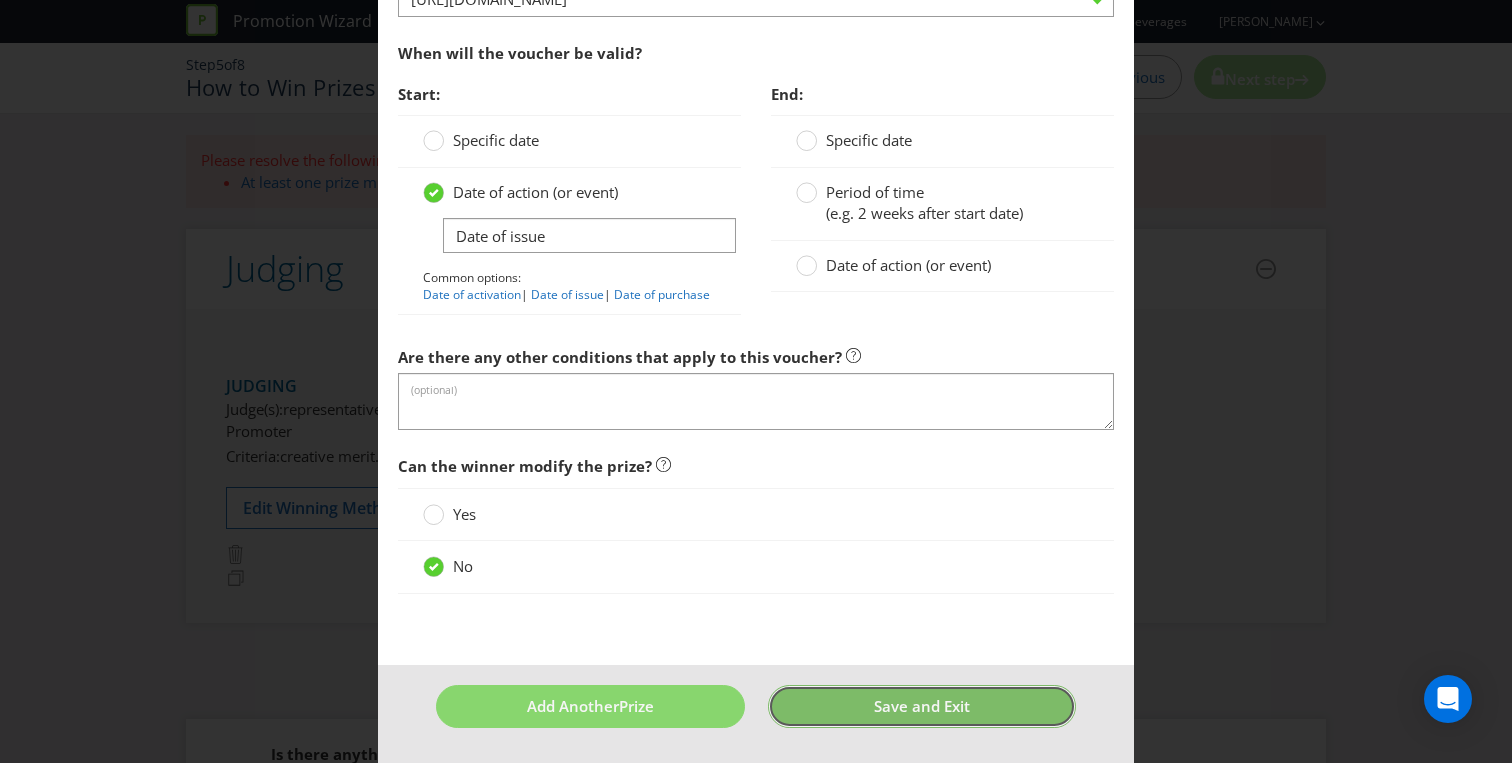 click on "Save and Exit" at bounding box center (922, 706) 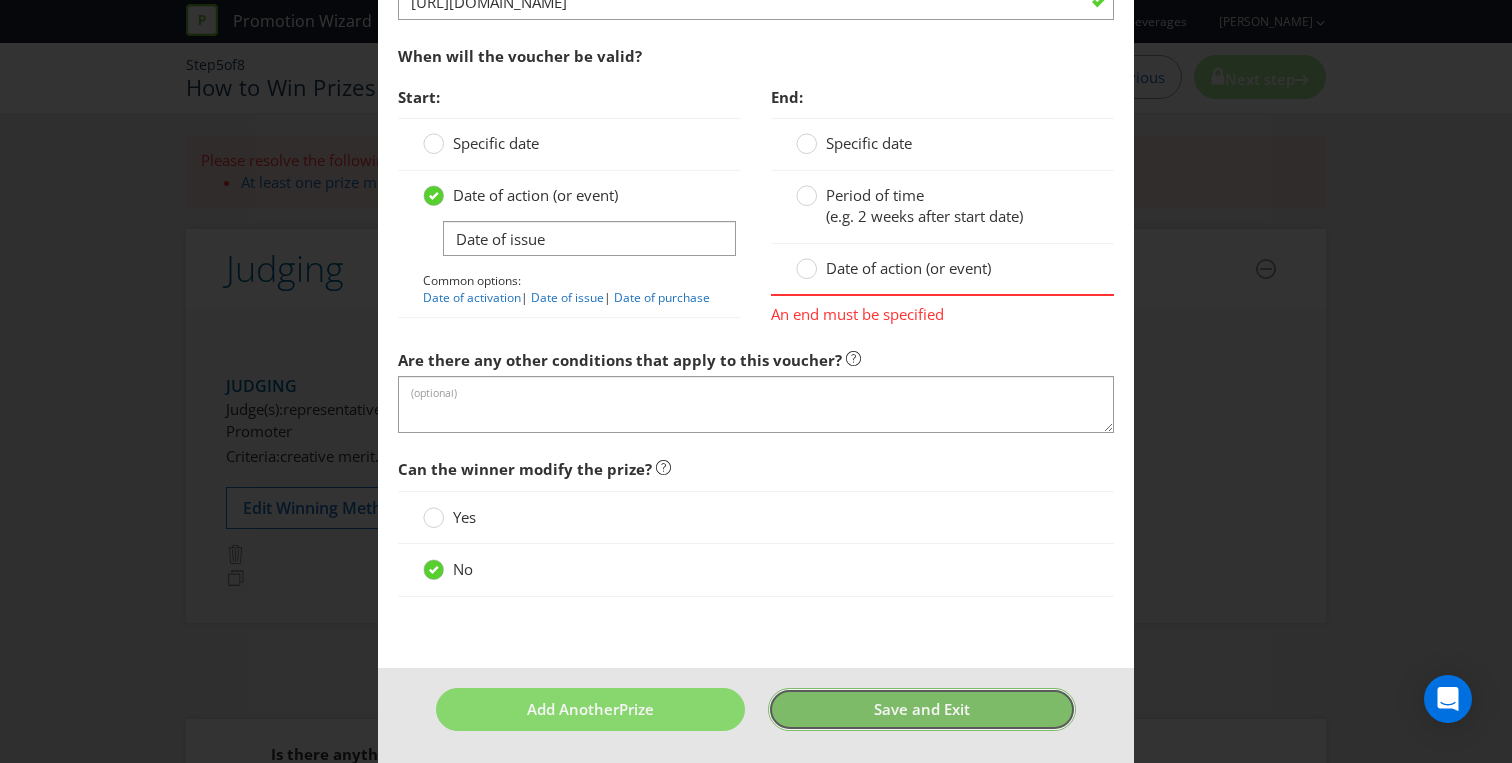 scroll, scrollTop: 1772, scrollLeft: 0, axis: vertical 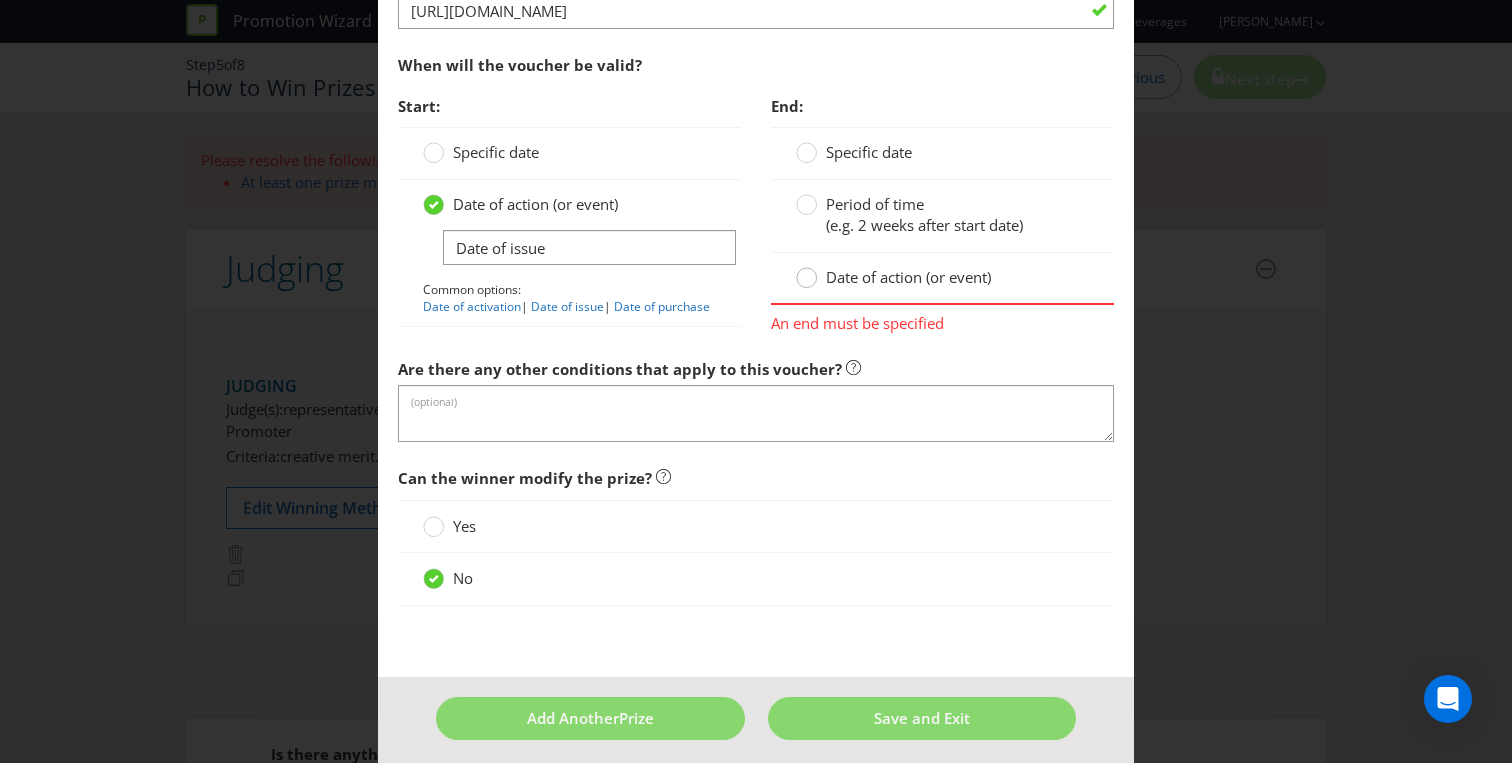 click 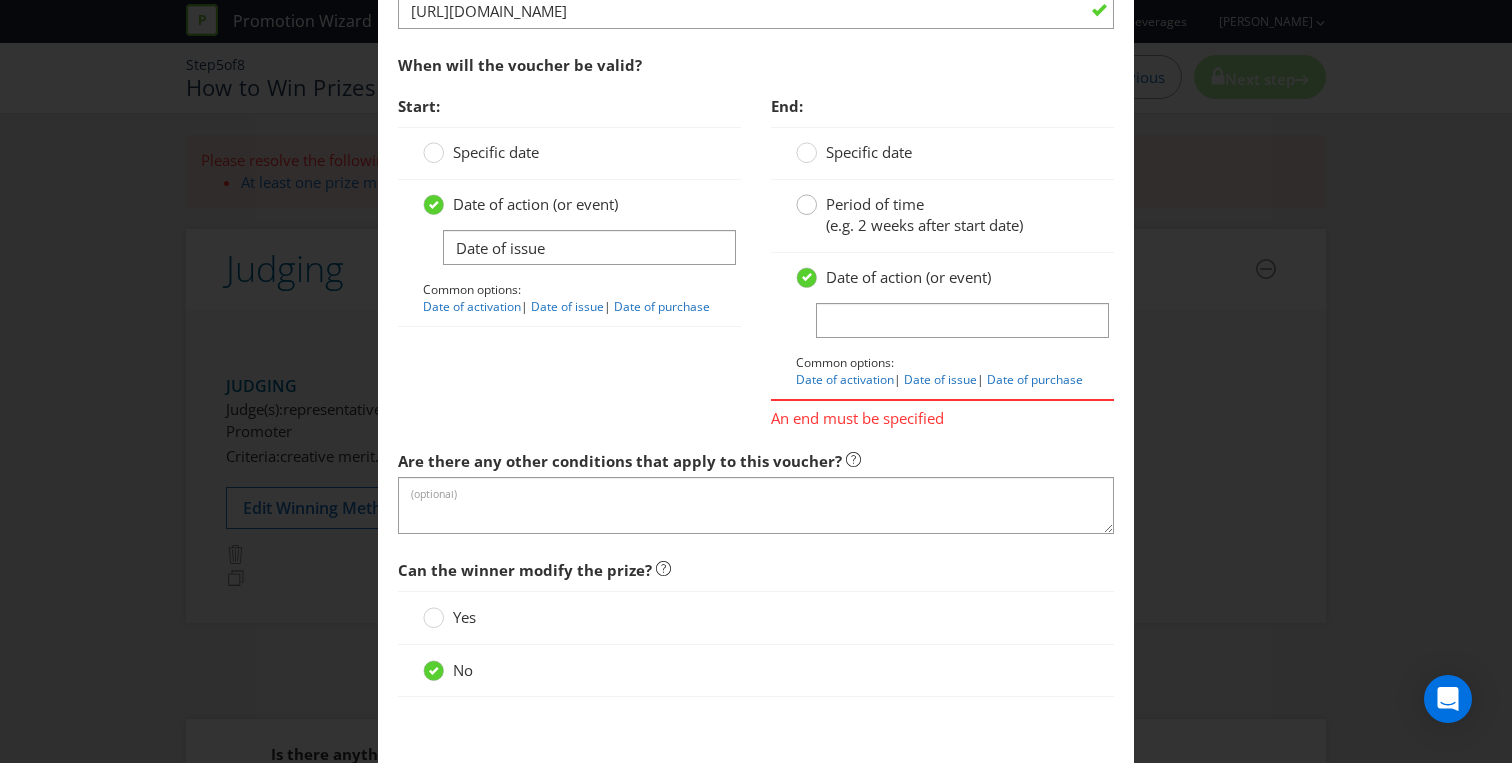 click 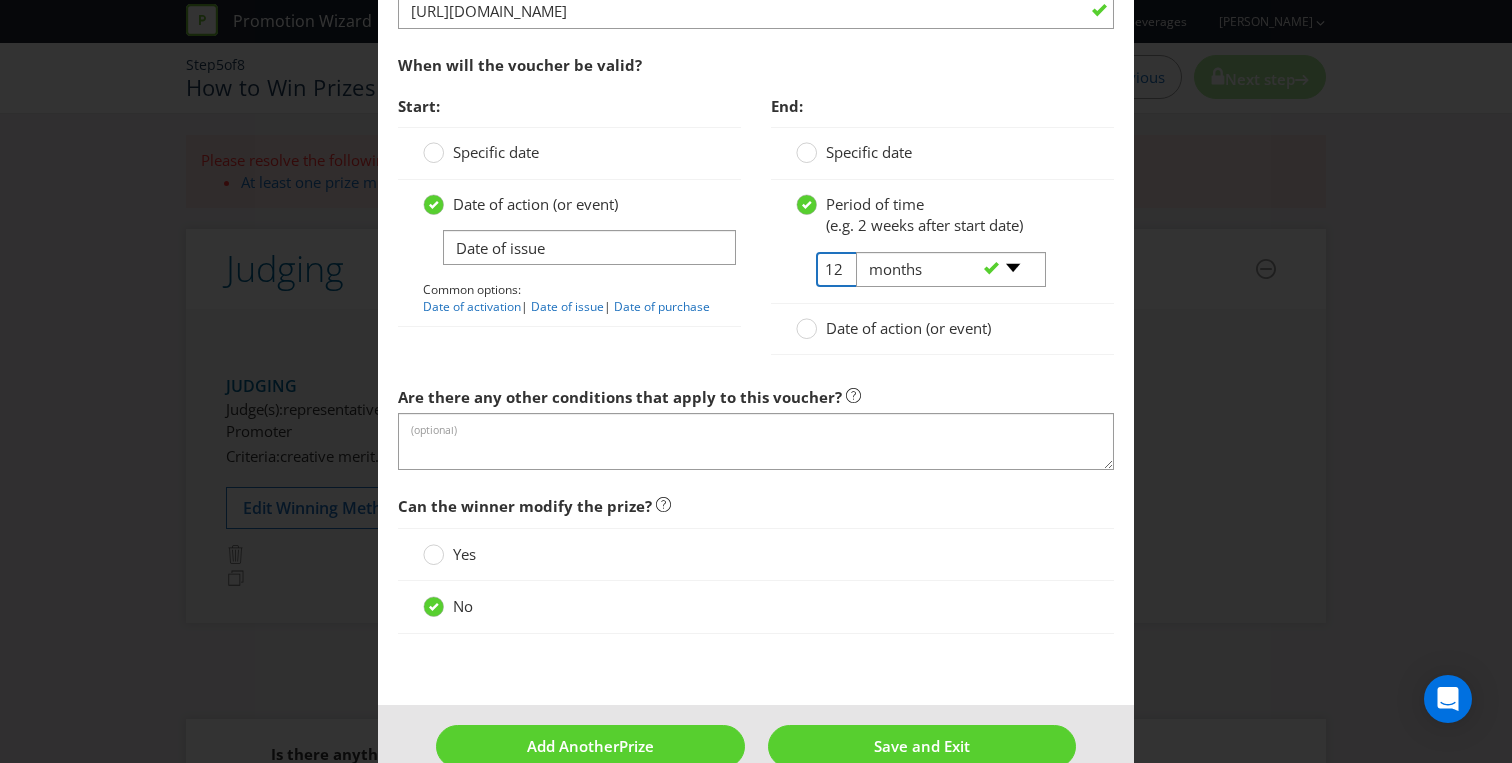 click on "12" at bounding box center (838, 269) 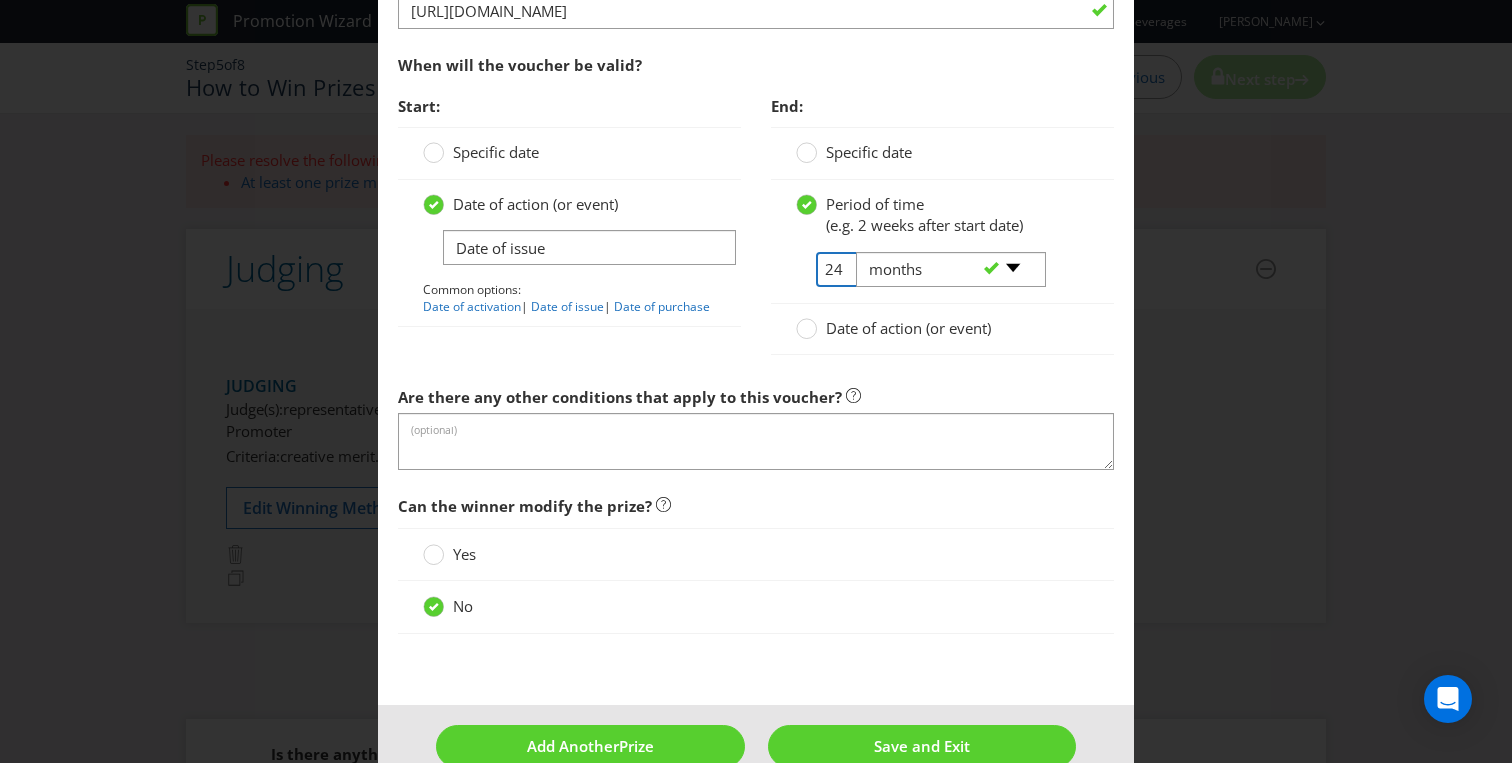 type on "24" 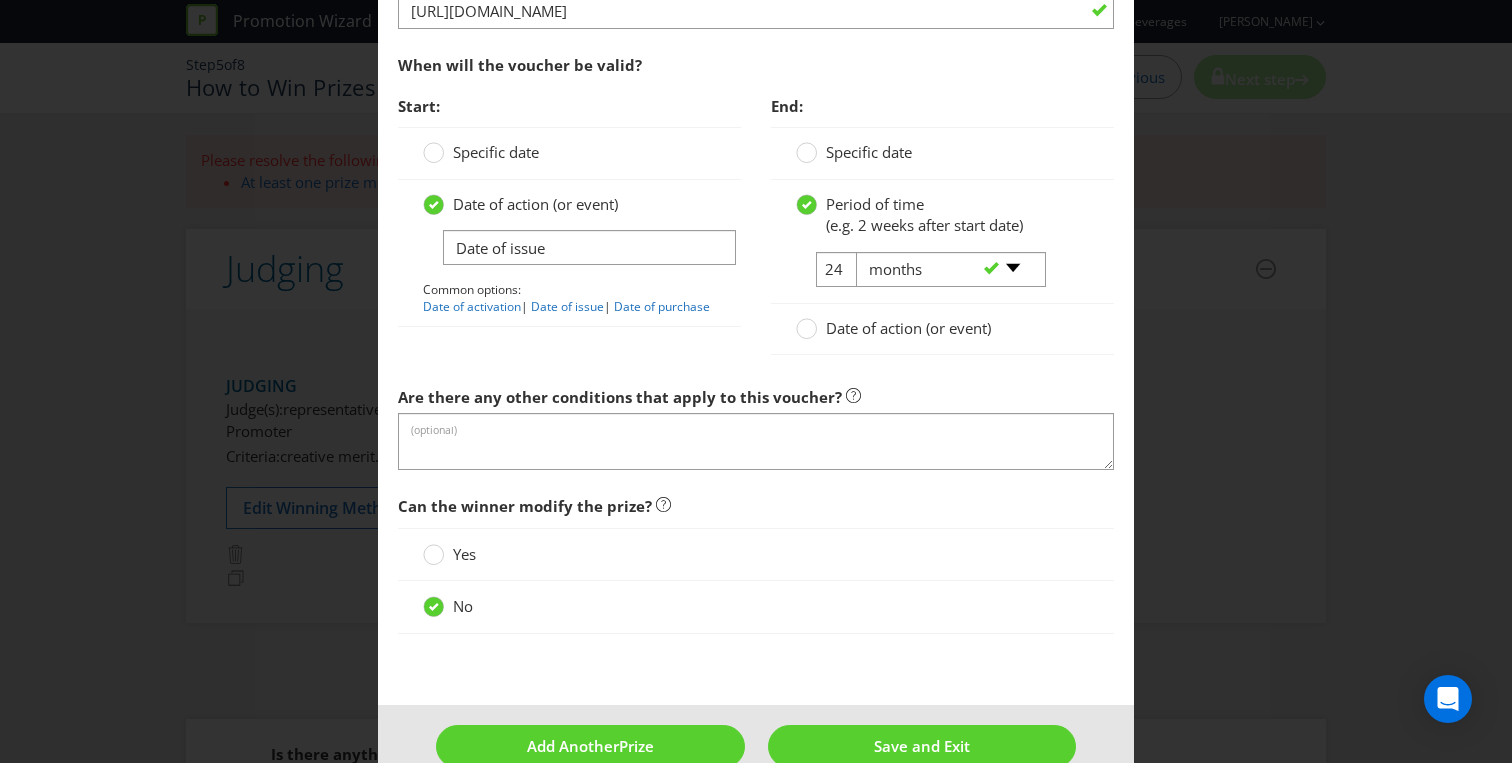click on "Period of time (e.g. 2 weeks after start date)   24 -- Please select -- days weeks months years" at bounding box center [942, 242] 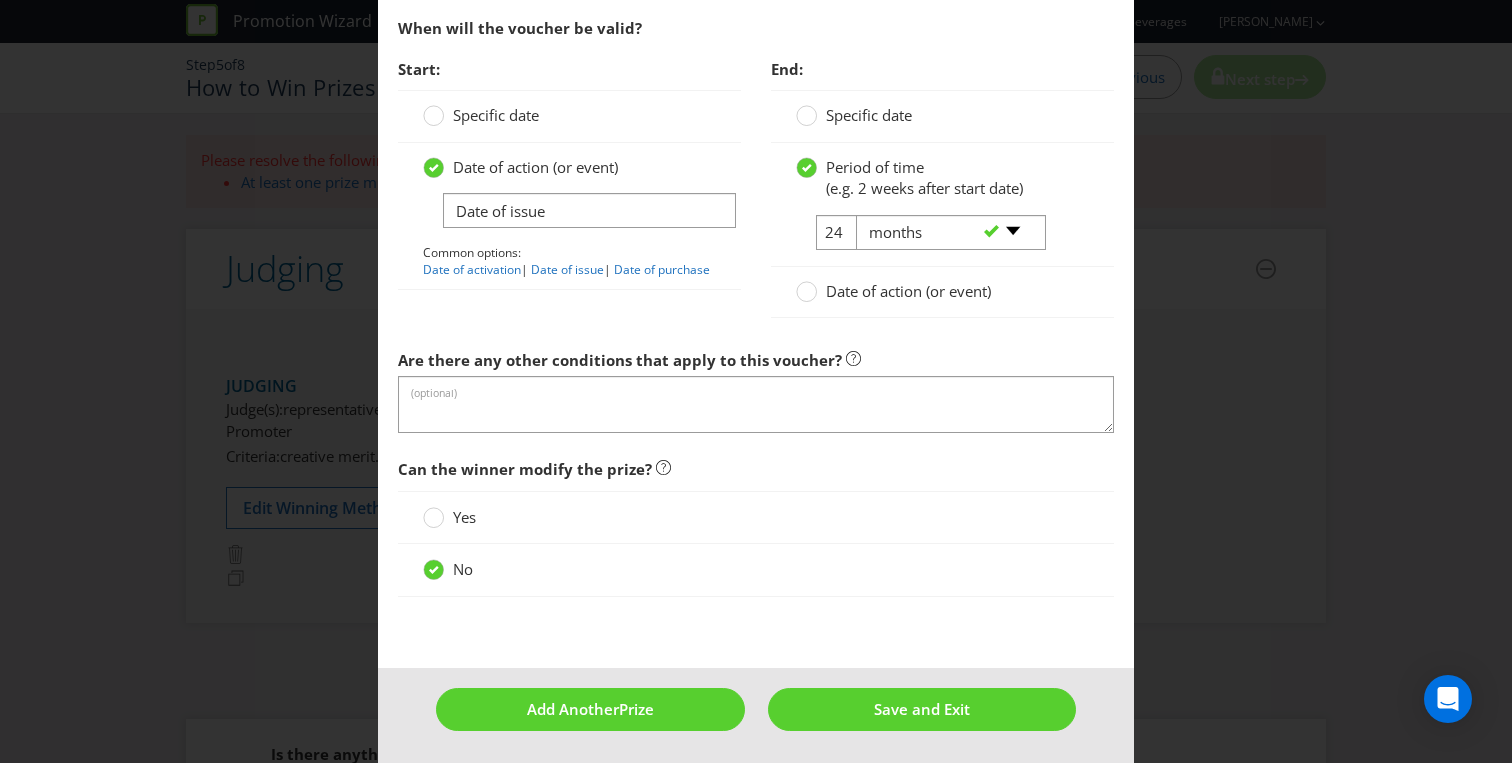 scroll, scrollTop: 1812, scrollLeft: 0, axis: vertical 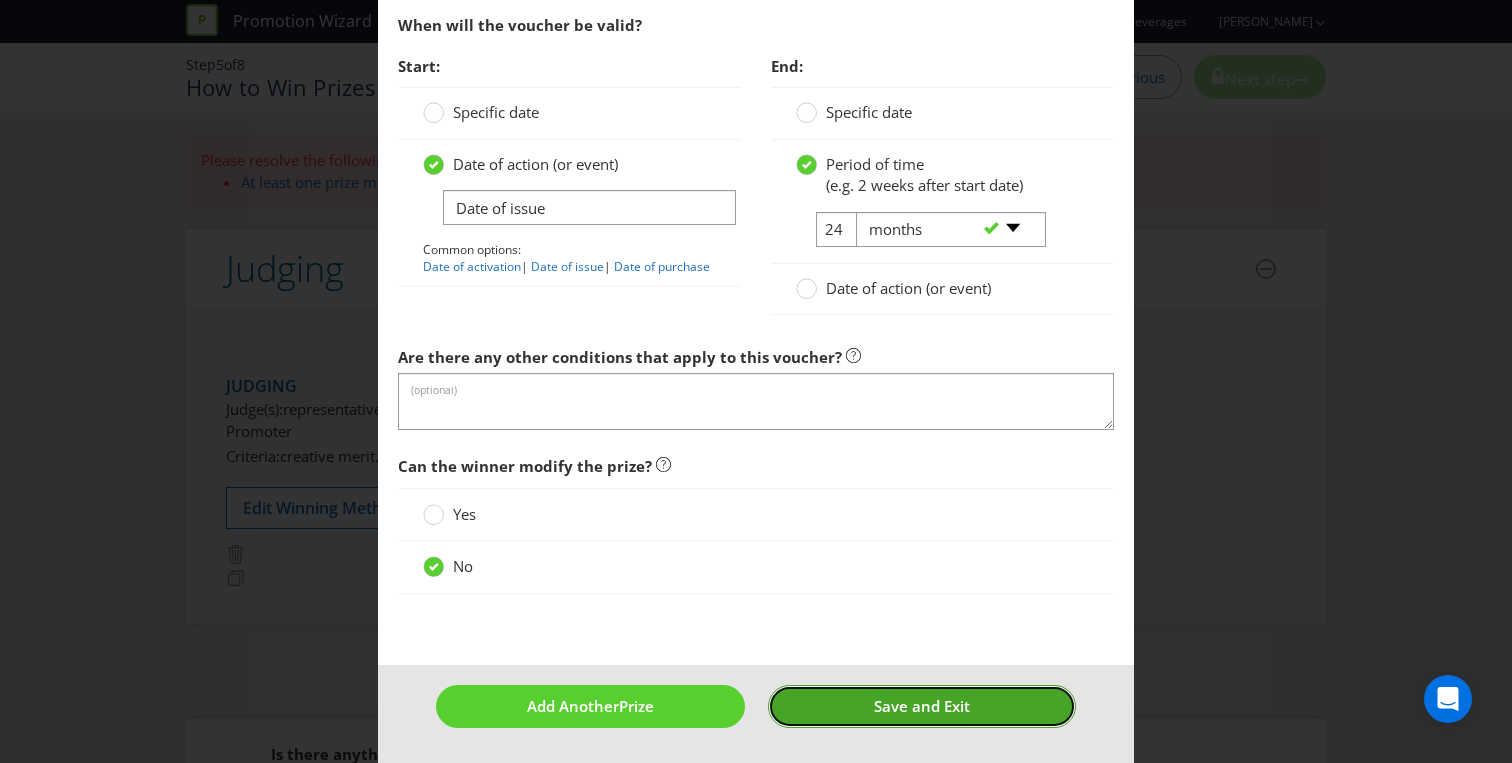 click on "Save and Exit" at bounding box center [922, 706] 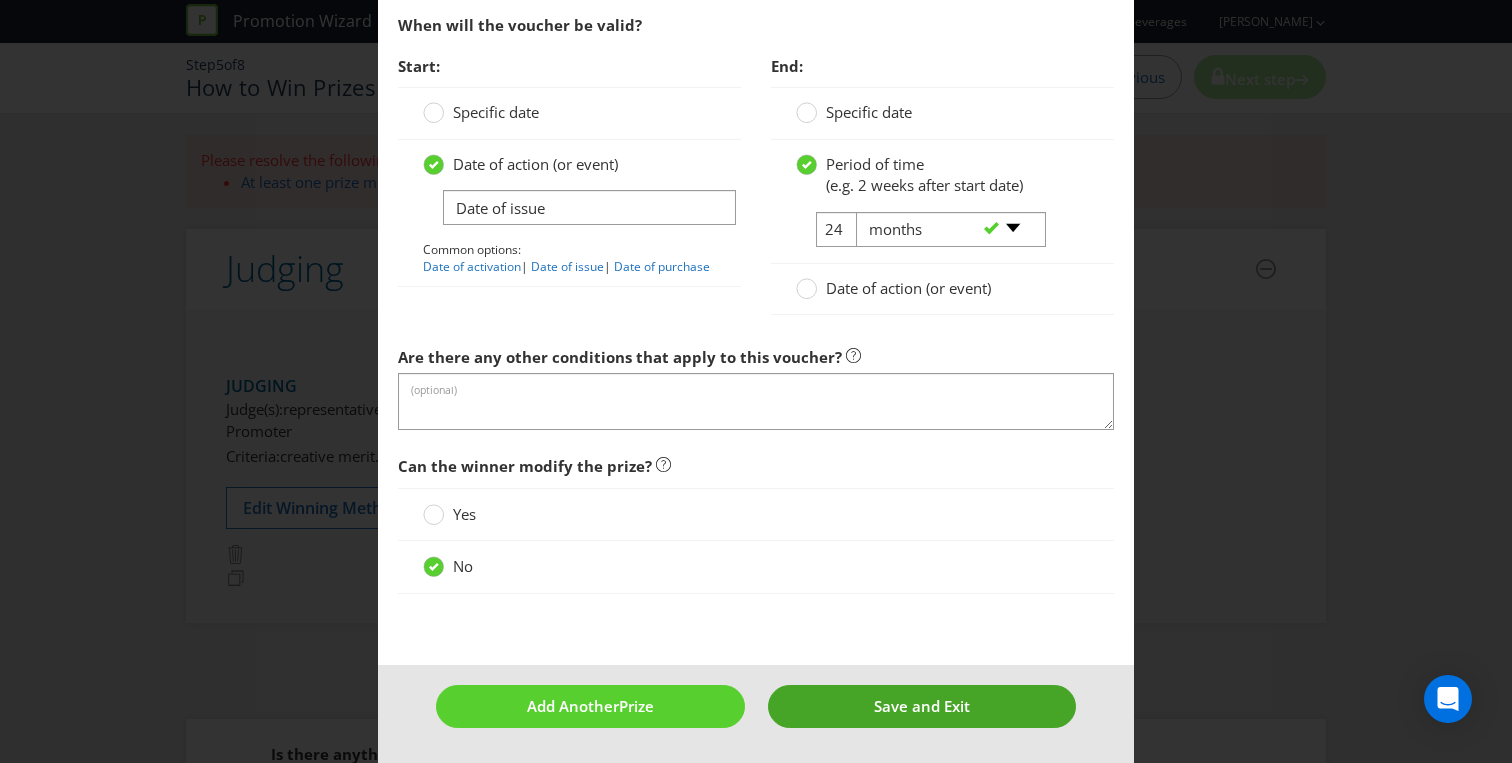 scroll, scrollTop: 0, scrollLeft: 0, axis: both 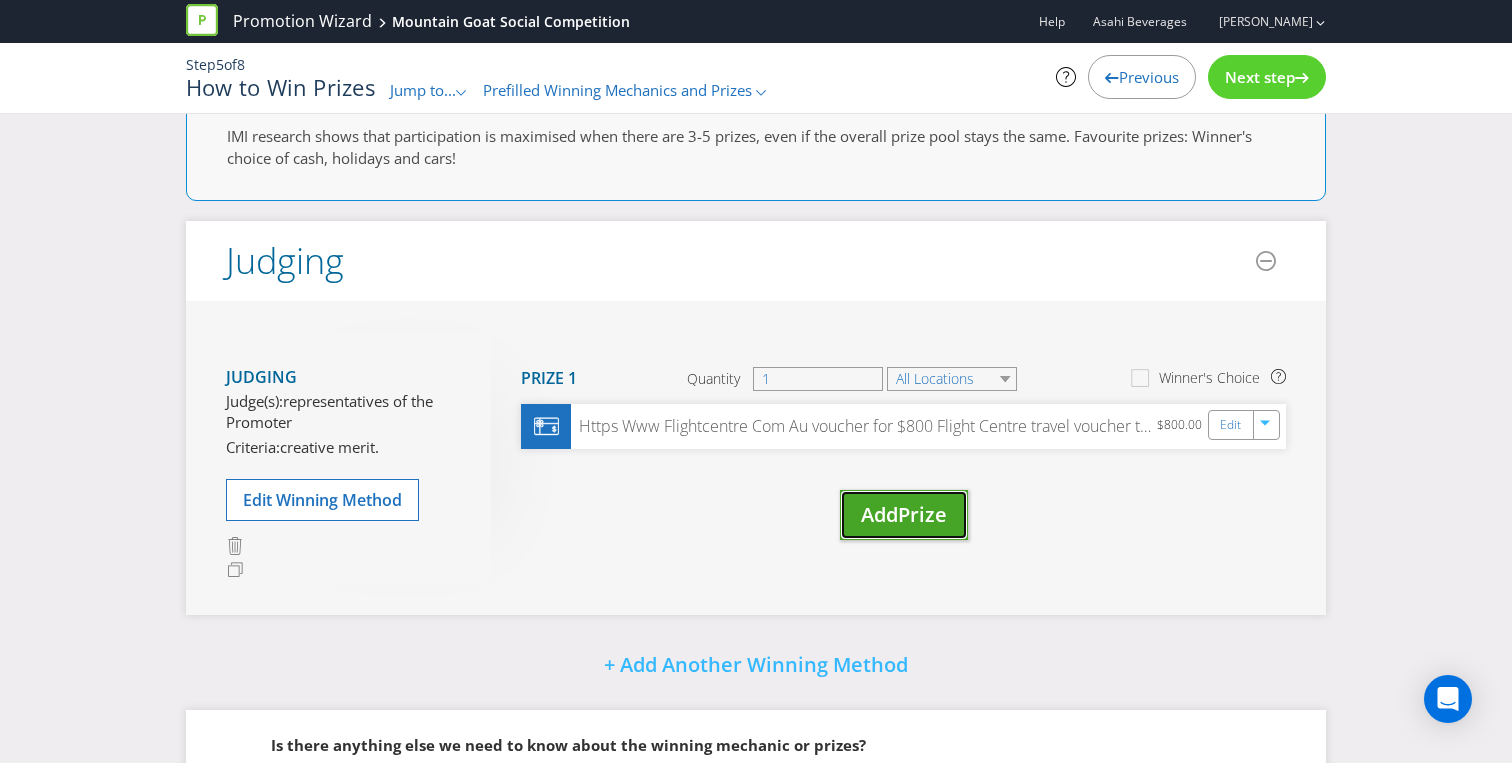 click on "Add" at bounding box center [879, 514] 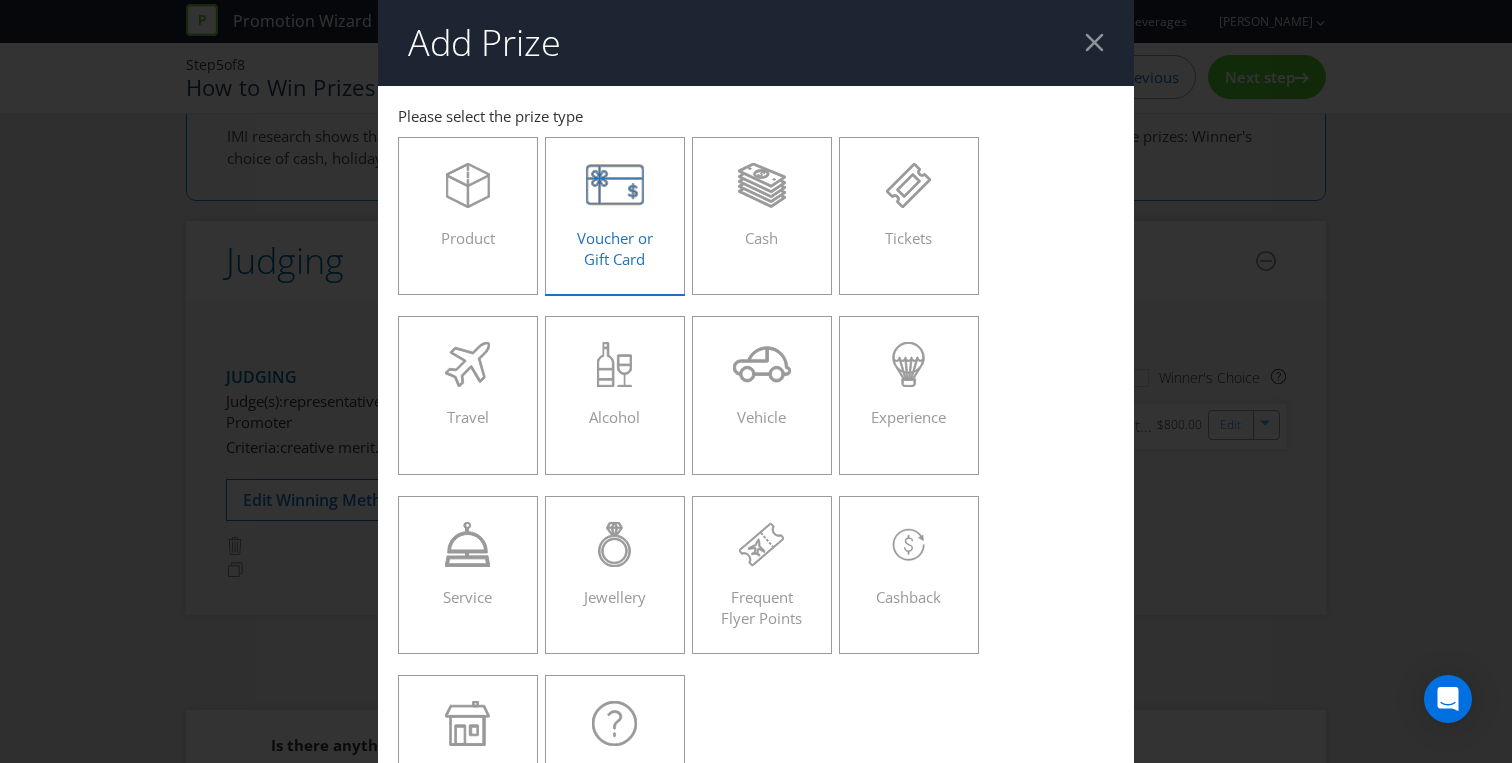 click 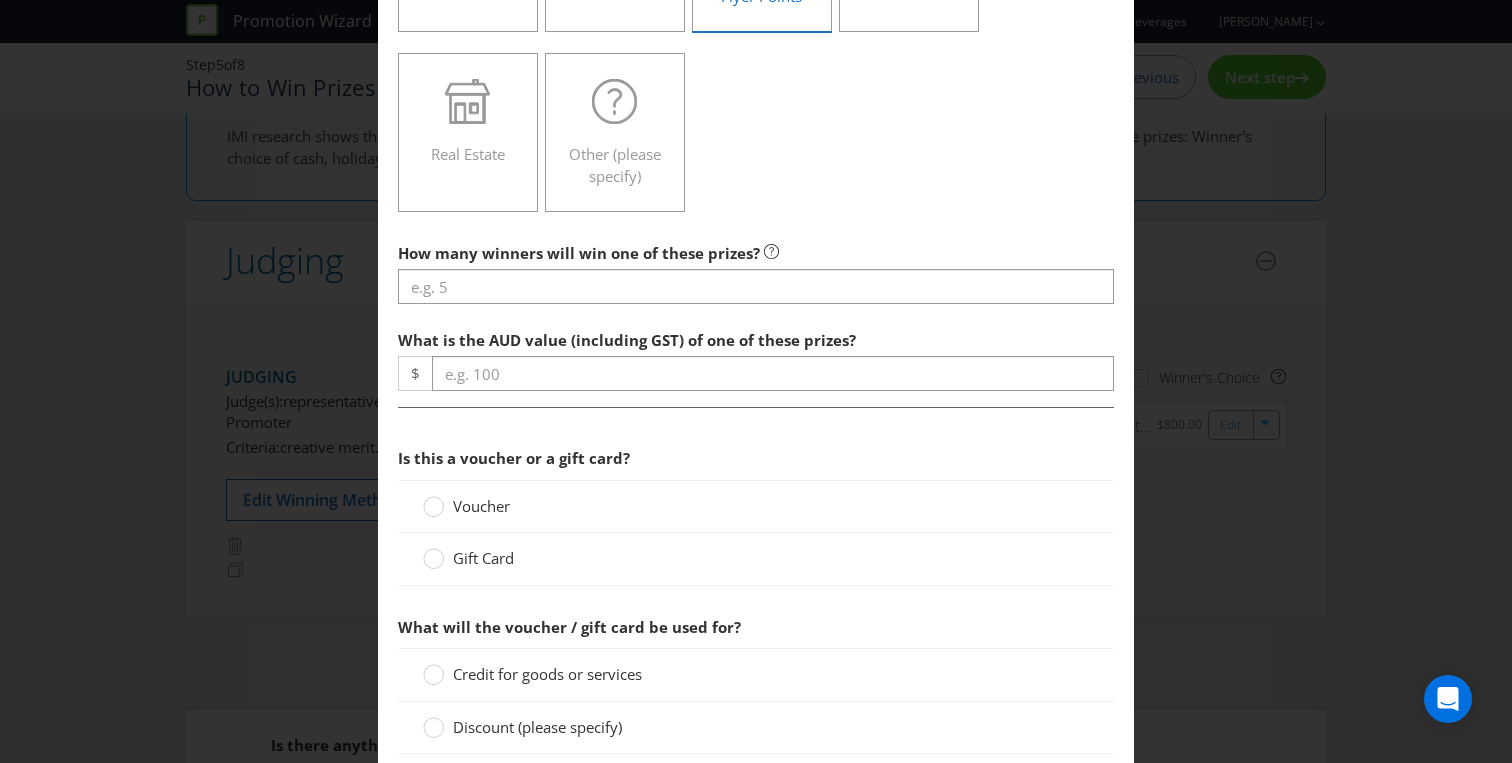 scroll, scrollTop: 639, scrollLeft: 0, axis: vertical 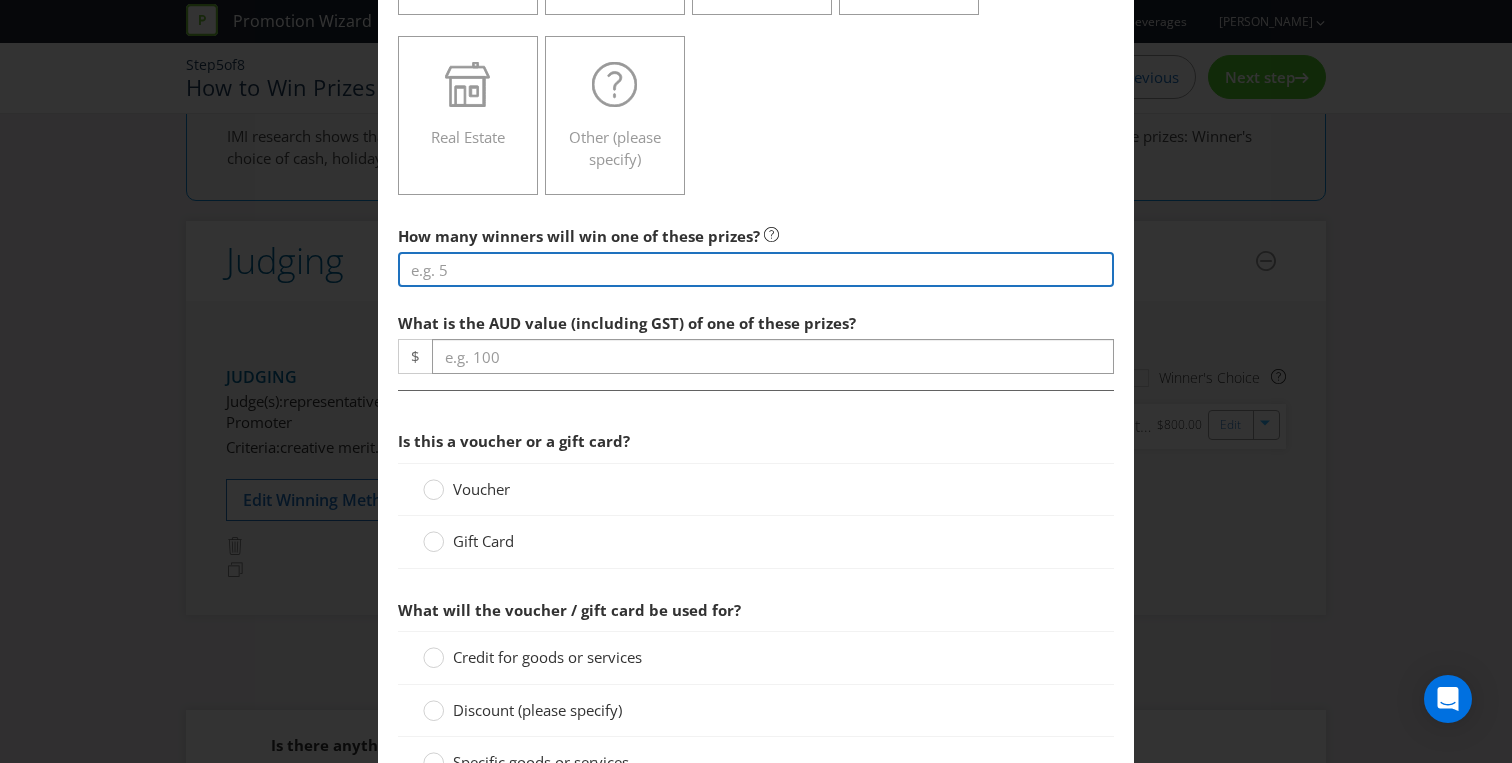 click at bounding box center [756, 269] 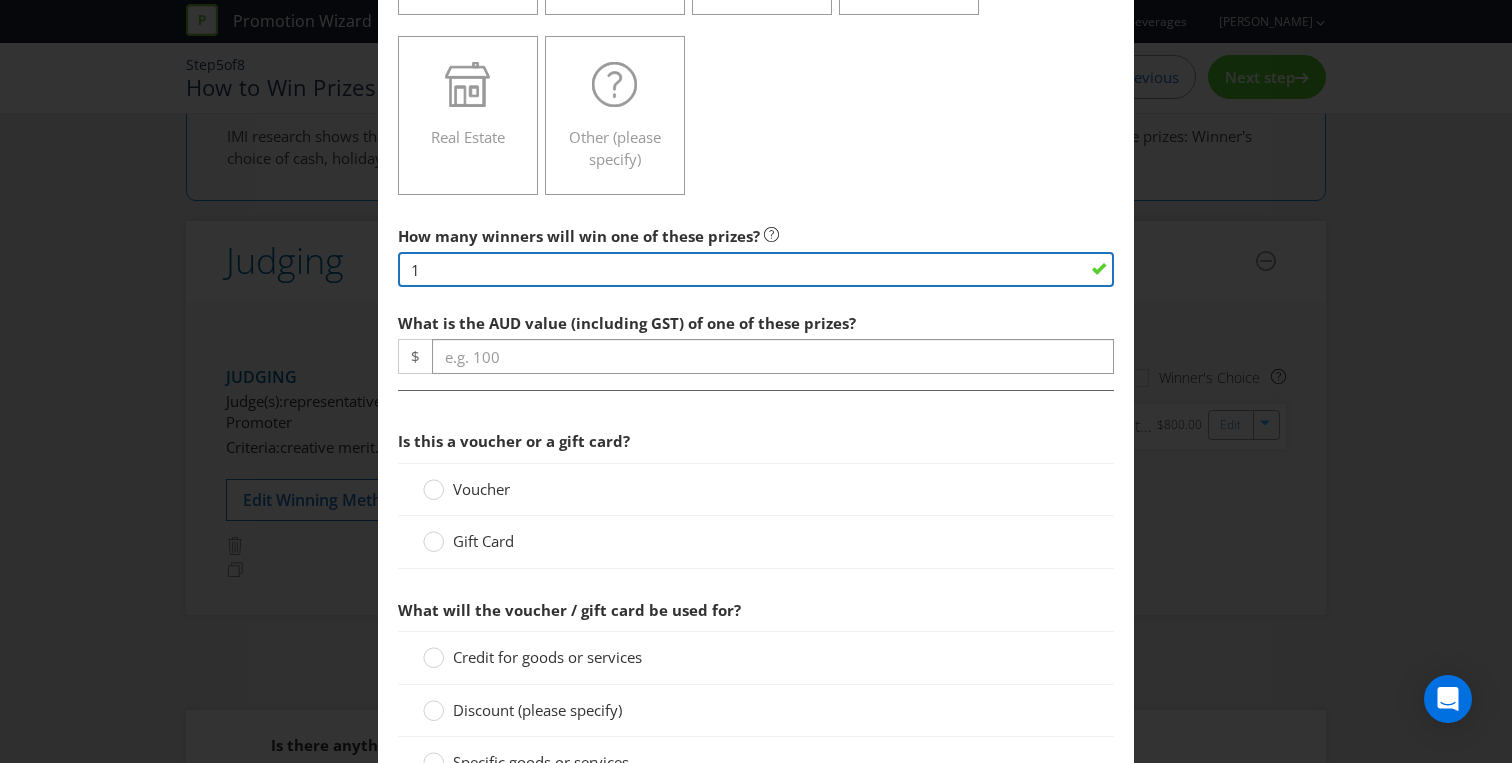 type on "1" 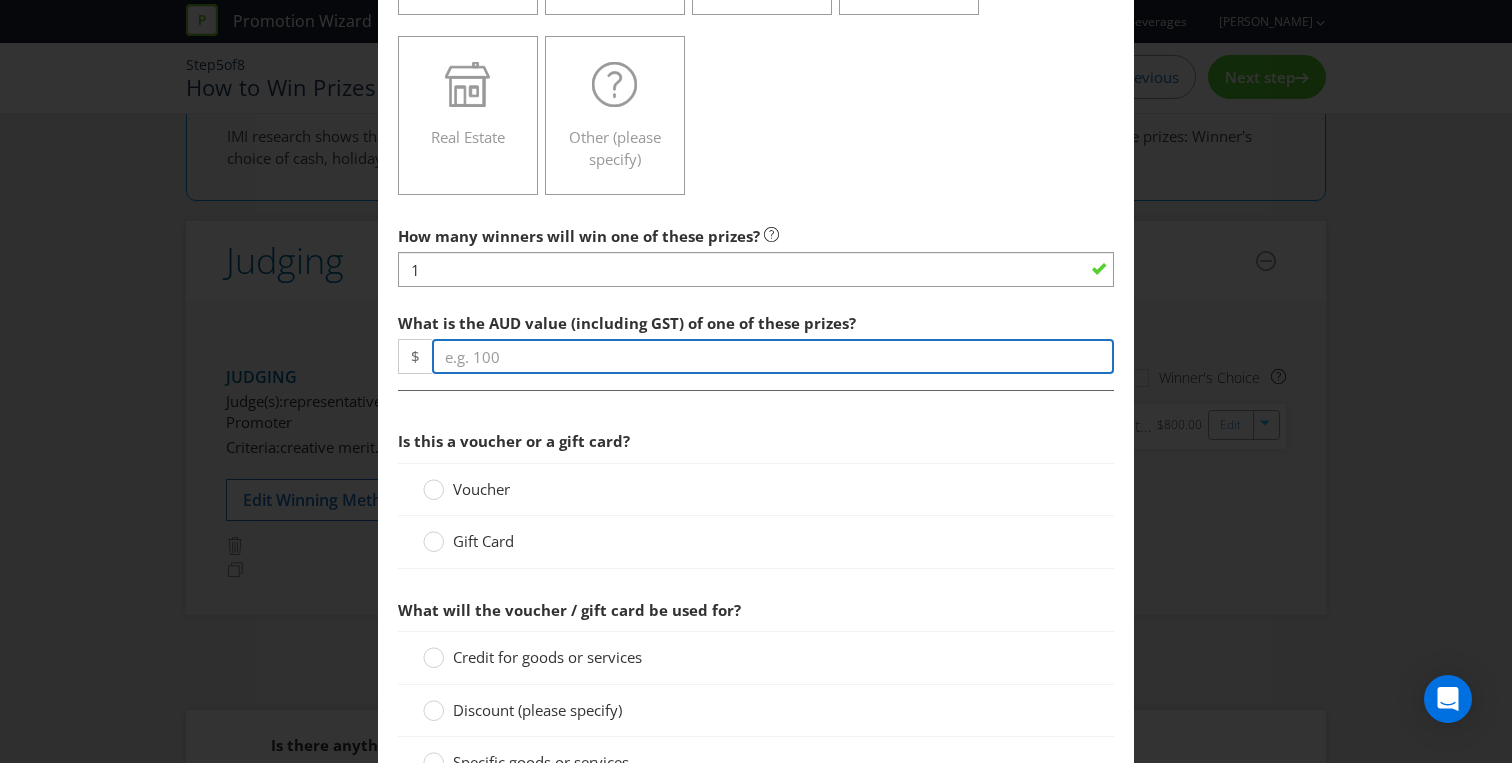 click at bounding box center (773, 356) 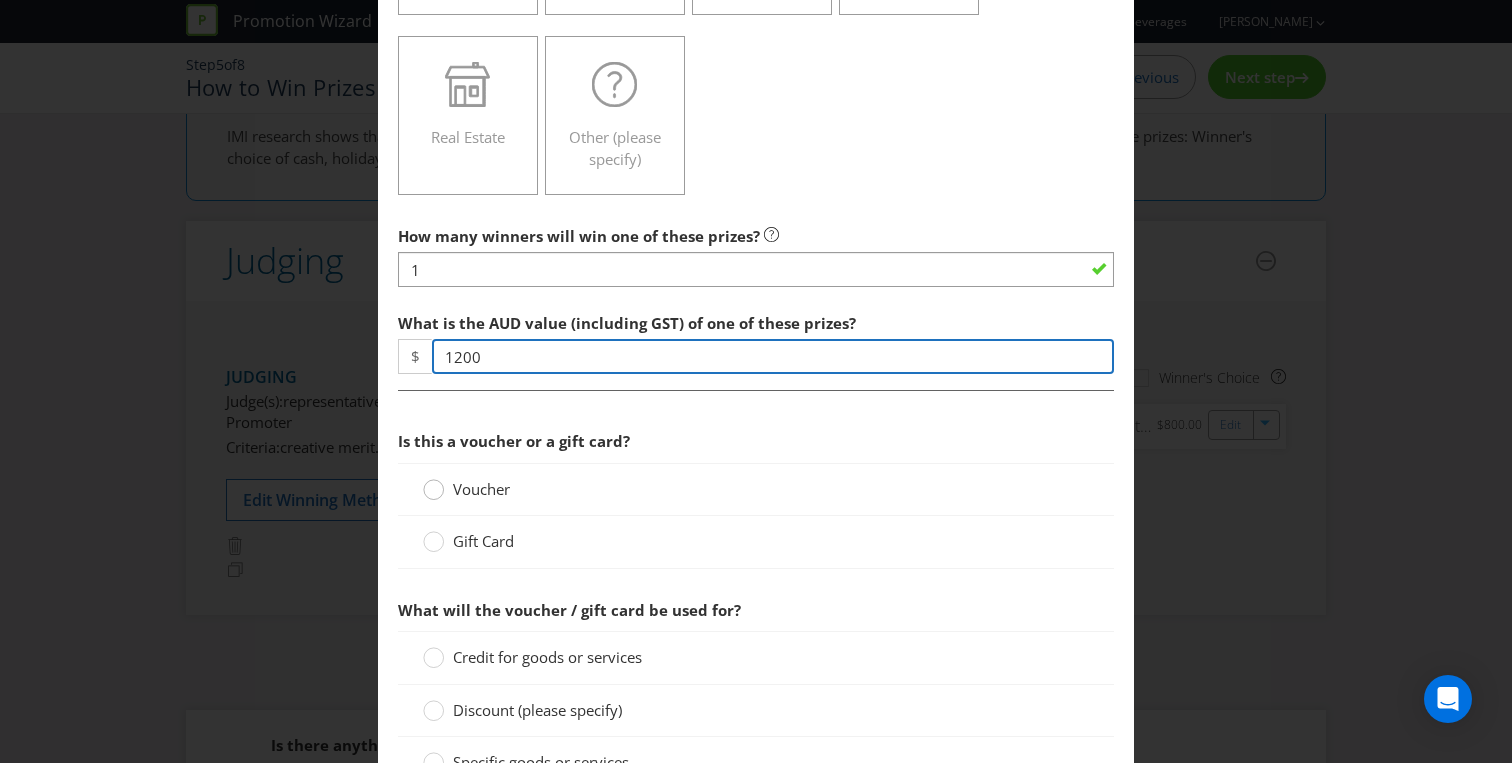 type on "1200" 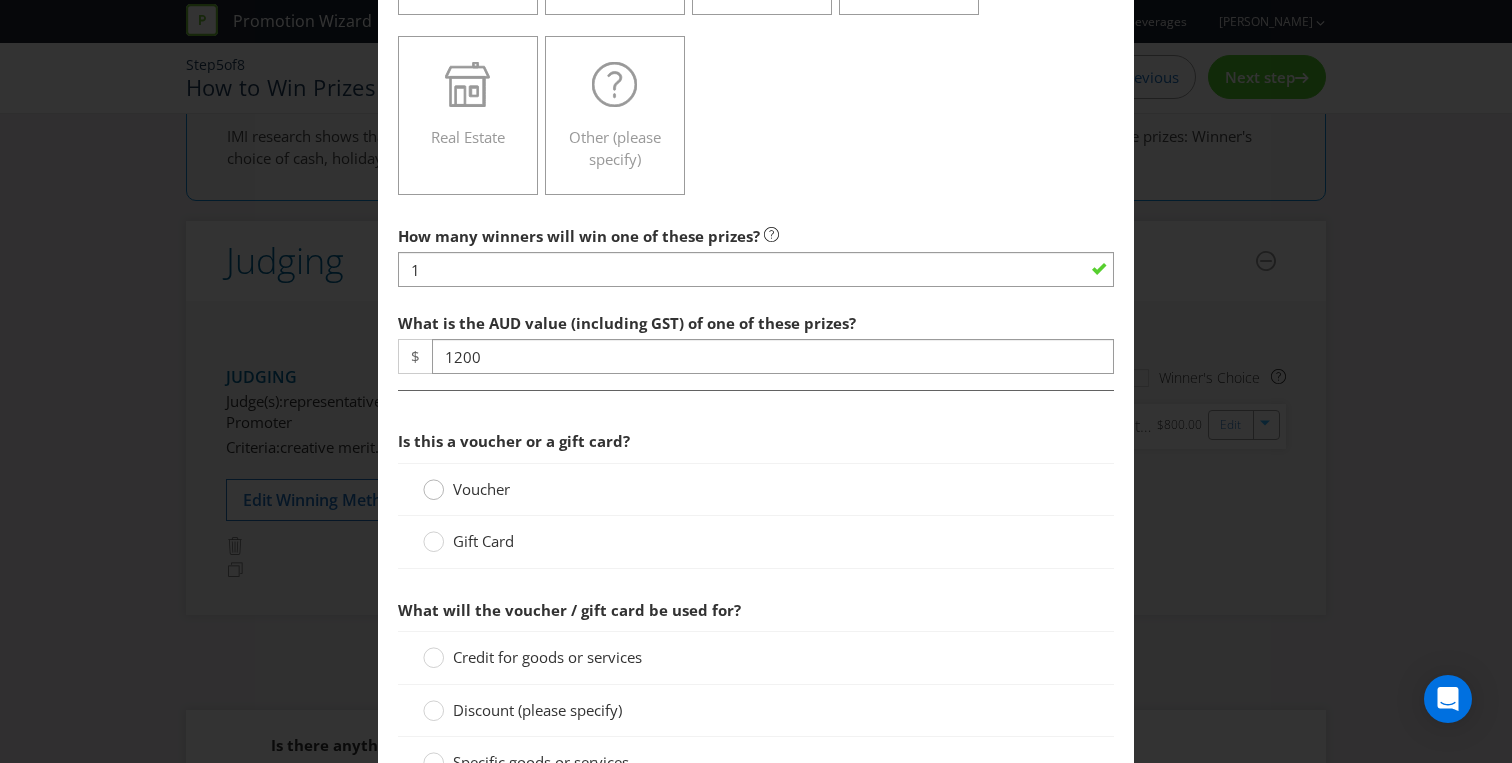 click 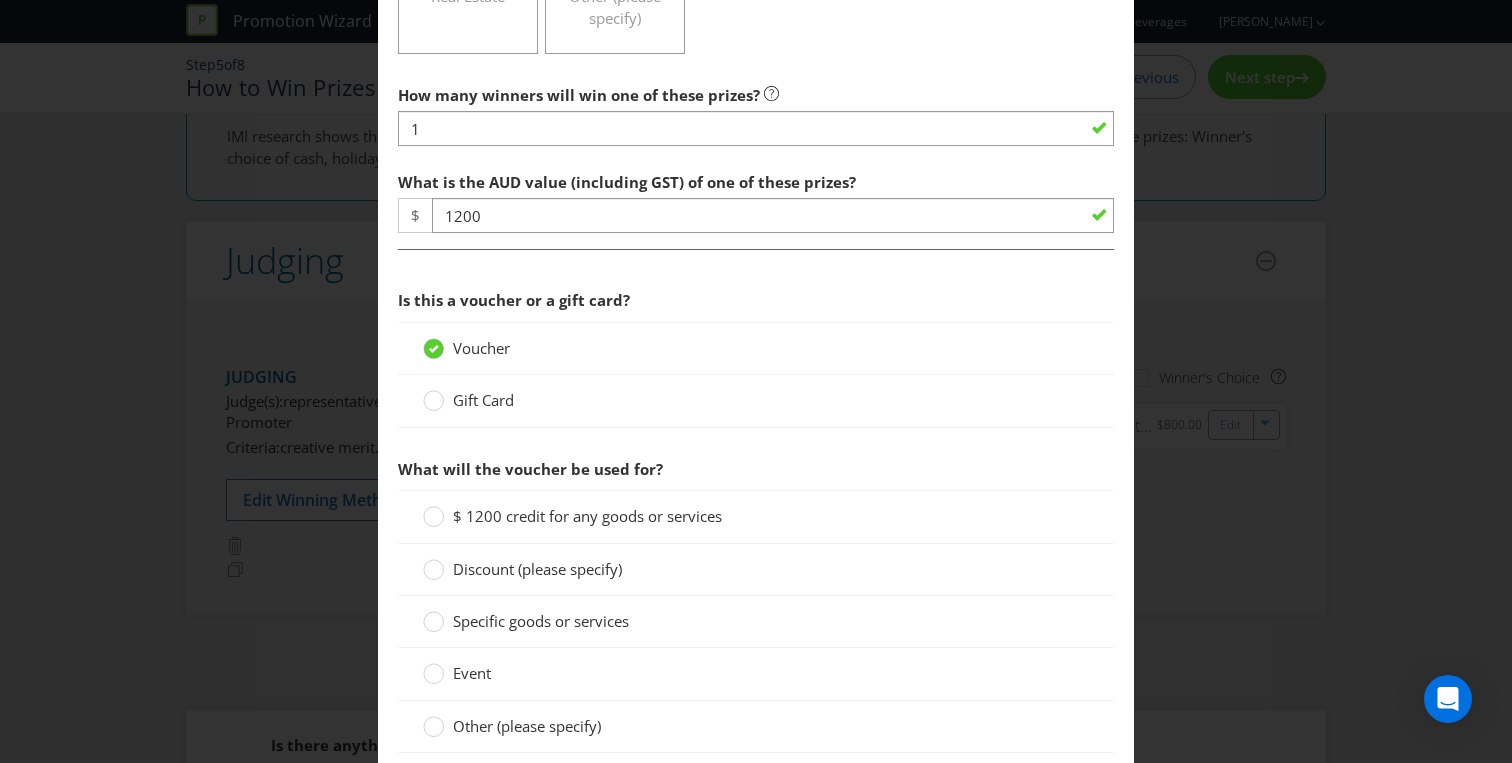 scroll, scrollTop: 781, scrollLeft: 0, axis: vertical 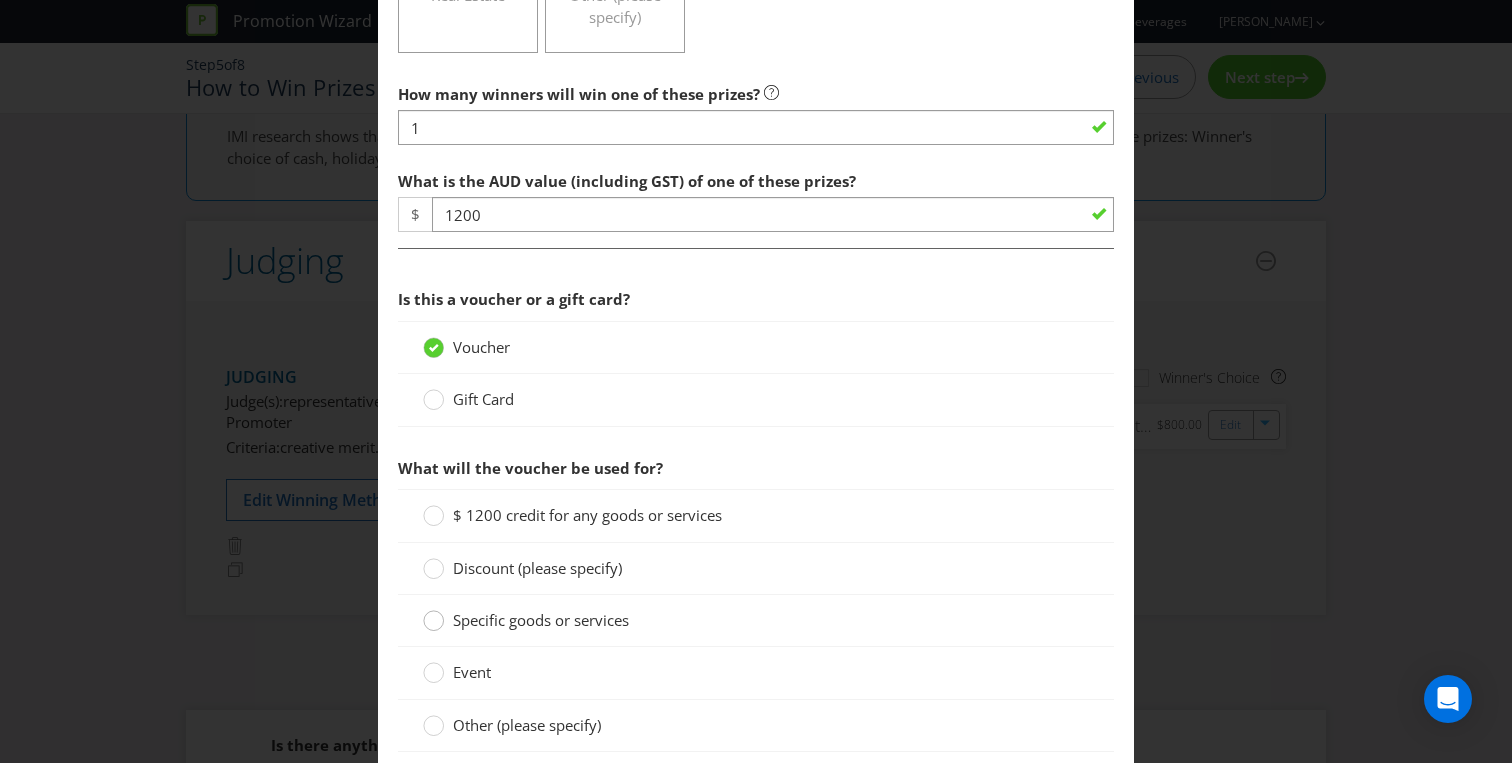 click 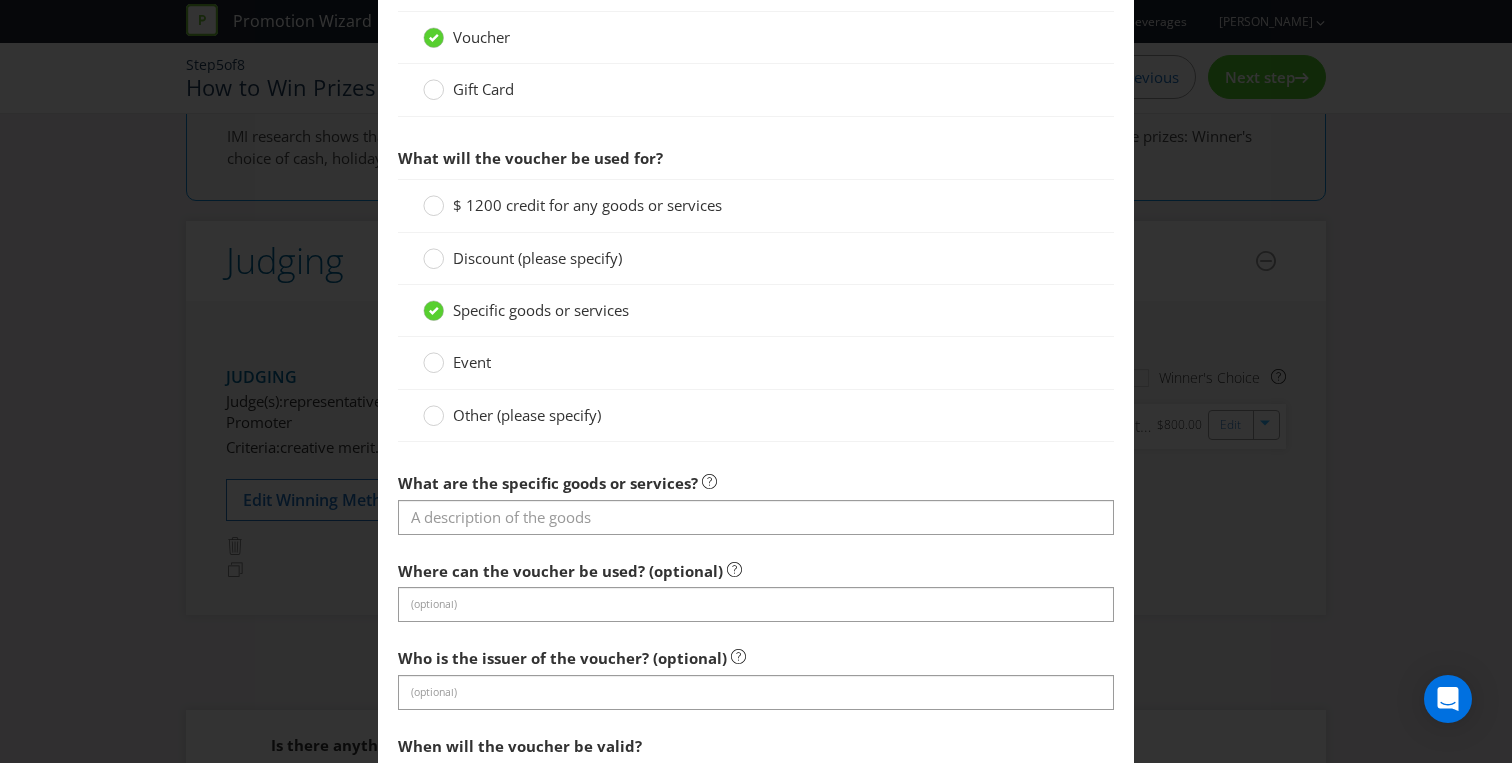 scroll, scrollTop: 1098, scrollLeft: 0, axis: vertical 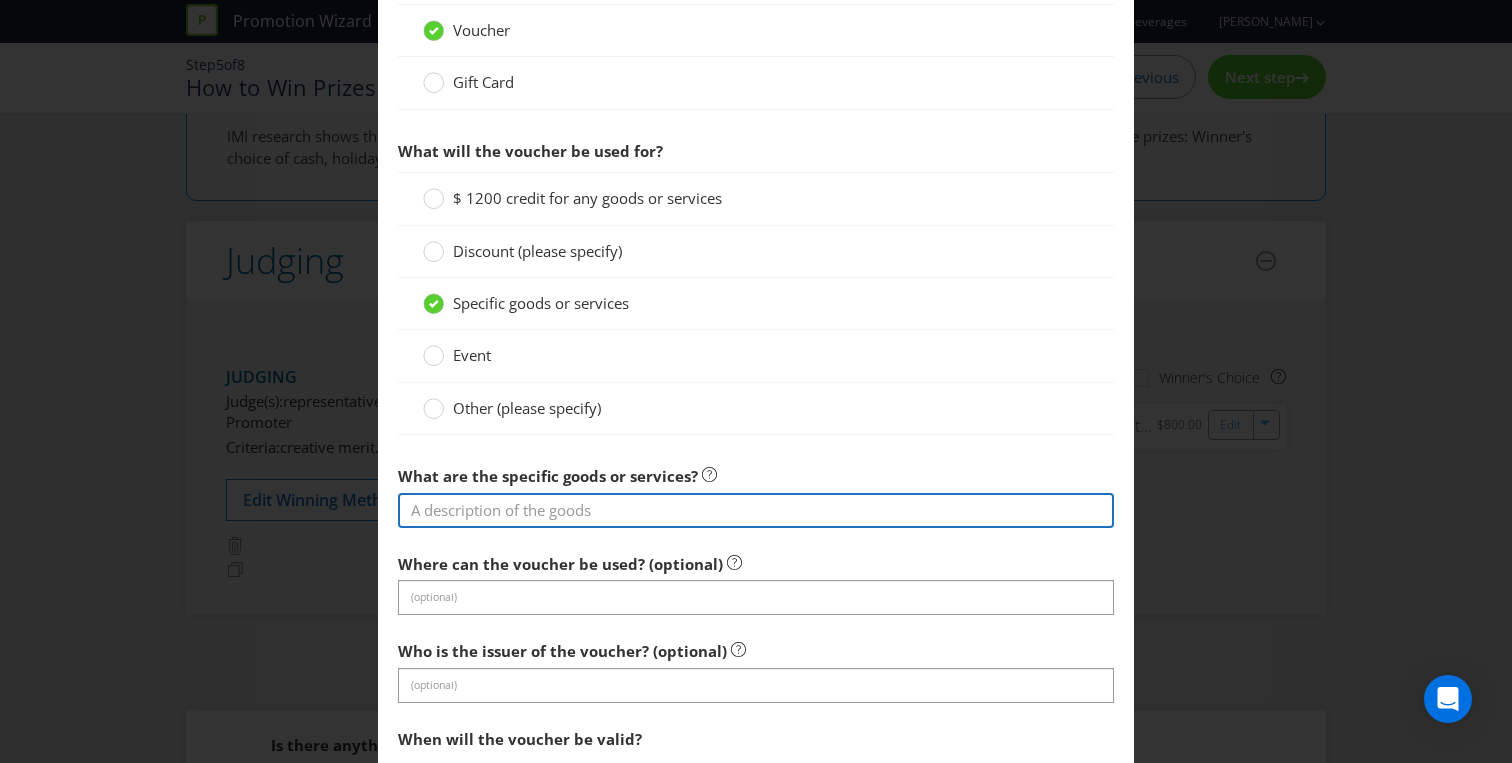 click at bounding box center [756, 510] 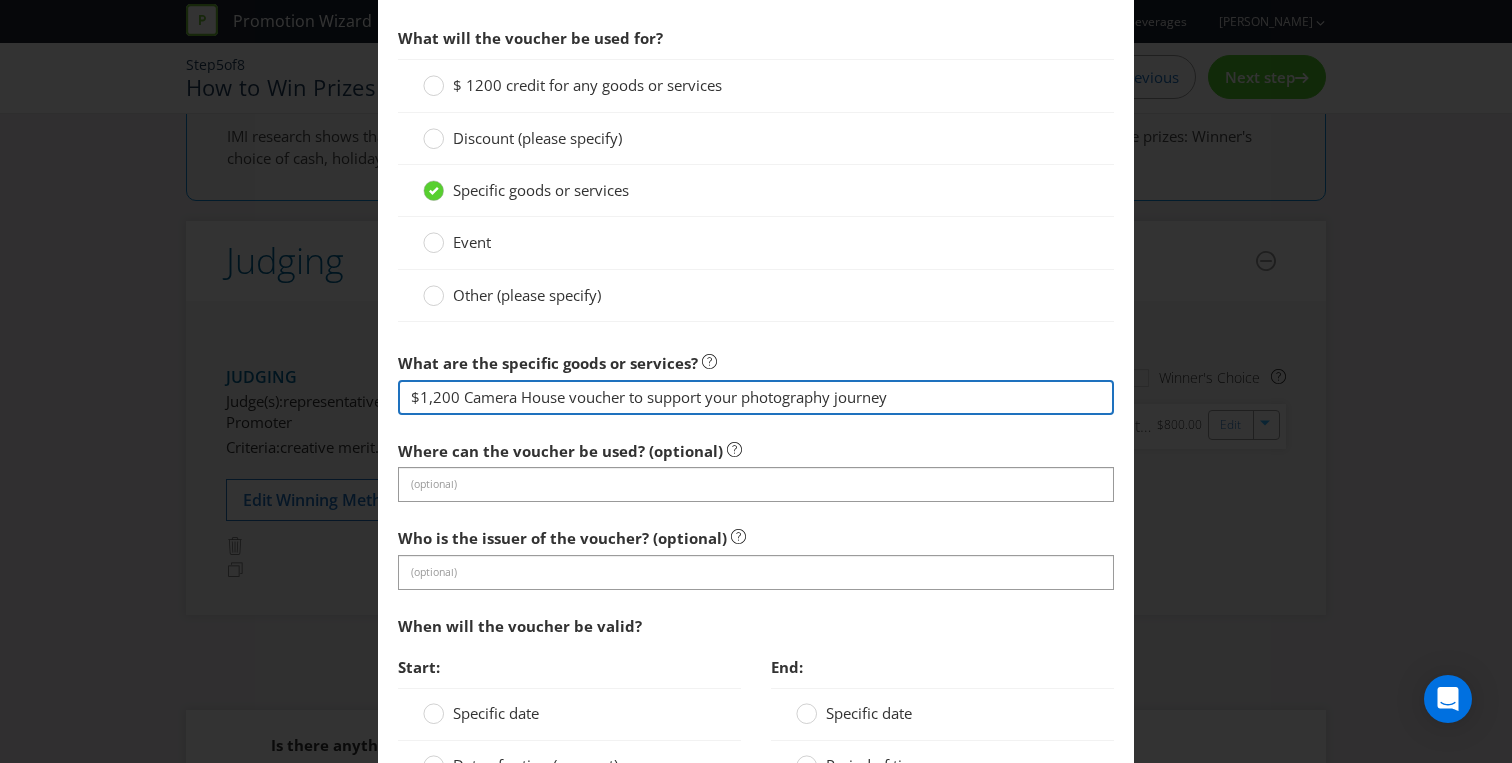scroll, scrollTop: 1228, scrollLeft: 0, axis: vertical 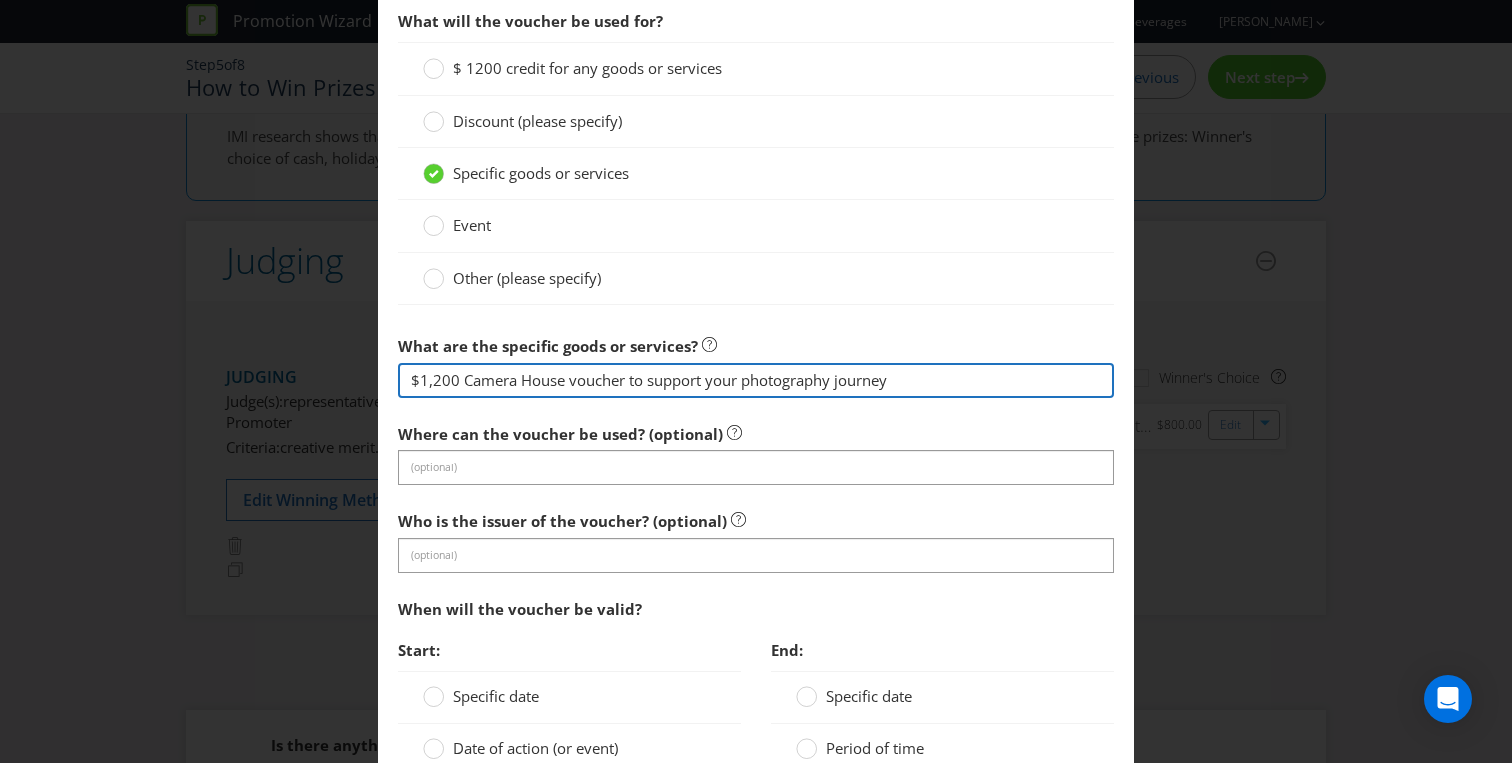 type on "$1,200 Camera House voucher to support your photography journey" 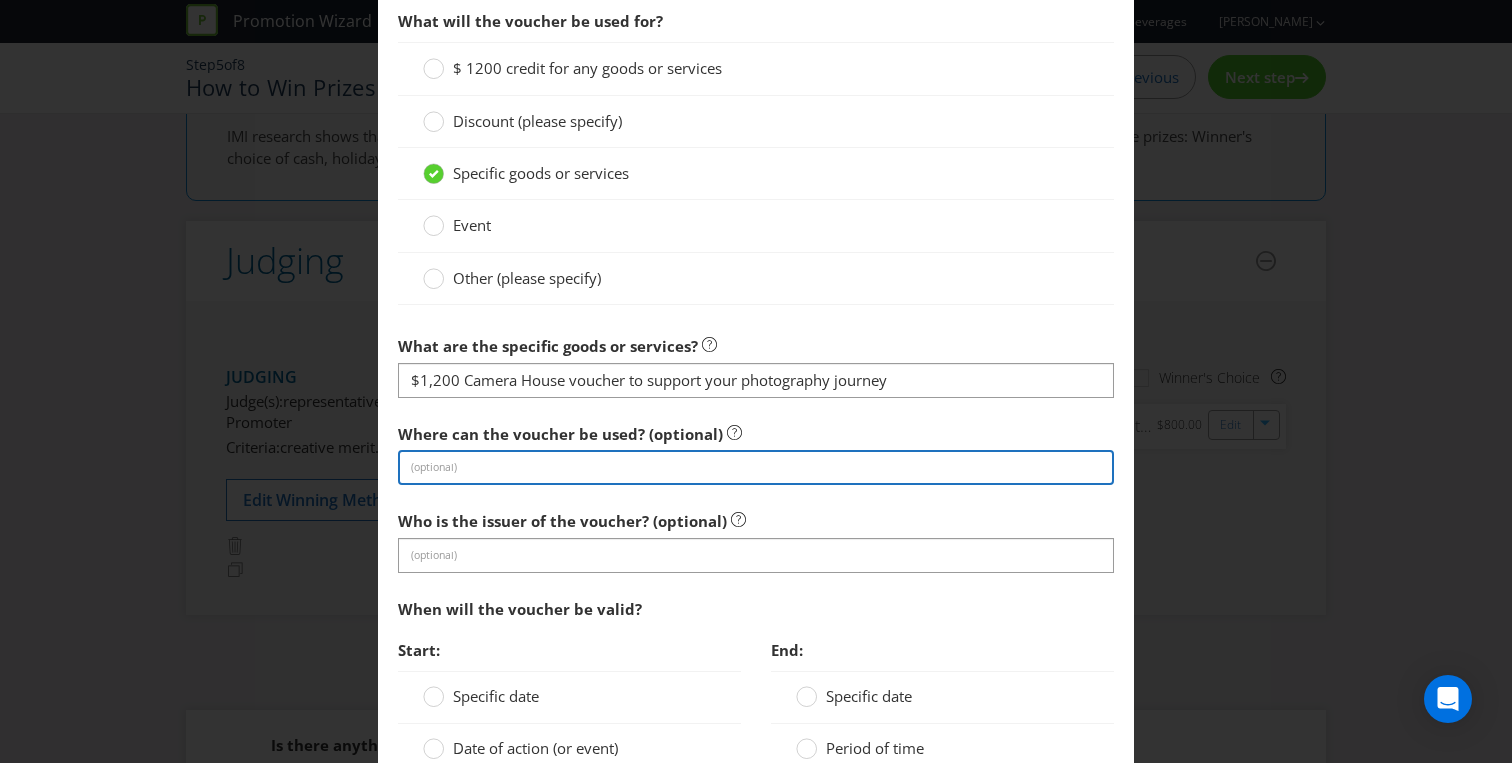 click at bounding box center (756, 467) 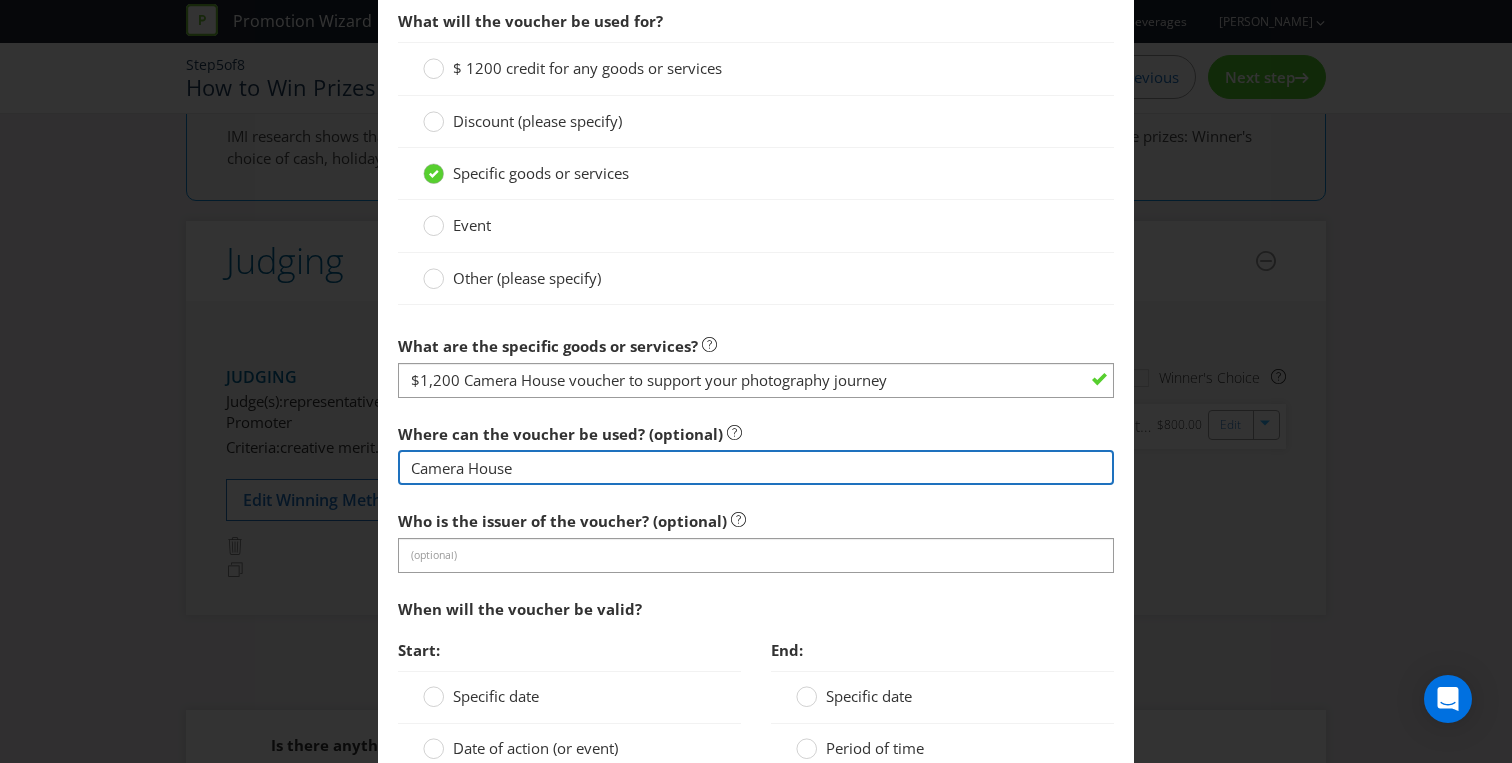 type on "Camera House" 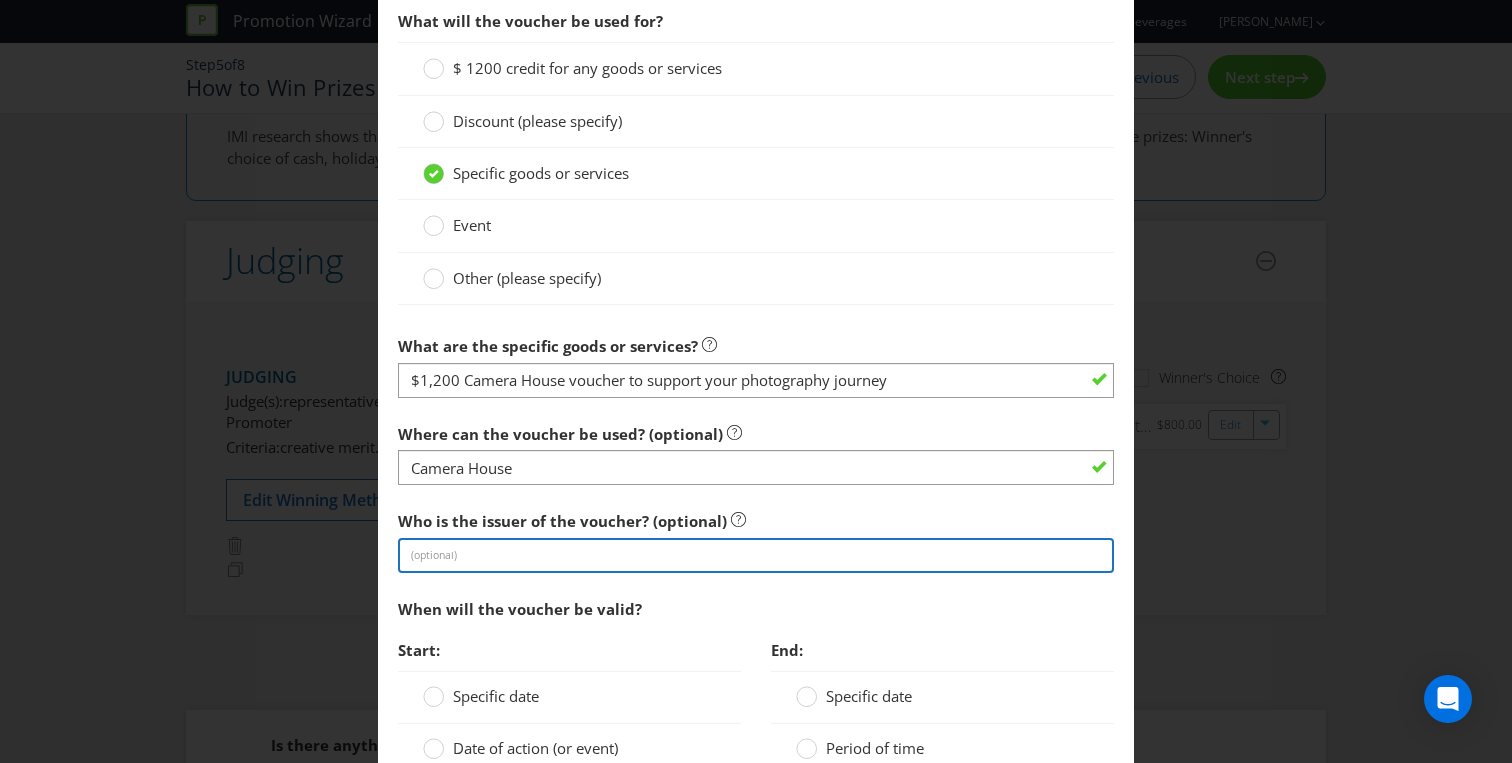 click at bounding box center [756, 555] 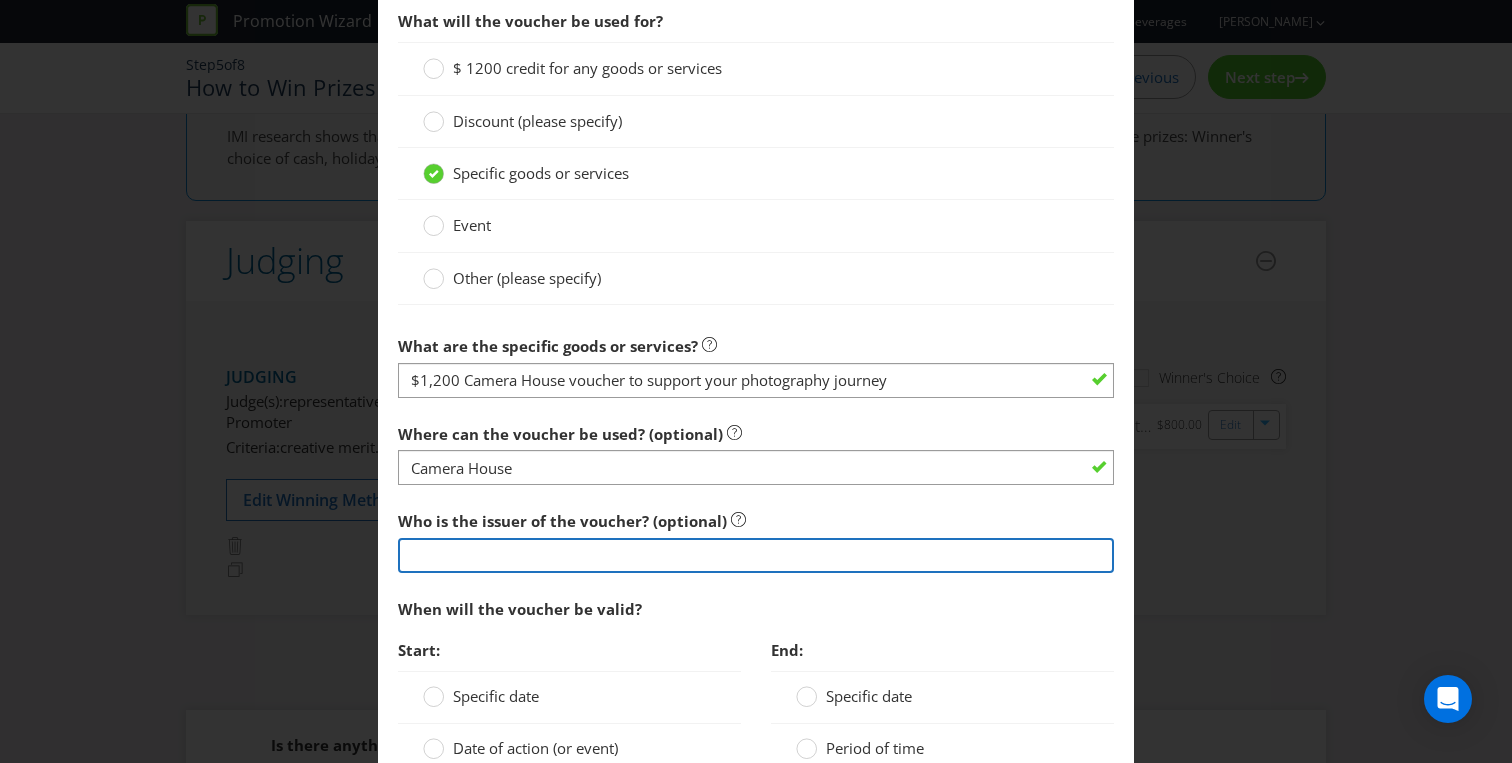 paste on "[DOMAIN_NAME]" 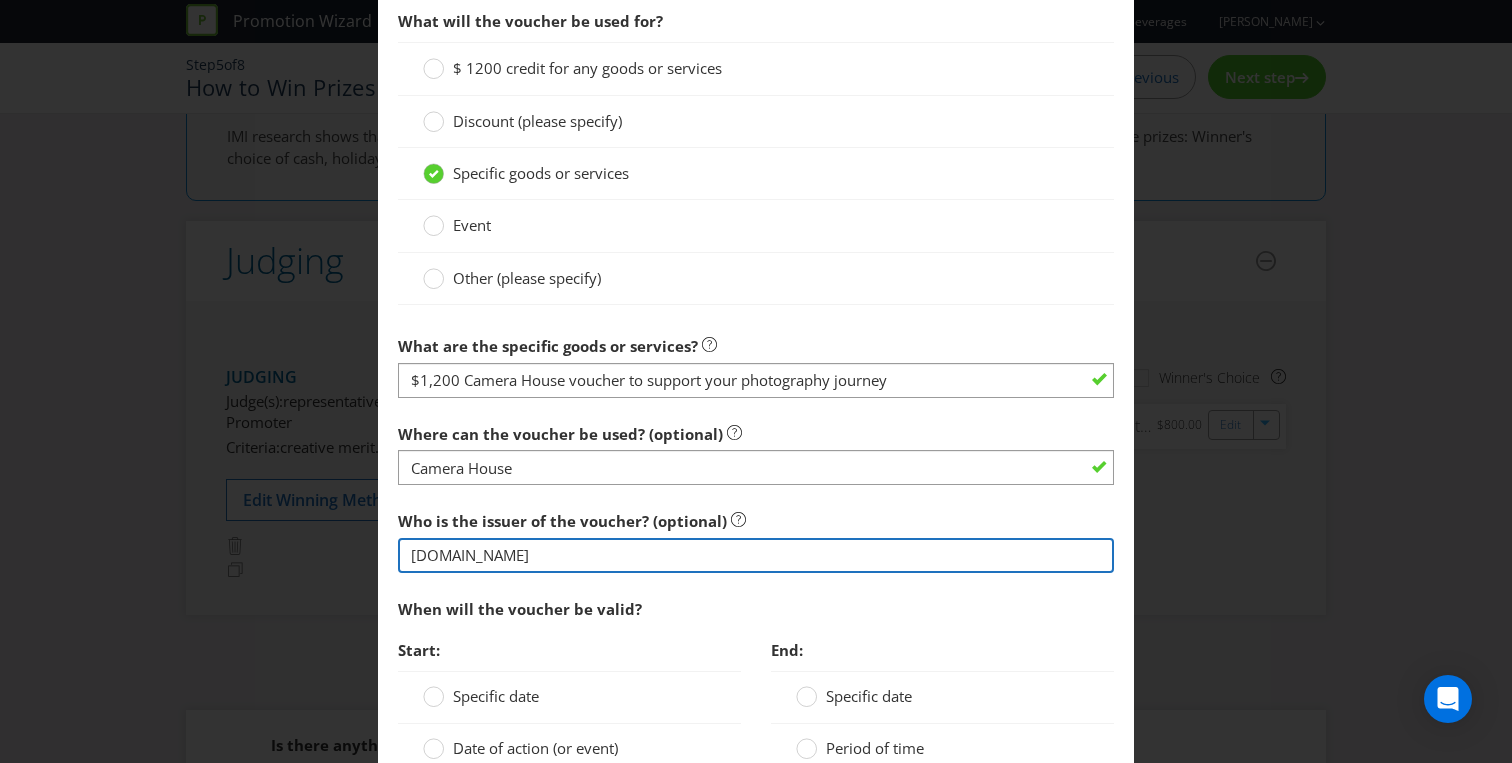 type on "[DOMAIN_NAME]" 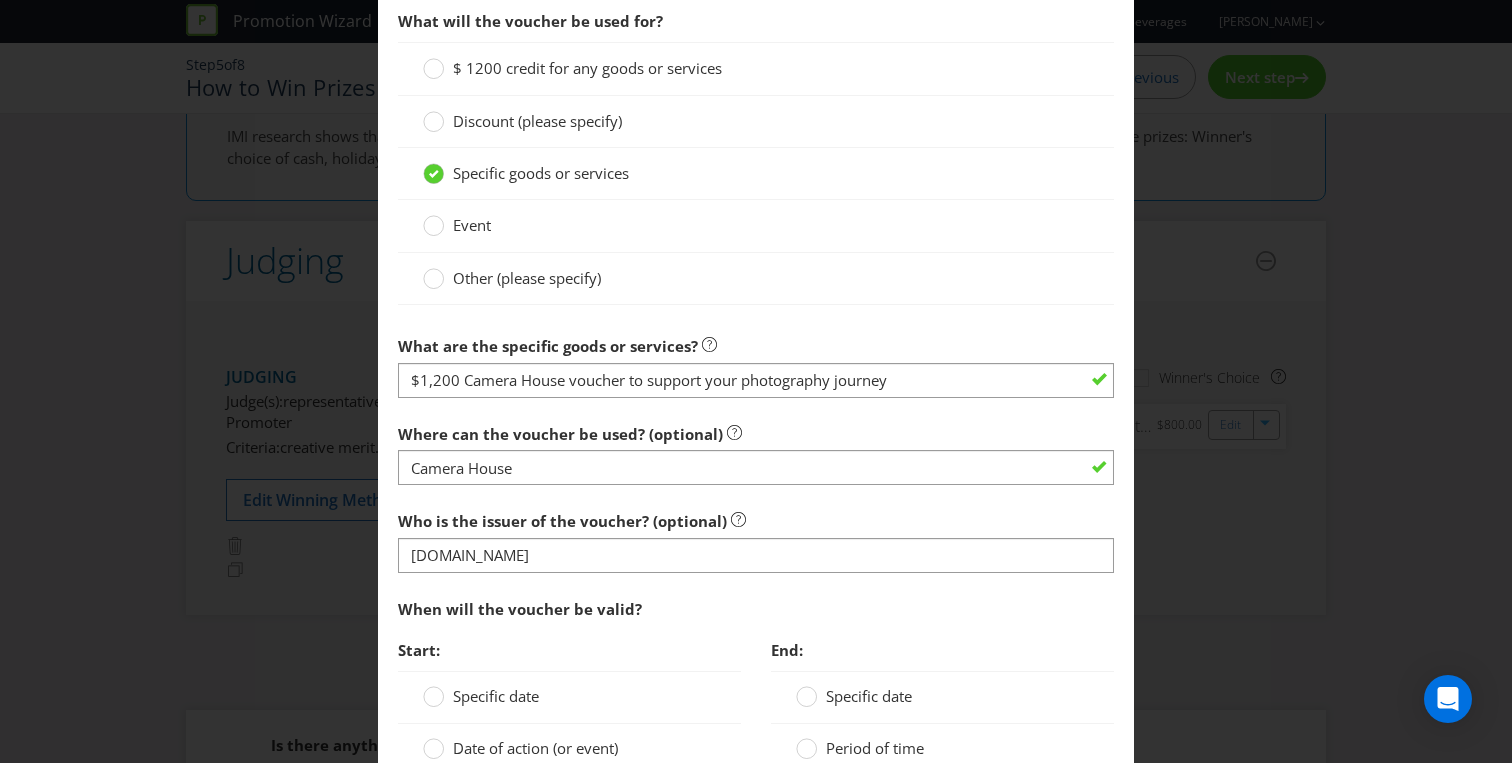 click on "Who is the issuer of the voucher? (optional)" at bounding box center (572, 516) 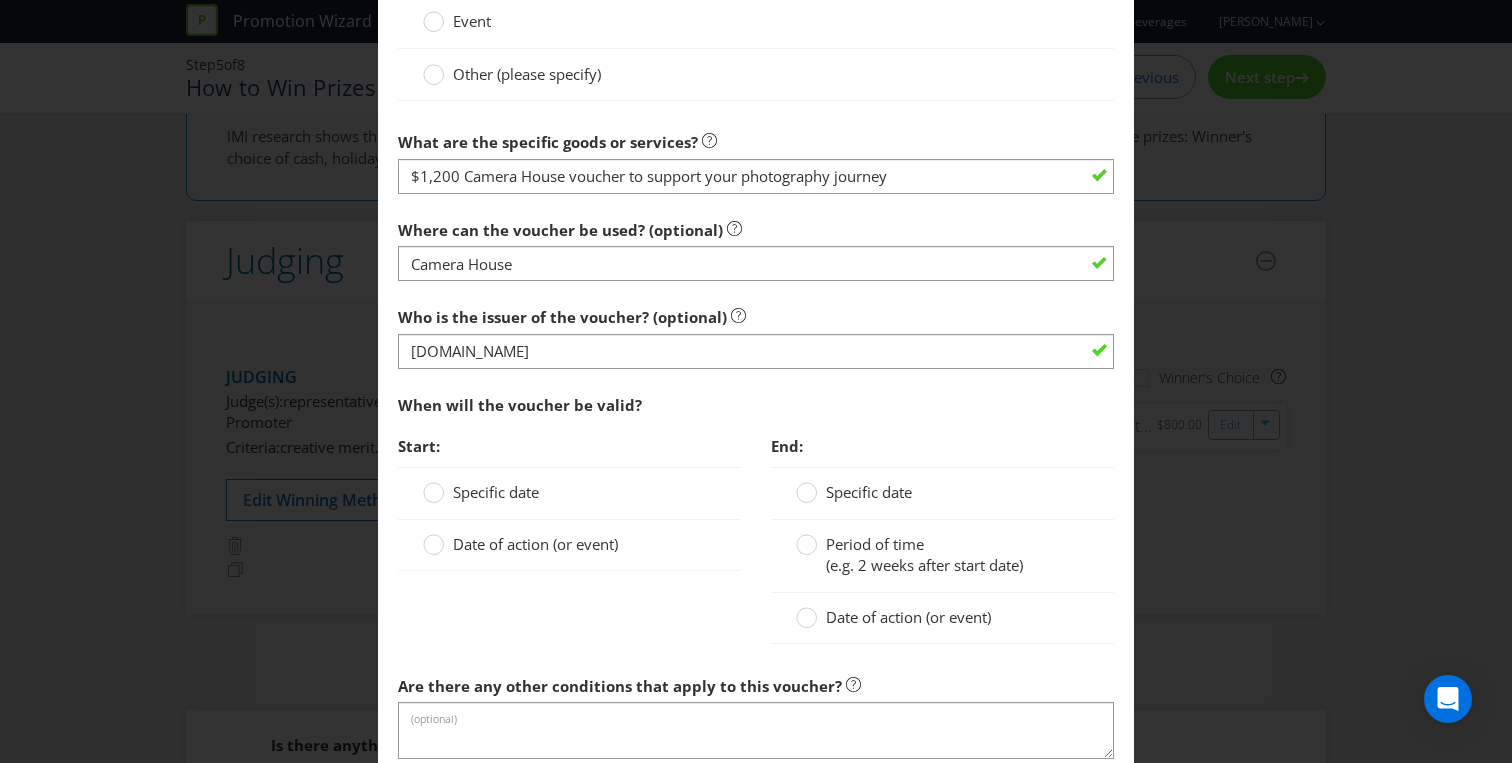 scroll, scrollTop: 1435, scrollLeft: 0, axis: vertical 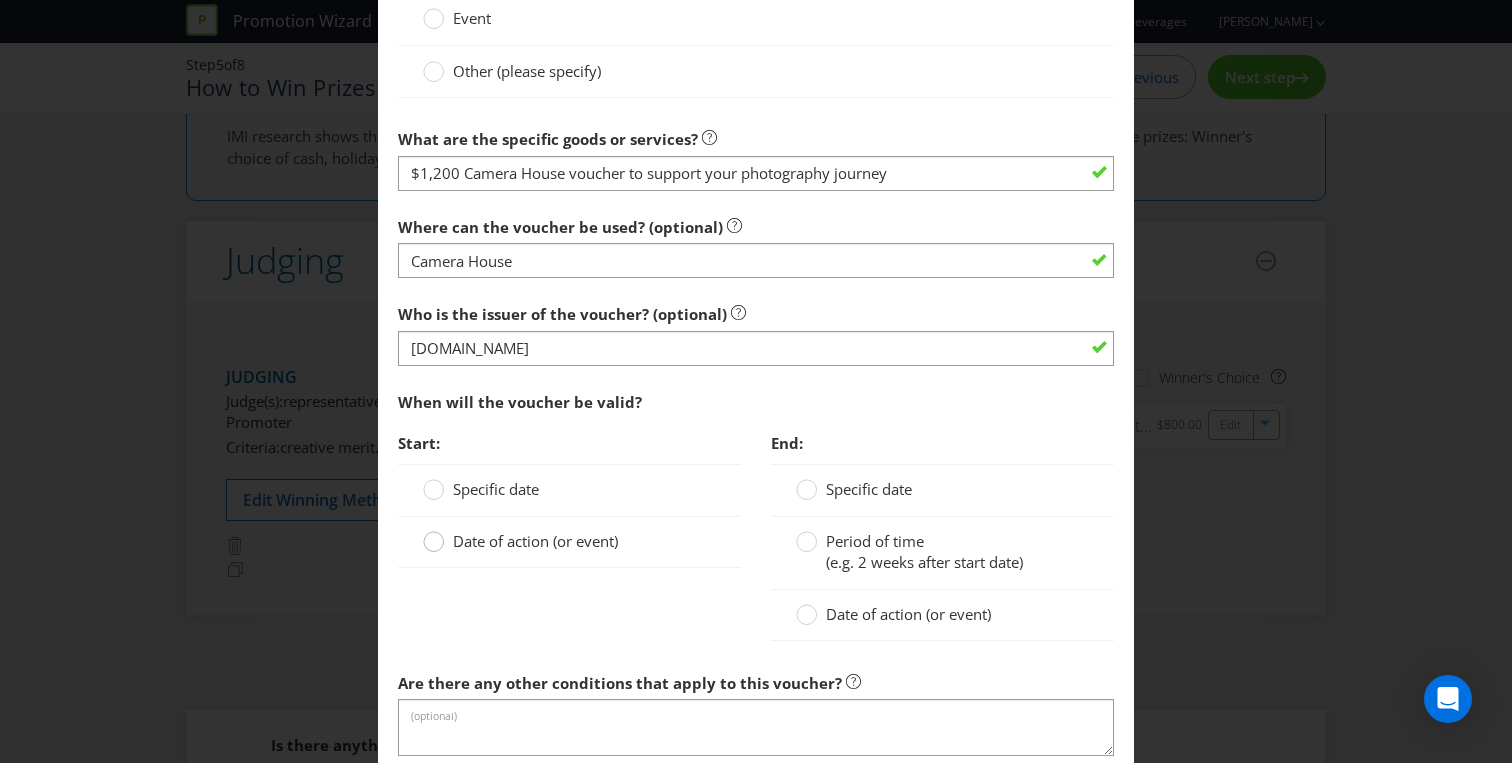 click 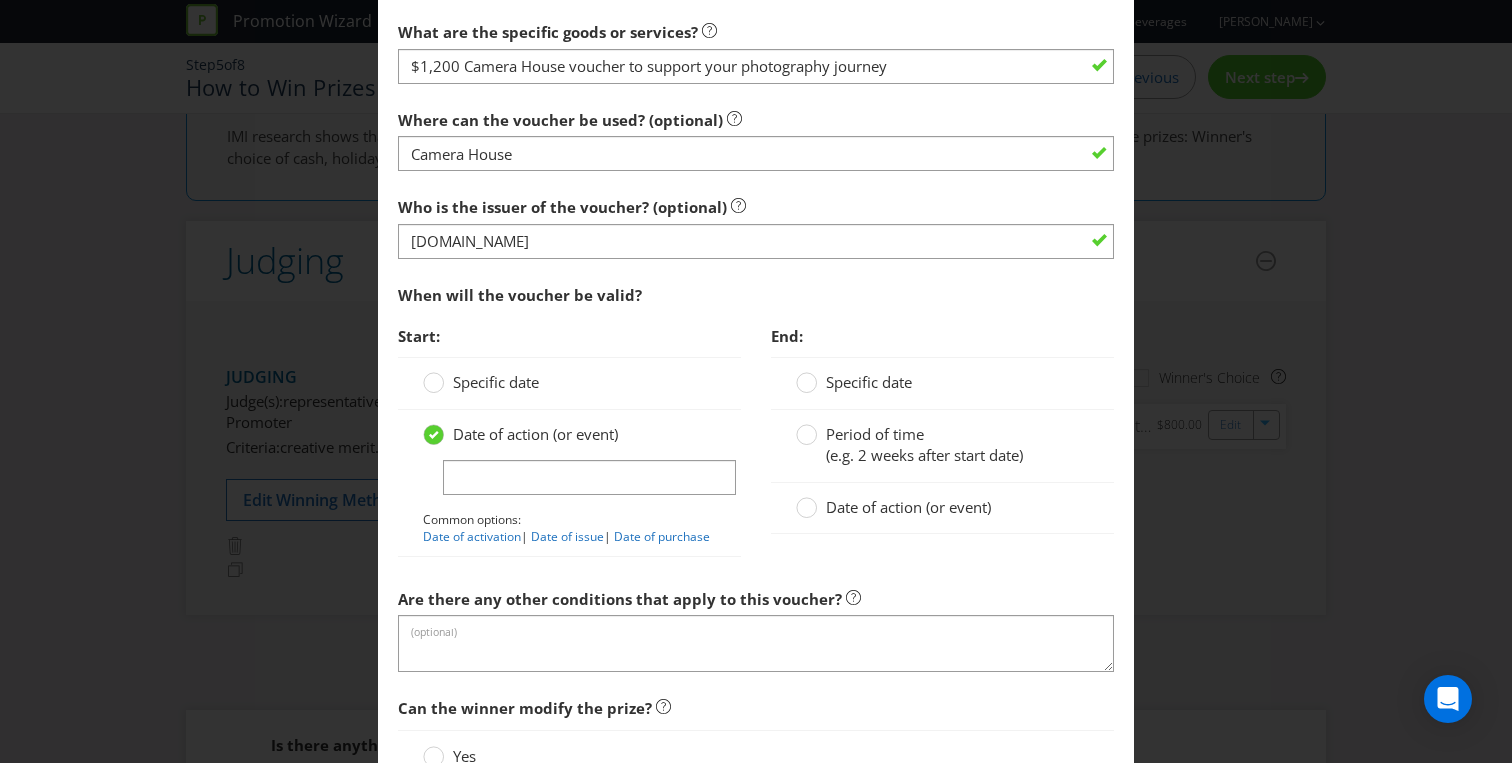 scroll, scrollTop: 1554, scrollLeft: 0, axis: vertical 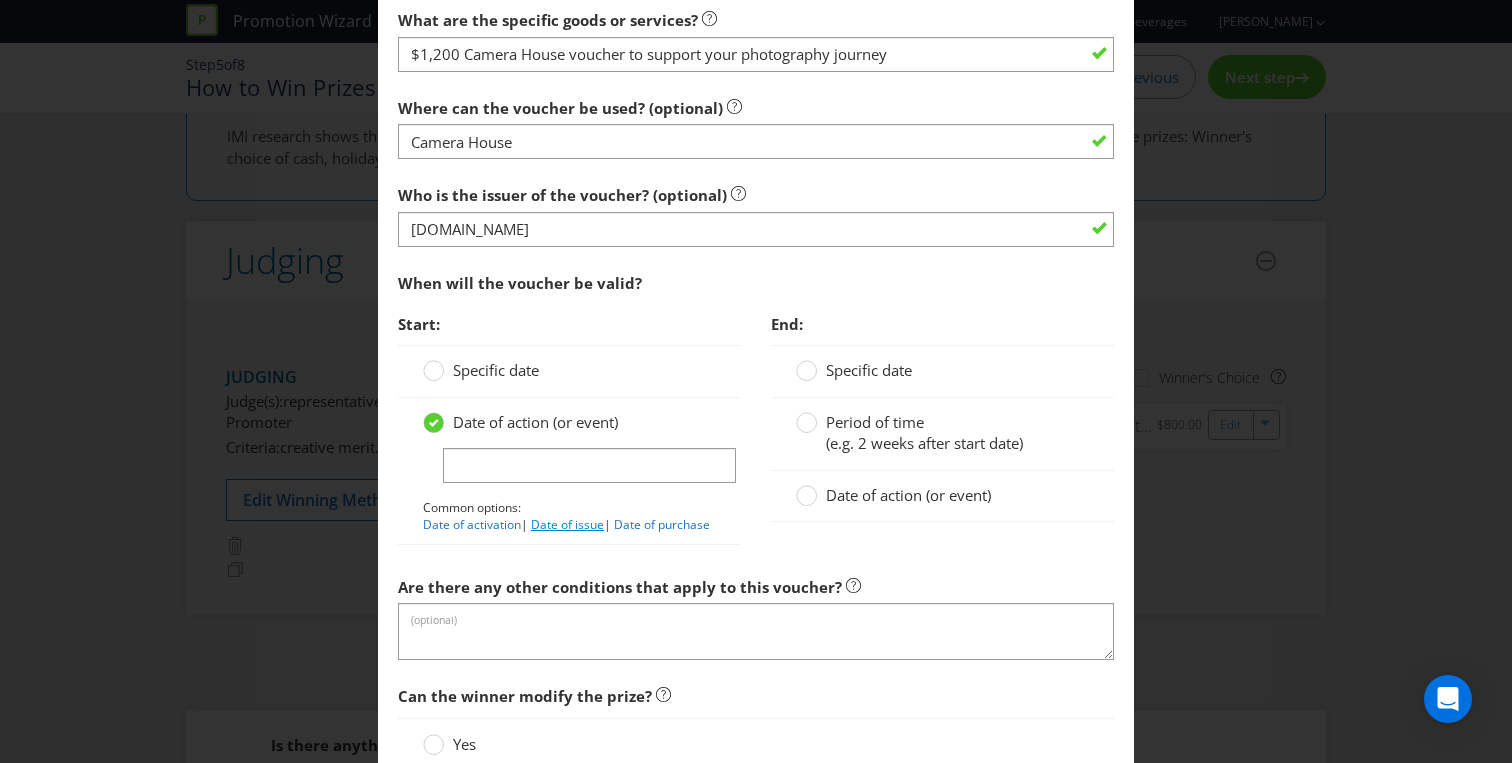 click on "Date of issue" at bounding box center (567, 524) 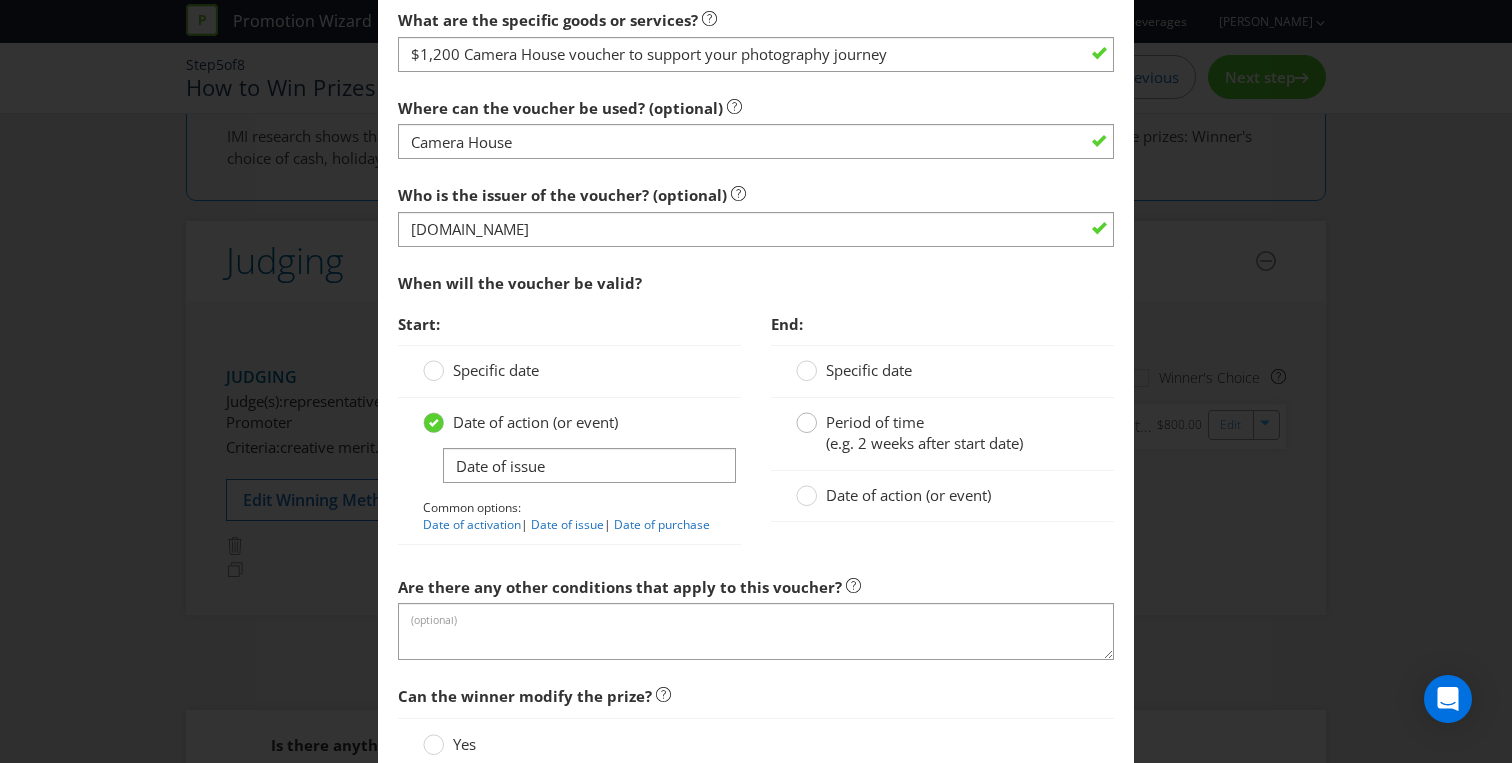 click at bounding box center [807, 416] 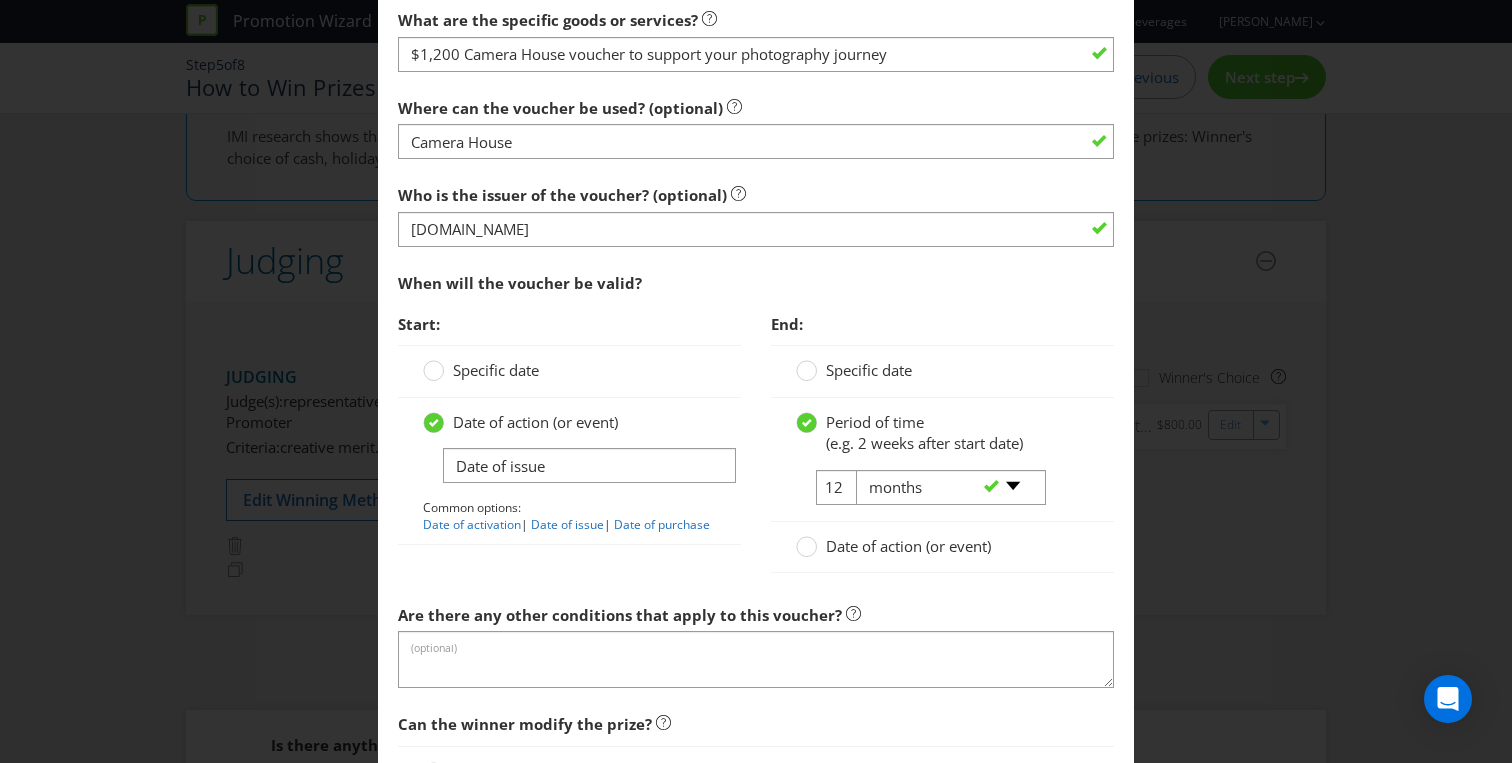 click on "-- Please select -- days weeks months years" at bounding box center [942, 488] 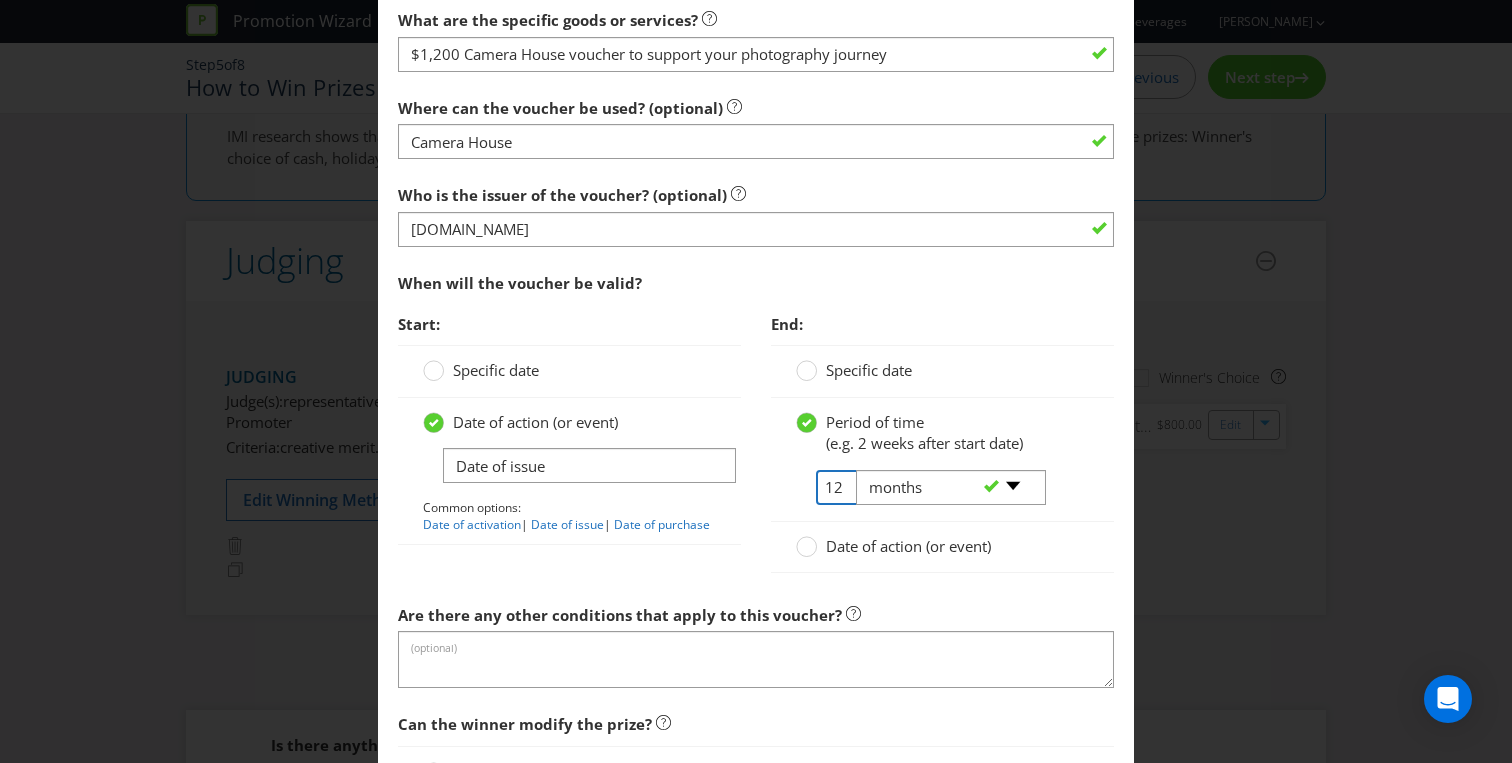 click on "12" at bounding box center [838, 487] 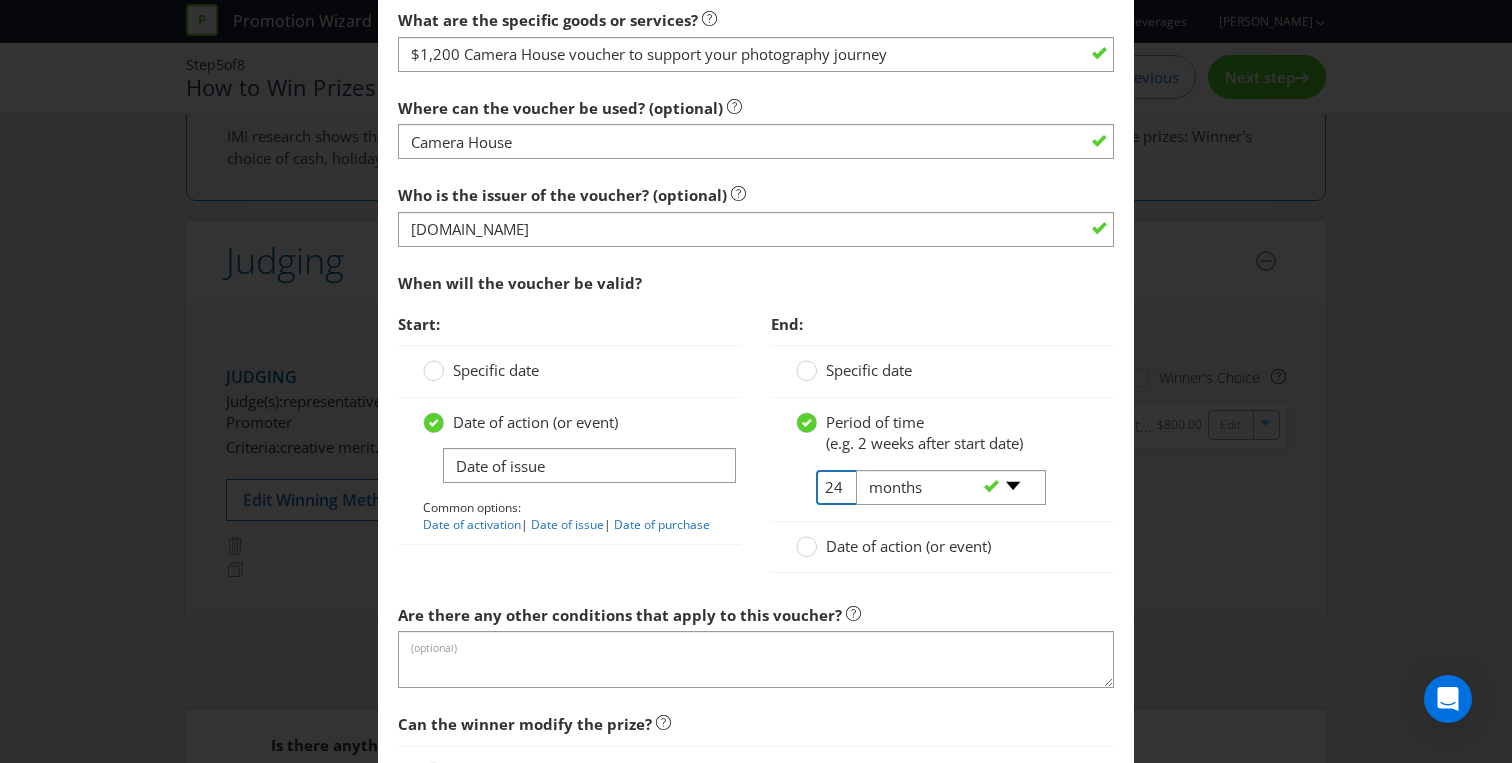 type on "24" 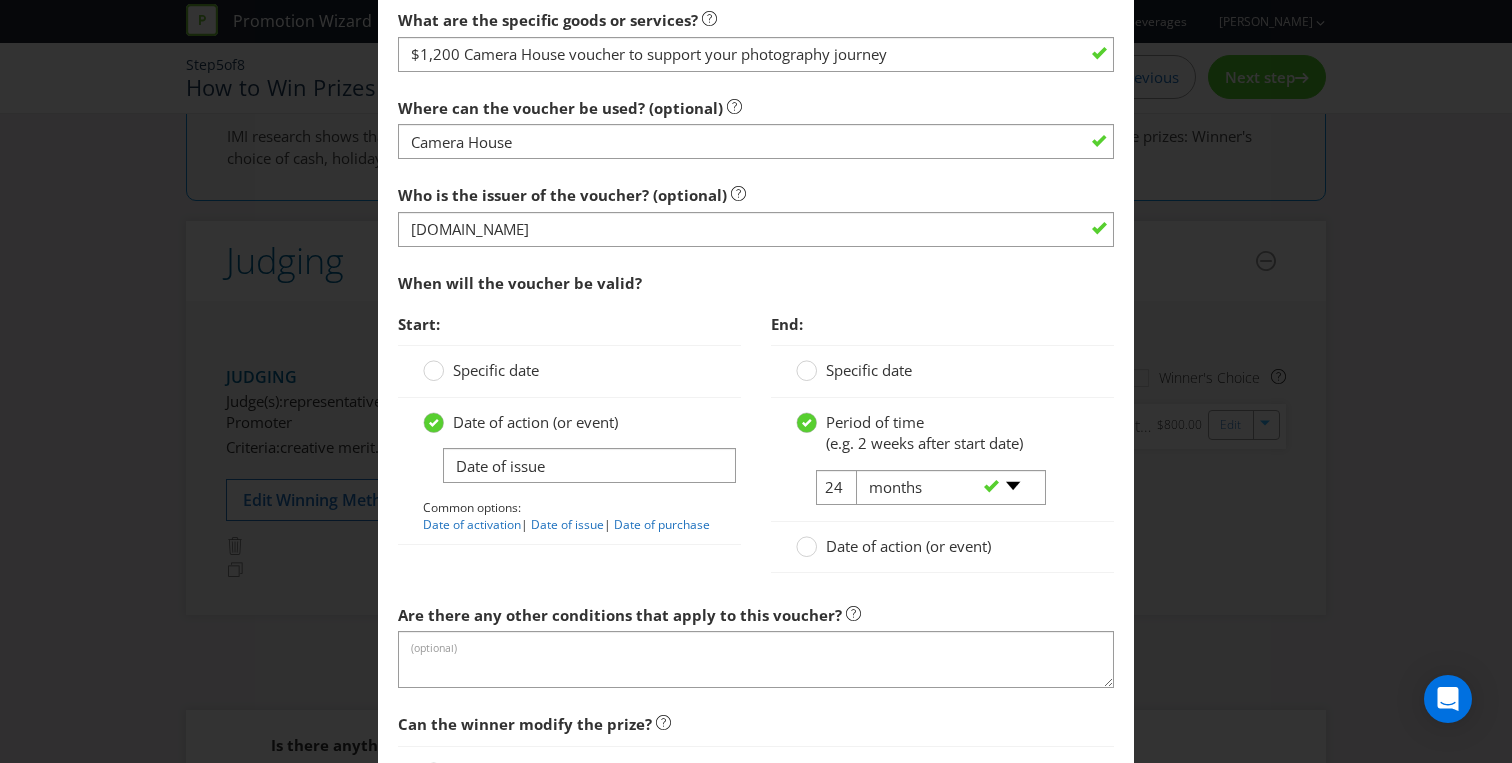 click on "End:" at bounding box center [942, 324] 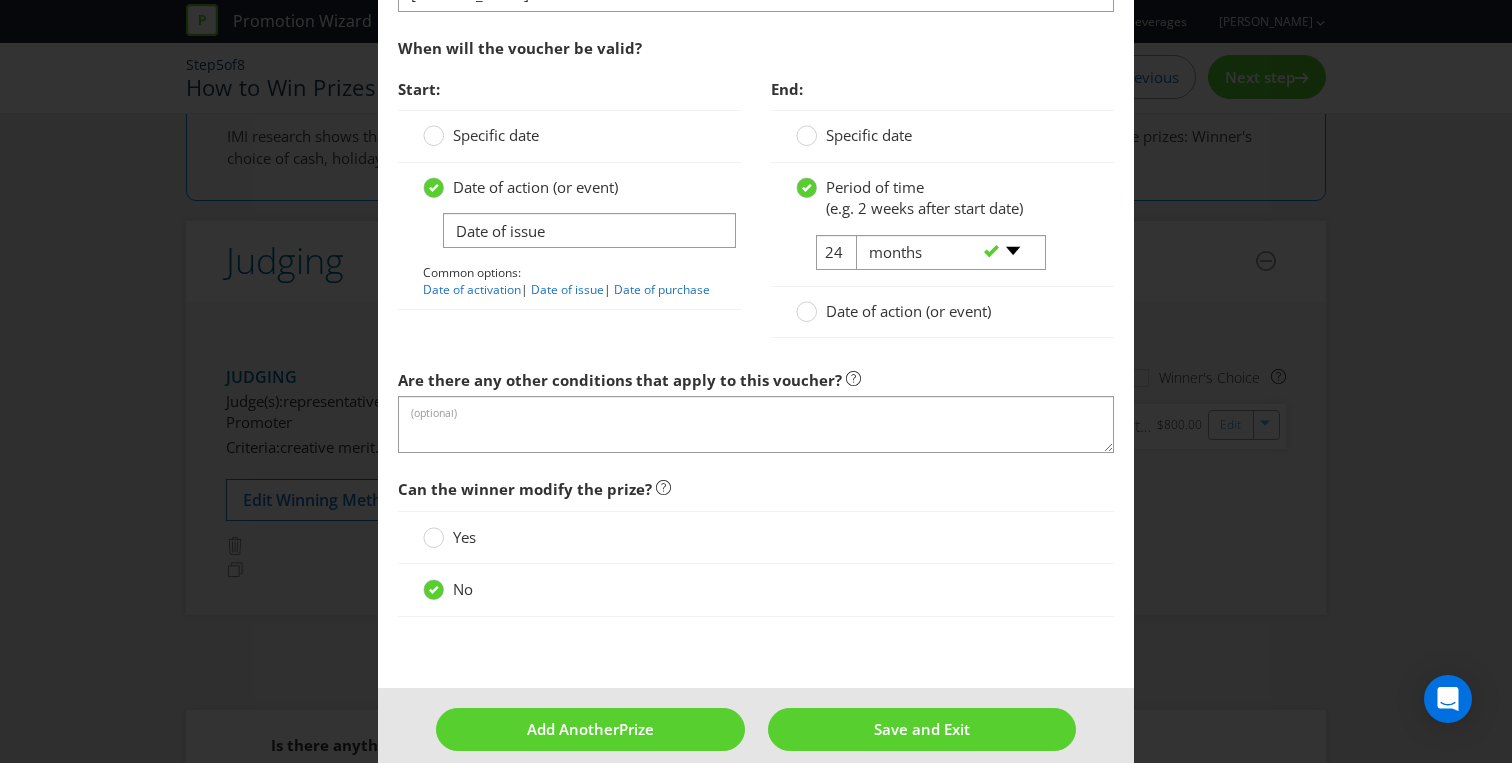 scroll, scrollTop: 1812, scrollLeft: 0, axis: vertical 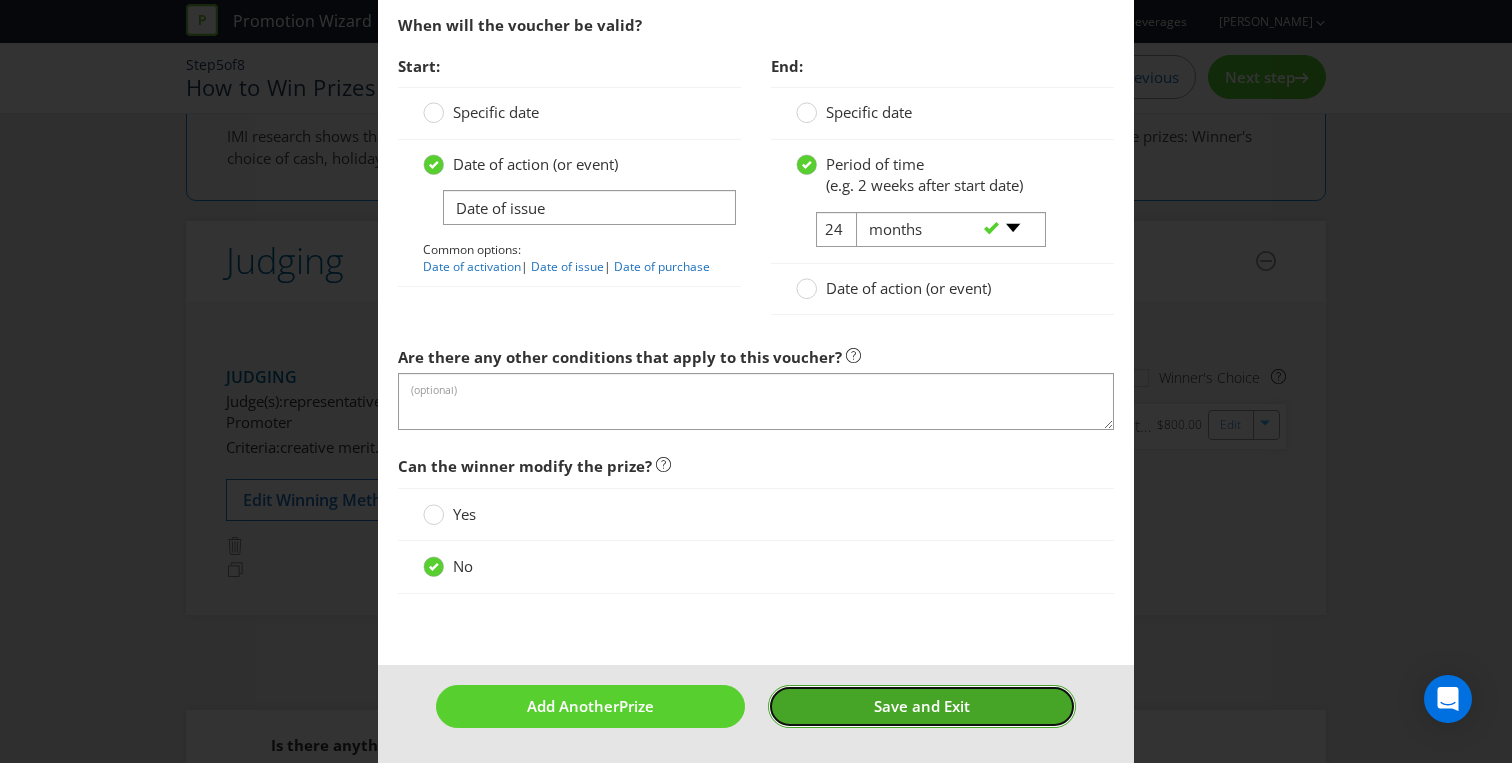 click on "Save and Exit" at bounding box center [922, 706] 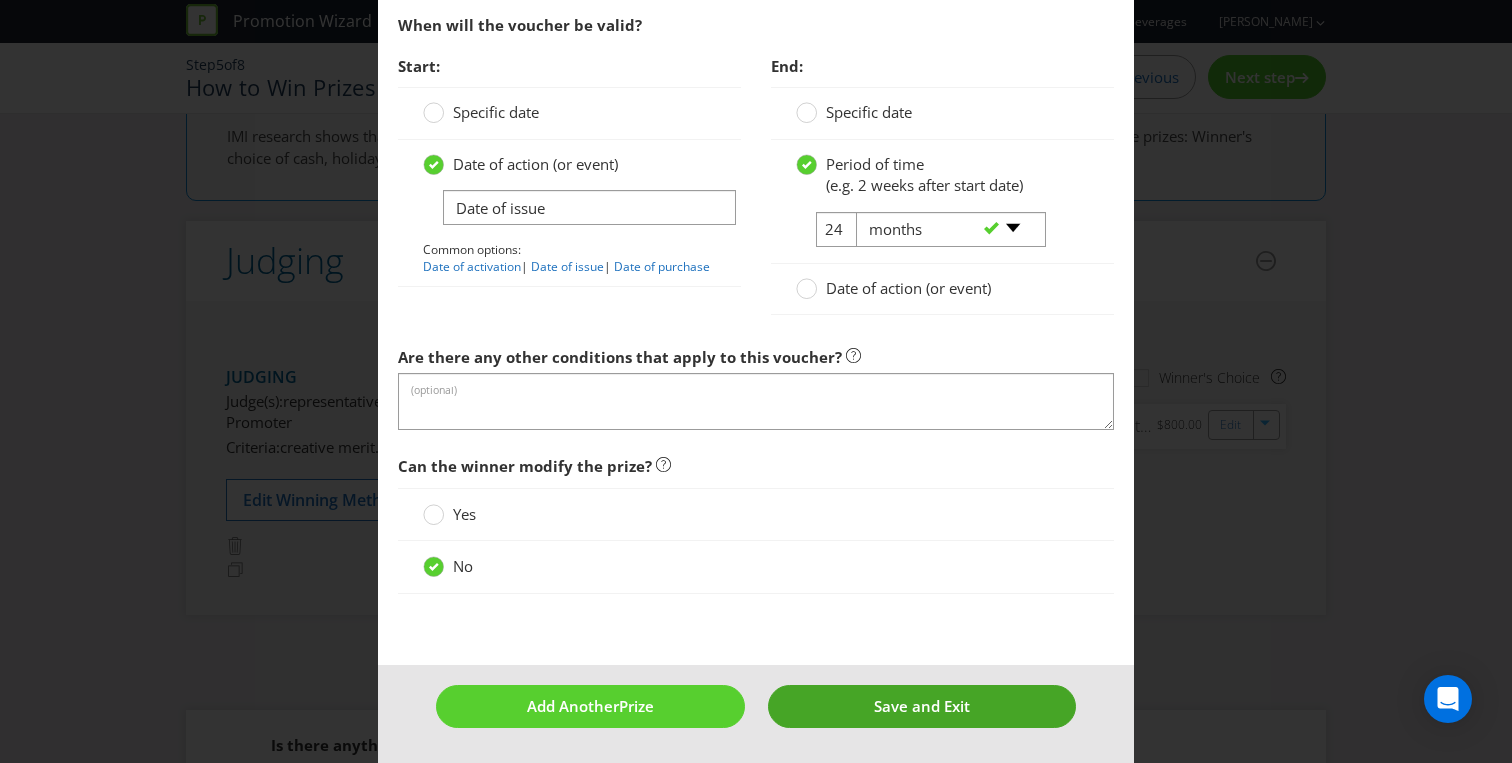 scroll, scrollTop: 0, scrollLeft: 0, axis: both 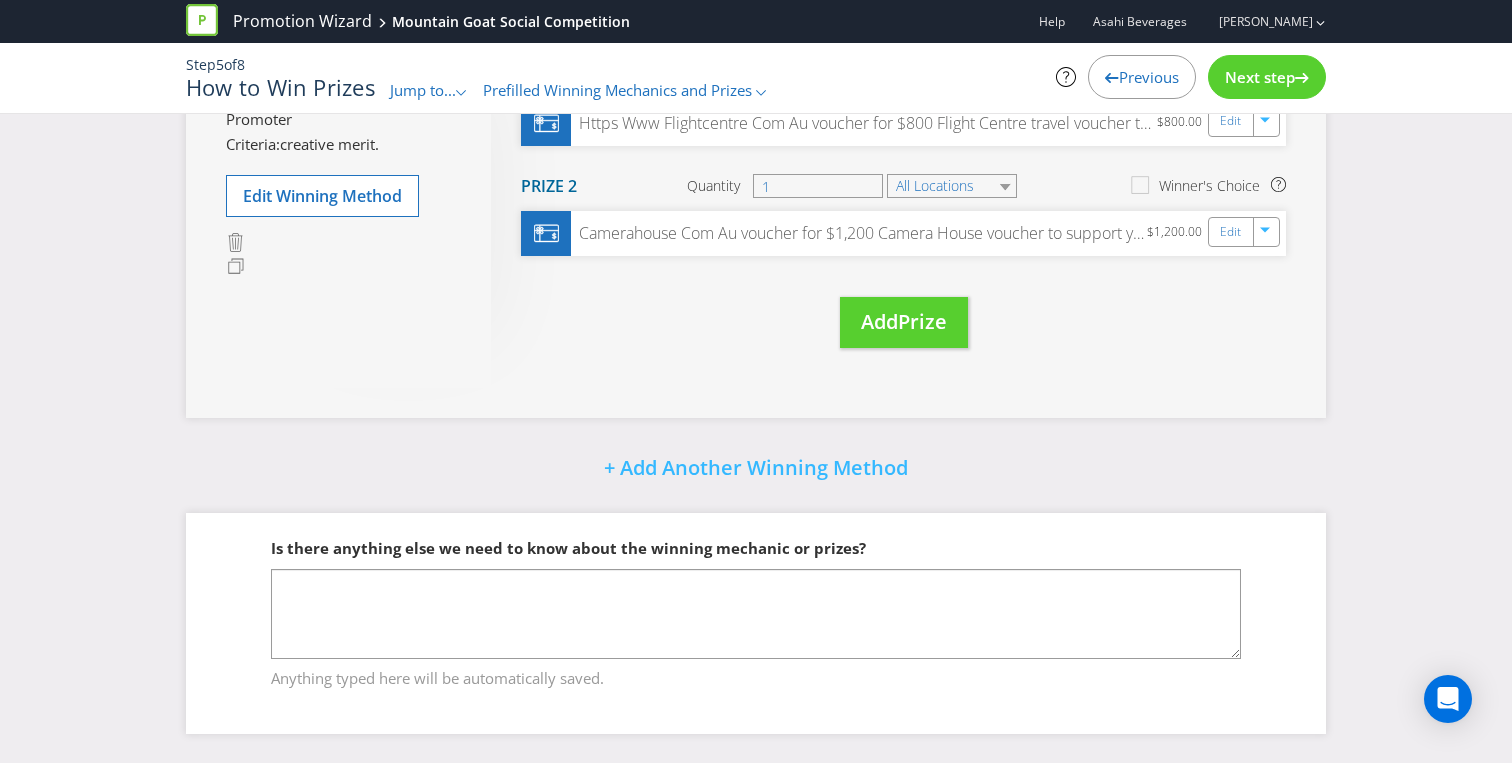 click on "Next step" at bounding box center [1260, 77] 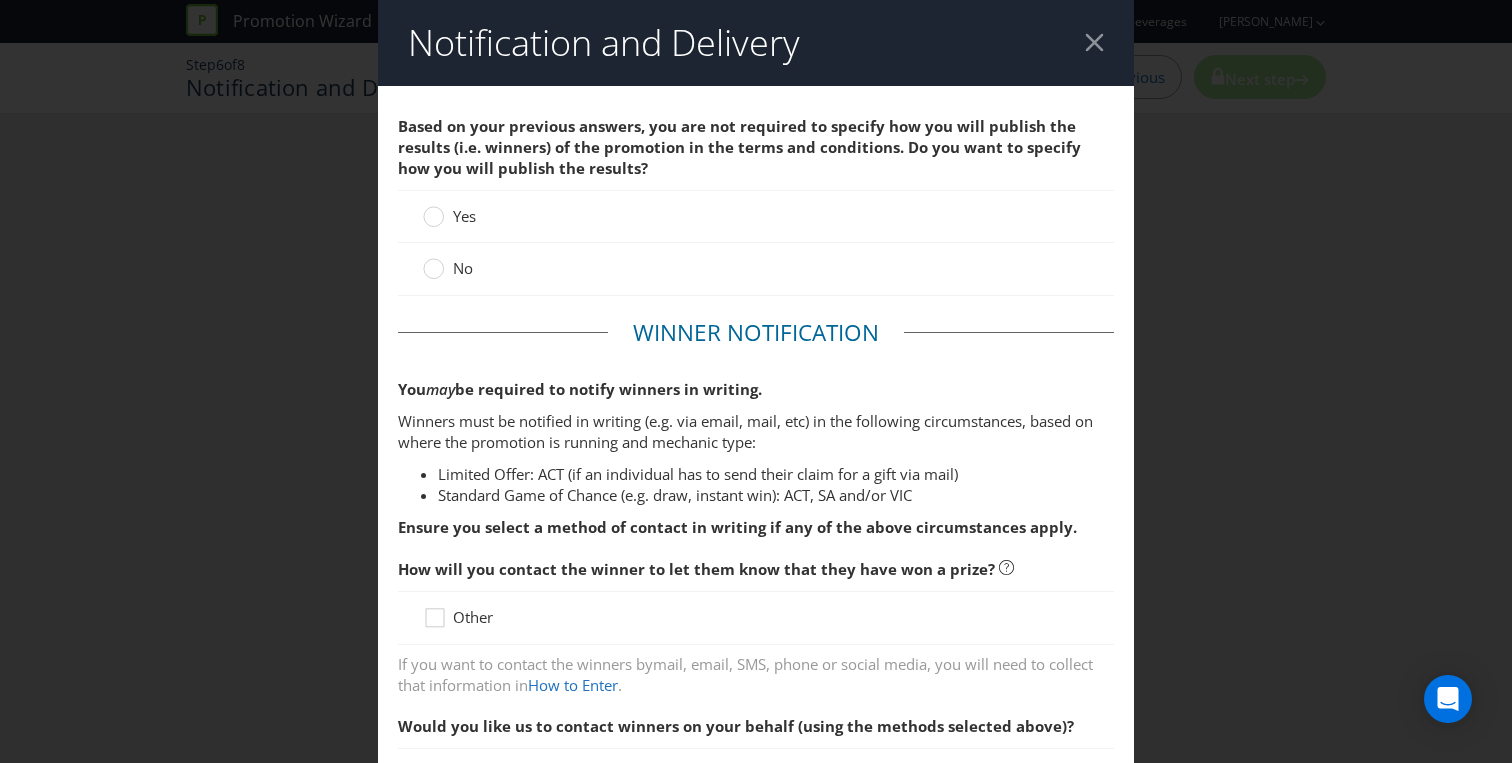 click on "No" at bounding box center [450, 268] 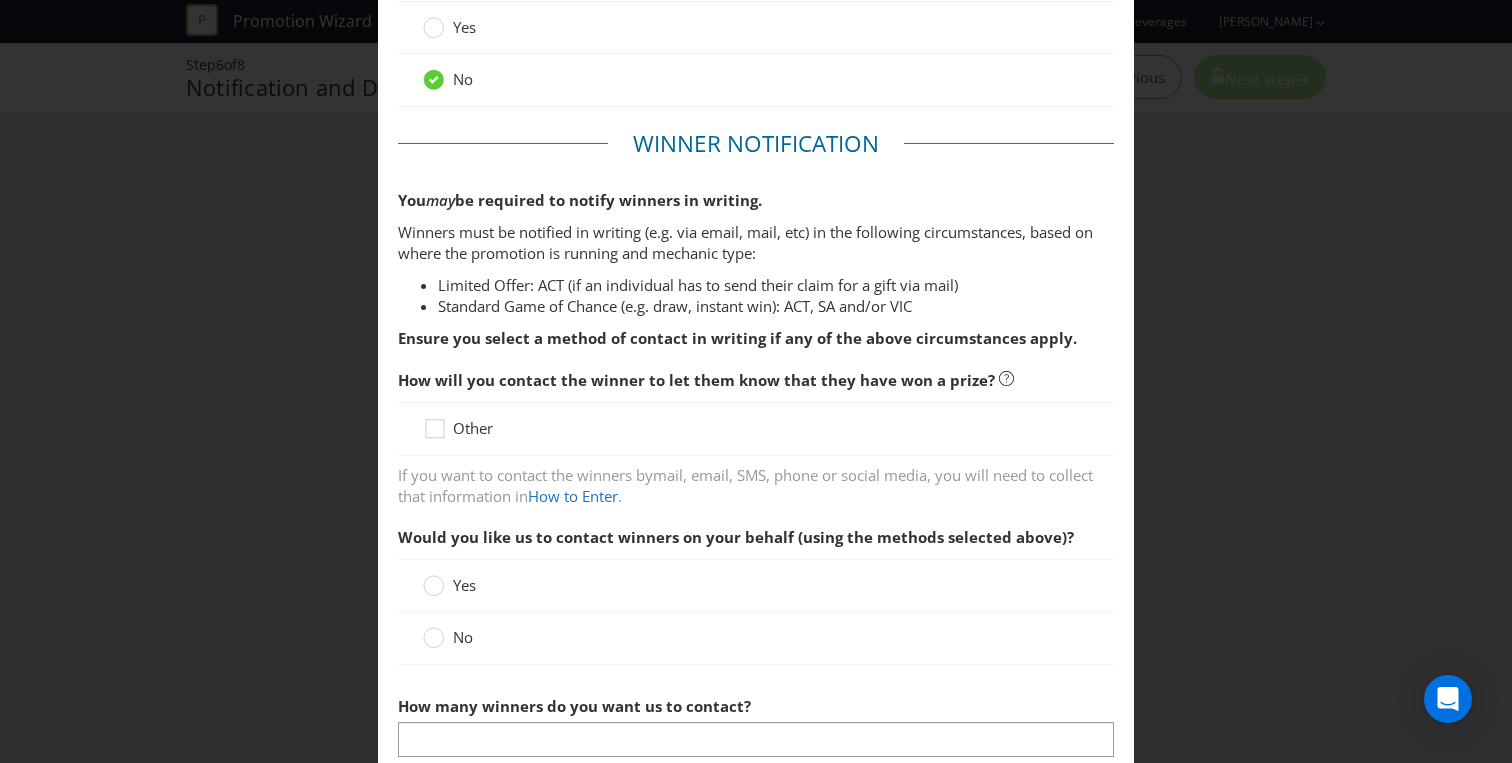 scroll, scrollTop: 197, scrollLeft: 0, axis: vertical 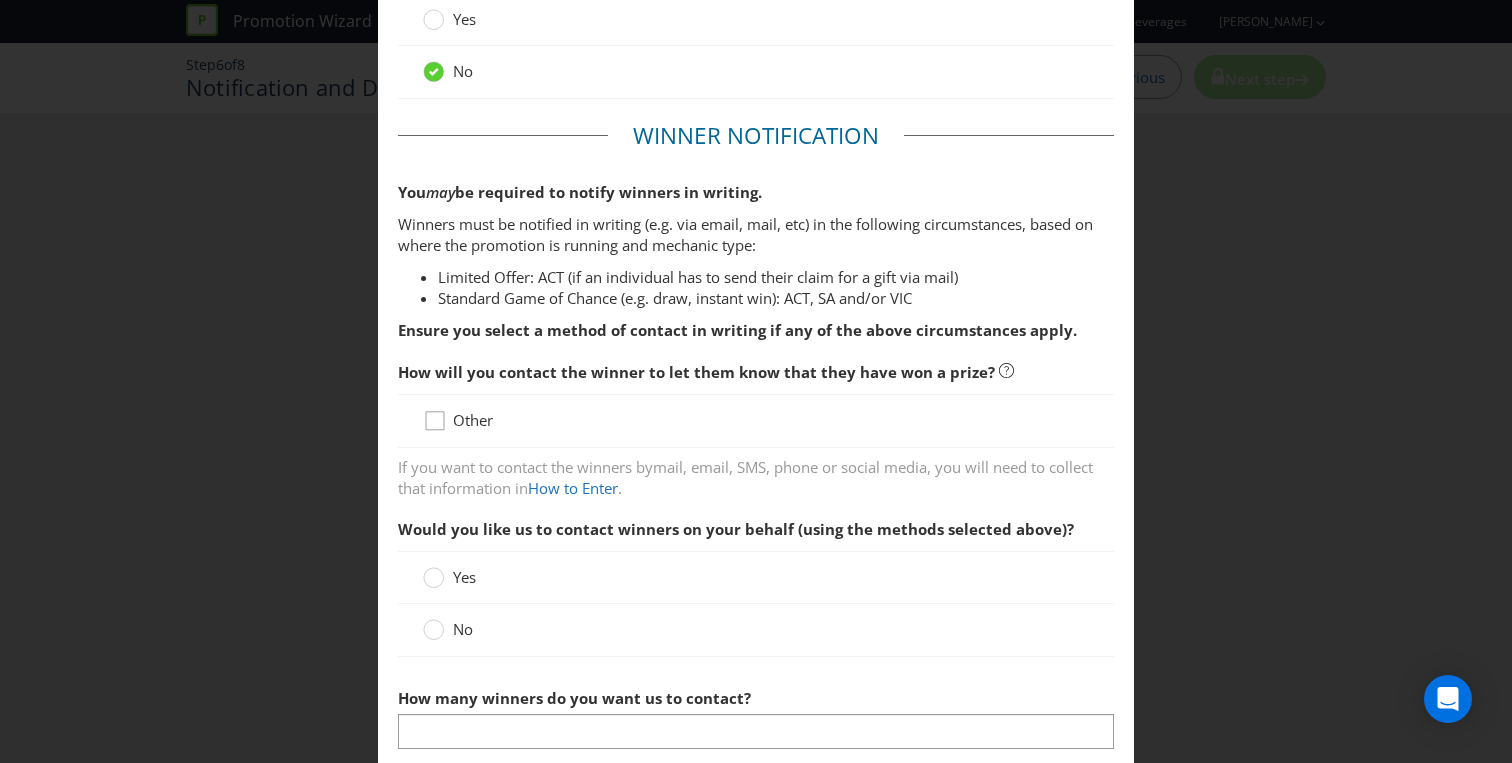 click at bounding box center (435, 414) 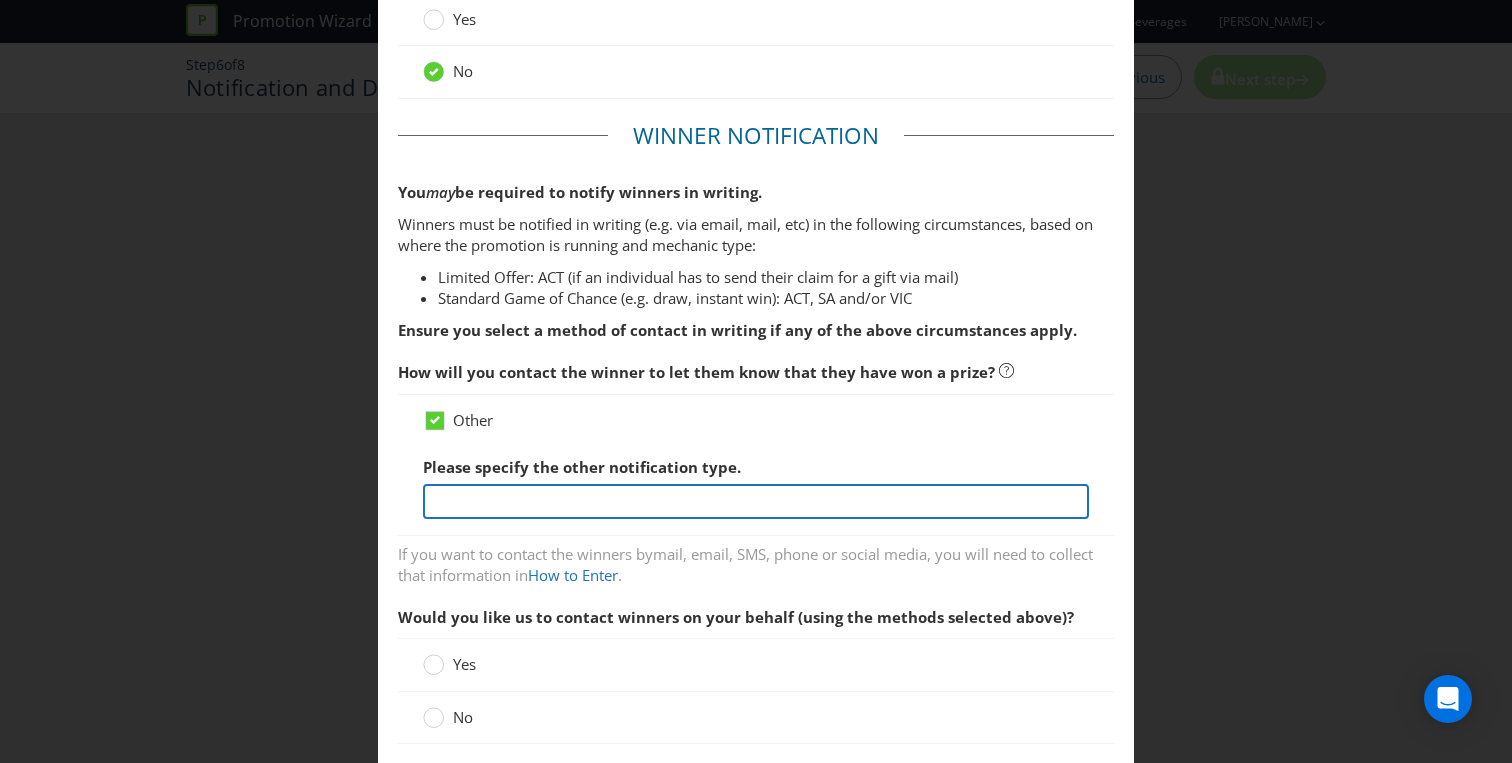 click at bounding box center [756, 501] 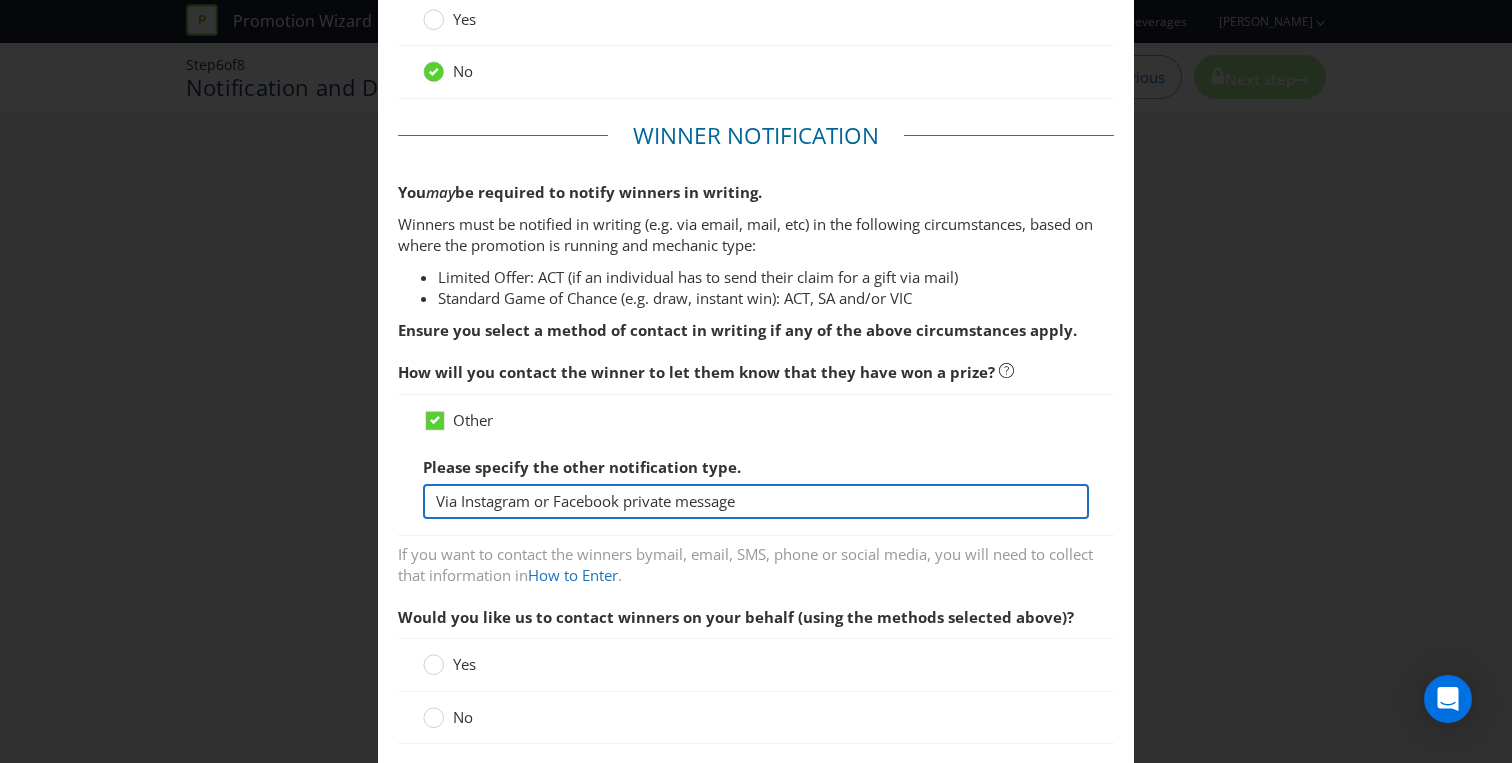 type on "Via Instagram or Facebook private message" 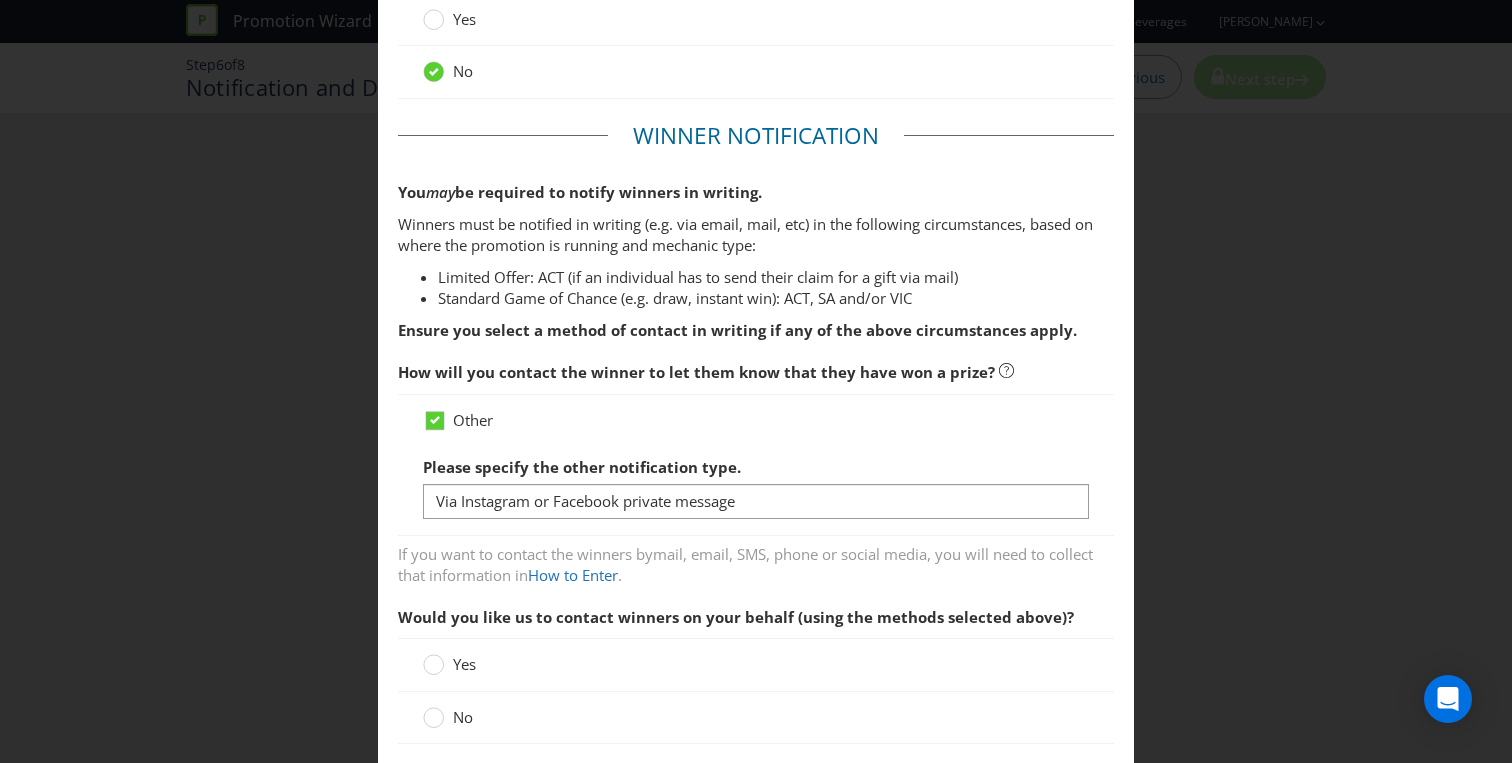 click on "mail, email, SMS, phone or social media" at bounding box center [790, 554] 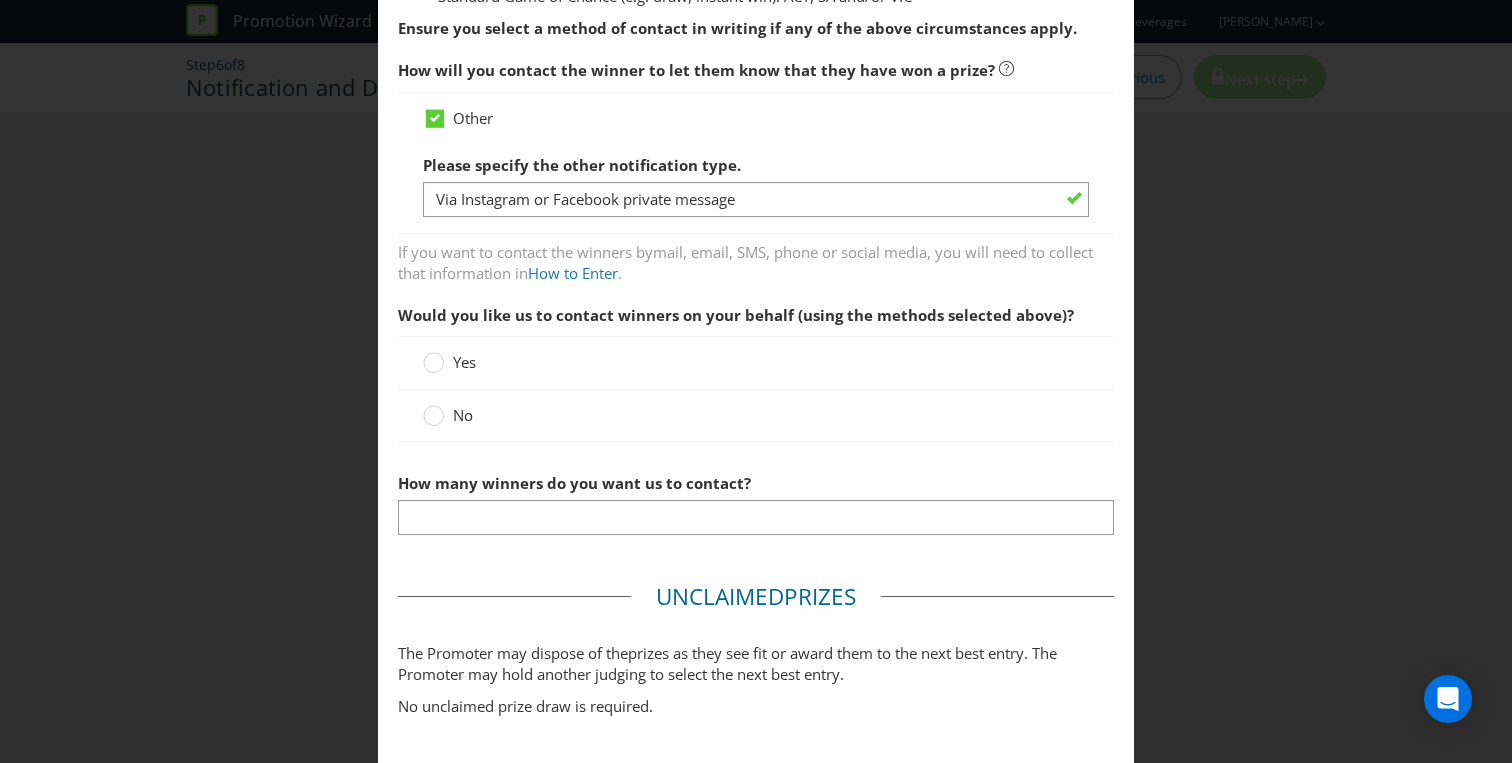 scroll, scrollTop: 503, scrollLeft: 0, axis: vertical 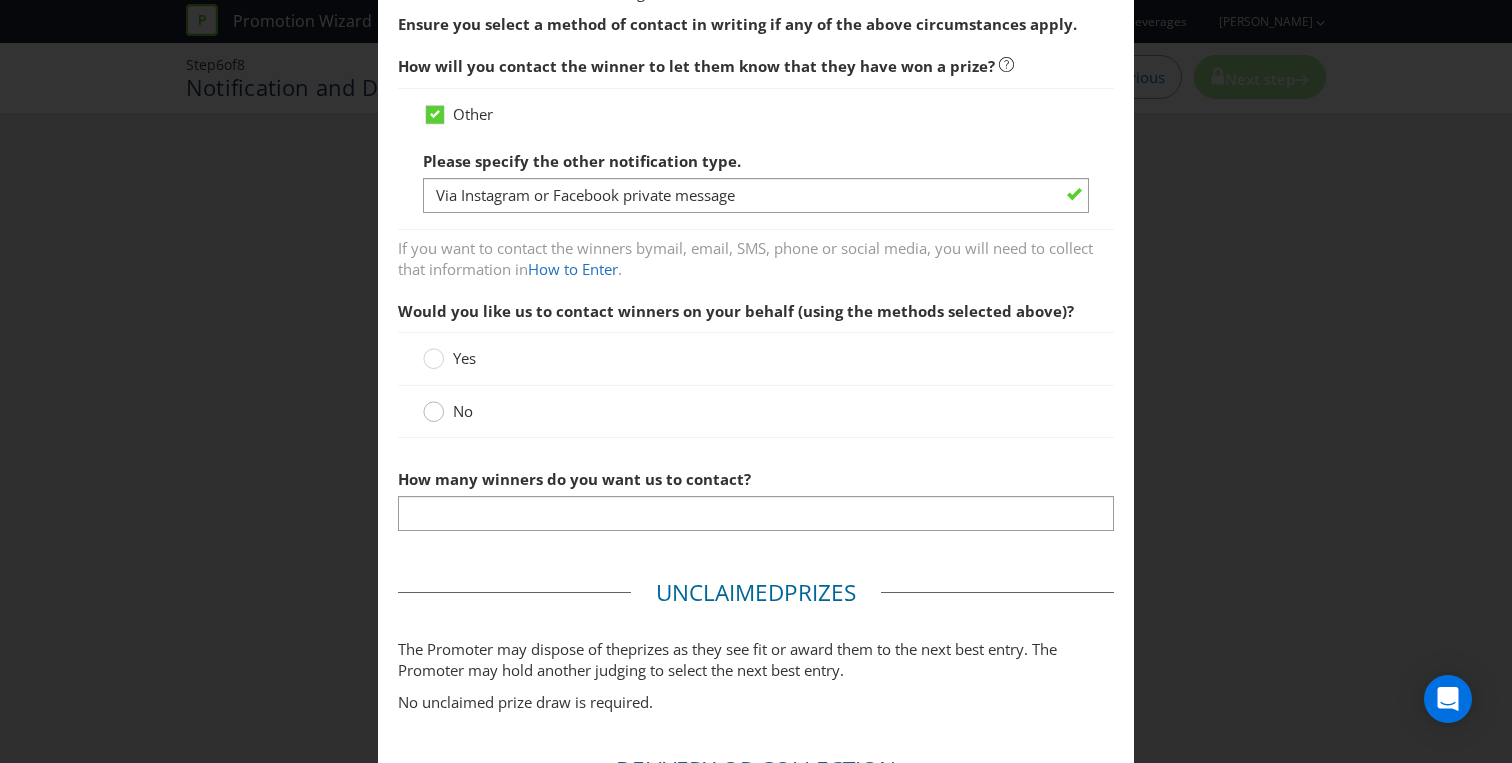 click 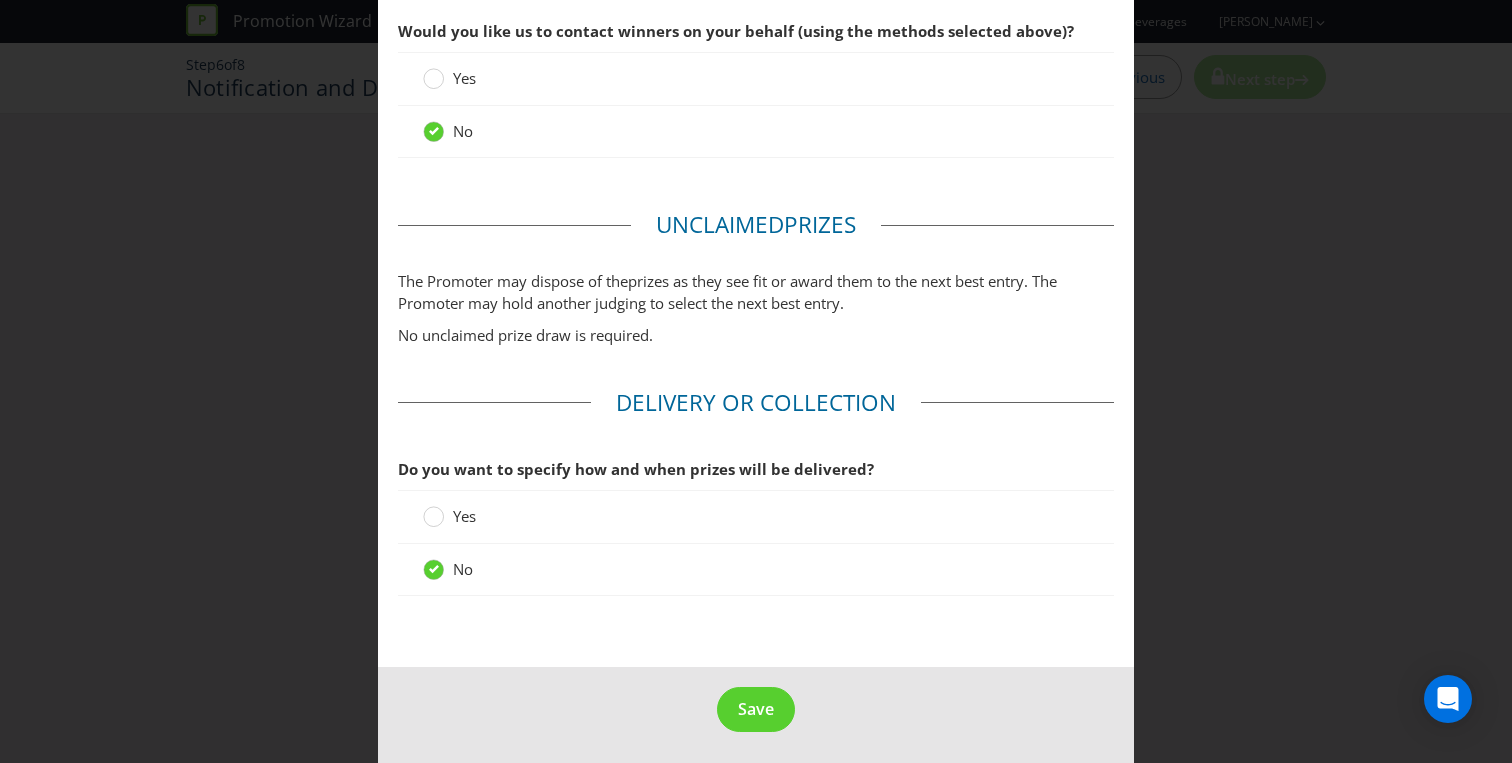 scroll, scrollTop: 788, scrollLeft: 0, axis: vertical 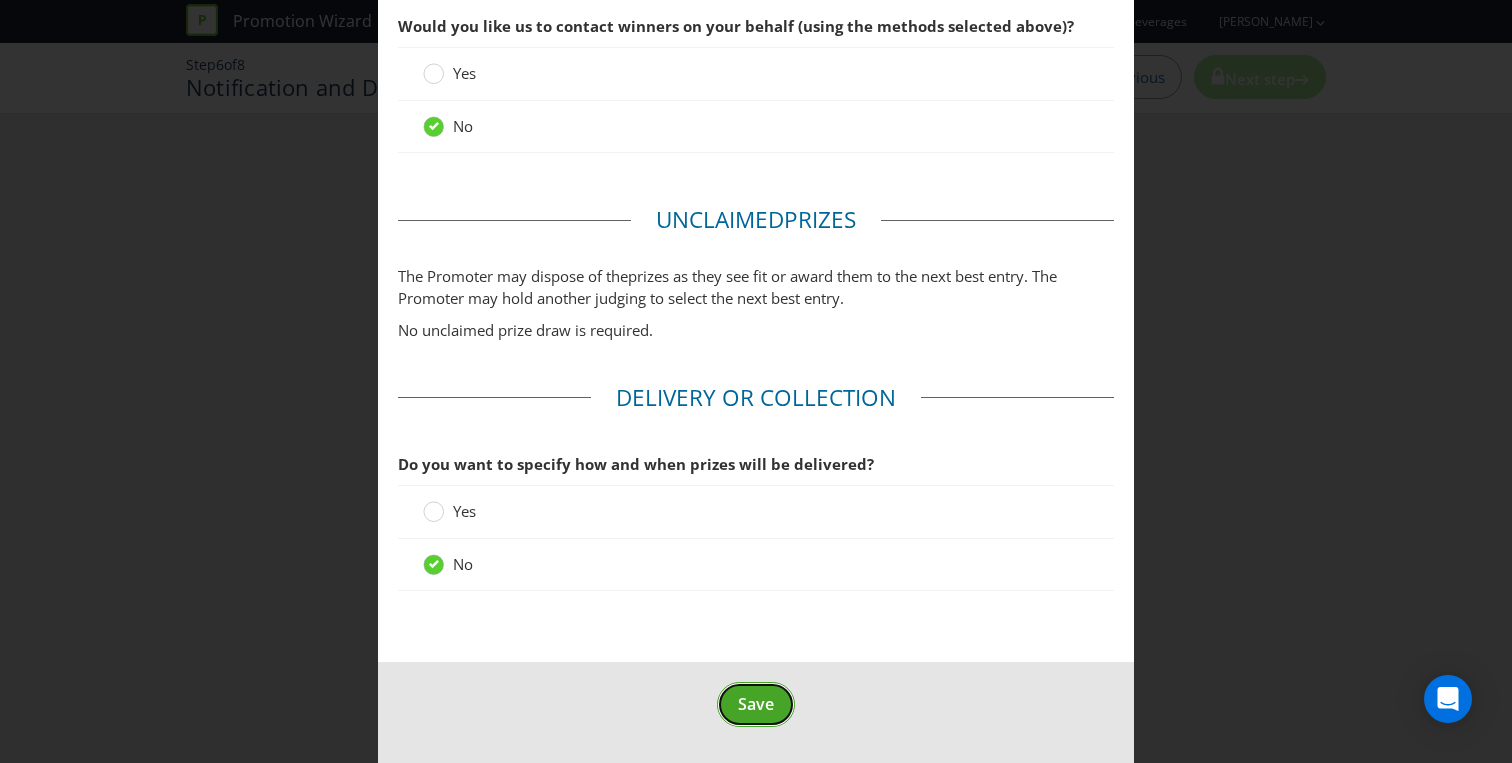 click on "Save" at bounding box center (756, 704) 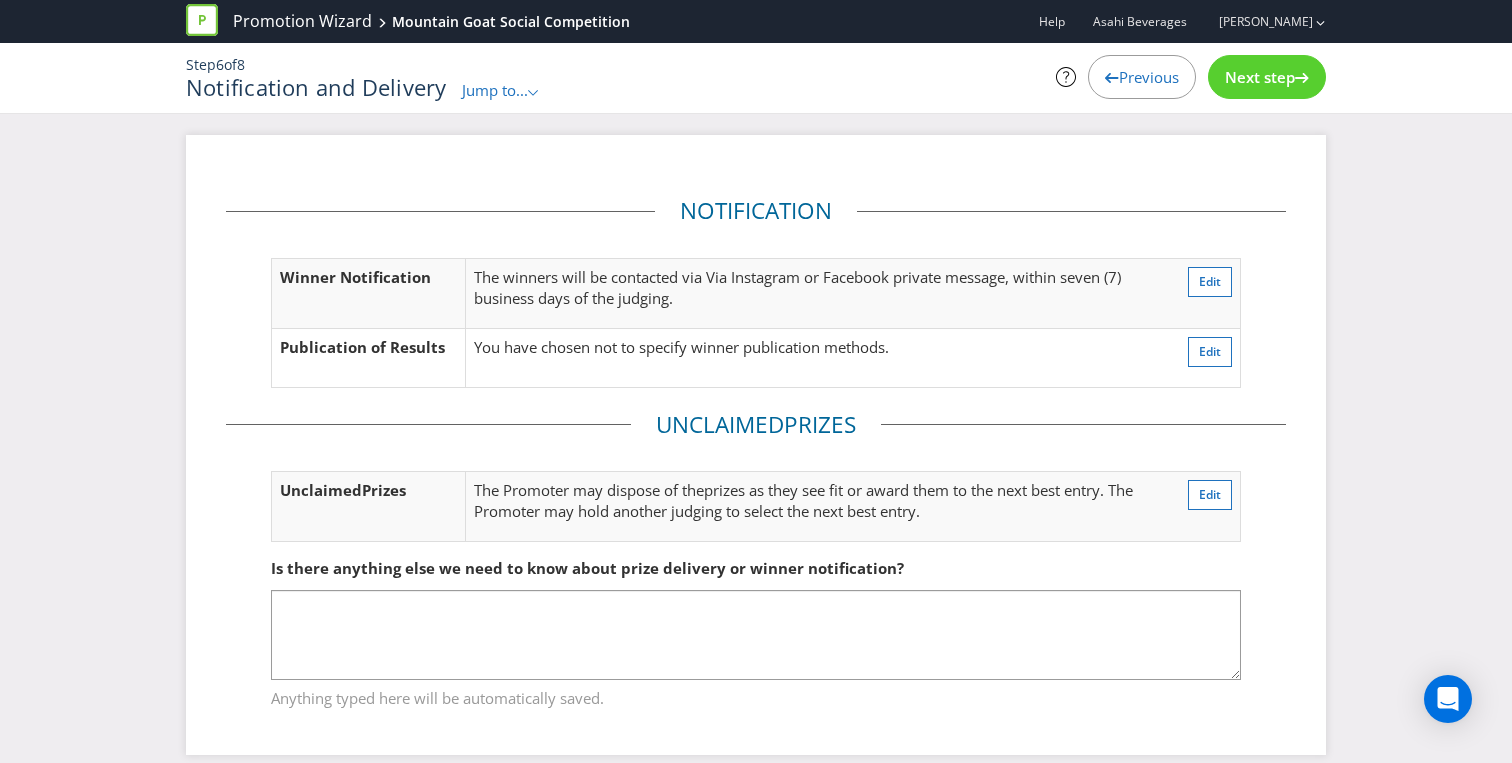 scroll, scrollTop: 21, scrollLeft: 0, axis: vertical 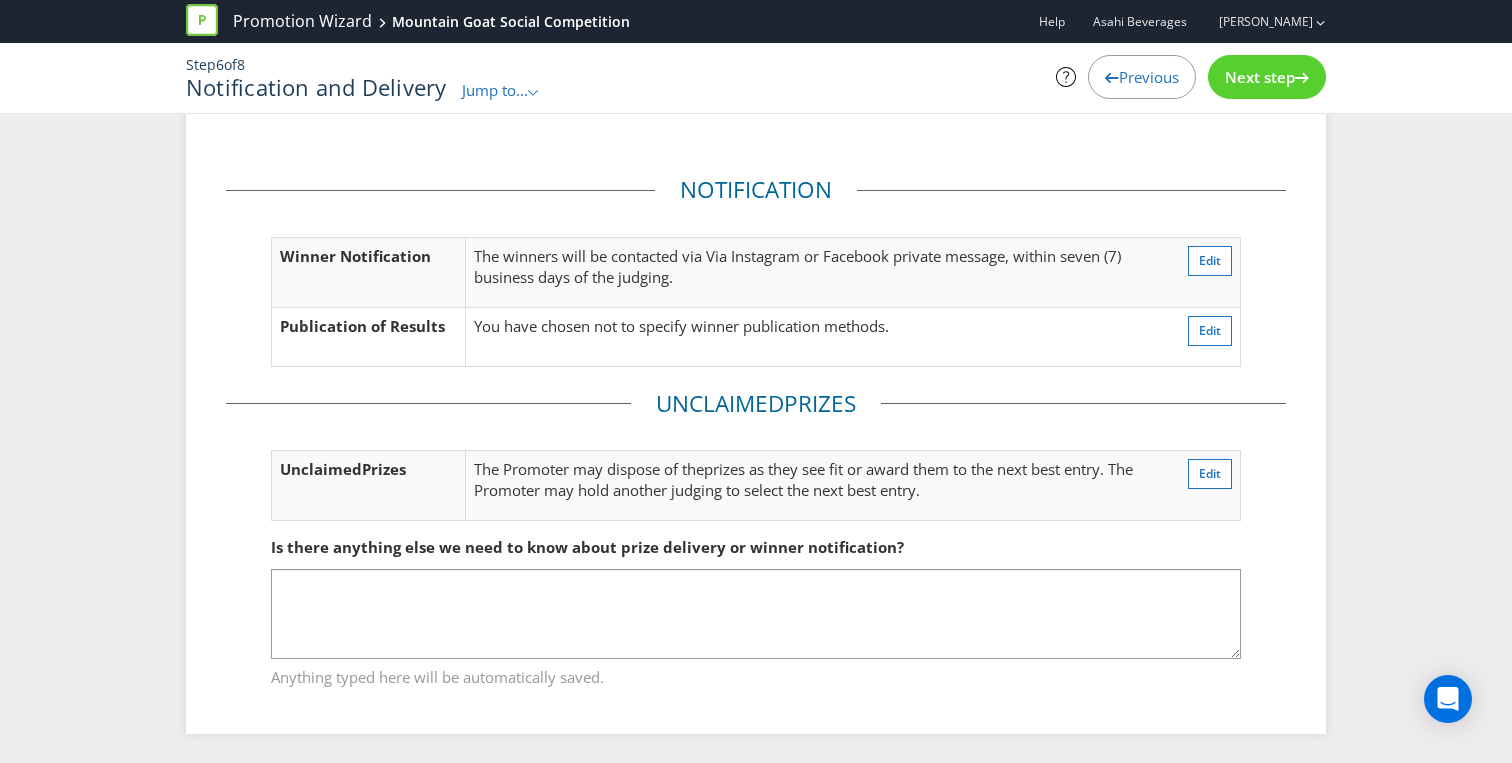 click on "Next step" at bounding box center [1260, 77] 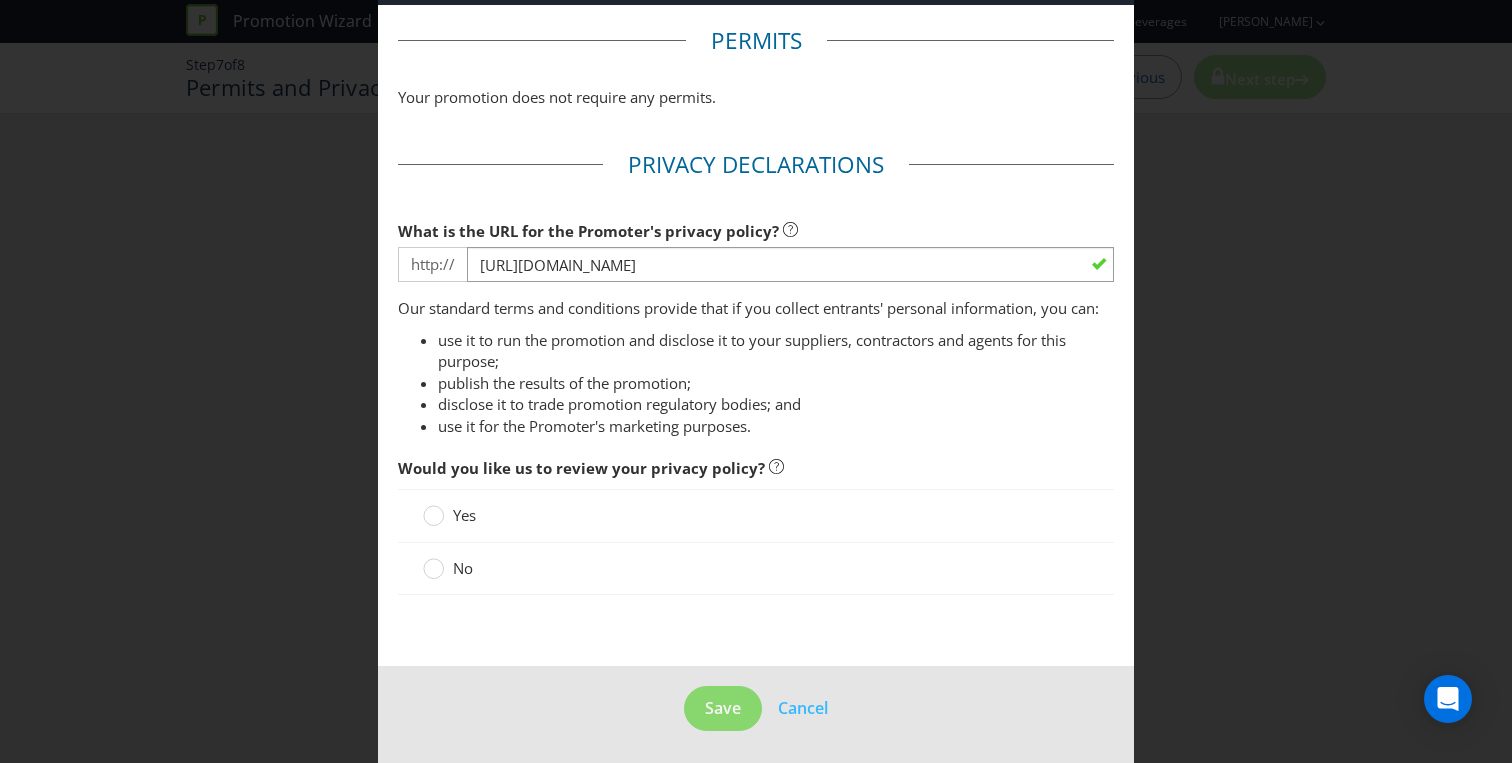 scroll, scrollTop: 85, scrollLeft: 0, axis: vertical 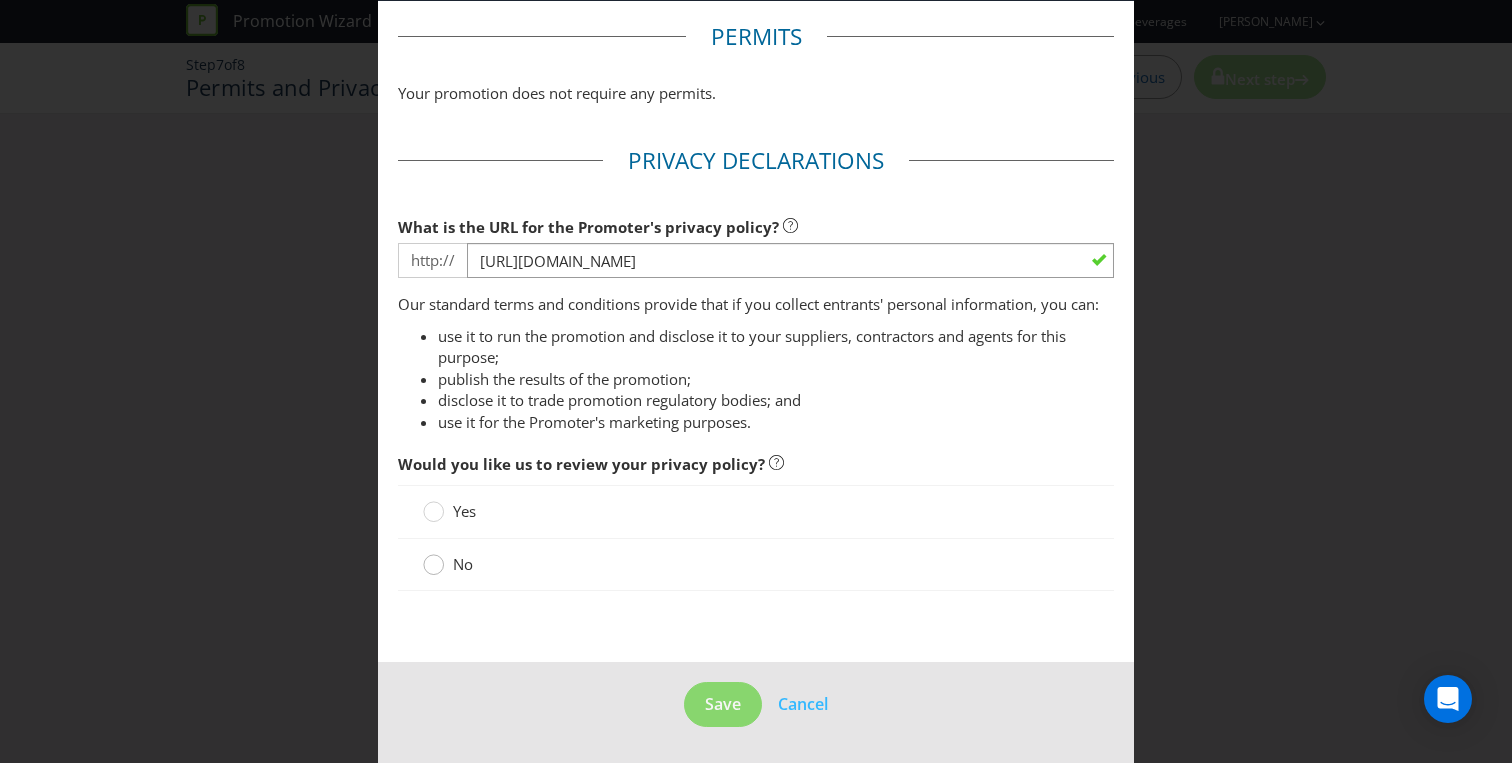 click 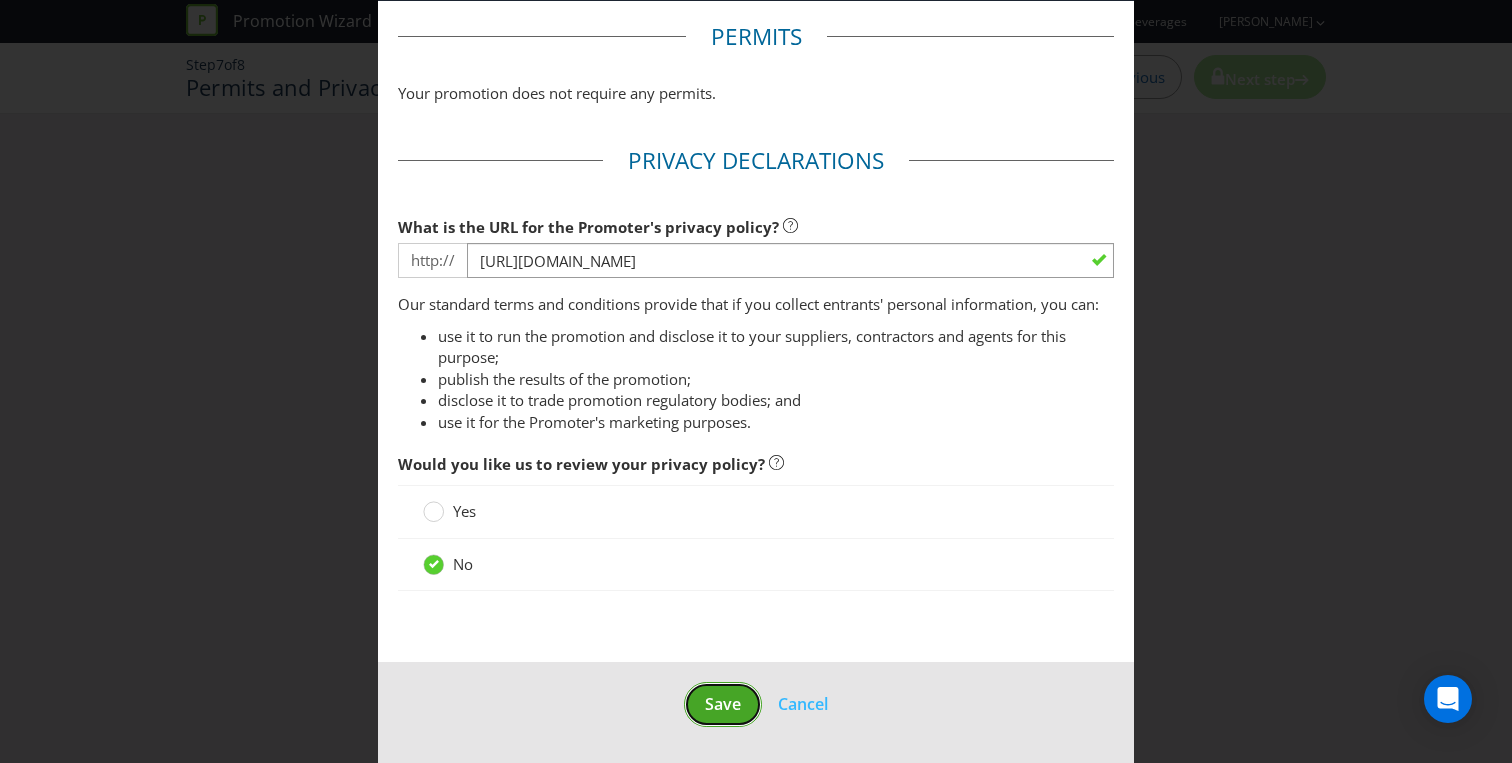 click on "Save" at bounding box center (723, 704) 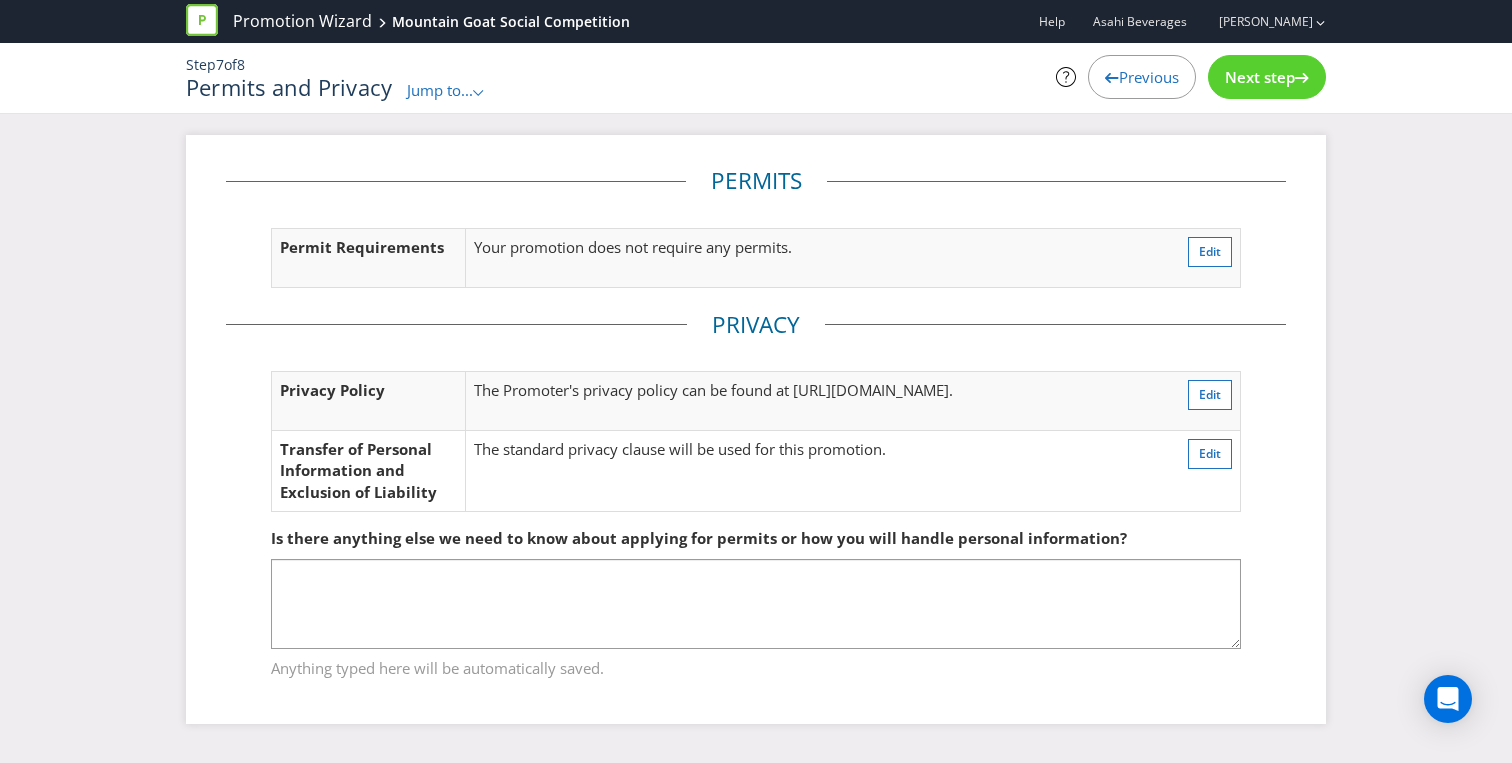click on "Next step" at bounding box center [1260, 77] 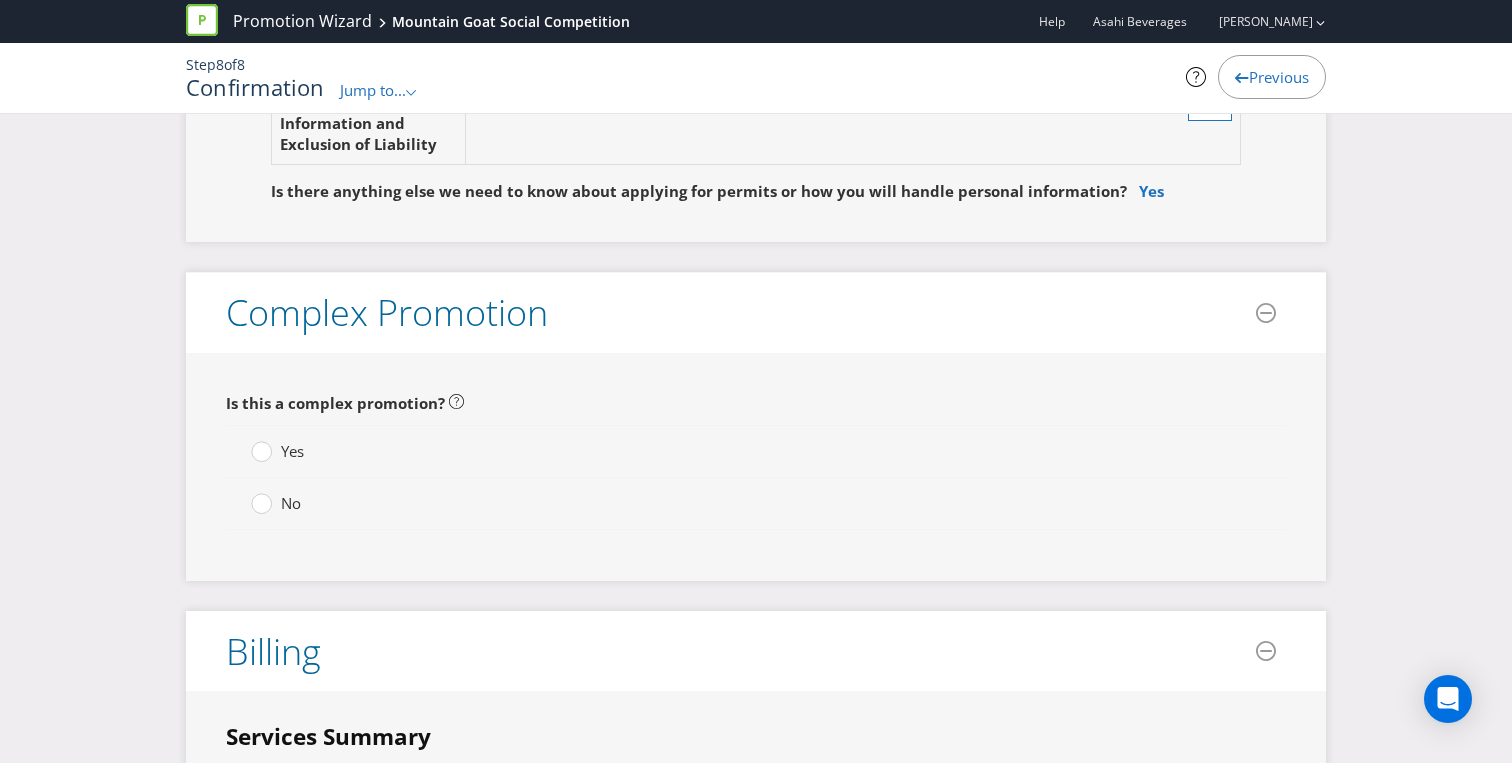 scroll, scrollTop: 4059, scrollLeft: 0, axis: vertical 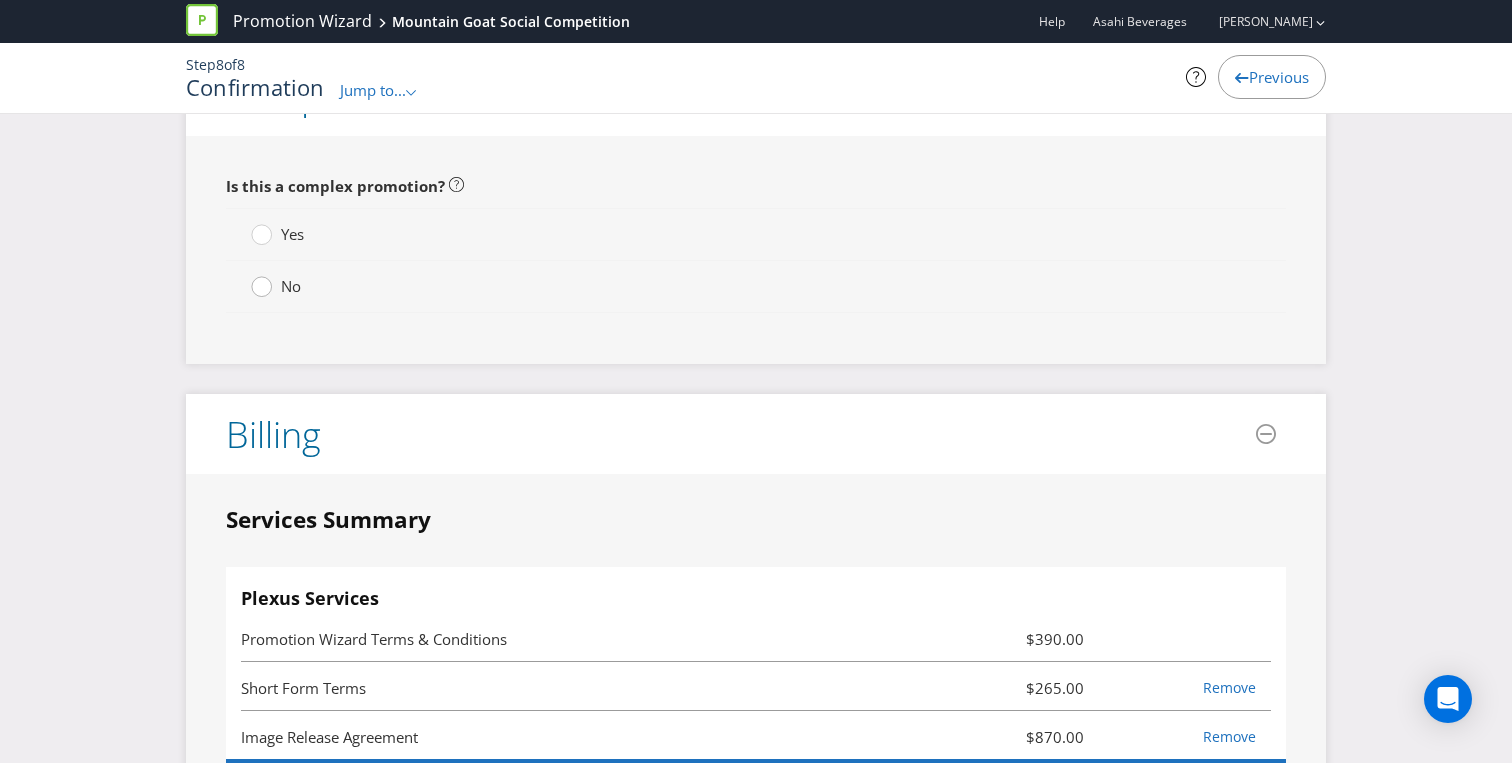 click 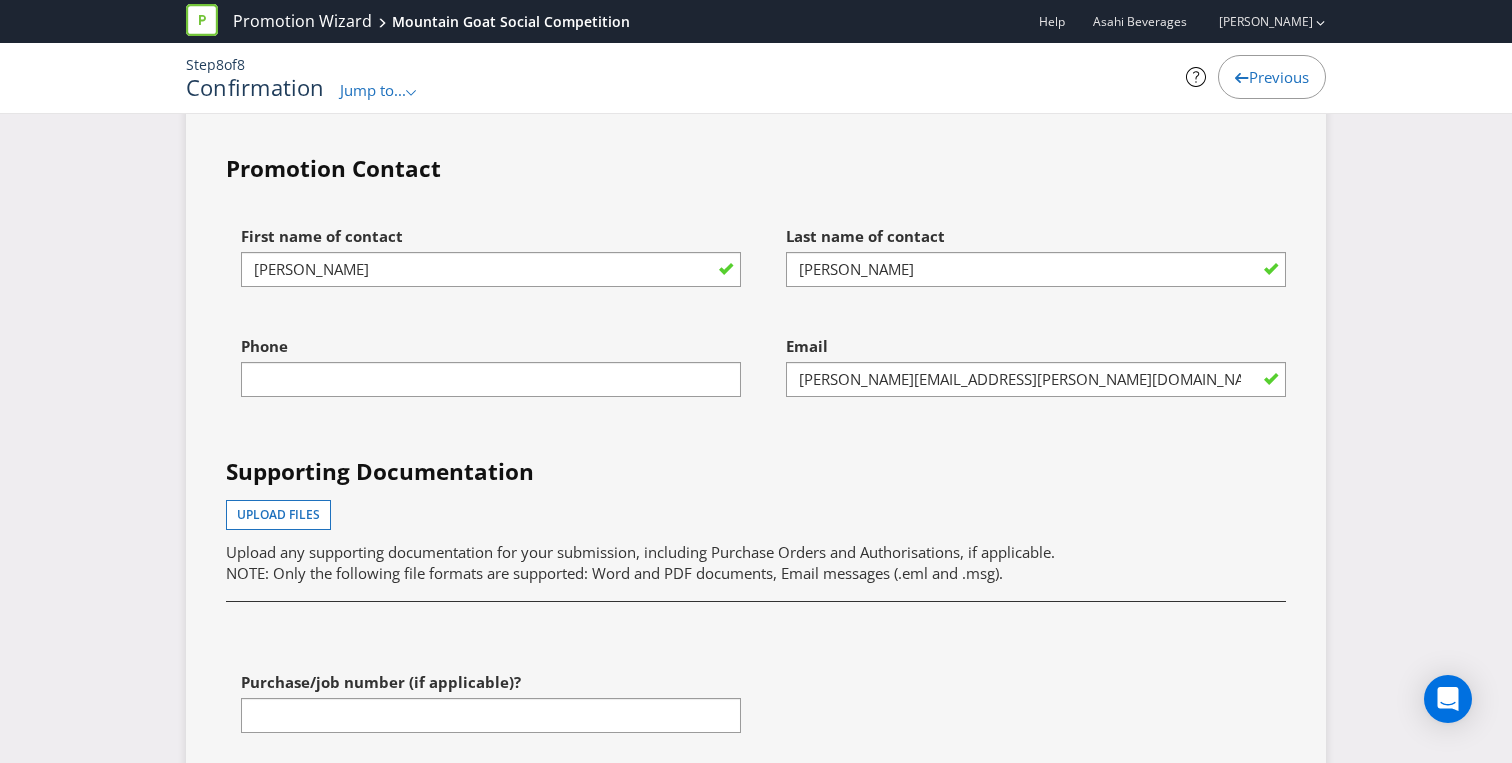 scroll, scrollTop: 5317, scrollLeft: 0, axis: vertical 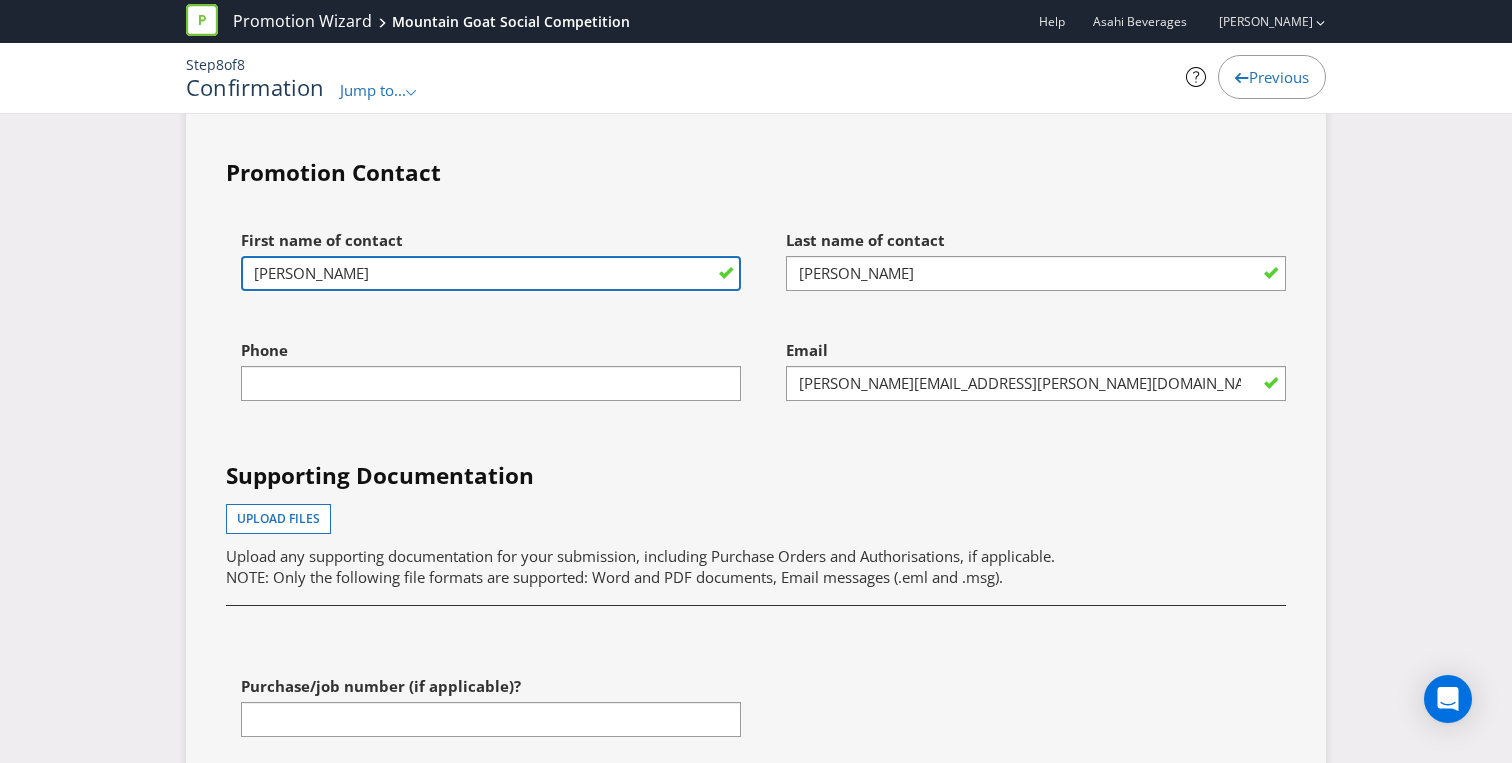 click on "[PERSON_NAME]" at bounding box center (491, 273) 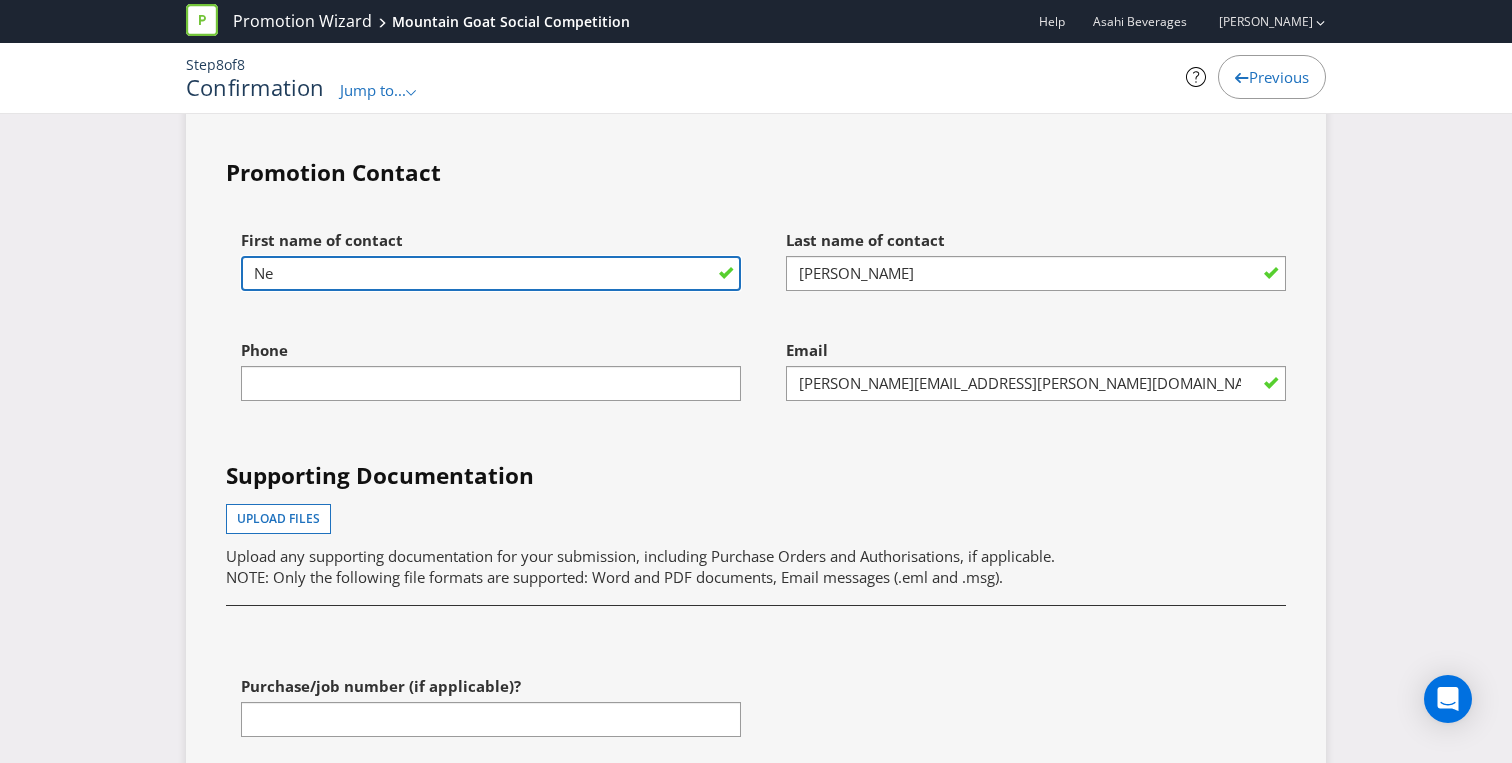 type on "N" 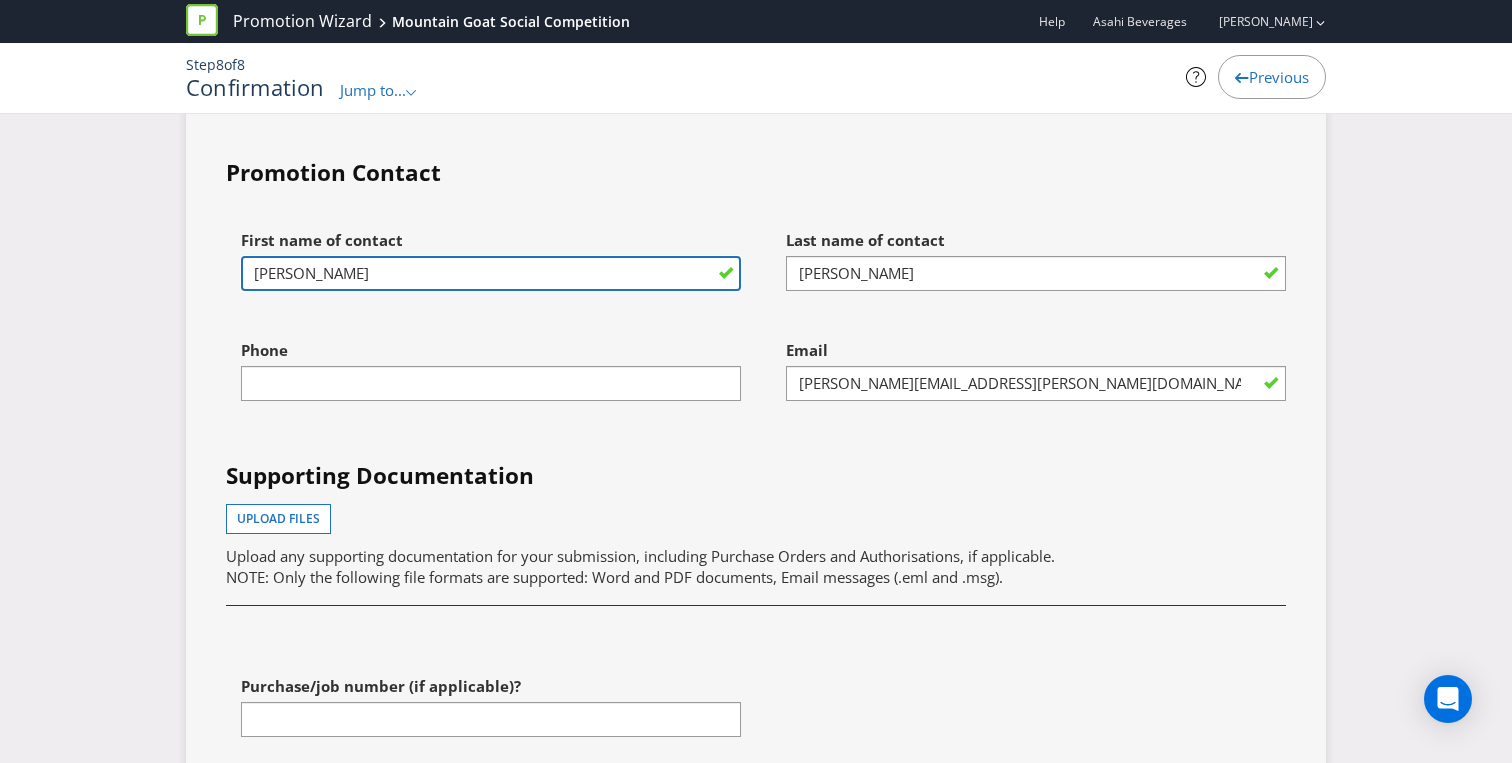 type on "[PERSON_NAME]" 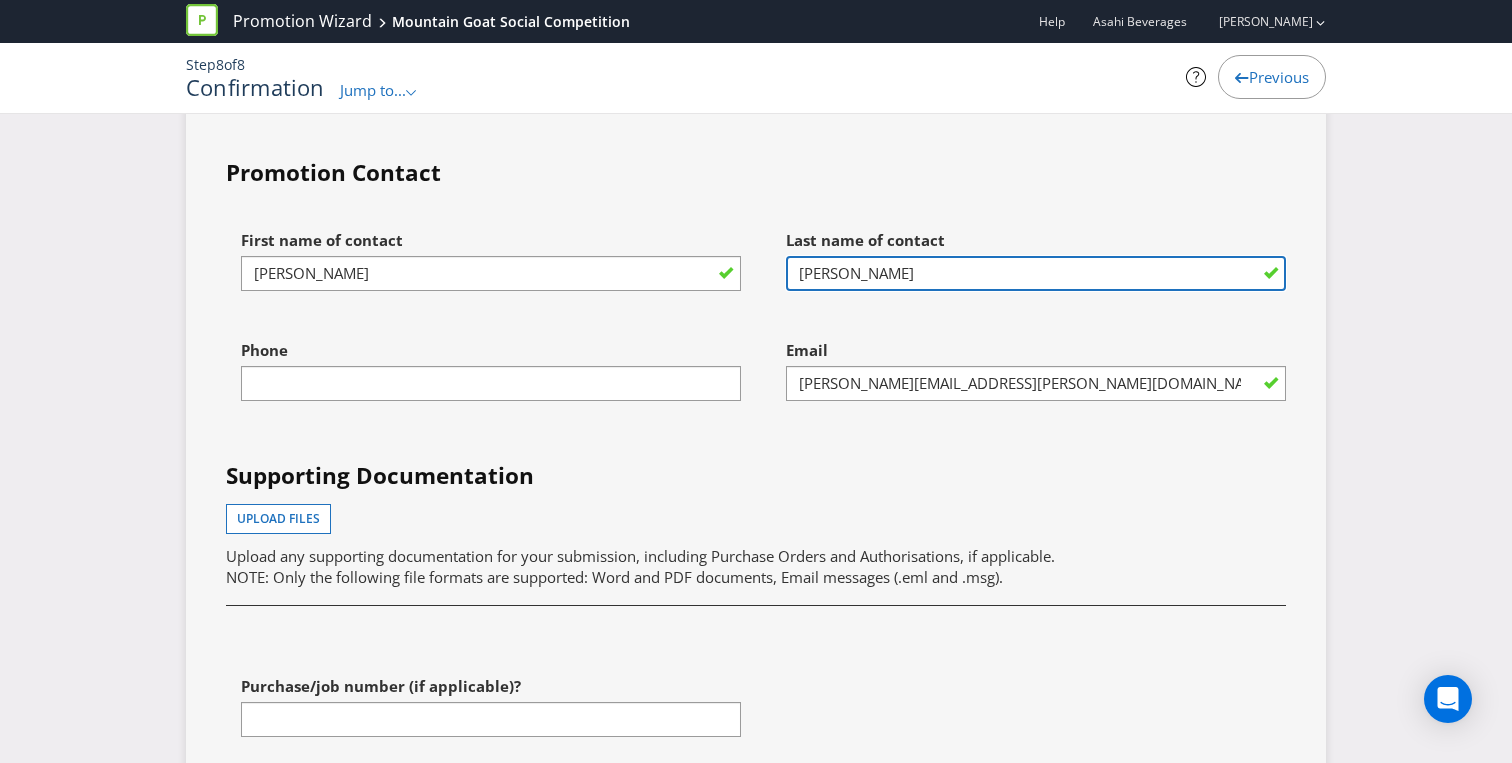 click on "[PERSON_NAME]" at bounding box center (1036, 273) 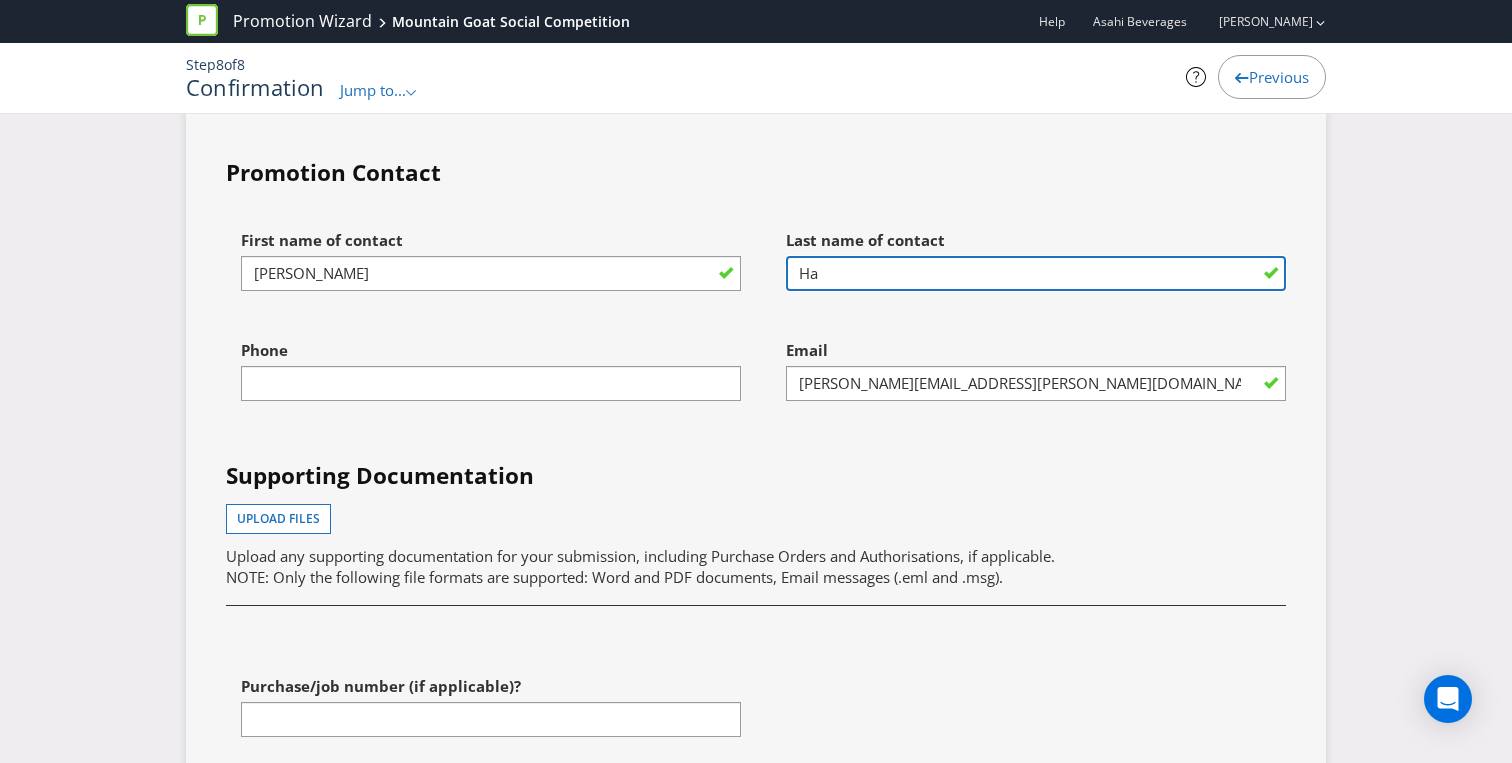 type on "H" 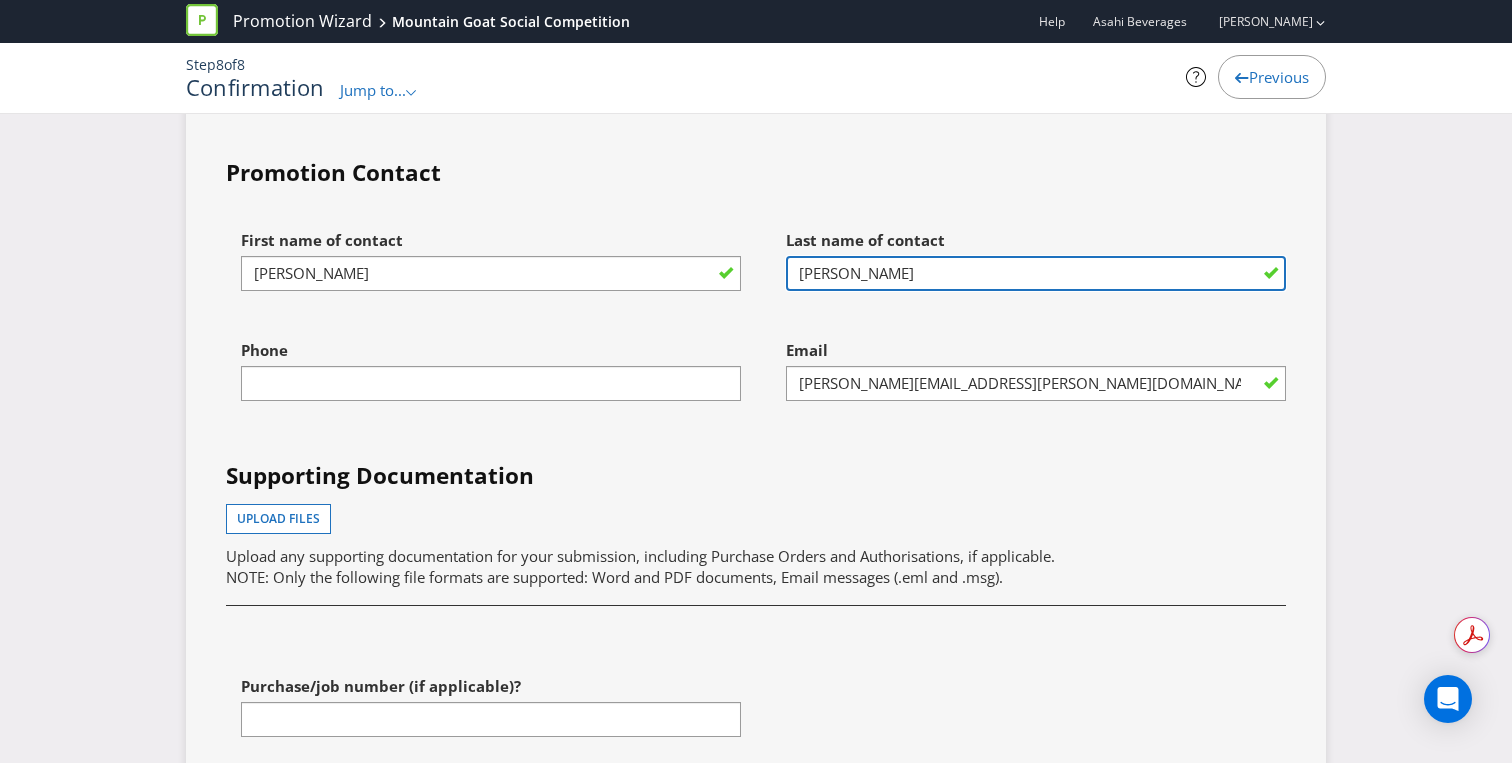 type on "[PERSON_NAME]" 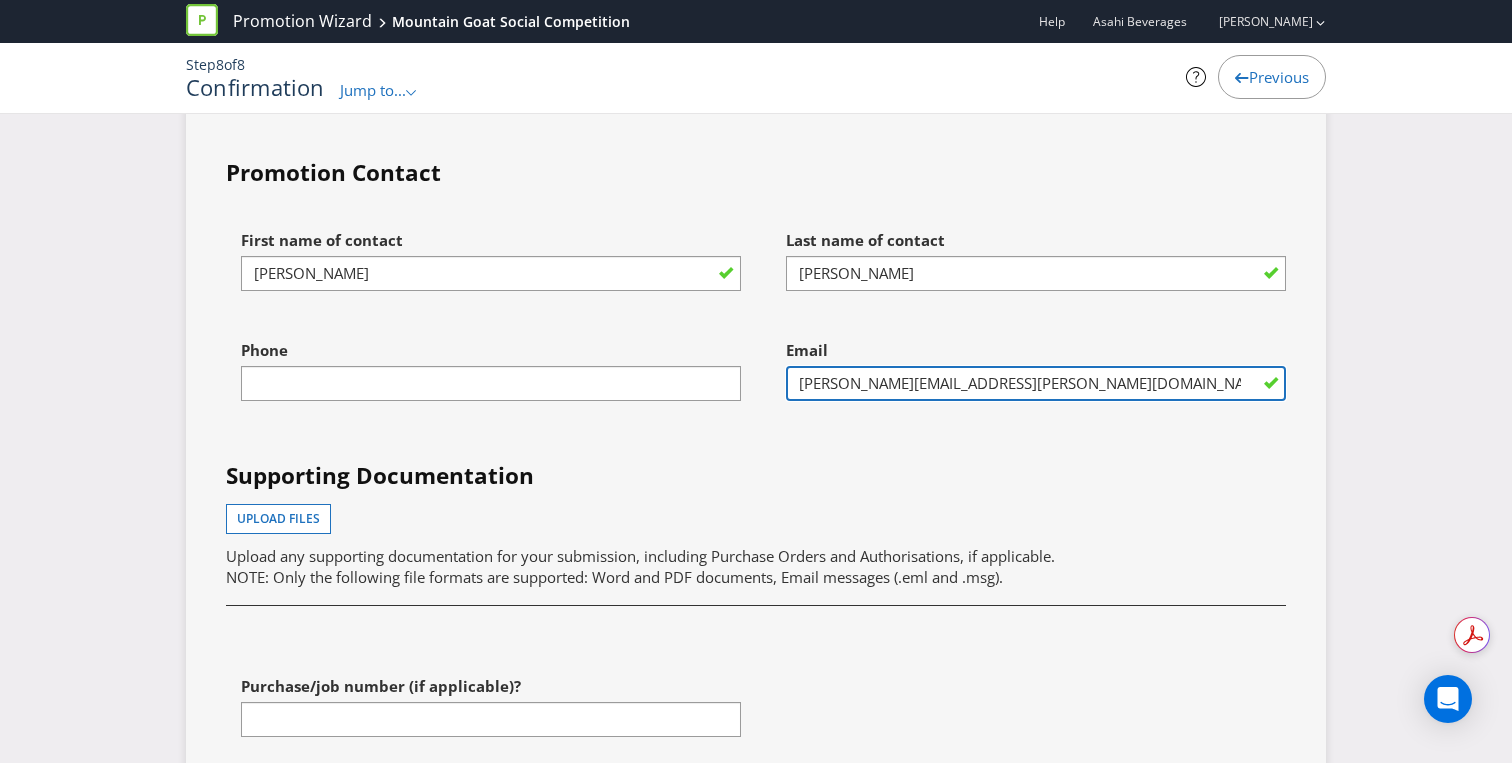 click on "[PERSON_NAME][EMAIL_ADDRESS][PERSON_NAME][DOMAIN_NAME]" at bounding box center [1036, 383] 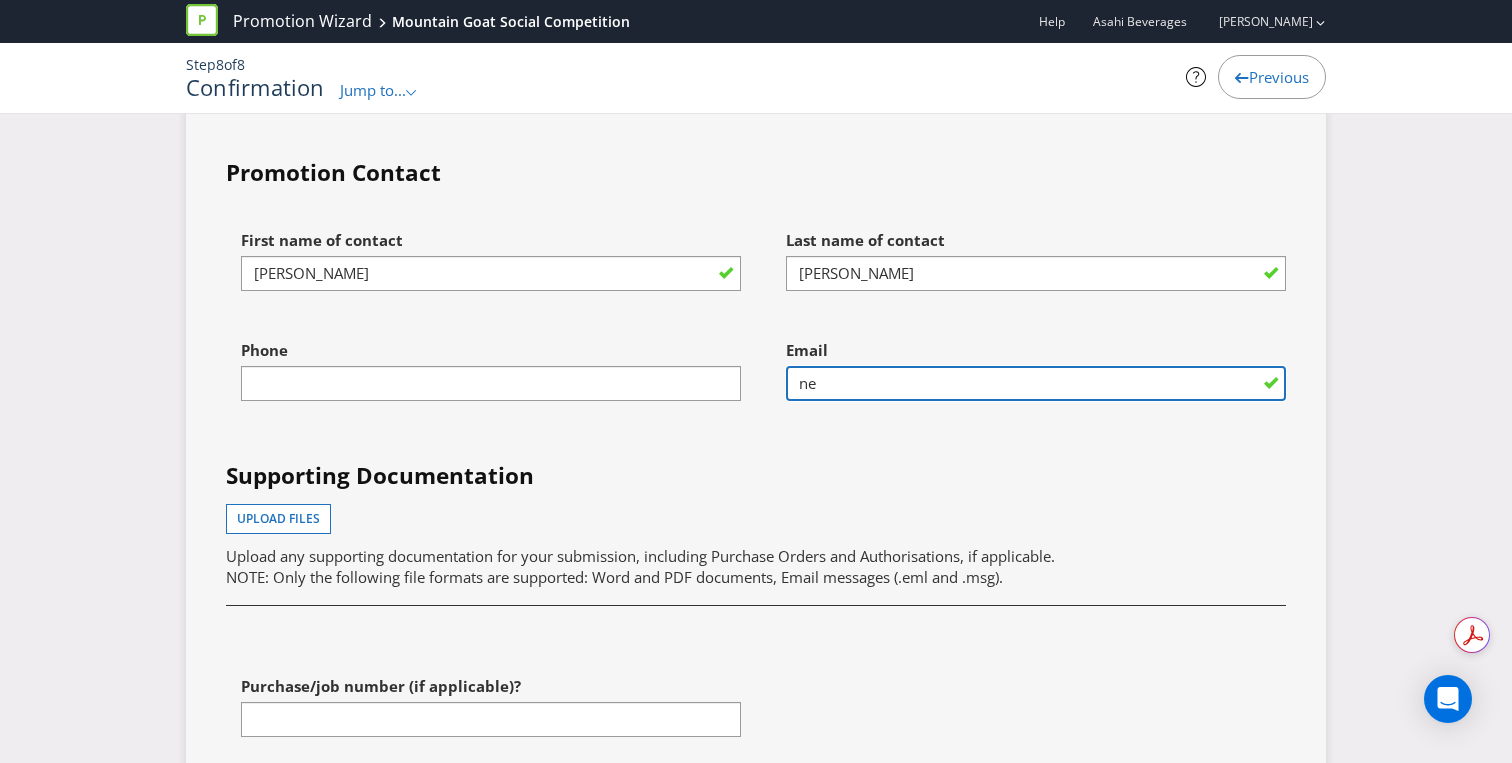 type on "n" 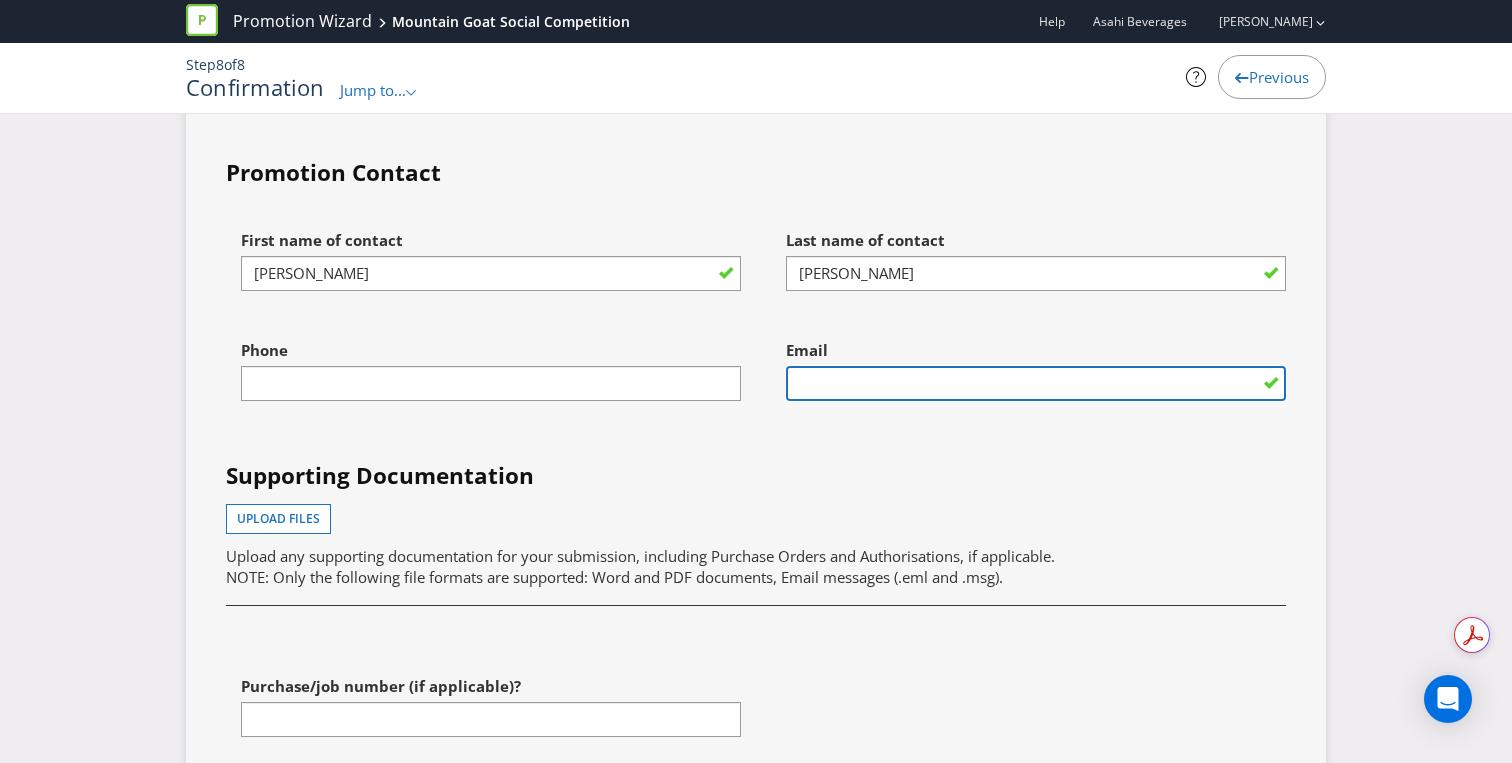 paste on "[PERSON_NAME][DOMAIN_NAME][EMAIL_ADDRESS][PERSON_NAME][DOMAIN_NAME]" 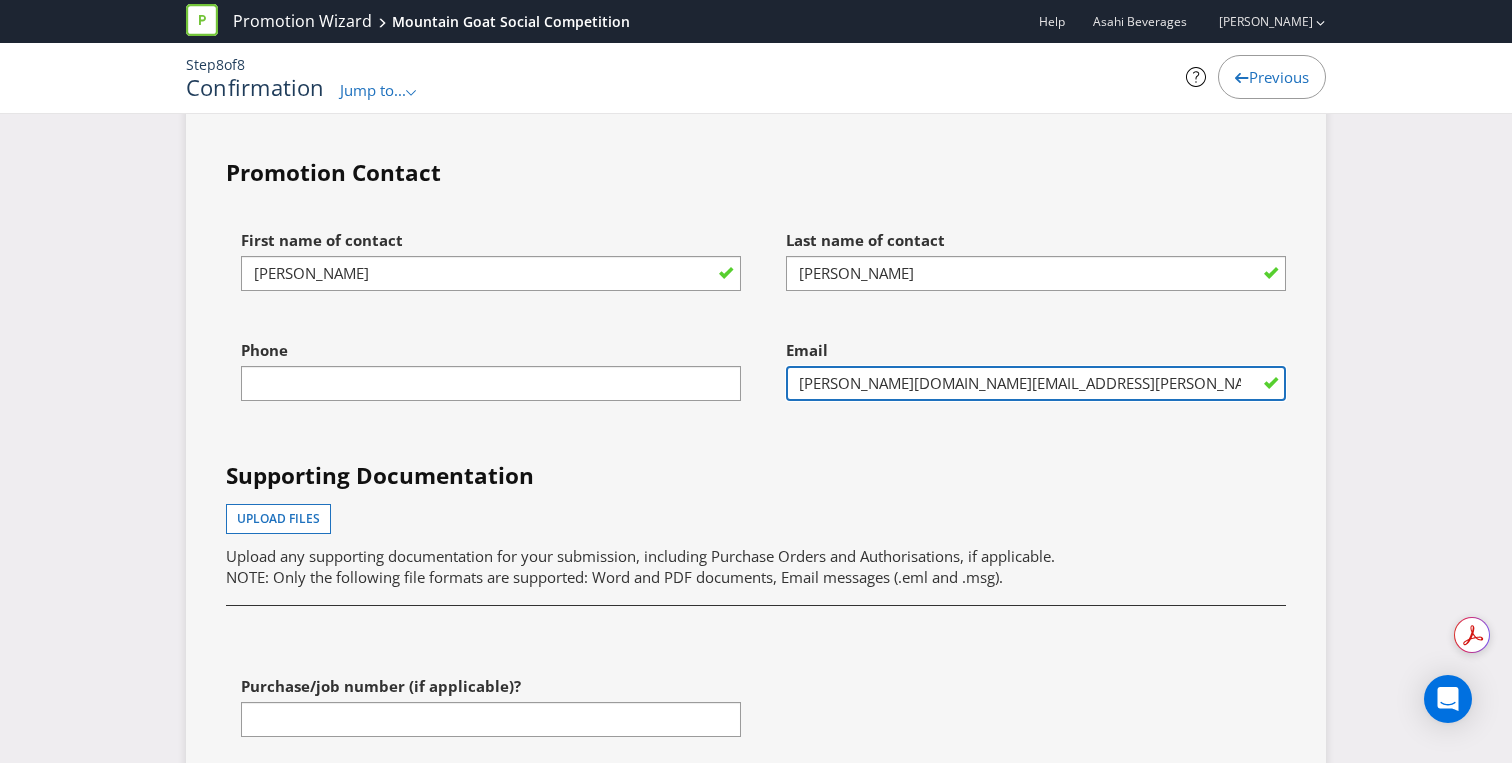 type on "[PERSON_NAME][DOMAIN_NAME][EMAIL_ADDRESS][PERSON_NAME][DOMAIN_NAME]" 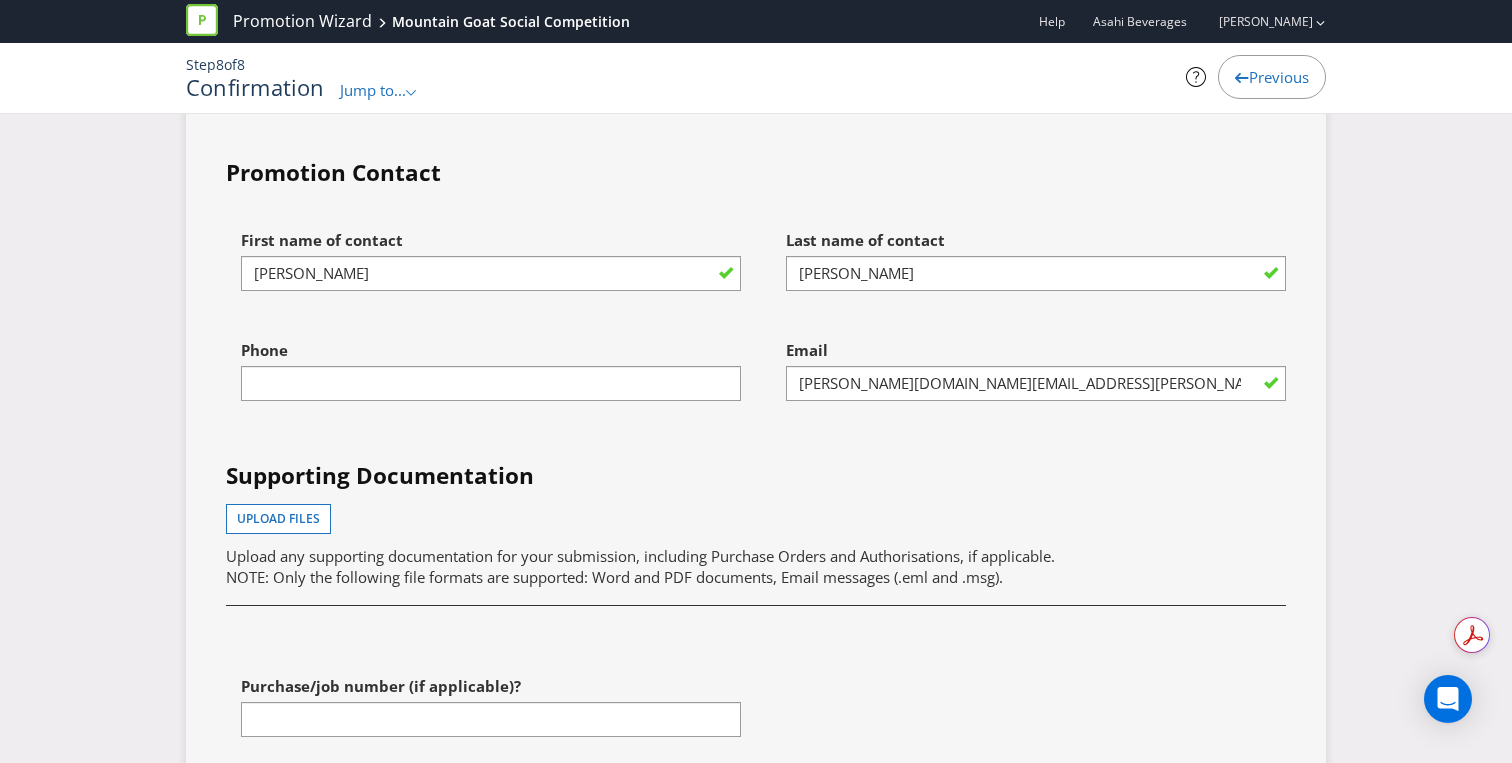 click on "Here's a summary of your promotion! Please check the details below to make sure that you're happy with everything. Promotion Details Promotion Mountain Goat Social Competition Edit Promoter  Mountain Goat Beer Pty Ltd   (ABN 46 078 742 524) [STREET_ADDRESS] 0423009309 Edit Notes Please let us know if any of these details changes prior to the start of the promotion. Is there anything else we need to know about the Promoter?     Yes Advertising Dates and Channels Your promotion will be advertised from  [DATE]  to  [DATE]  via the following channels: Social Media  - Instagram, Facebook In-store or event Edit Short Form Terms and Conditions You've asked us to prepare short form terms and conditions for inclusion in your advertising materials, based on the advertising channels that you've chosen. Edit Advertising Artwork We will  not  be reviewing your advertising artwork for compliance with consumer protection and intellectual property laws.  Edit Notes :" at bounding box center (756, -1854) 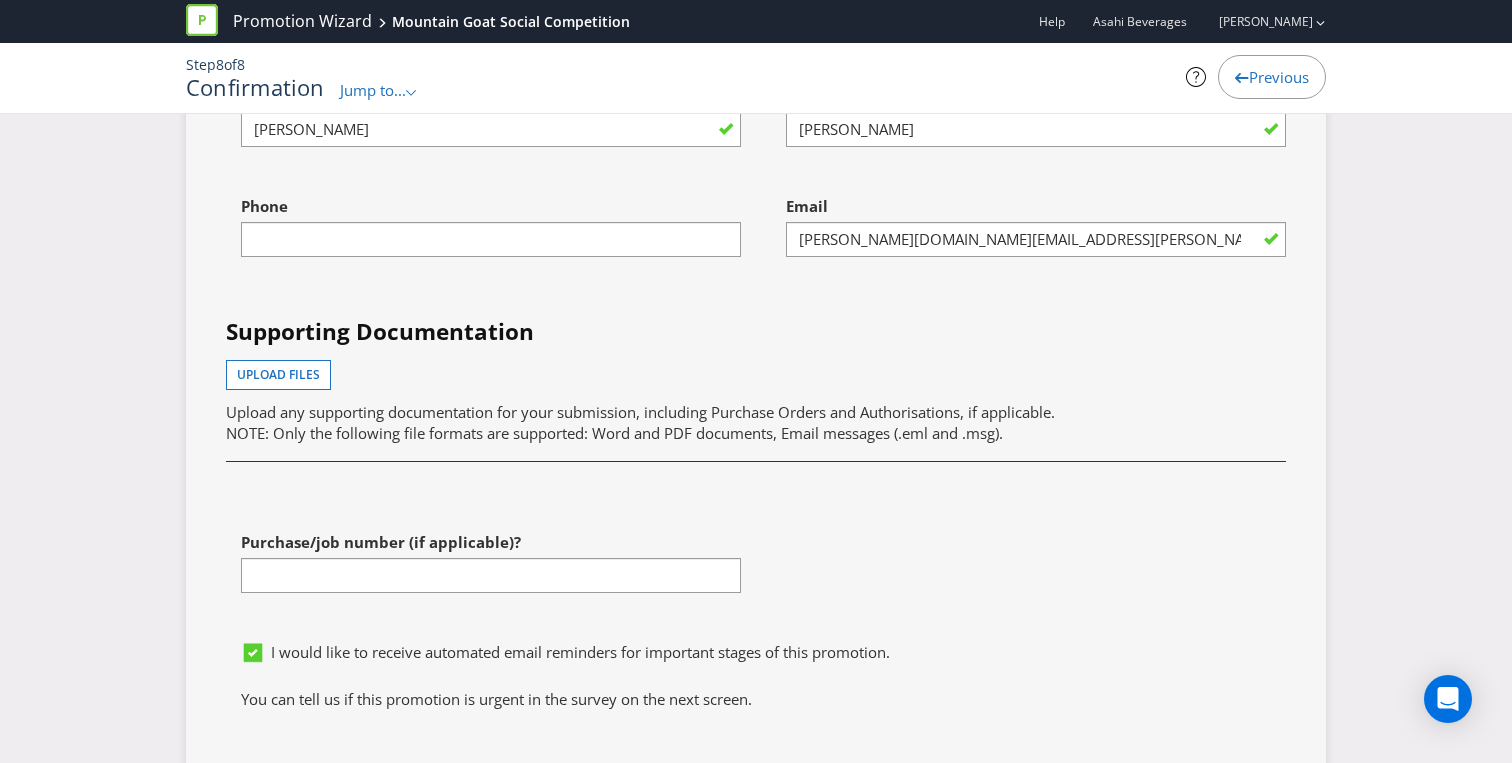 scroll, scrollTop: 5455, scrollLeft: 0, axis: vertical 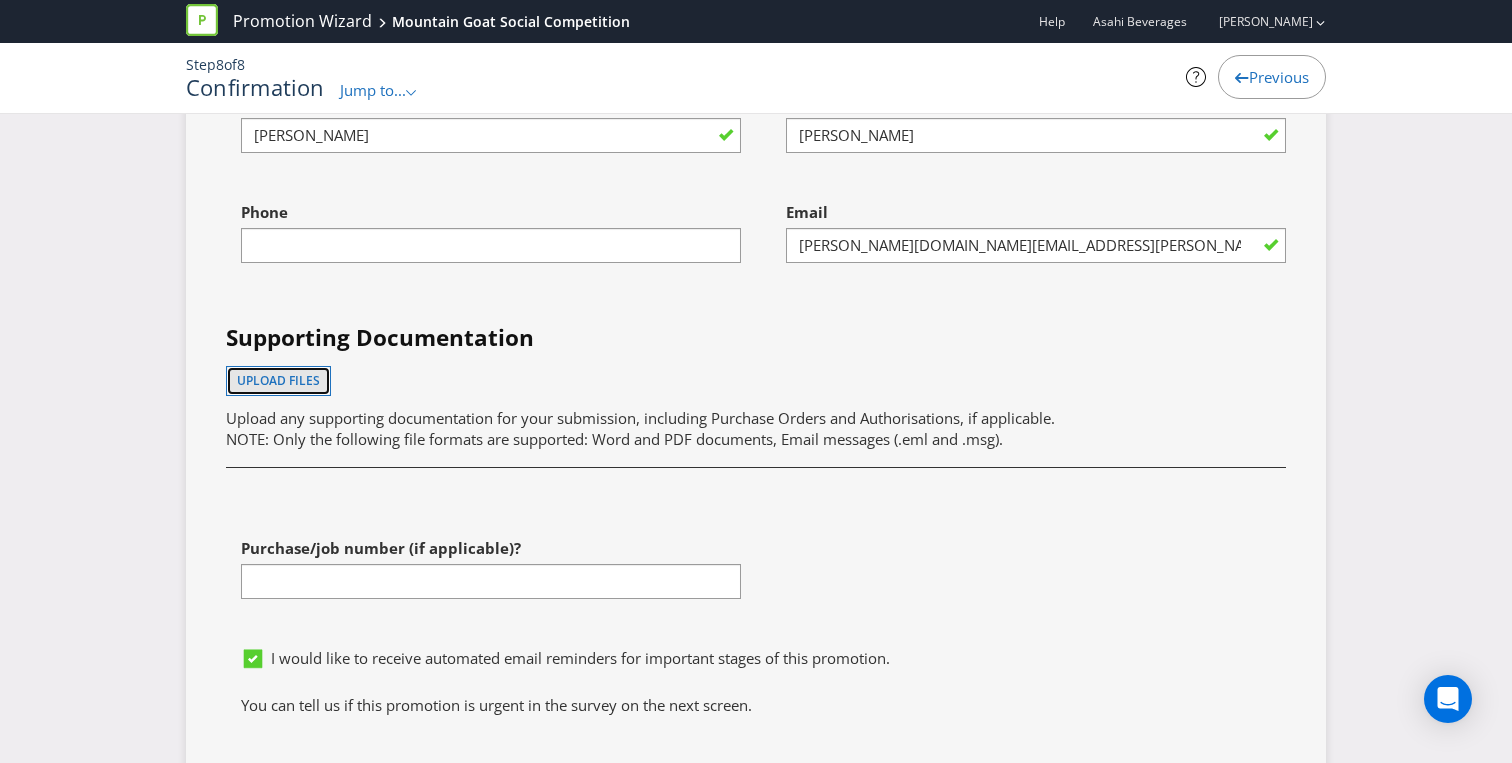 click on "Upload files" at bounding box center [278, 381] 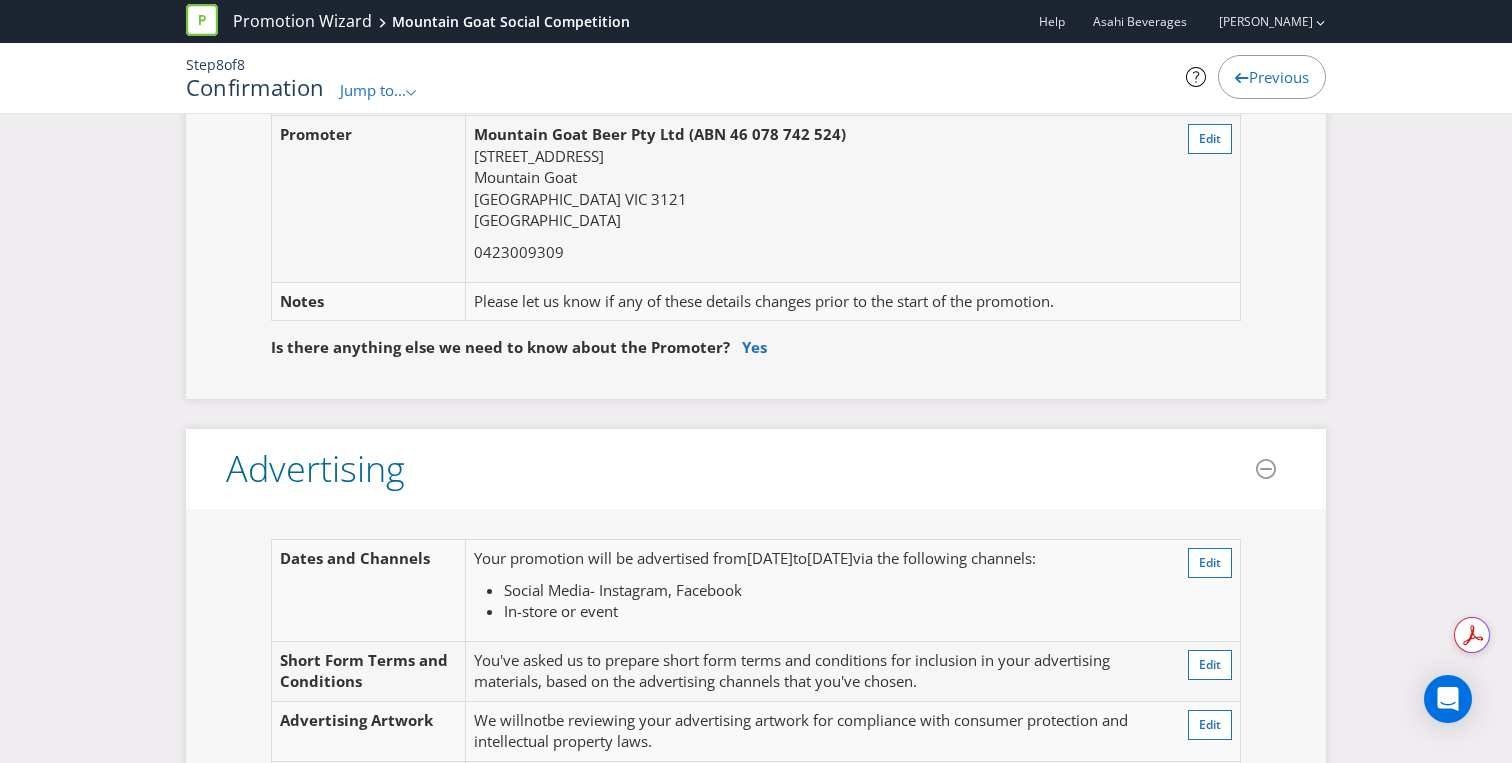 scroll, scrollTop: 0, scrollLeft: 0, axis: both 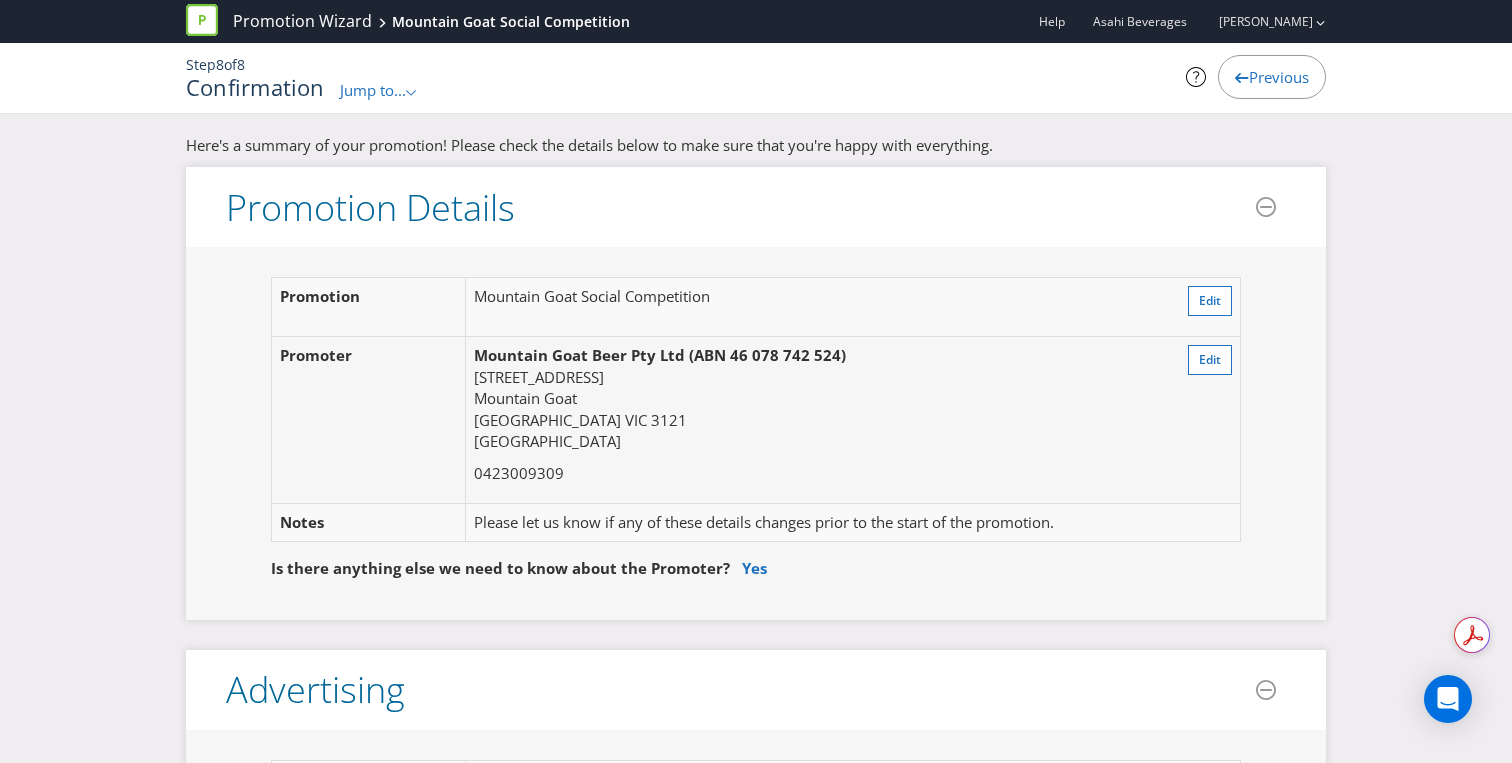 click on "Step  8  of  8 Confirmation Jump to...  .st0{fill-rule:evenodd;clip-rule:evenodd;} Promotion Summary 1. Setup  2. Advertising  3. Who Can Enter  4. How to Enter  5. How to Win Prizes  6. Notification and Delivery  7. Permits and Privacy  8. Confirmation   Previous" at bounding box center (756, 78) 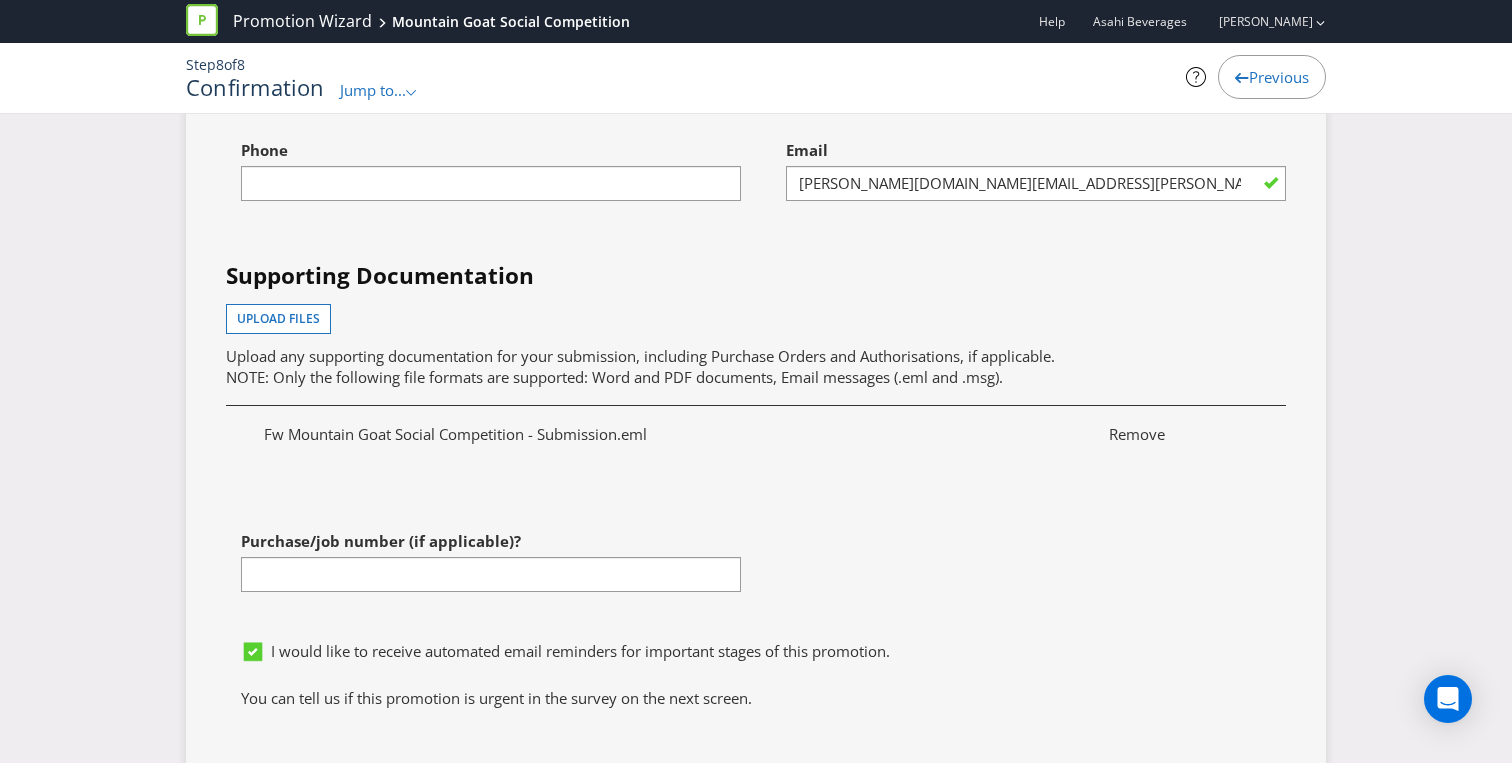 scroll, scrollTop: 5527, scrollLeft: 0, axis: vertical 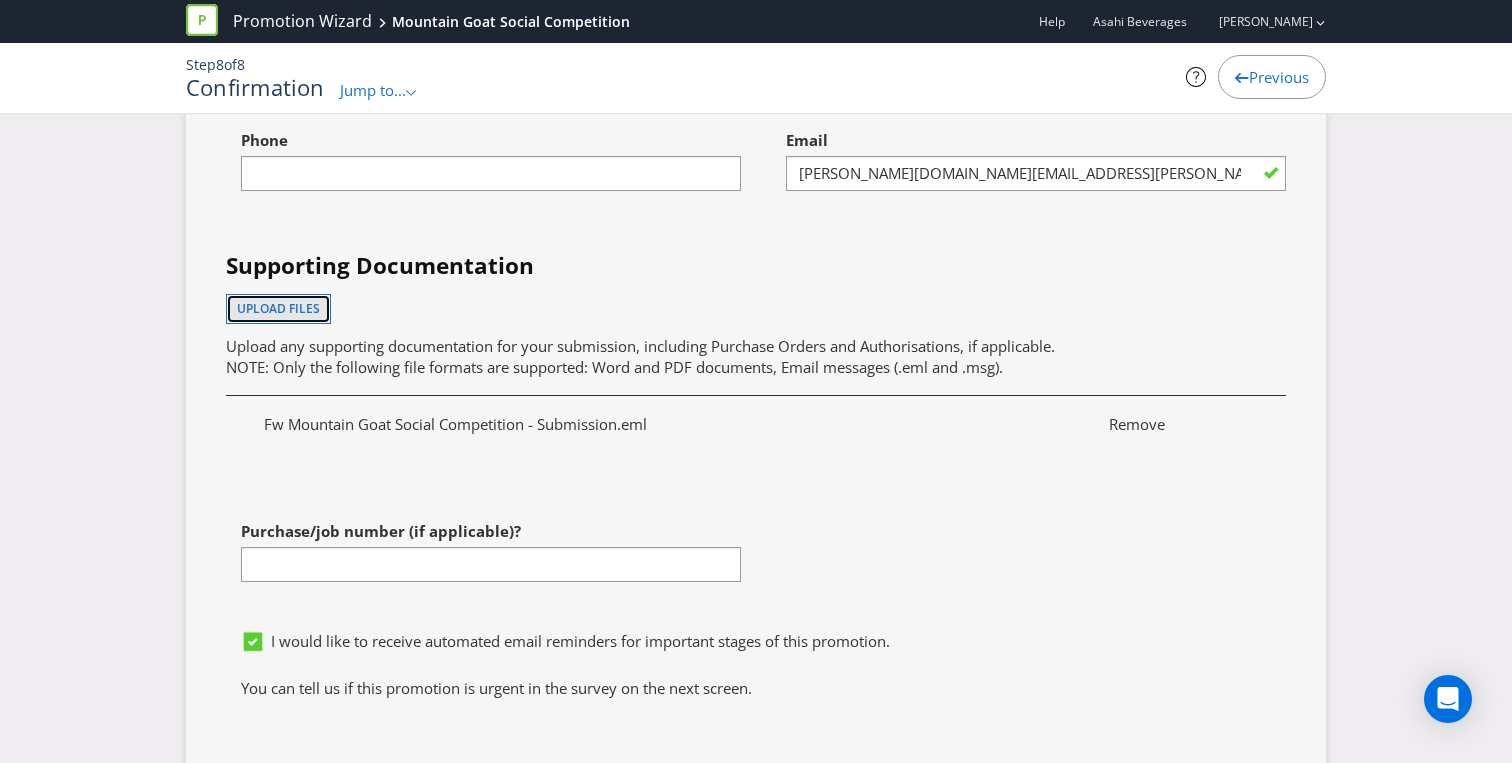 click on "Upload files" at bounding box center (278, 308) 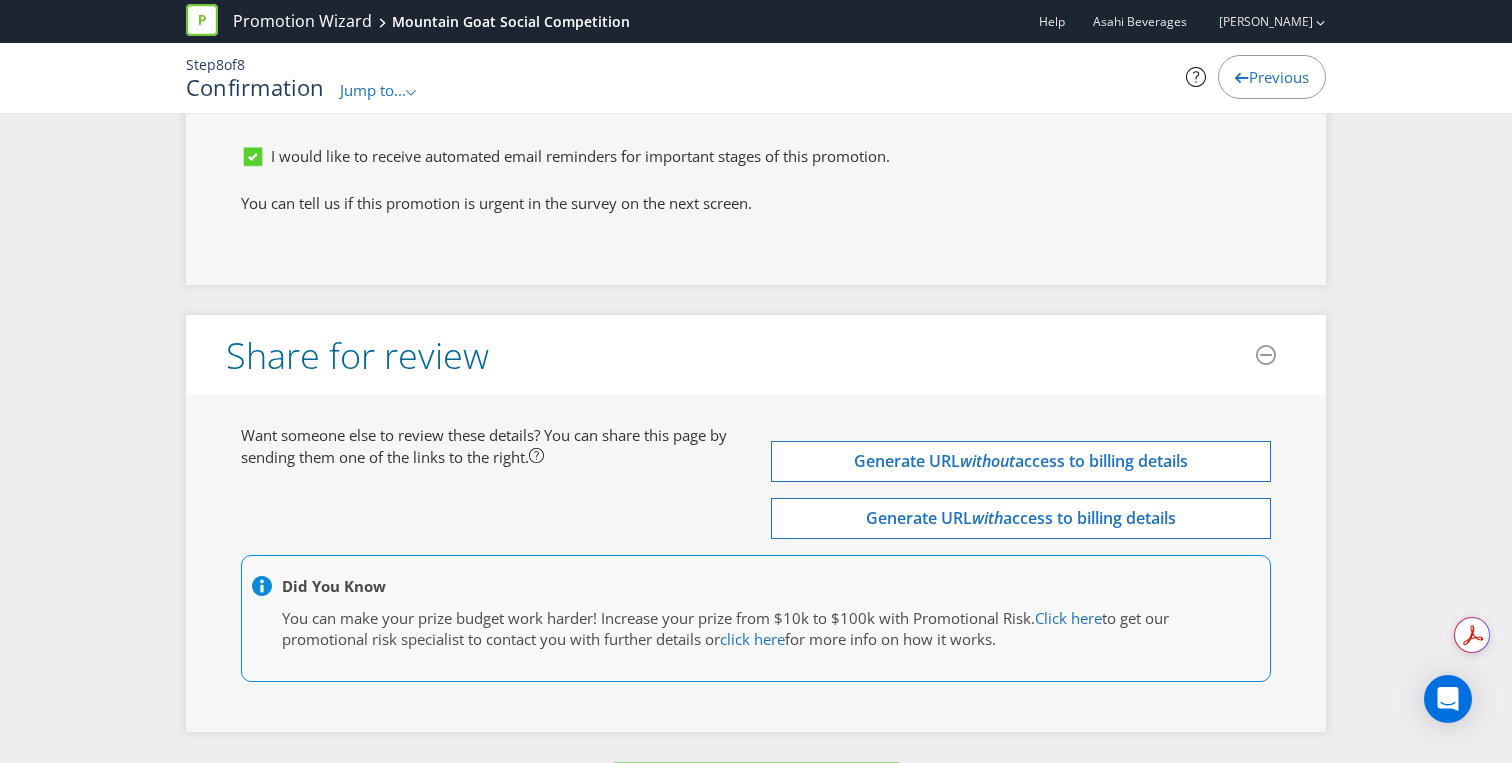 scroll, scrollTop: 6138, scrollLeft: 0, axis: vertical 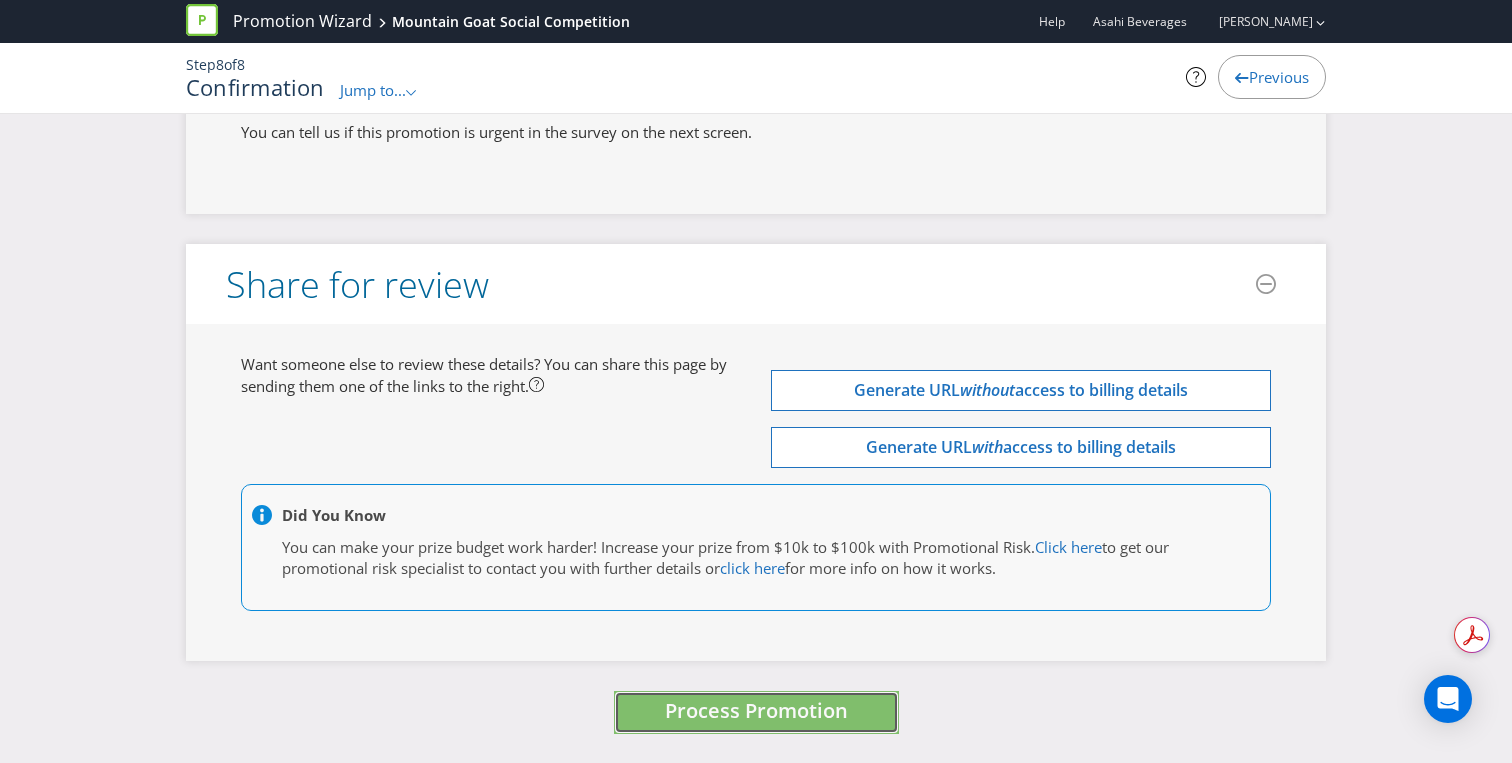 click on "Process Promotion" at bounding box center [756, 710] 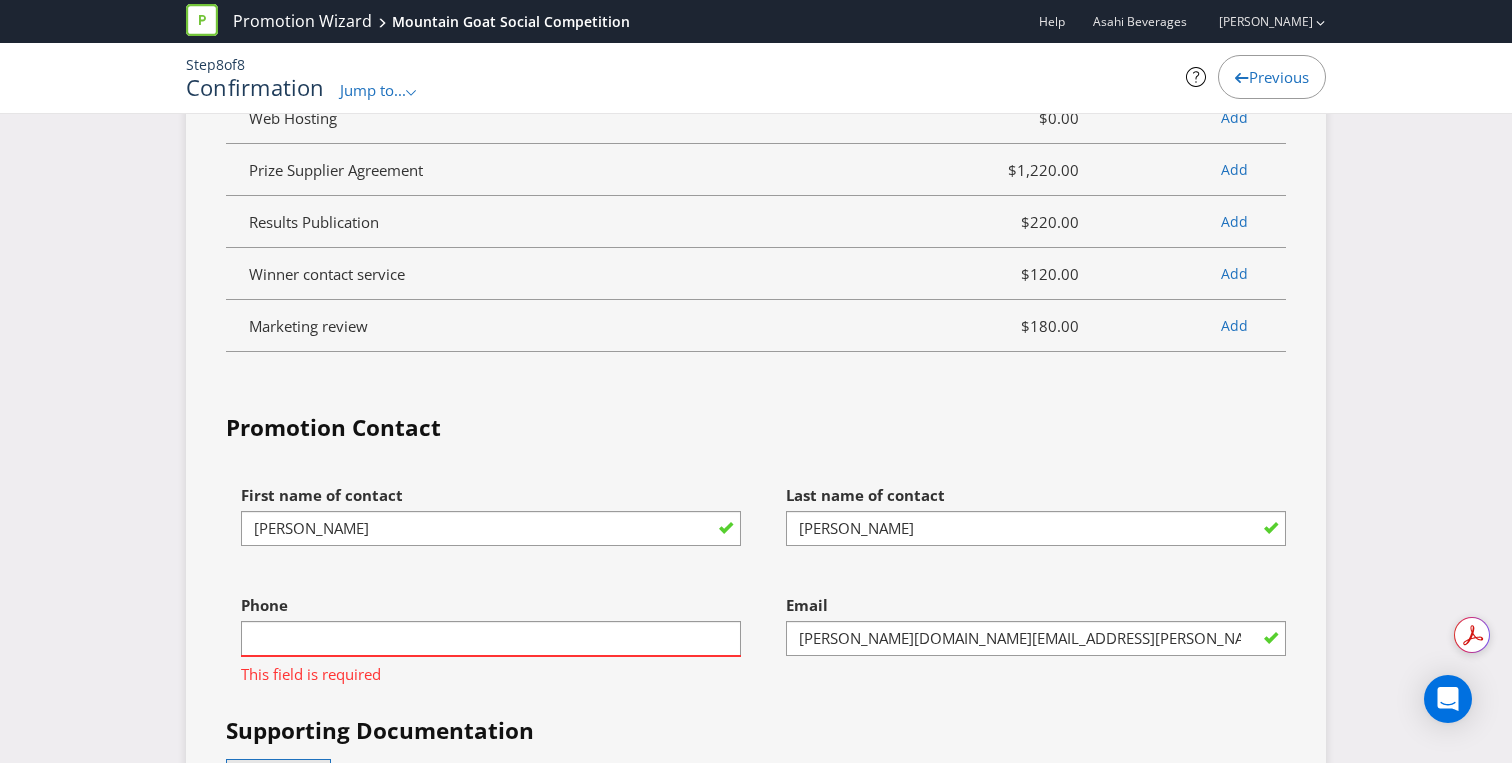 scroll, scrollTop: 5070, scrollLeft: 0, axis: vertical 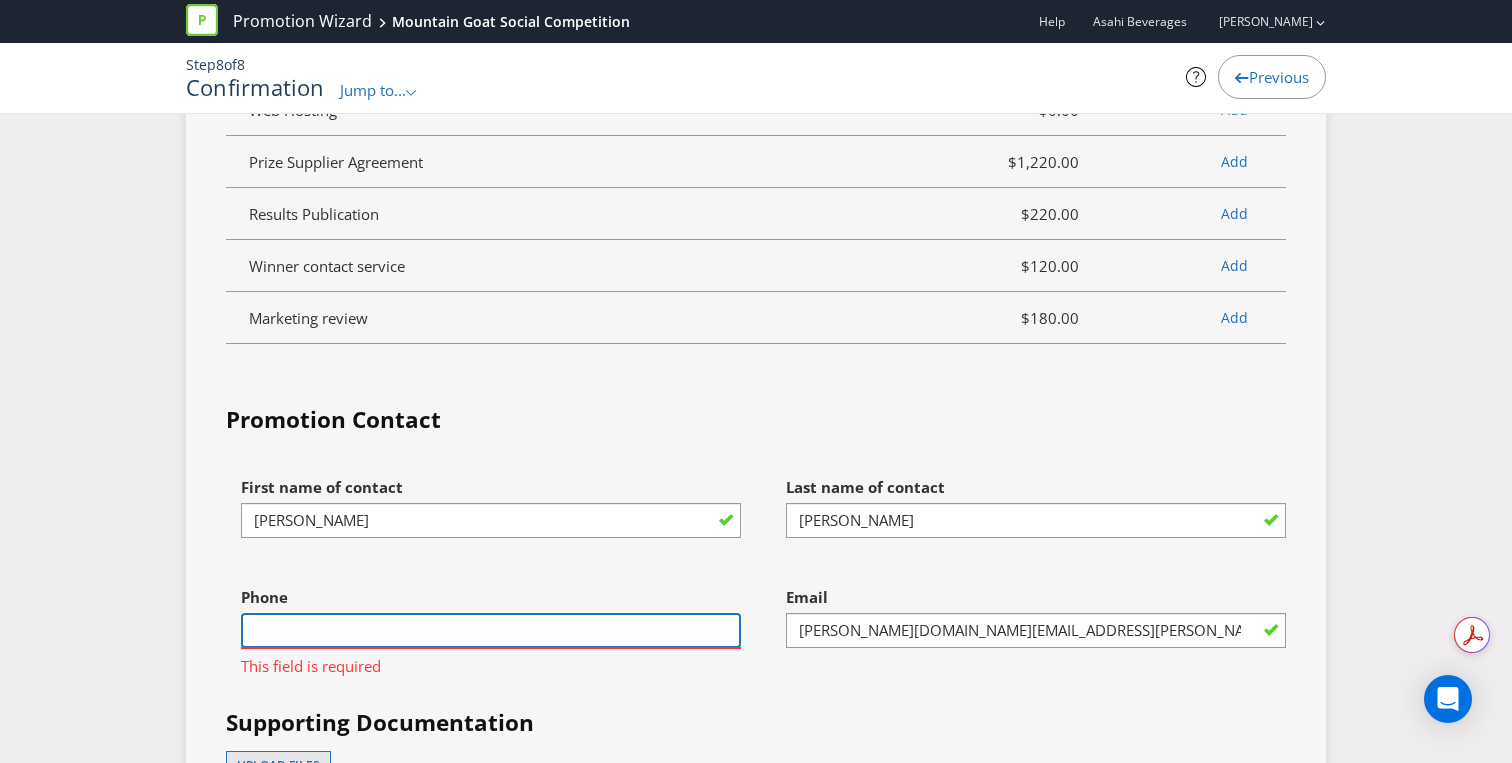 click at bounding box center (491, 630) 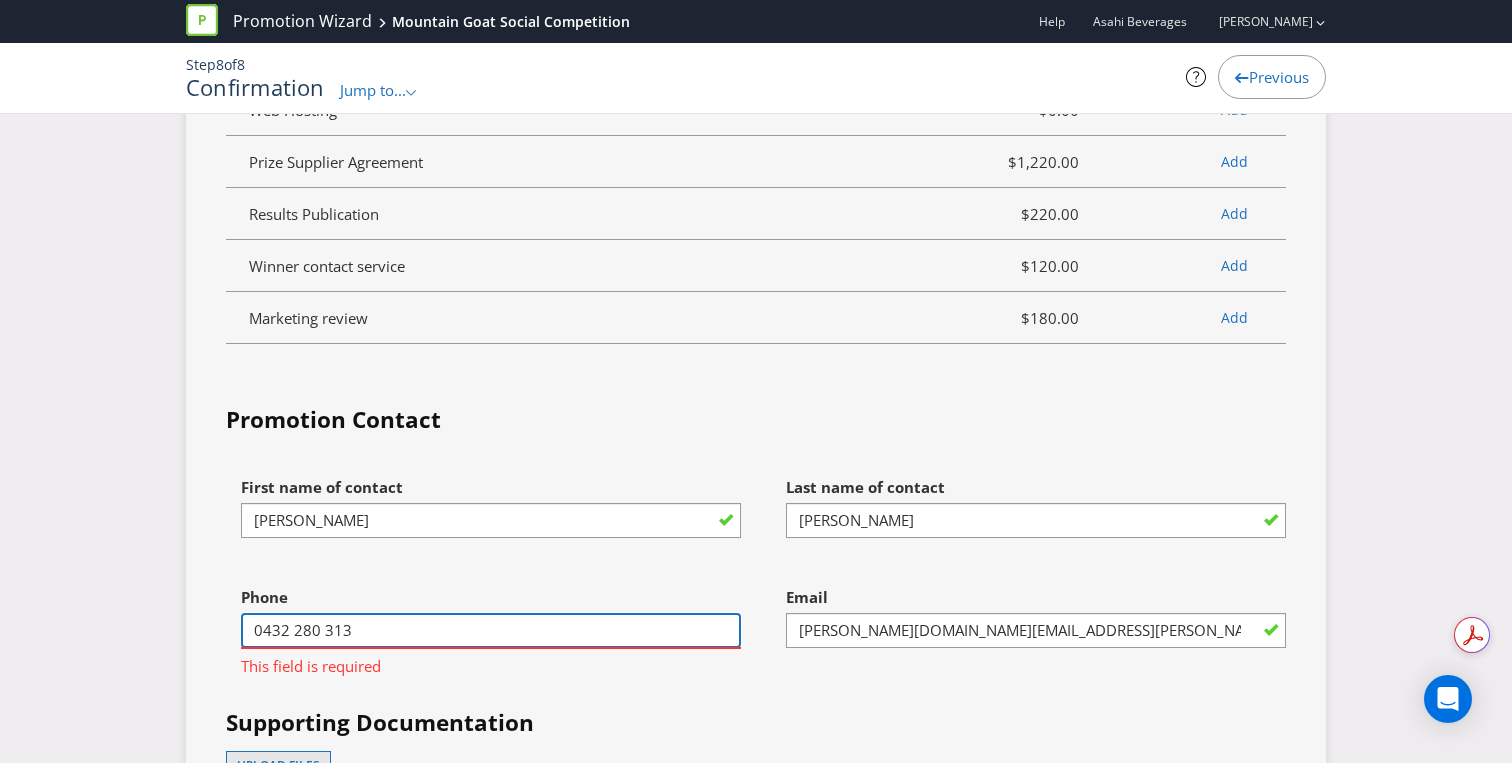 type on "0432 280 313" 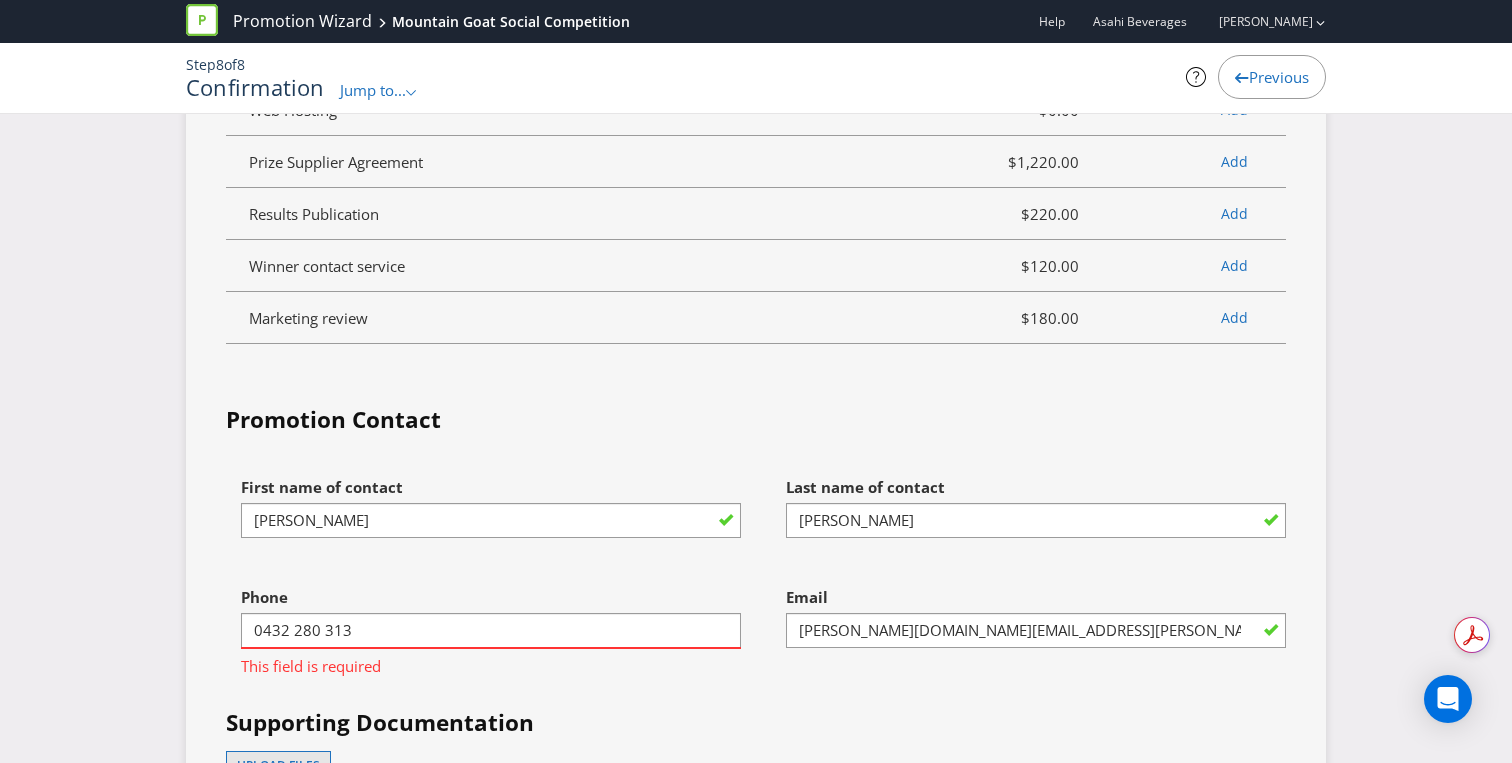 click on "Promotion Contact First name of contact   [PERSON_NAME] Last name of contact   [PERSON_NAME] Phone   [PHONE_NUMBER] This field is required Email   [PERSON_NAME][DOMAIN_NAME][EMAIL_ADDRESS][PERSON_NAME][DOMAIN_NAME] Supporting Documentation Upload files Upload any supporting documentation for your submission, including Purchase Orders and Authorisations, if applicable. NOTE: Only the following file formats are supported: Word and PDF documents, Email messages (.eml and .msg). Fw  Mountain Goat Social Competition - Submission.eml Remove Mountain Goat  Social Comp Campaign SeptDec-242.pdf Remove Purchase/job number (if applicable)?   I would like to receive automated email reminders for important stages of this promotion.   You can tell us if this promotion is urgent in the survey on the next screen." at bounding box center [756, 813] 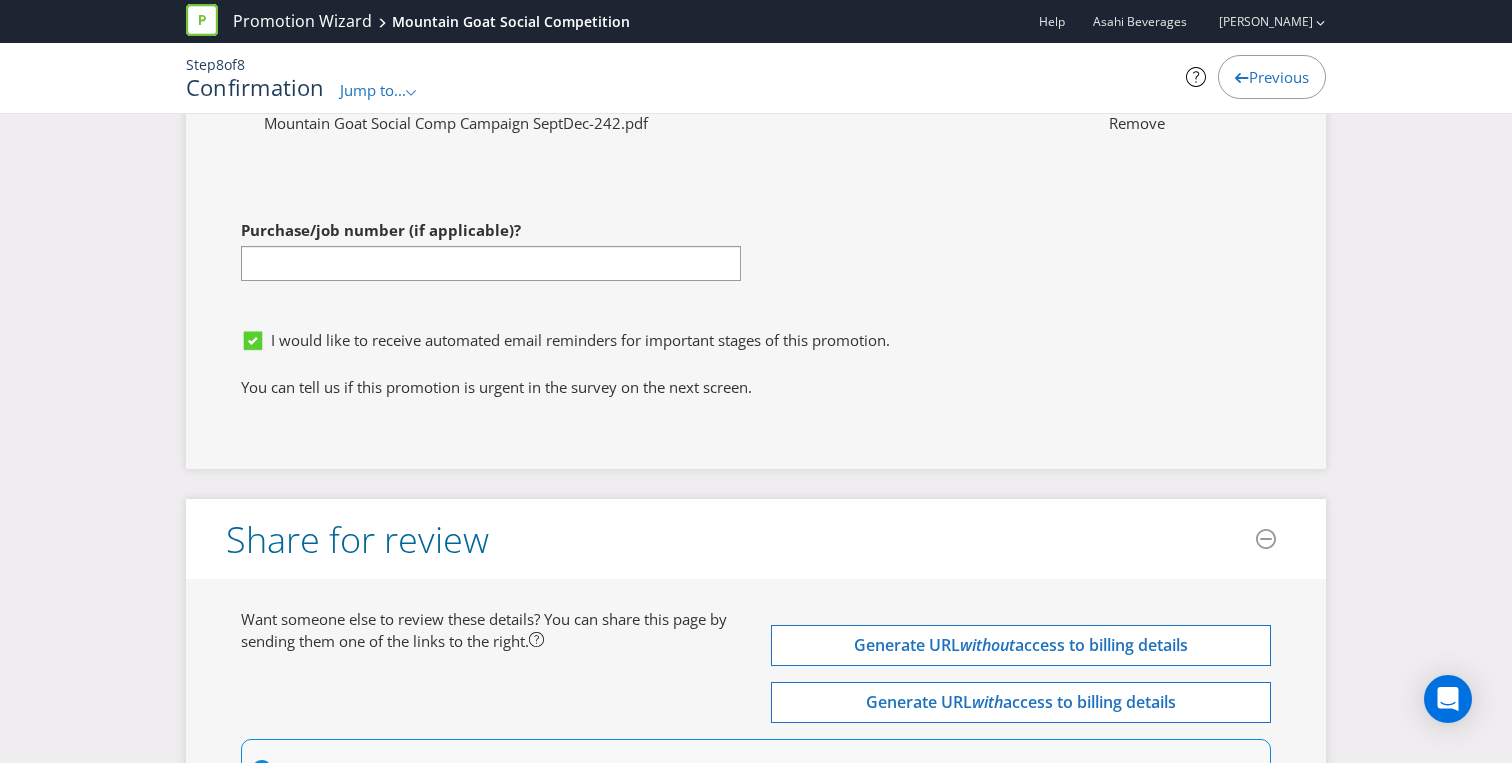 scroll, scrollTop: 6138, scrollLeft: 0, axis: vertical 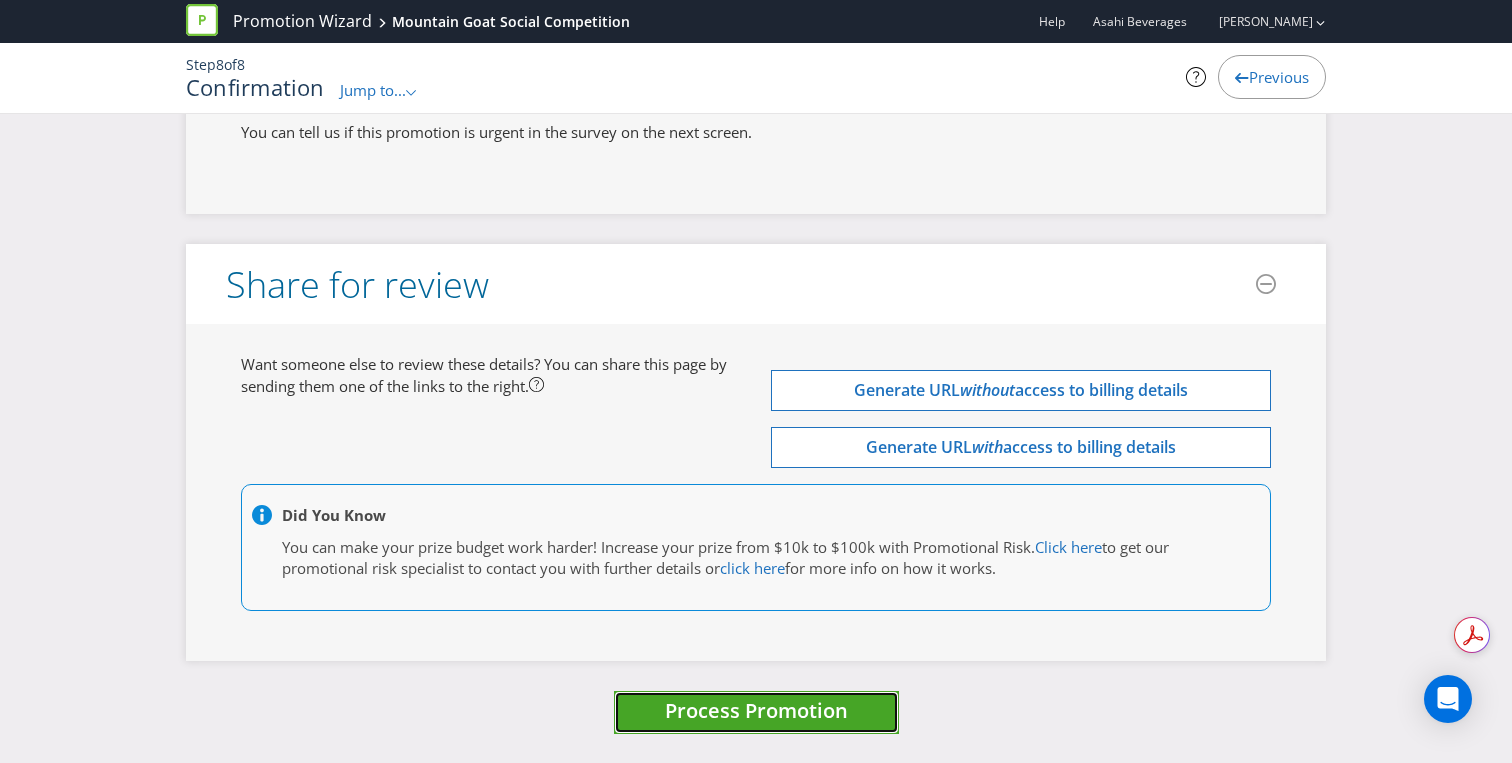 click on "Process Promotion" at bounding box center [756, 710] 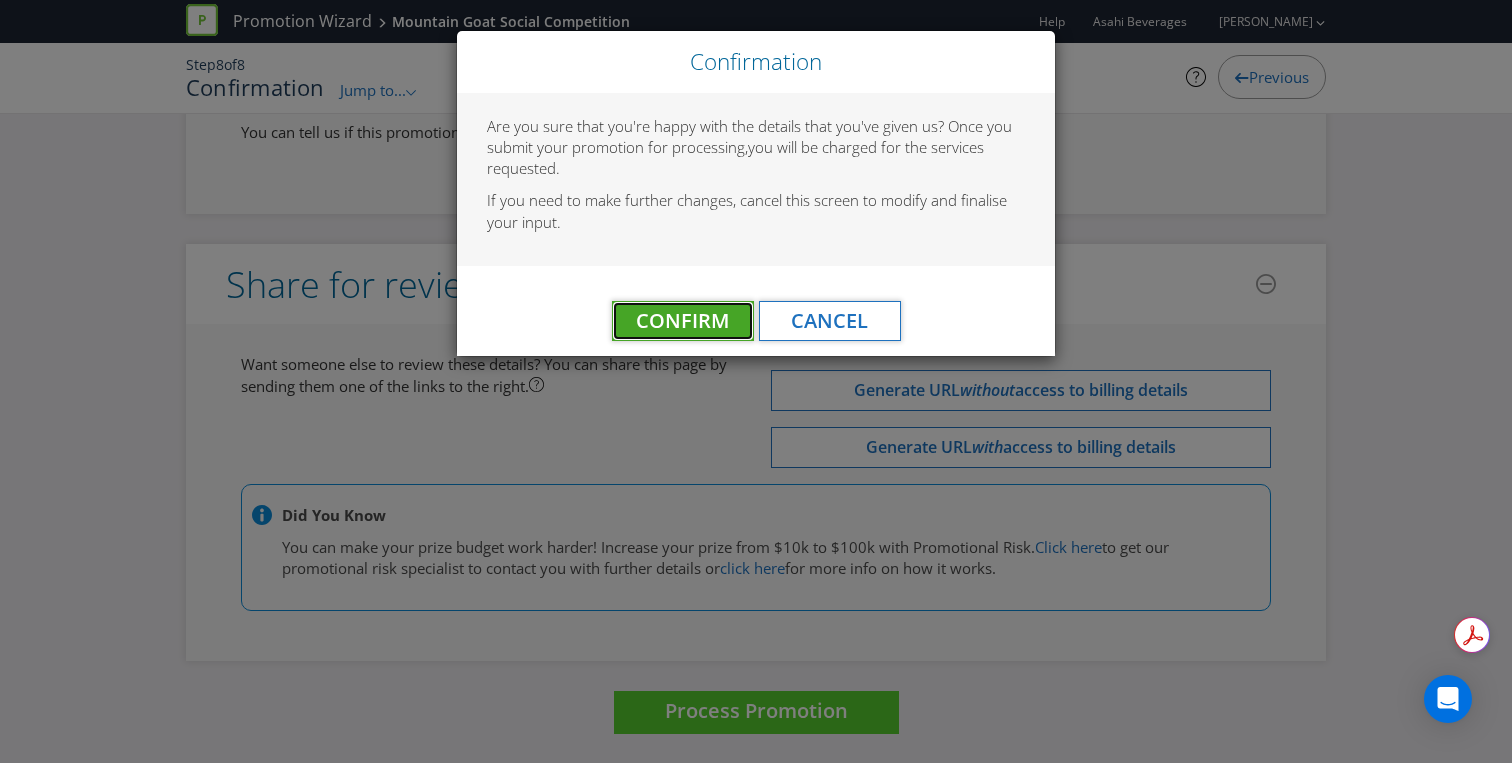 click on "Confirm" at bounding box center [682, 320] 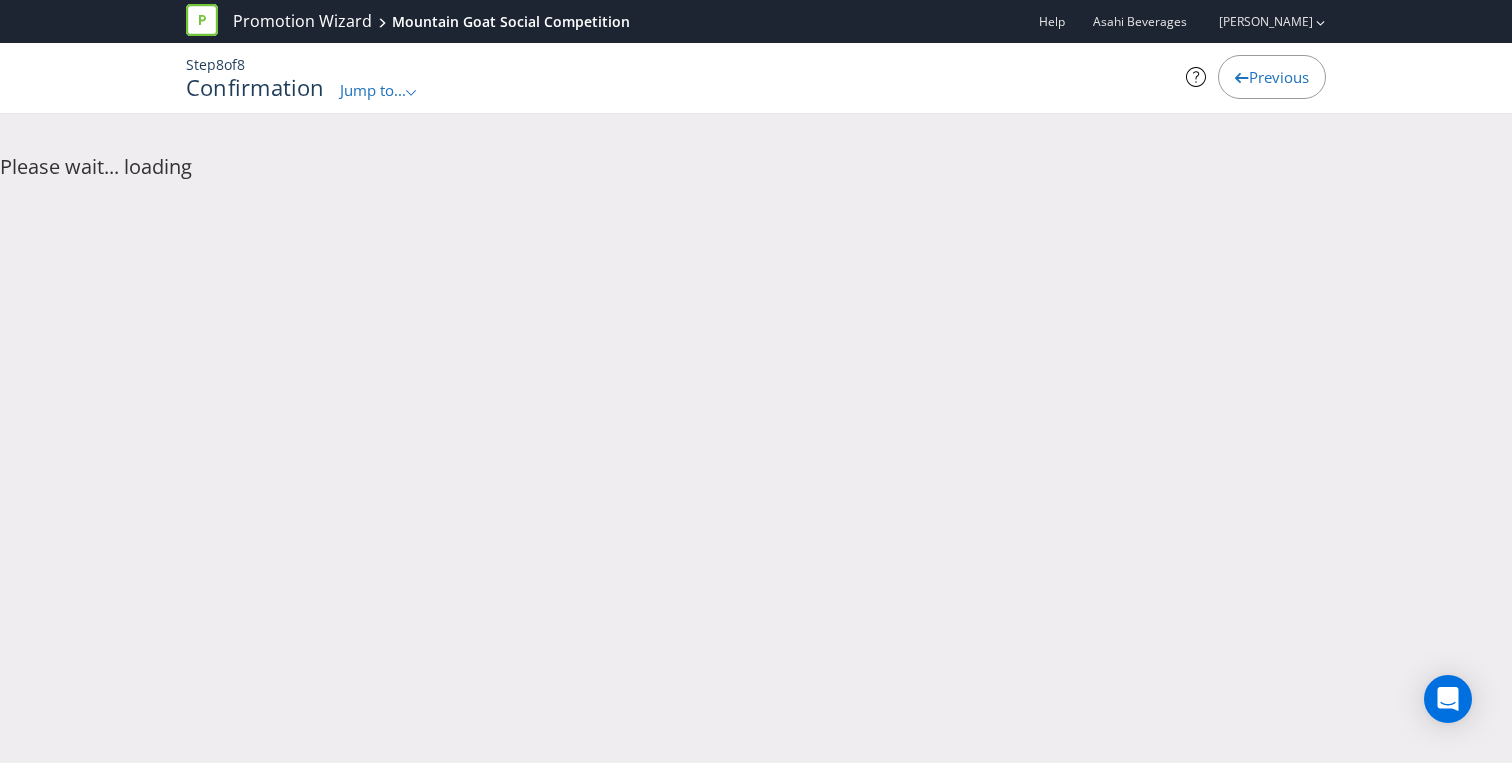 scroll, scrollTop: 0, scrollLeft: 0, axis: both 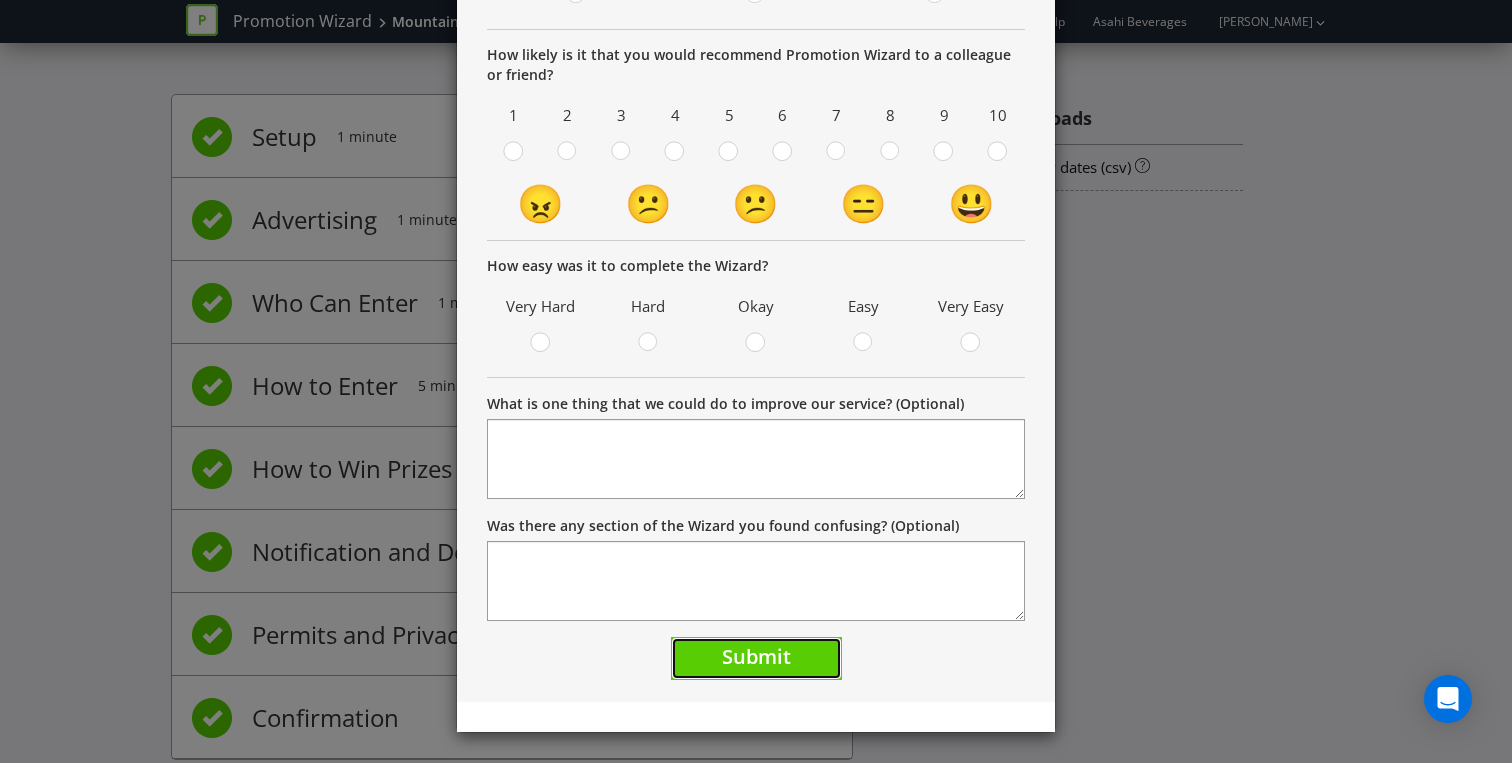 click on "Submit" at bounding box center (756, 656) 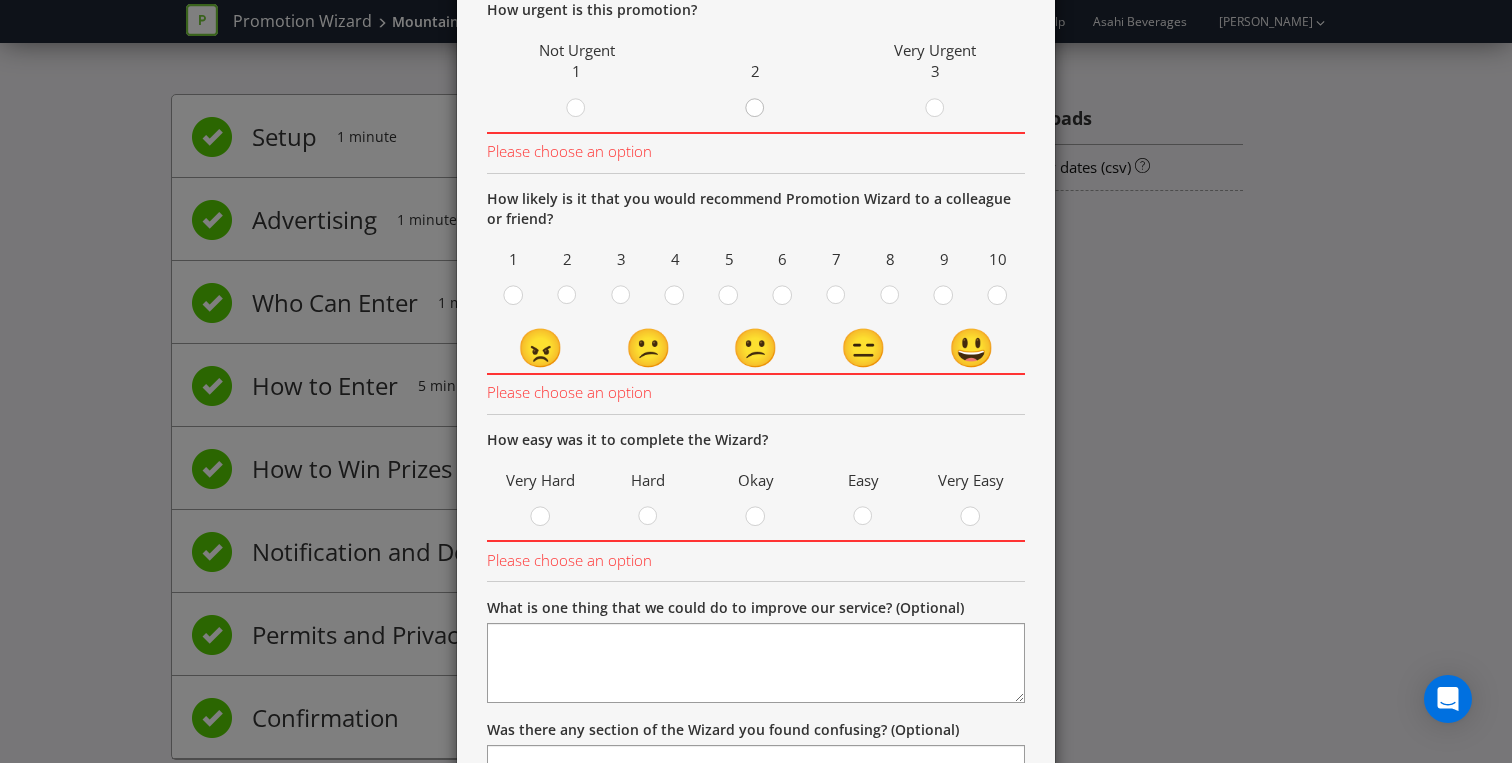 click at bounding box center (756, 102) 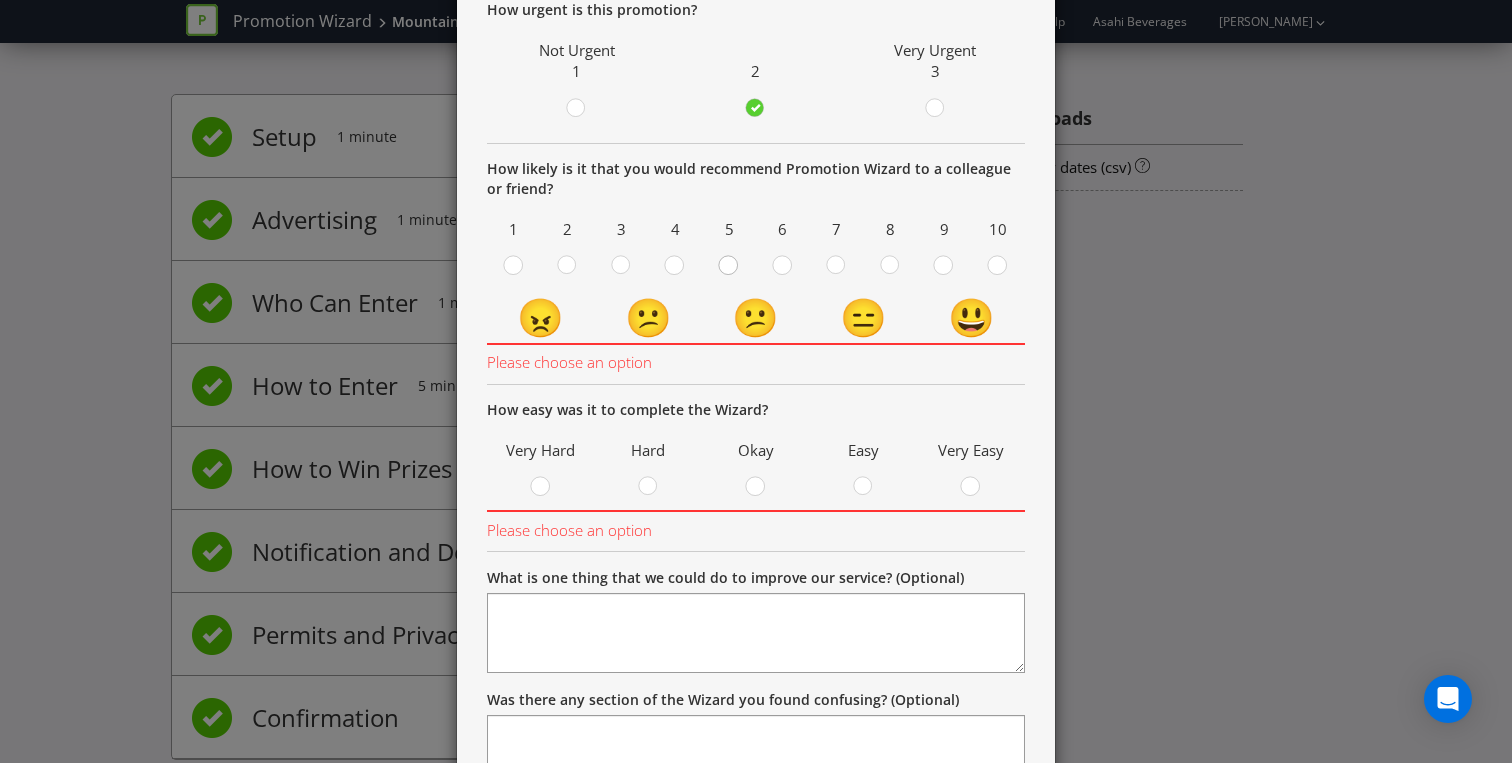 click at bounding box center [729, 259] 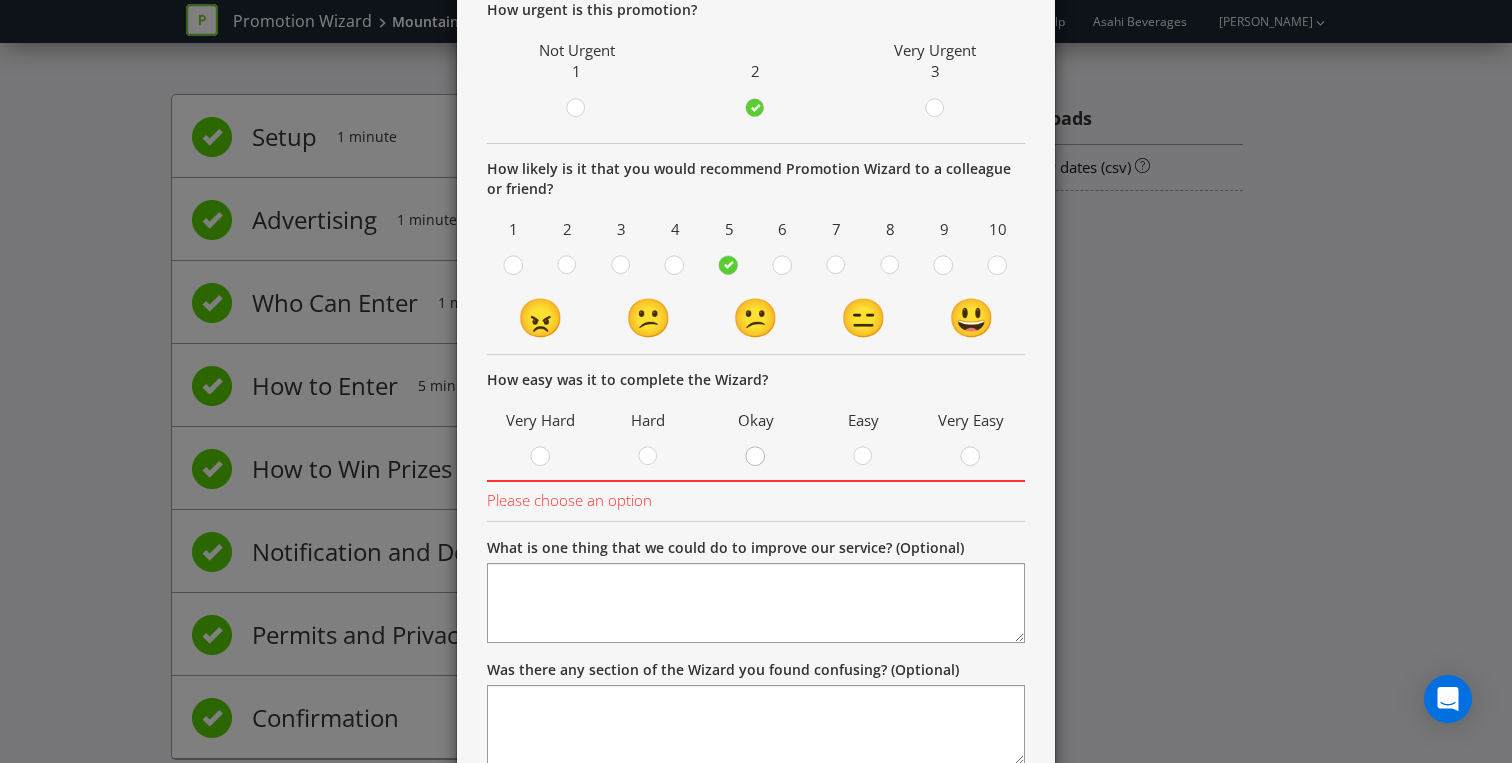 click at bounding box center (756, 450) 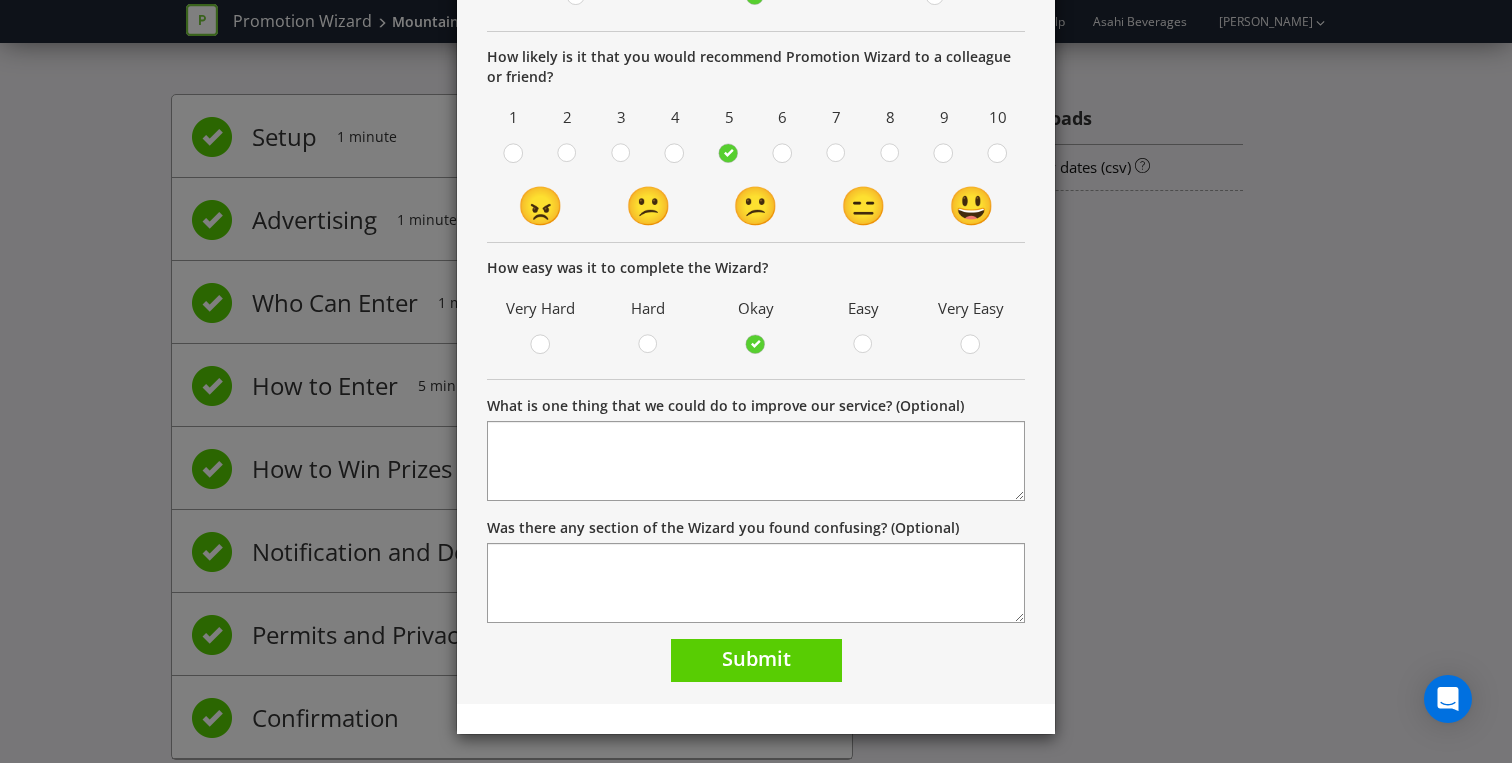 scroll, scrollTop: 306, scrollLeft: 0, axis: vertical 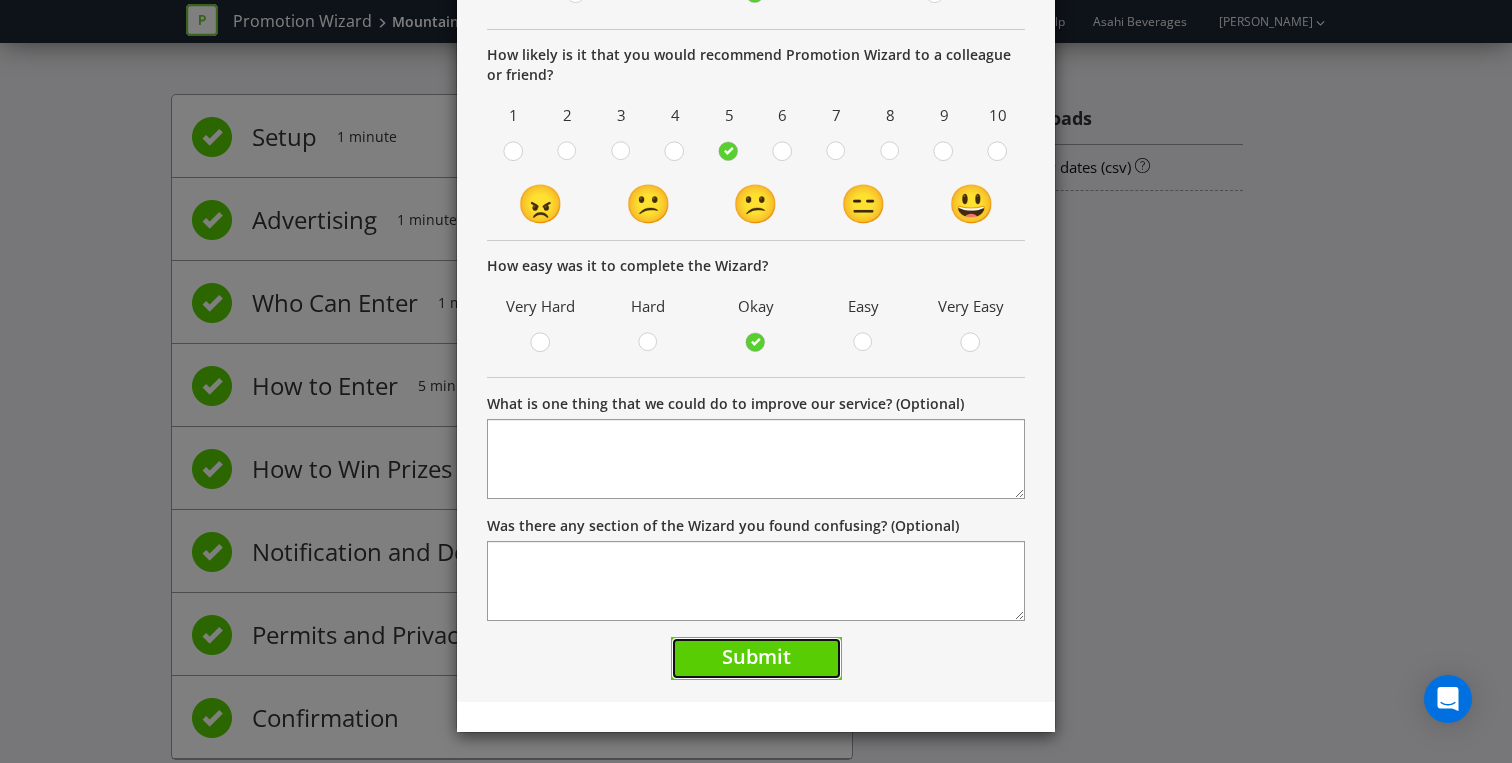 click on "Submit" at bounding box center (756, 656) 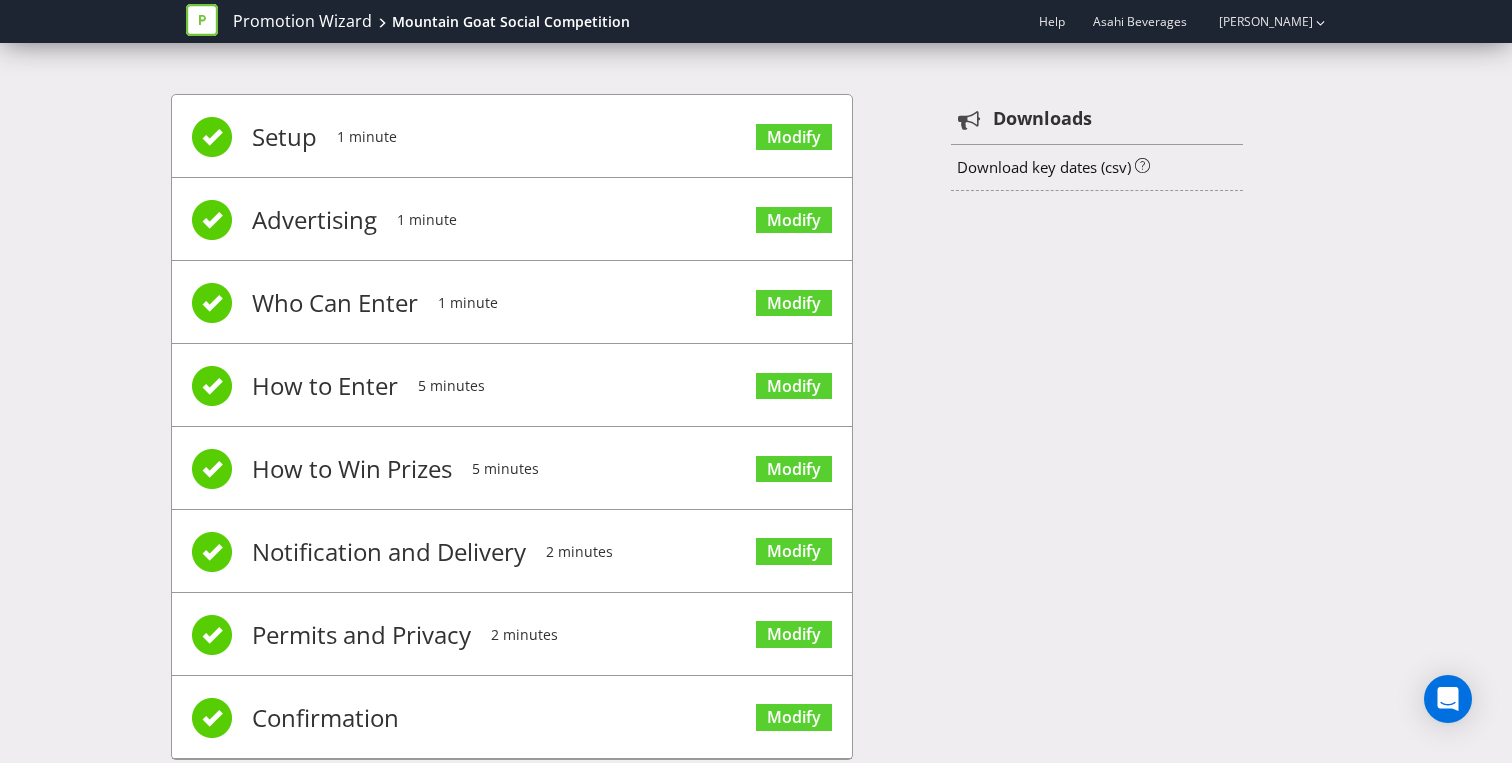 scroll, scrollTop: 43, scrollLeft: 0, axis: vertical 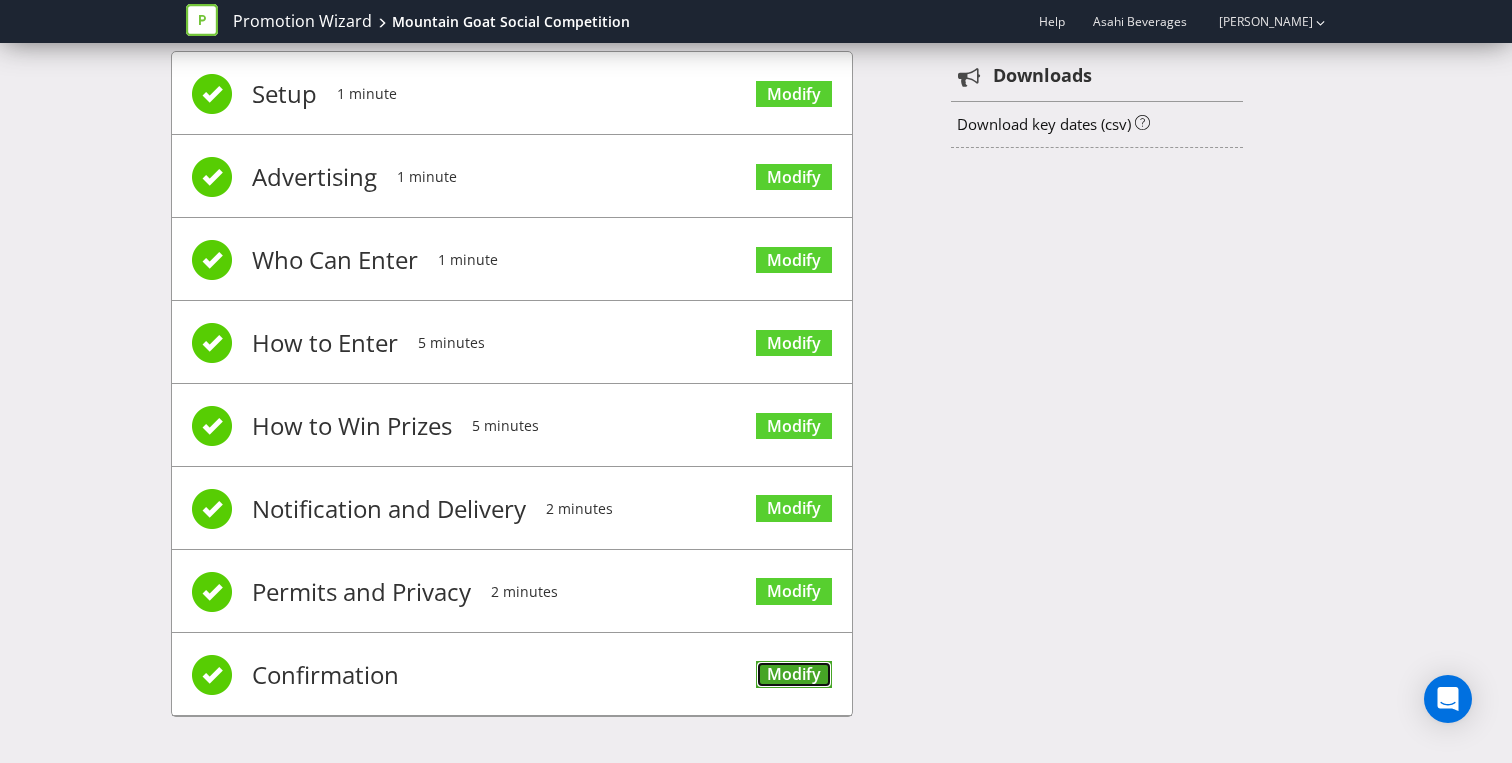 click on "Modify" at bounding box center (794, 674) 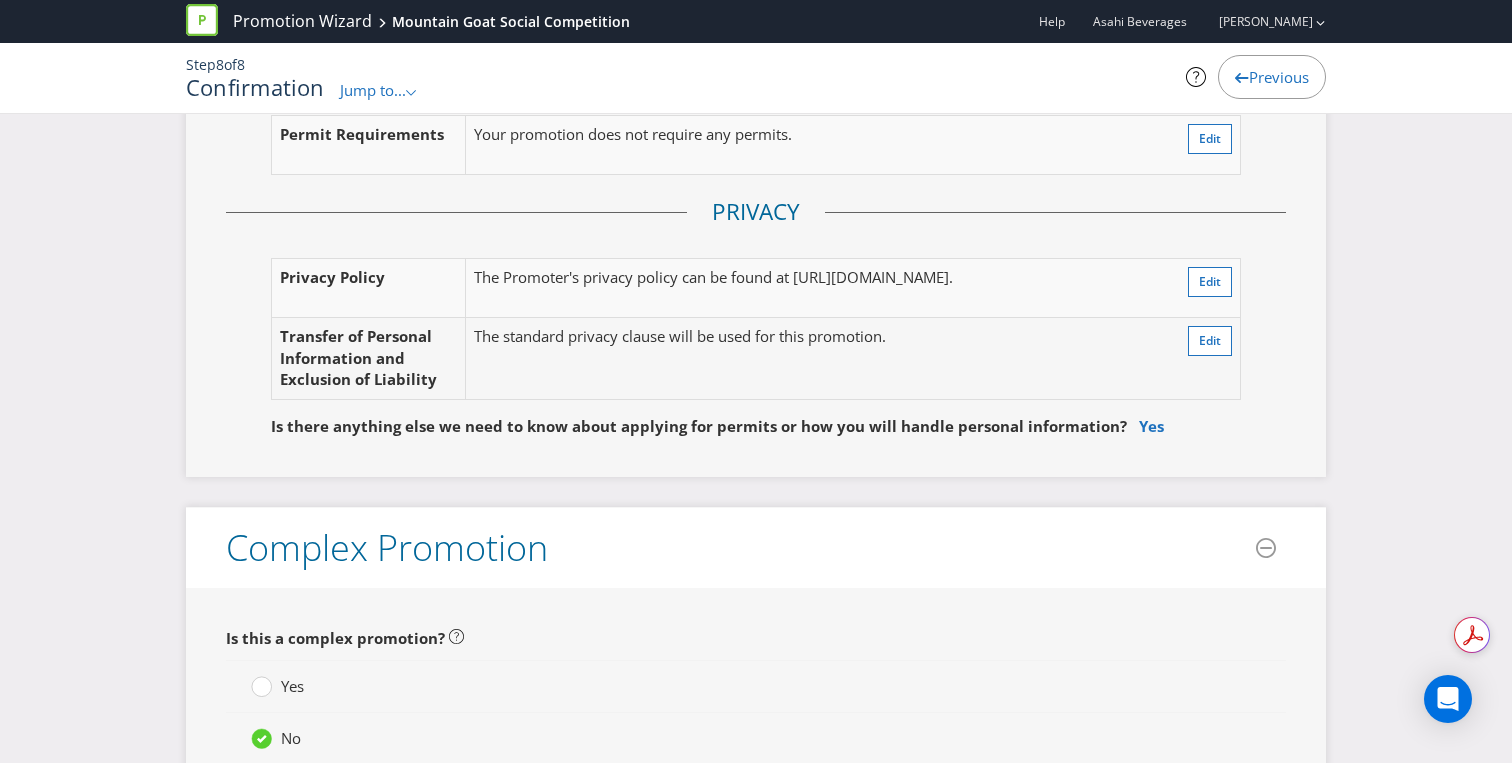 scroll, scrollTop: 3593, scrollLeft: 0, axis: vertical 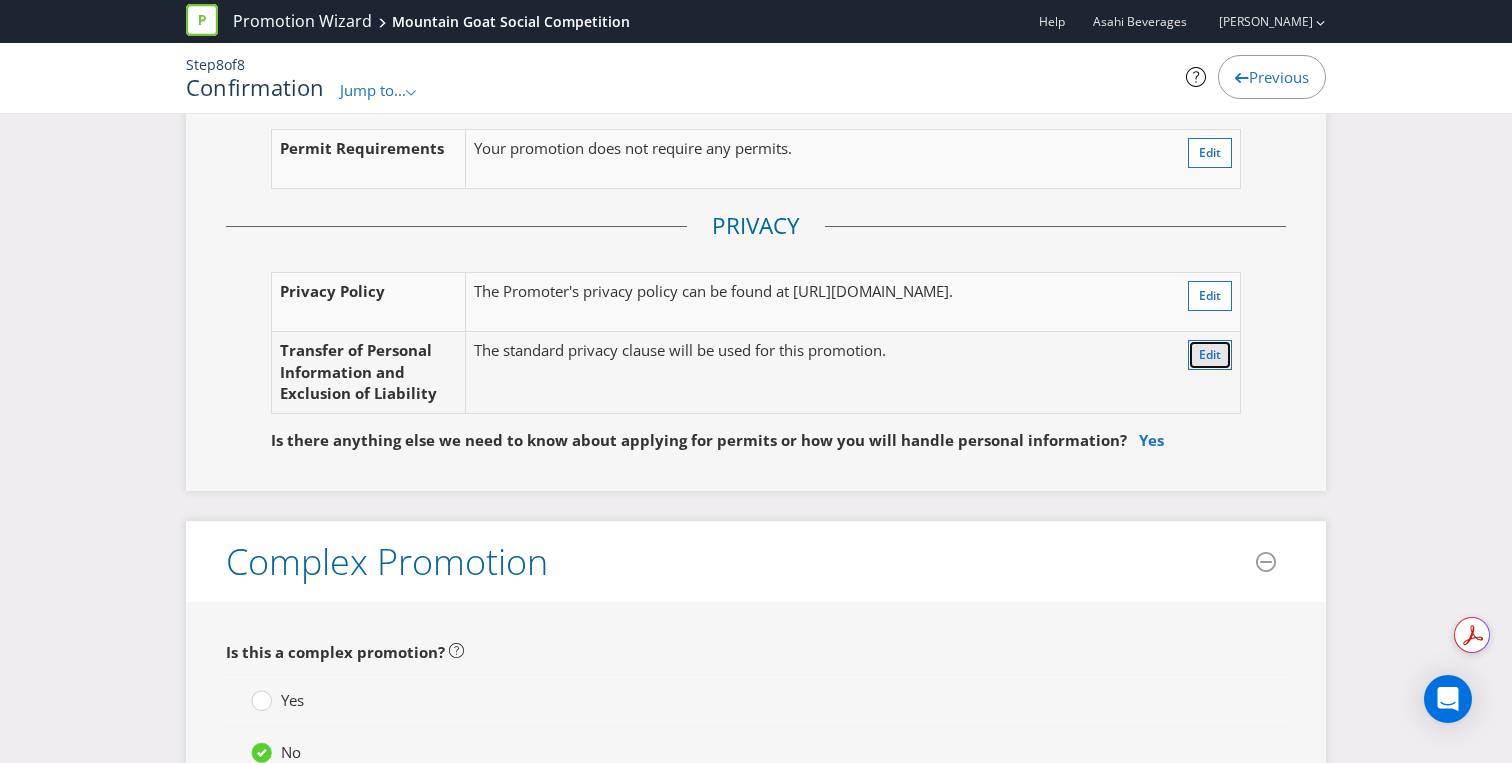 click on "Edit" at bounding box center (1210, 355) 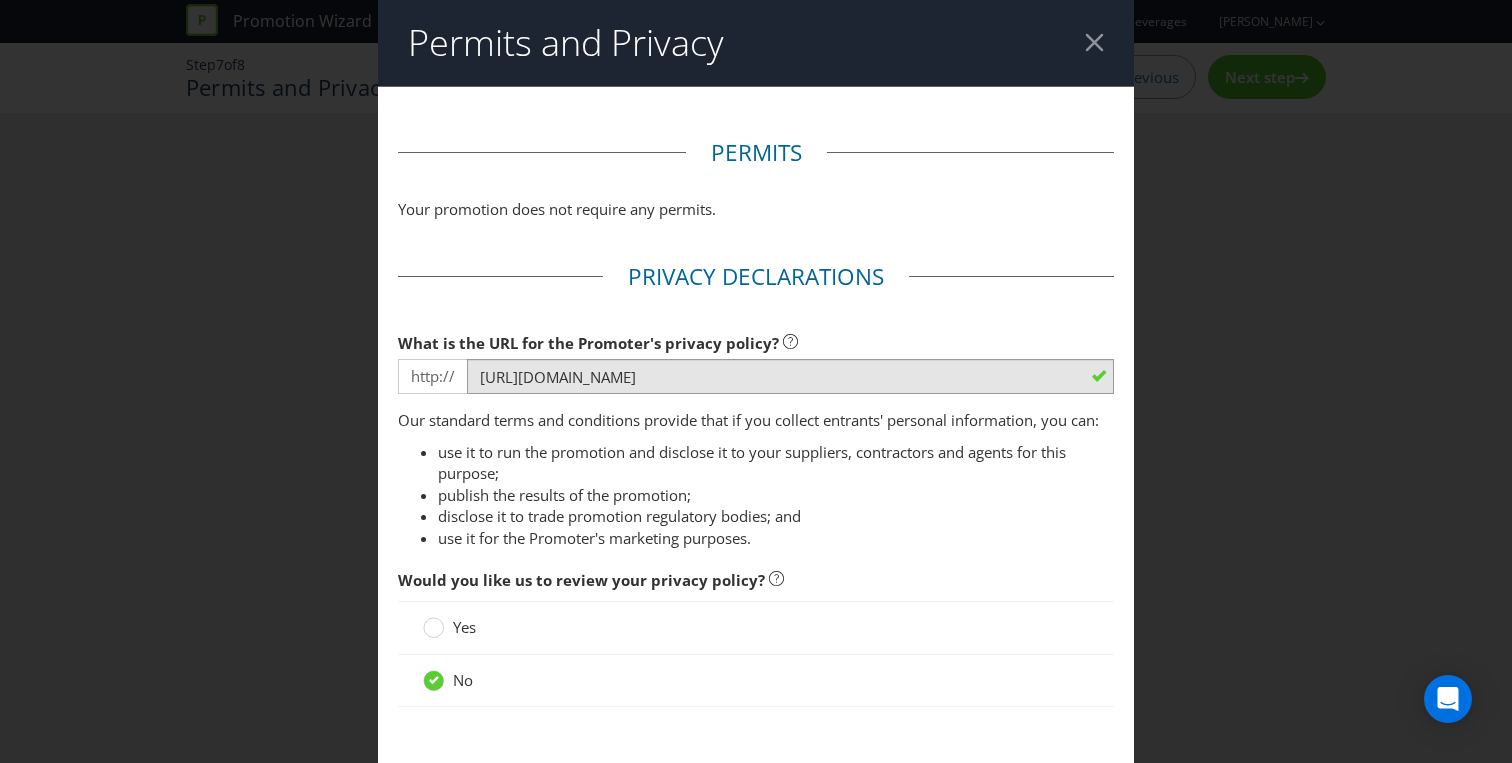 scroll, scrollTop: 0, scrollLeft: 0, axis: both 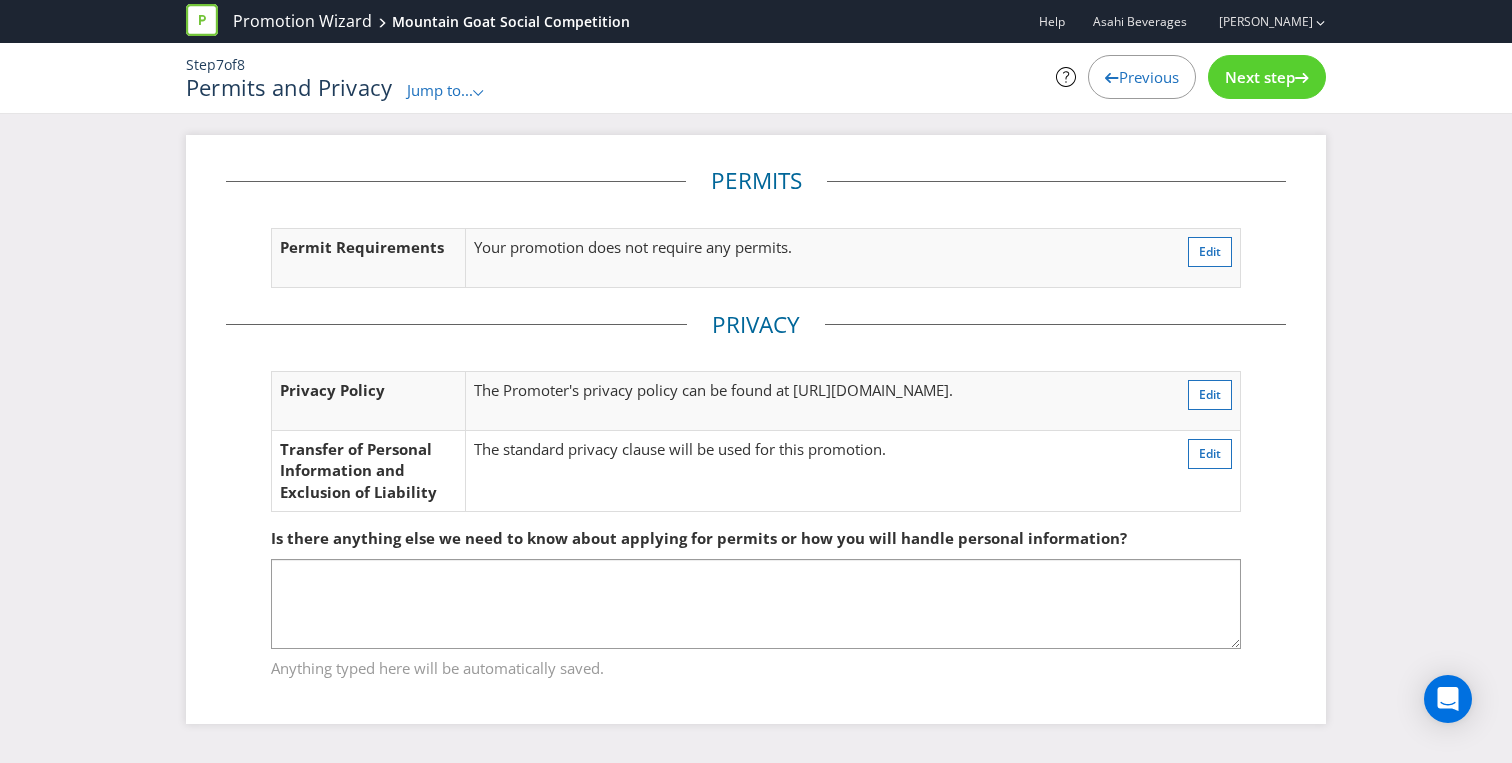 click on "Next step" at bounding box center [1260, 77] 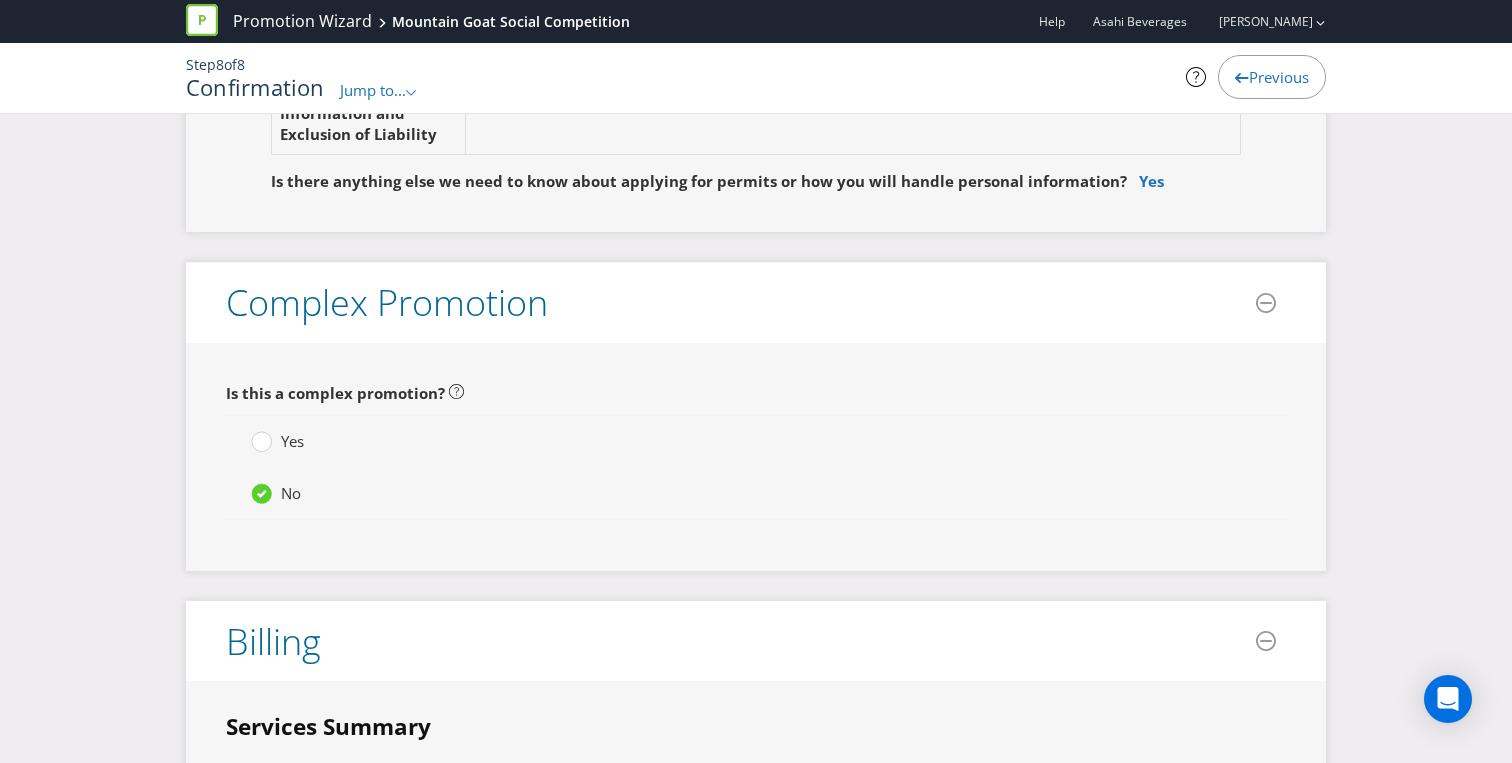 scroll, scrollTop: 3689, scrollLeft: 0, axis: vertical 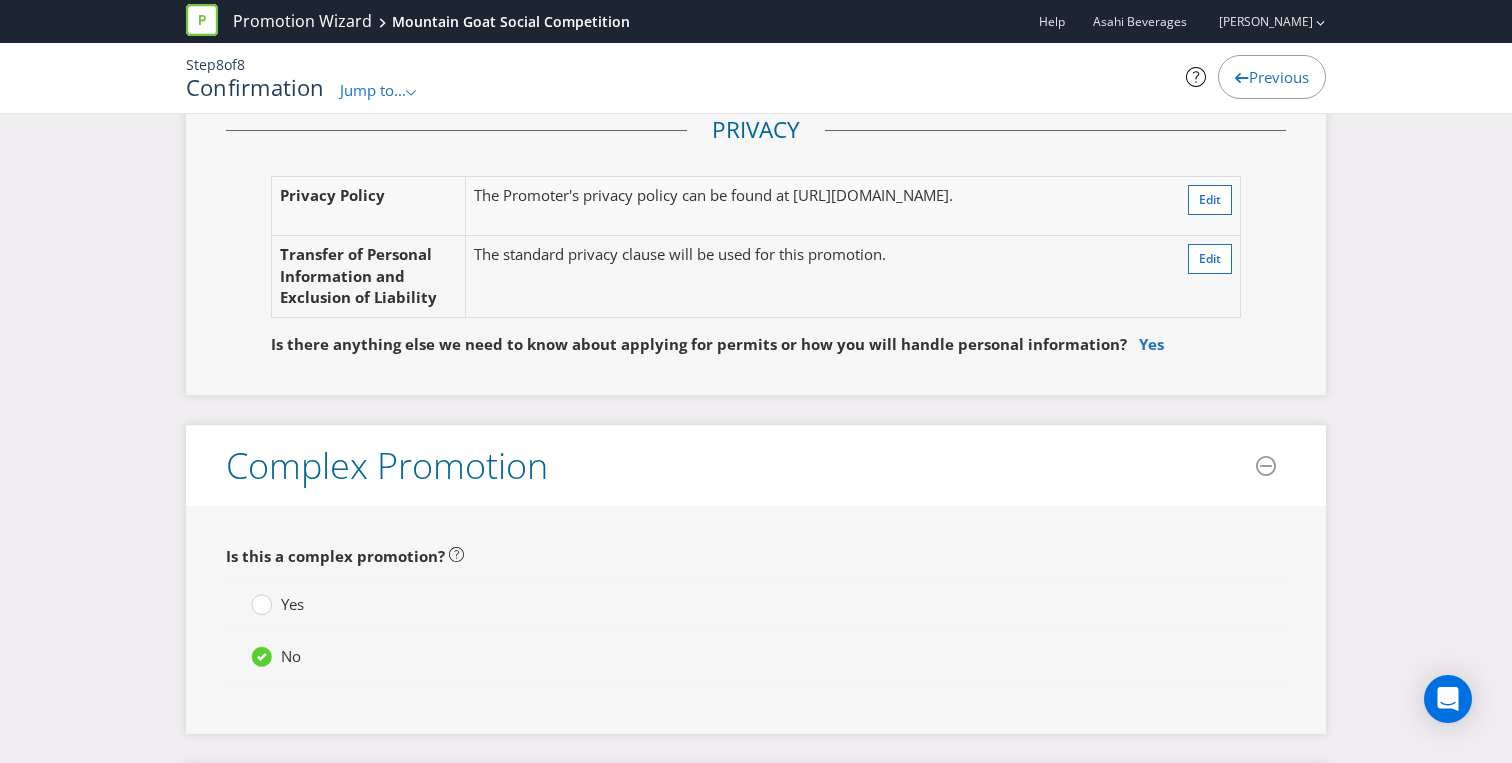 click 